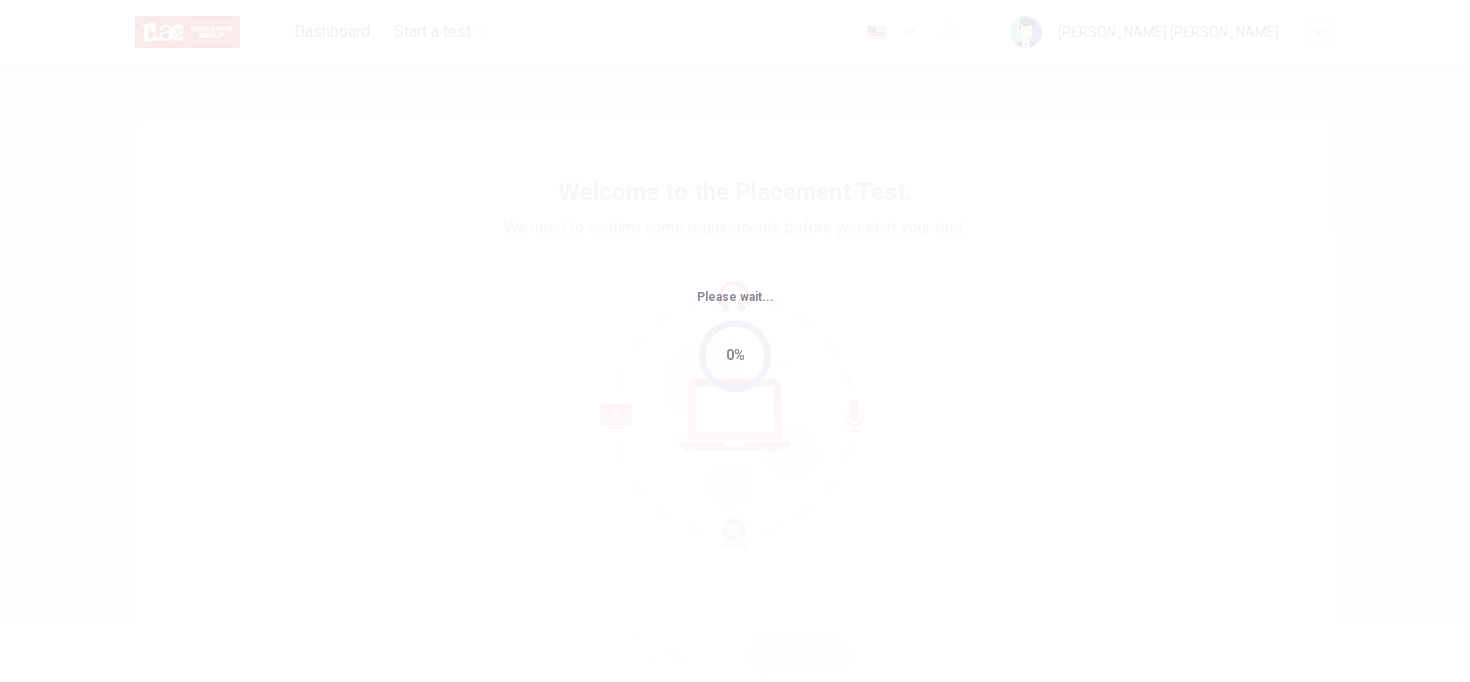scroll, scrollTop: 0, scrollLeft: 0, axis: both 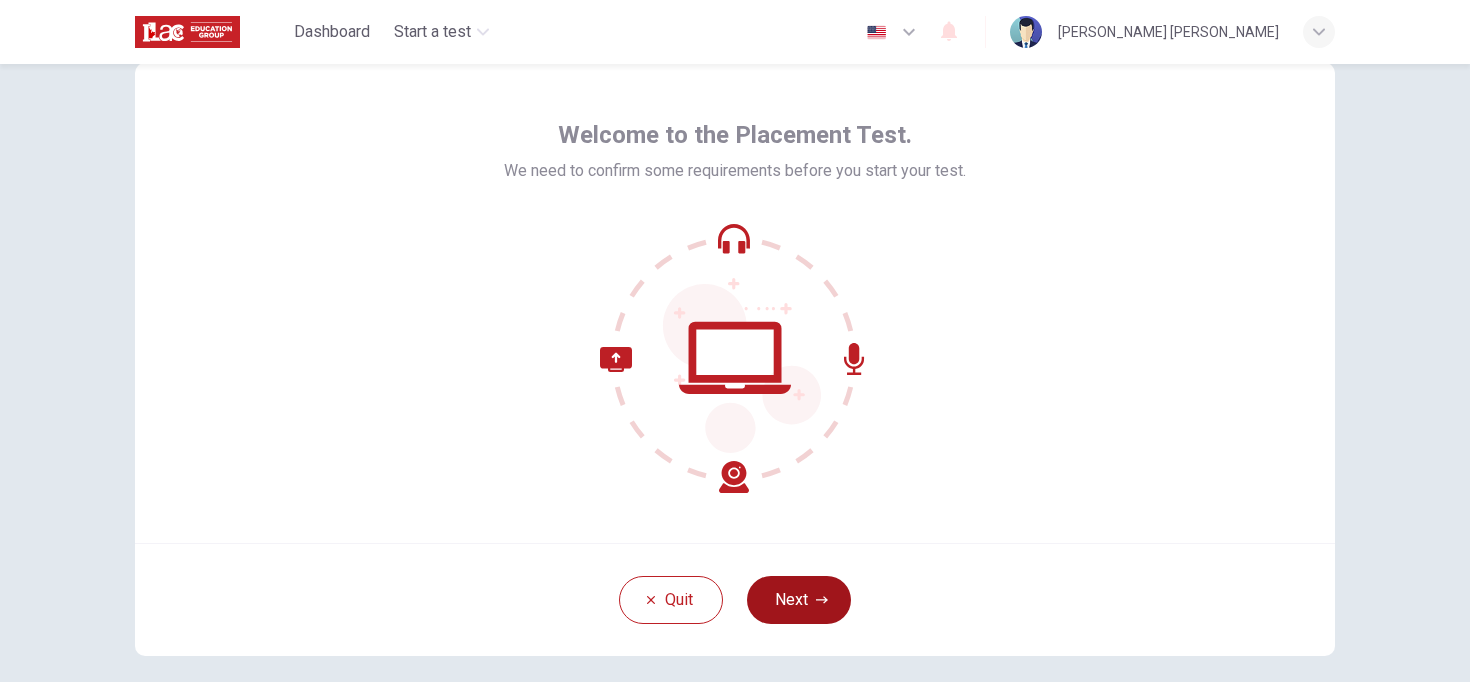 click 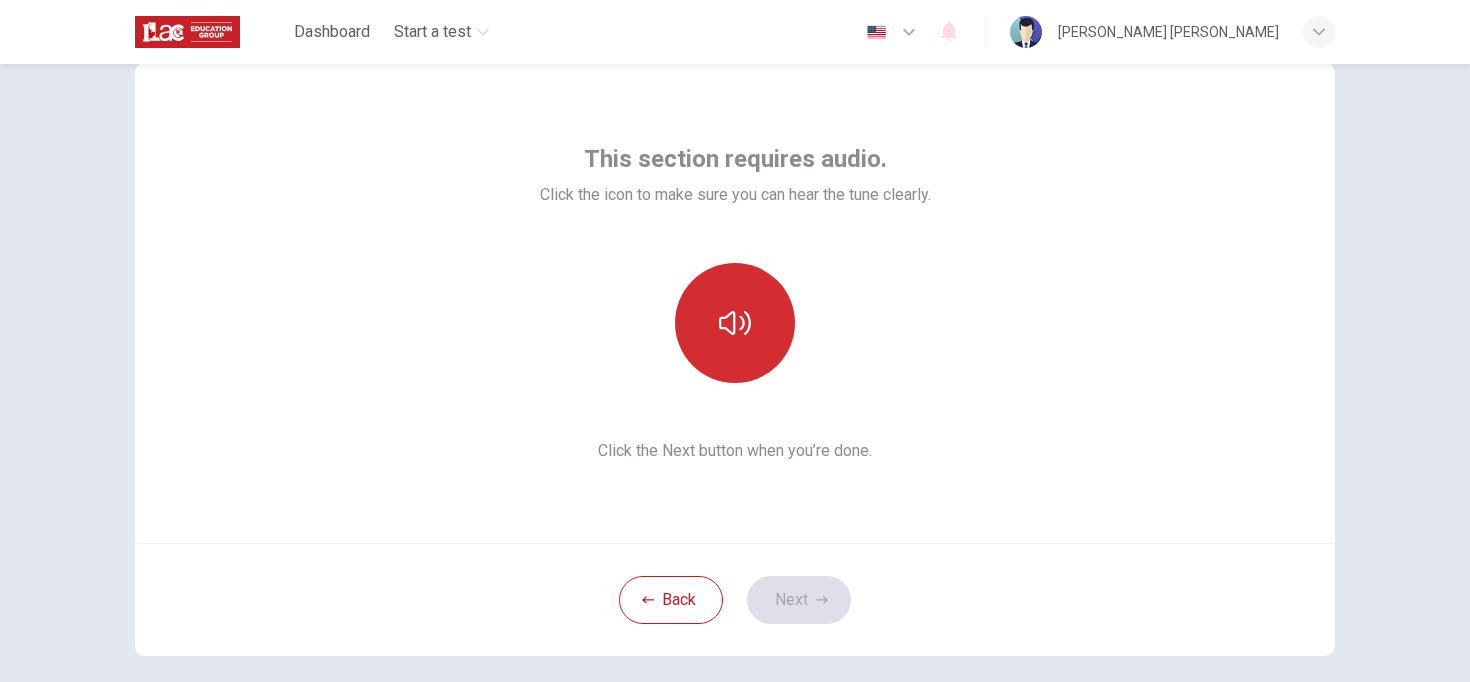 click at bounding box center (735, 323) 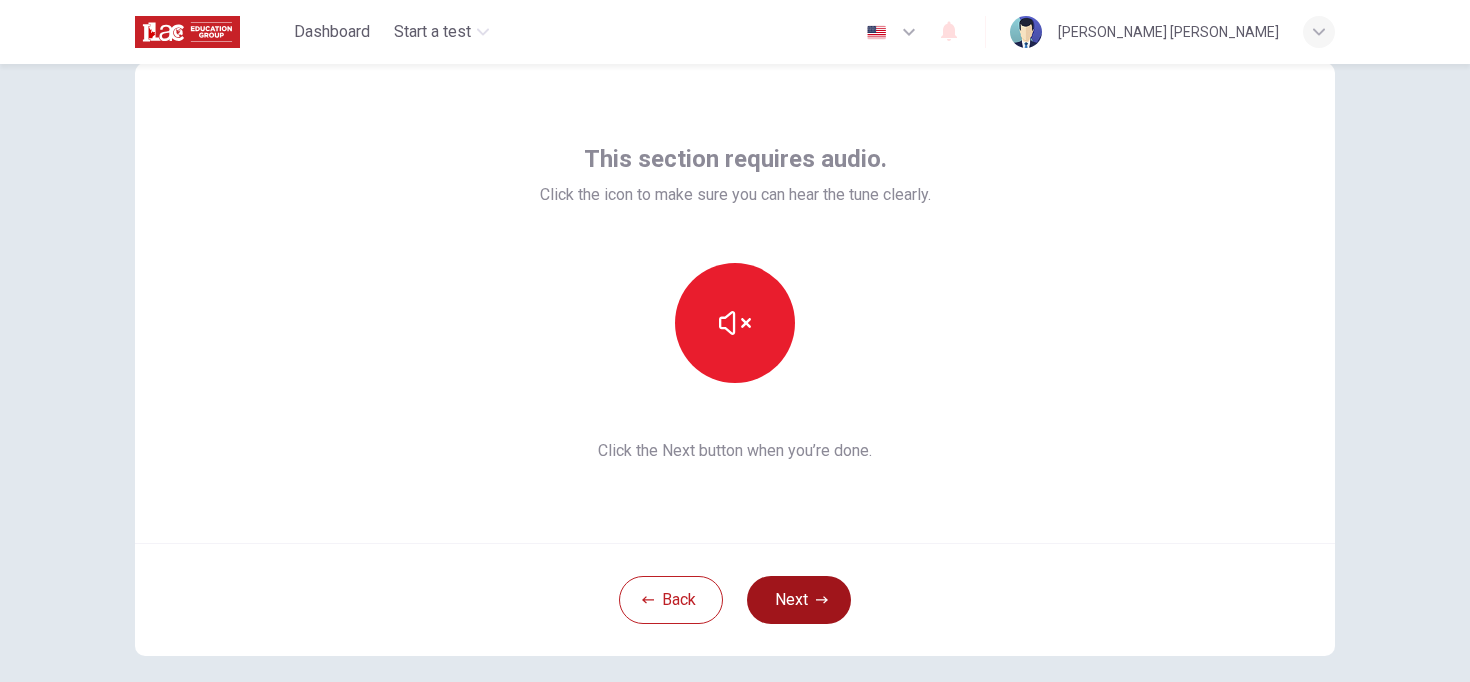 click on "Next" at bounding box center [799, 600] 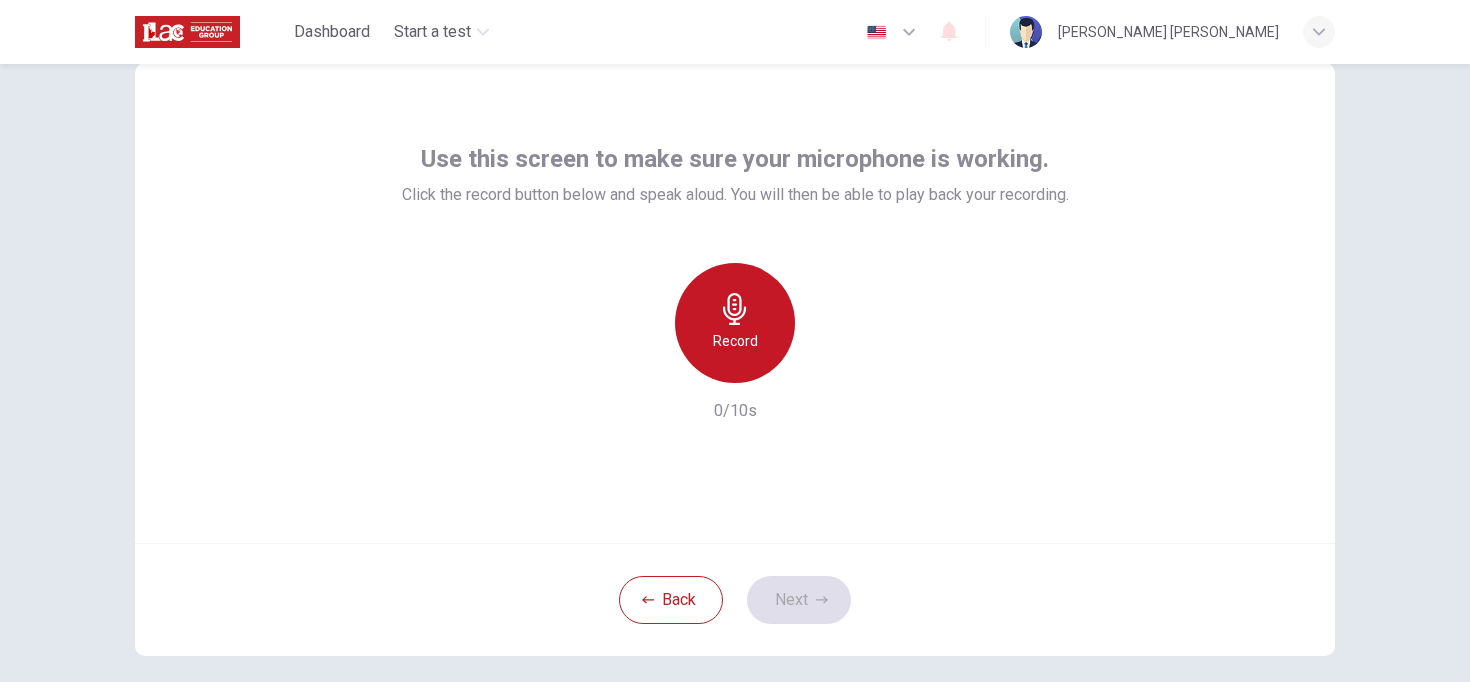 click on "Record" at bounding box center [735, 323] 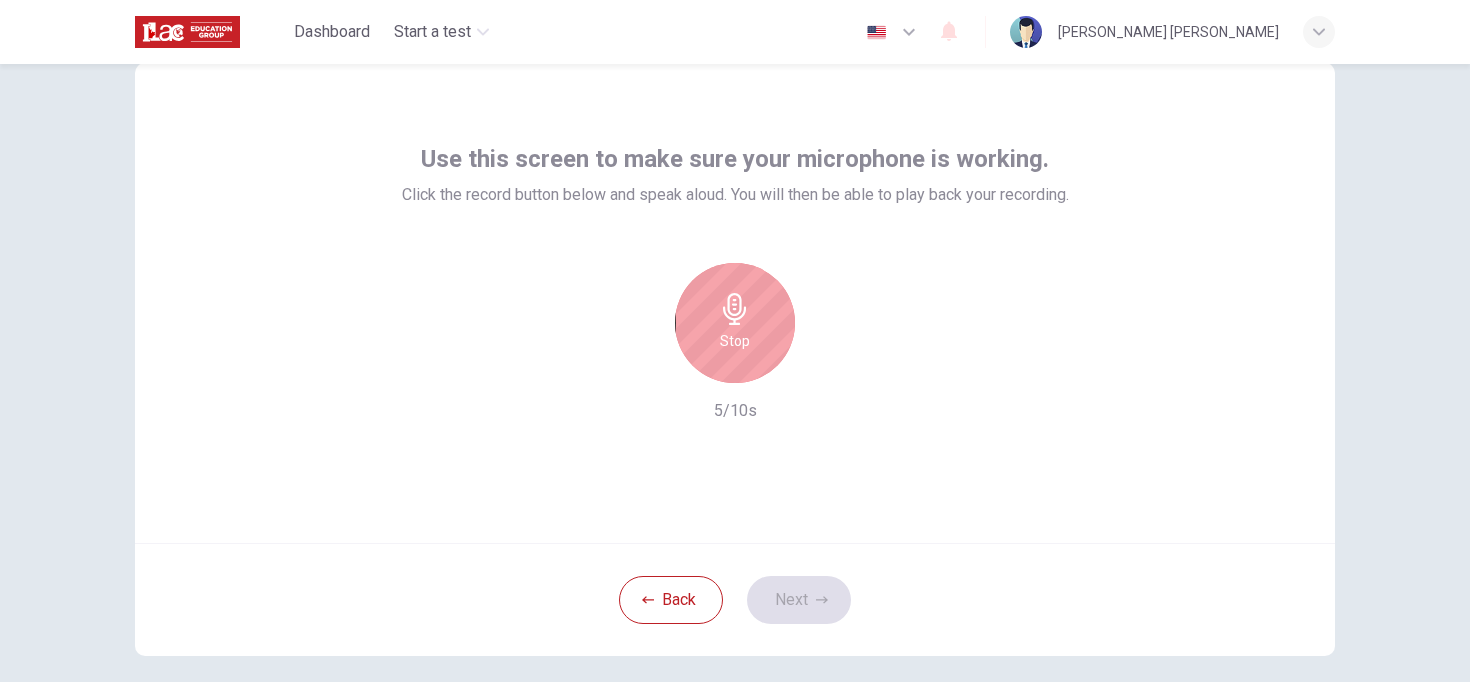 click on "Stop" at bounding box center [735, 323] 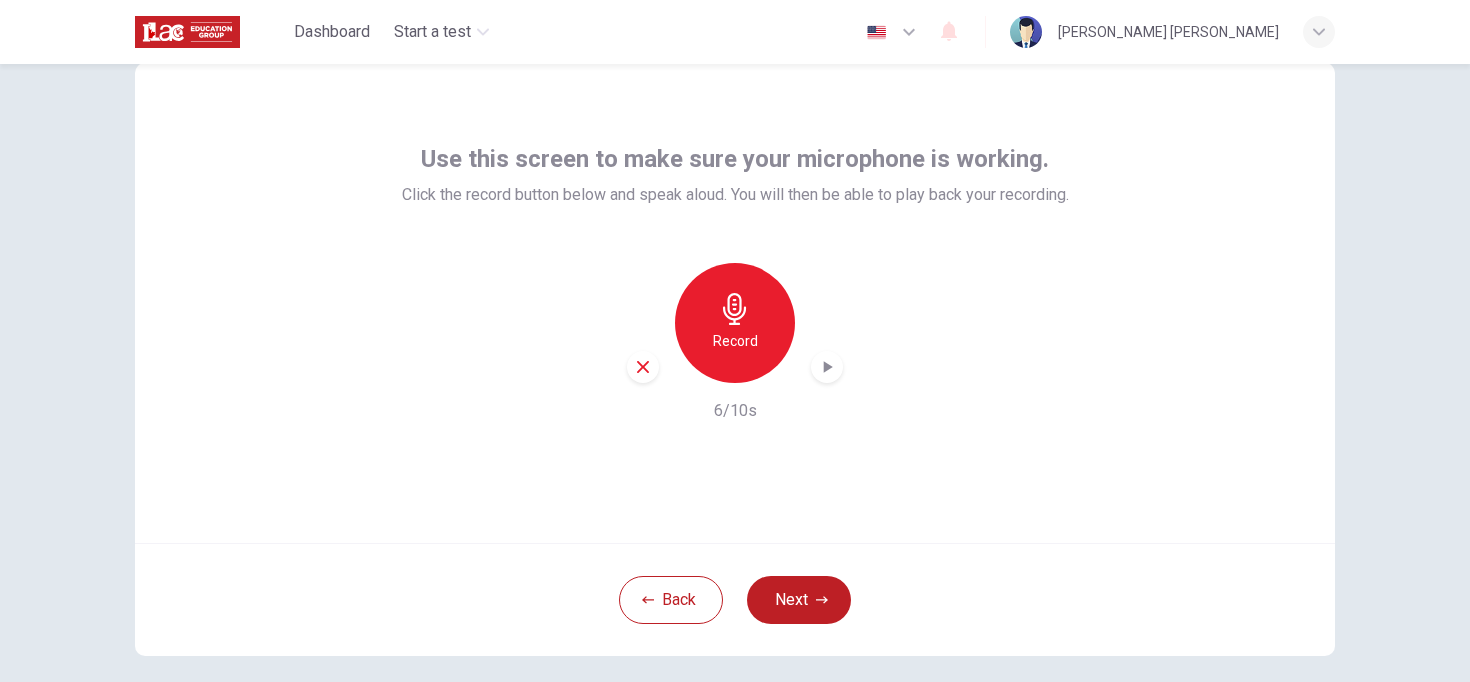 click 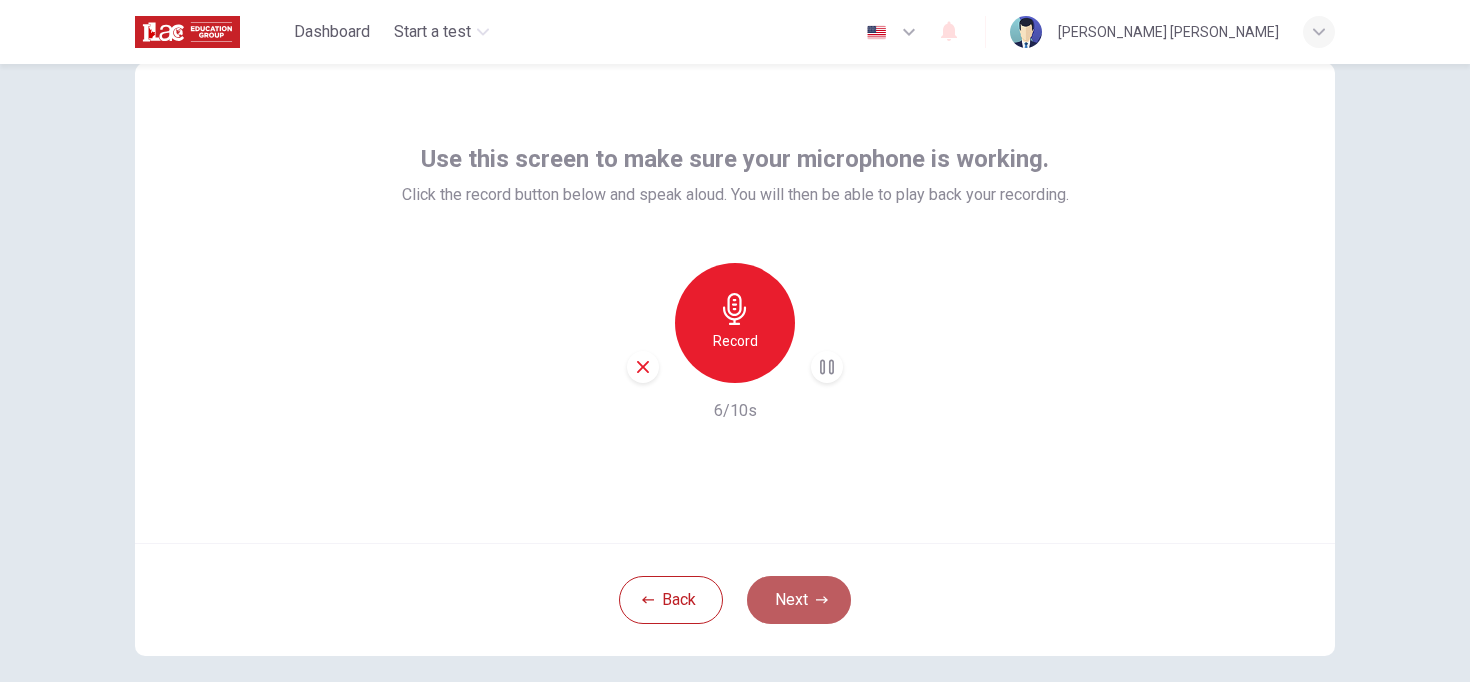 click 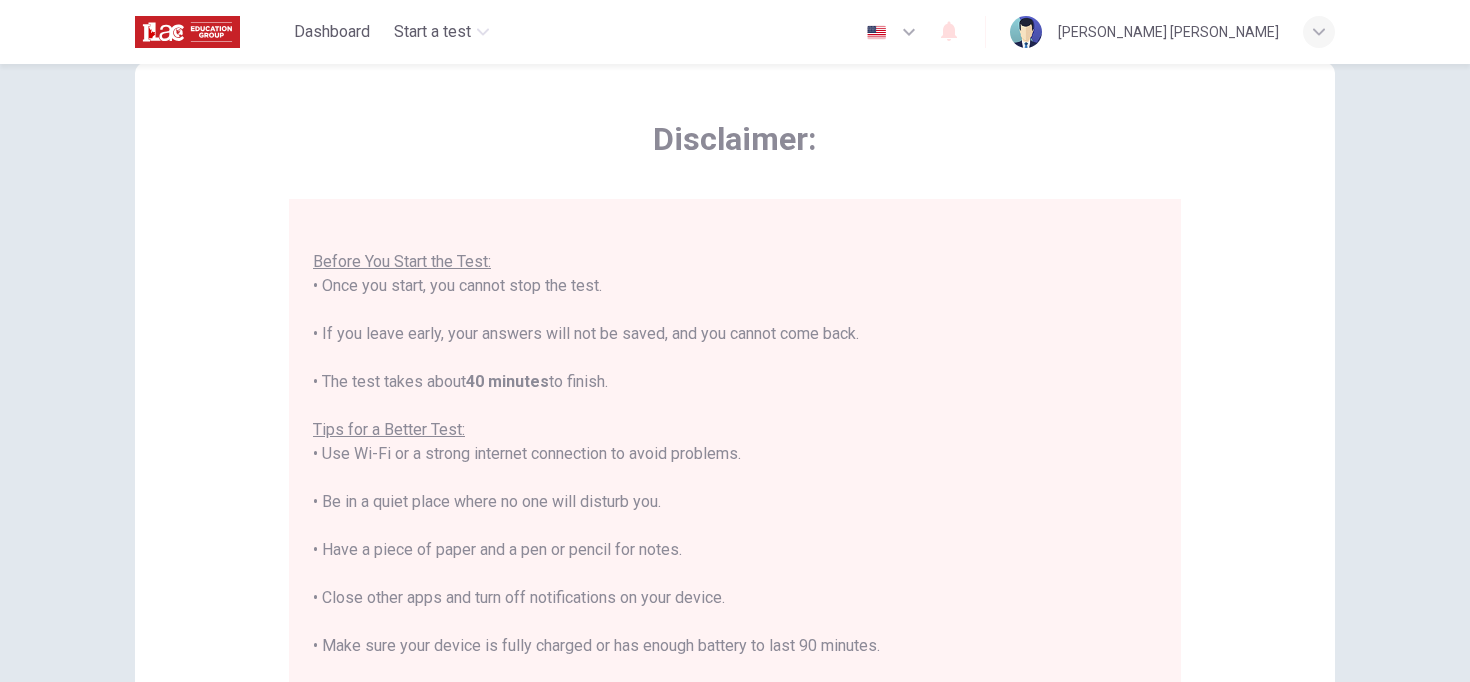 scroll, scrollTop: 23, scrollLeft: 0, axis: vertical 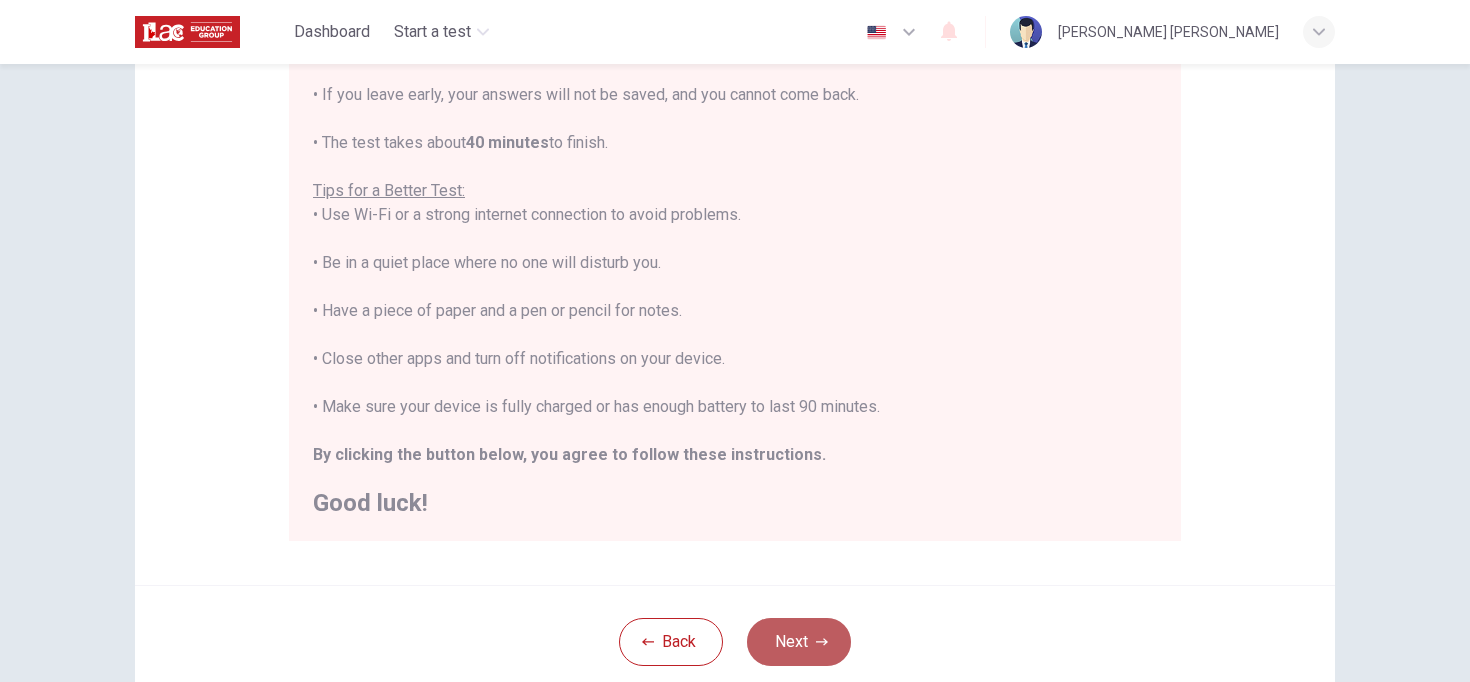 click on "Next" at bounding box center [799, 642] 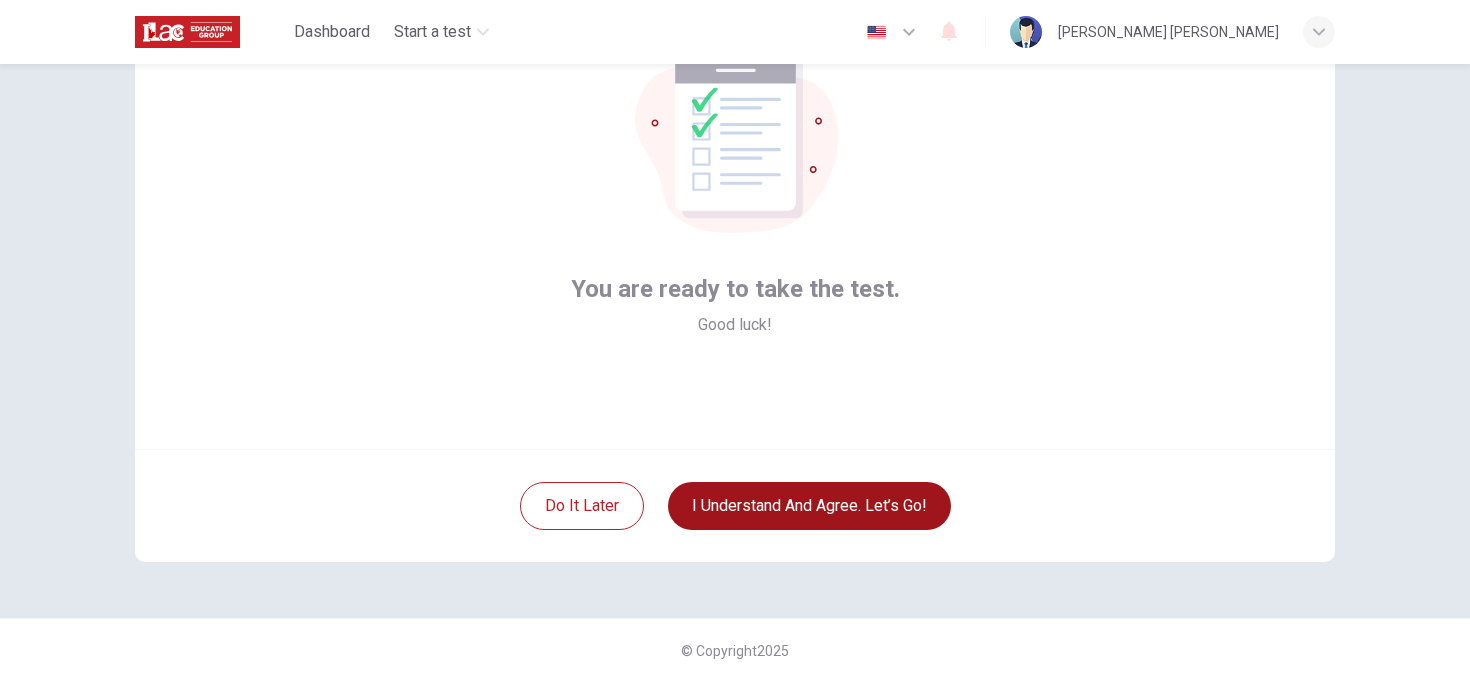 scroll, scrollTop: 151, scrollLeft: 0, axis: vertical 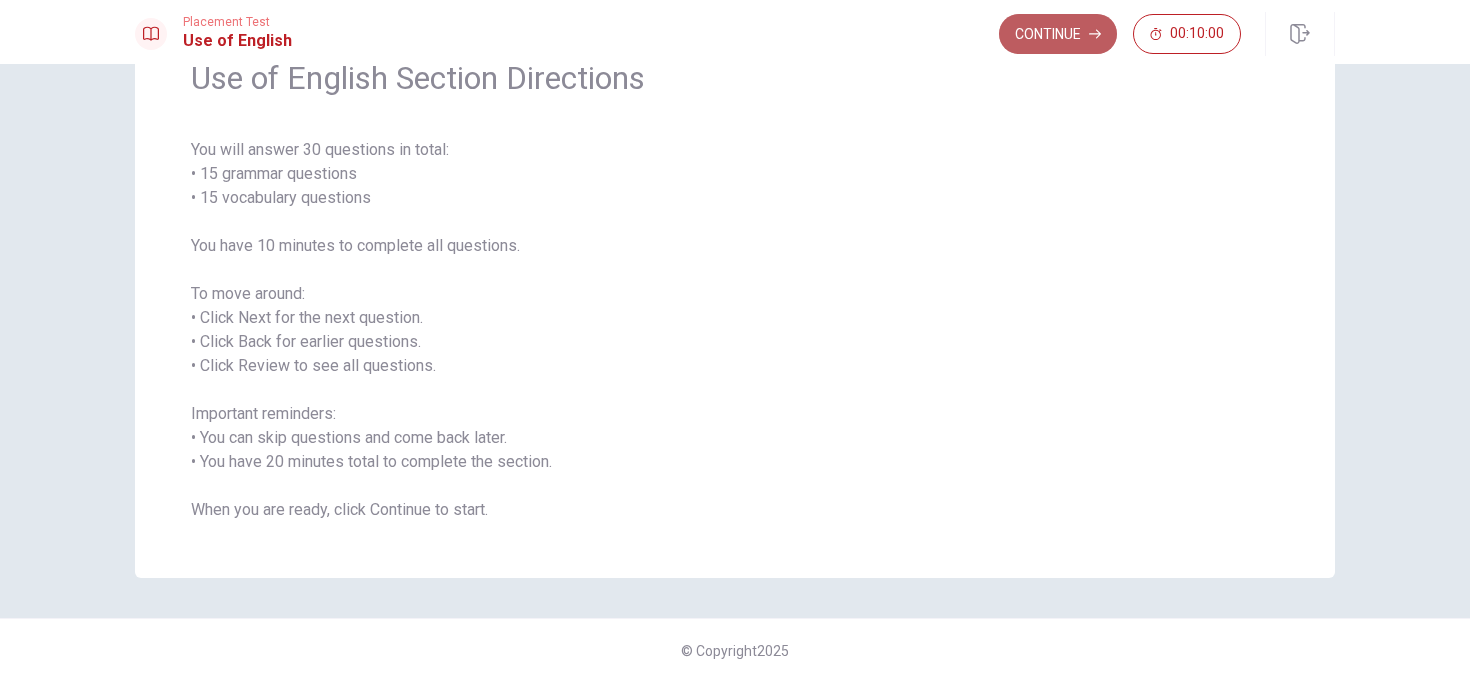 click on "Continue" at bounding box center [1058, 34] 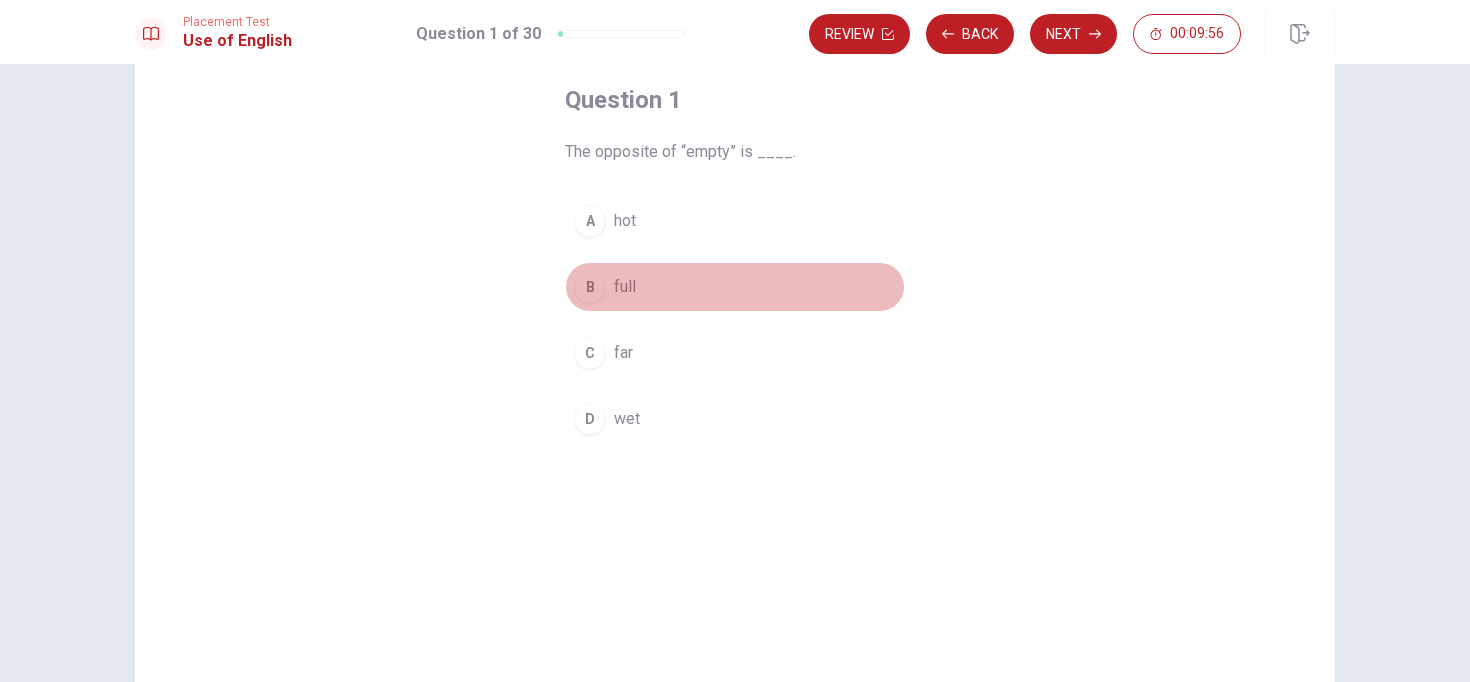 click on "B" at bounding box center [590, 287] 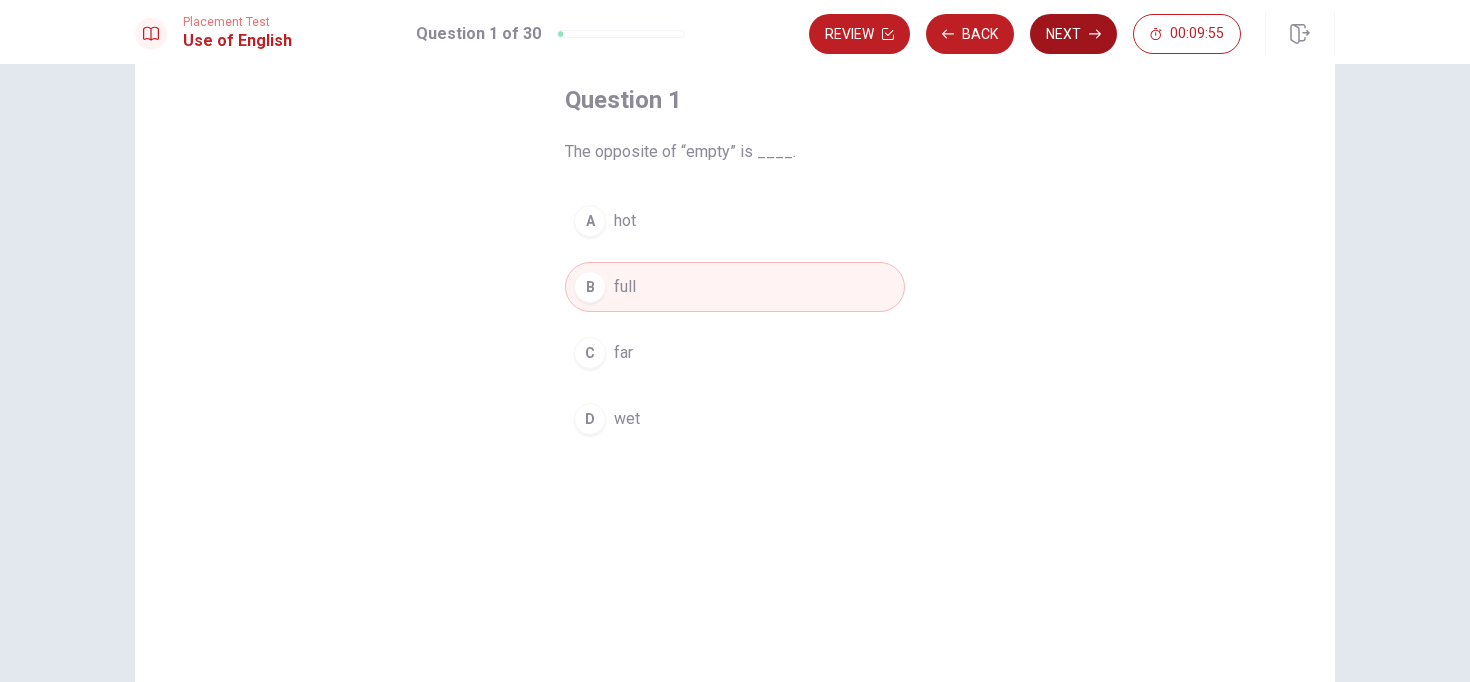 click on "Next" at bounding box center (1073, 34) 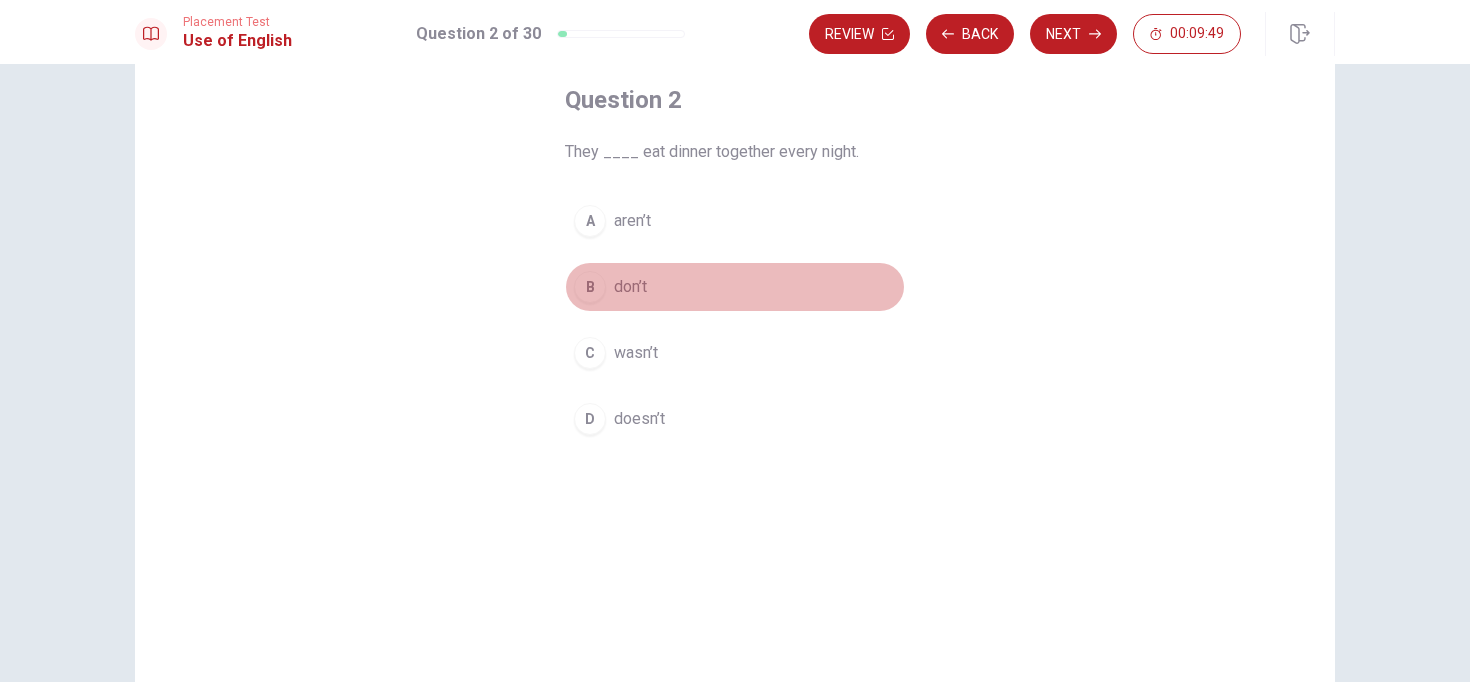 click on "B" at bounding box center [590, 287] 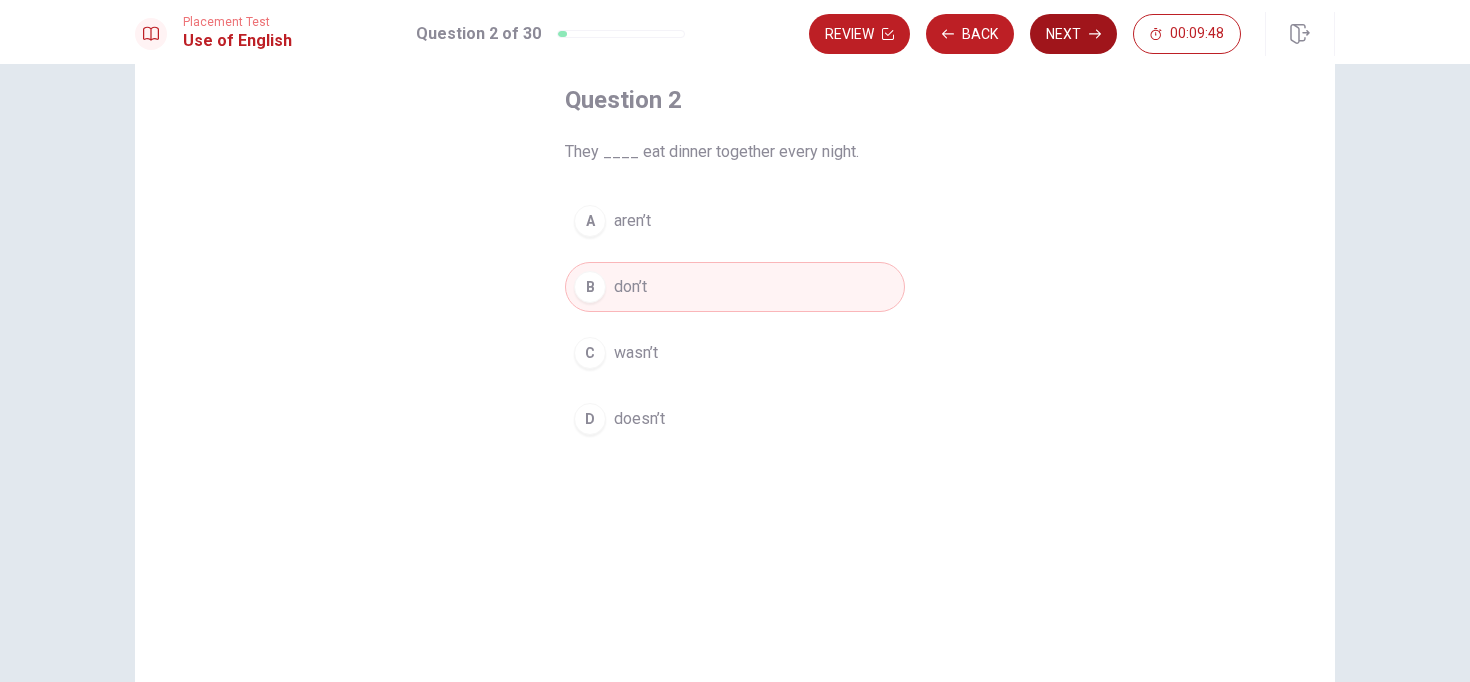 click on "Next" at bounding box center (1073, 34) 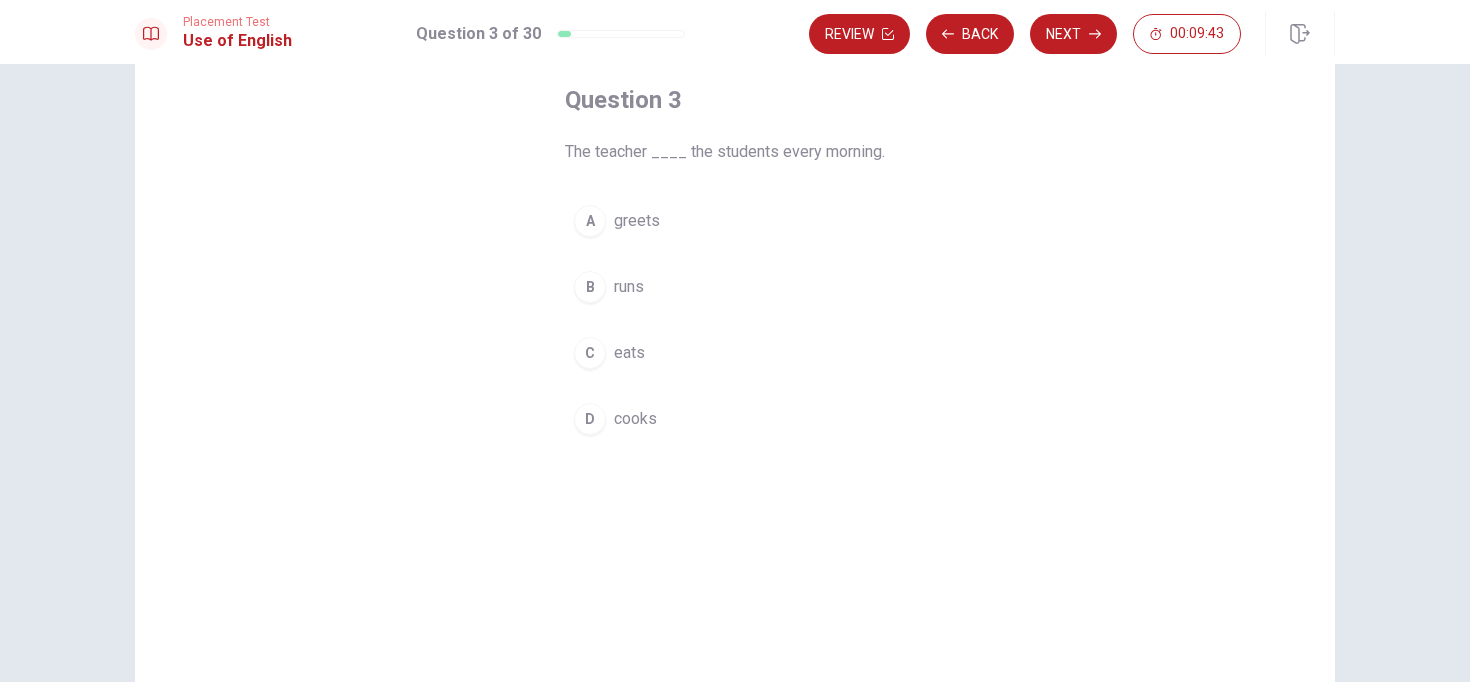 click on "A" at bounding box center [590, 221] 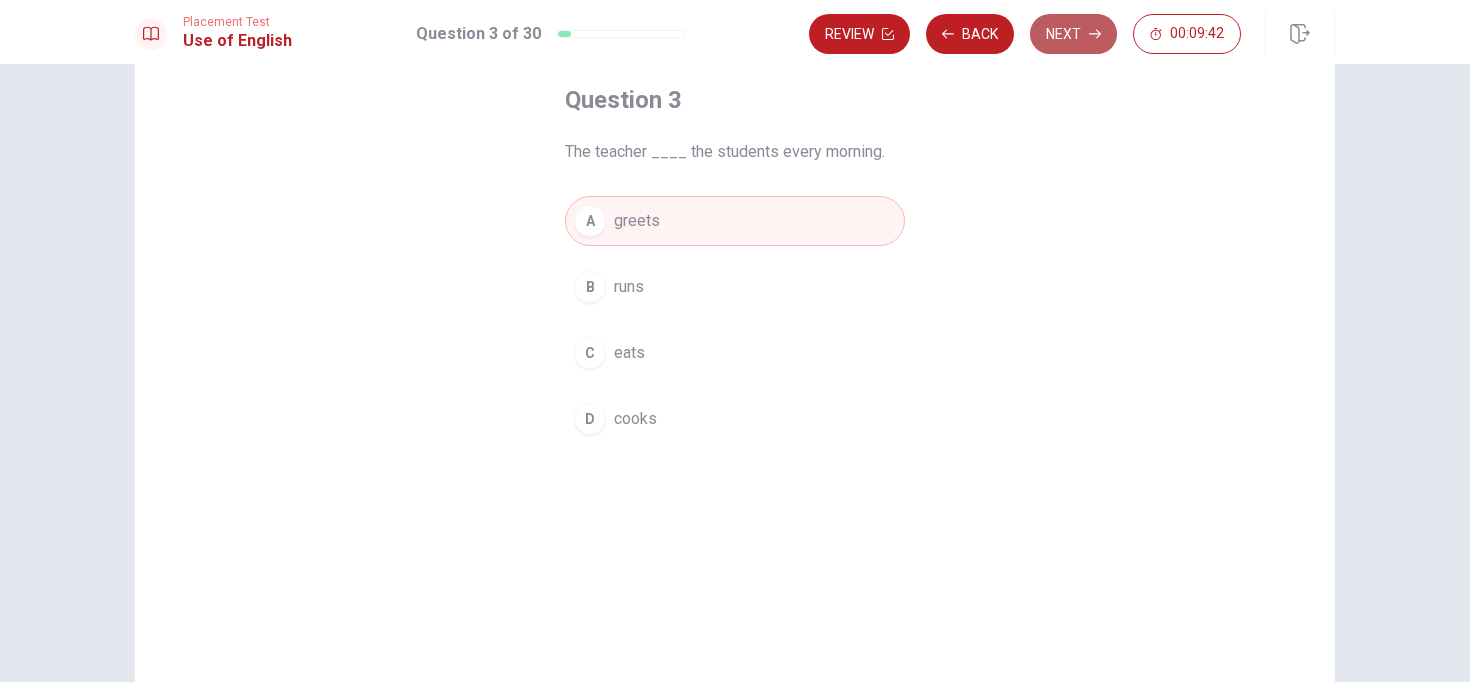 click on "Next" at bounding box center (1073, 34) 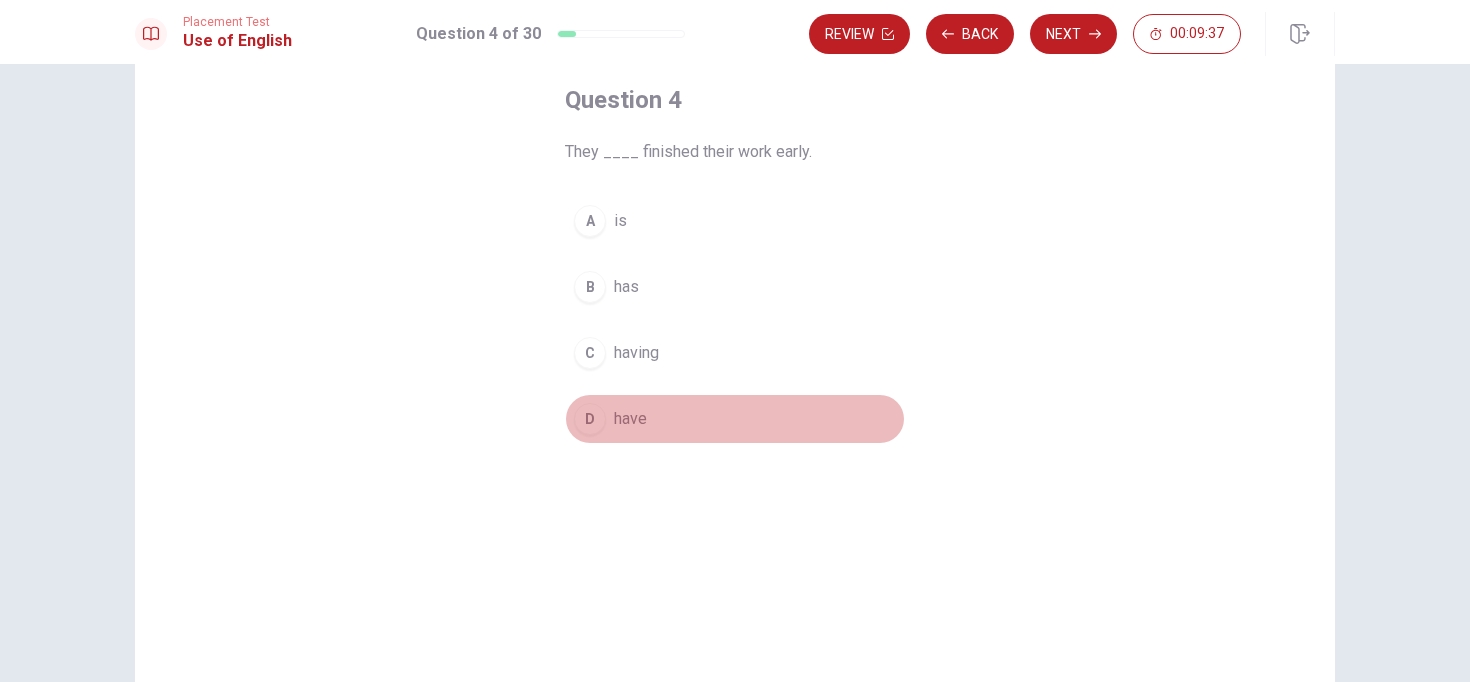click on "have" at bounding box center (630, 419) 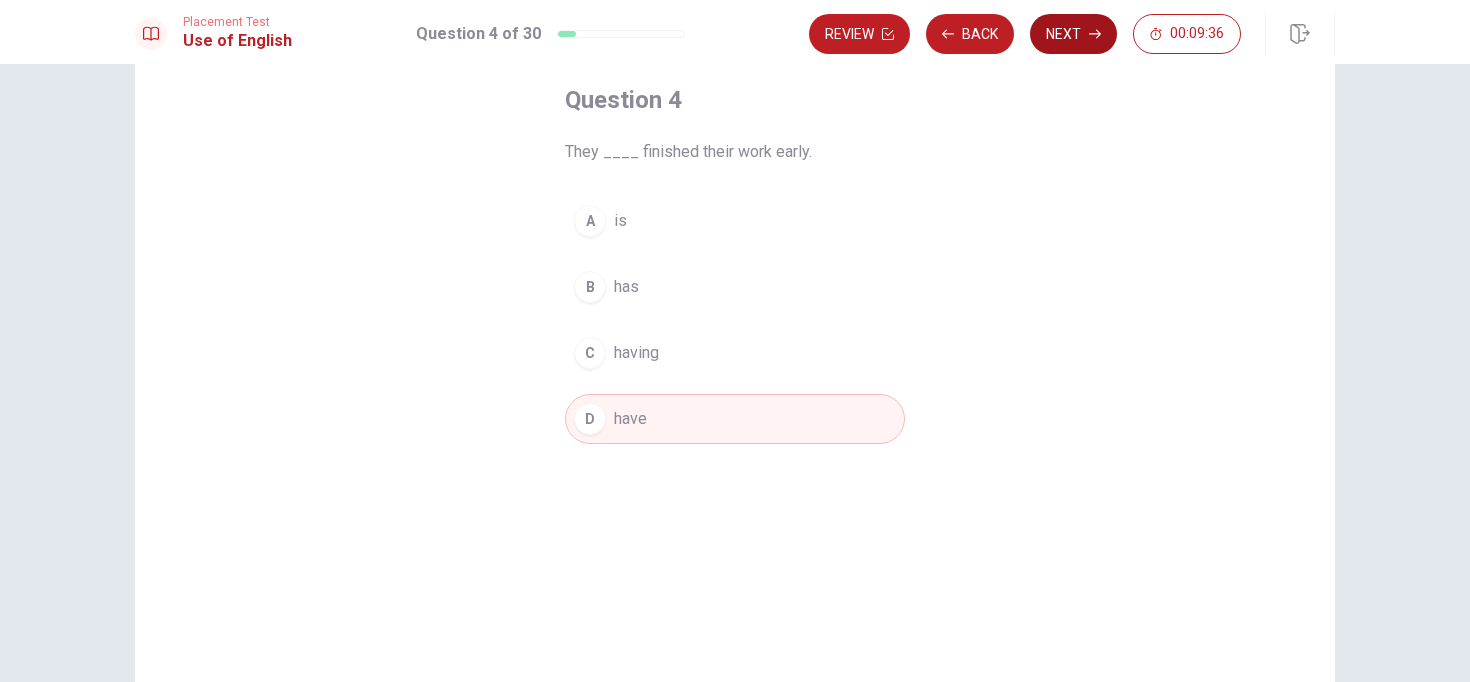 click on "Next" at bounding box center [1073, 34] 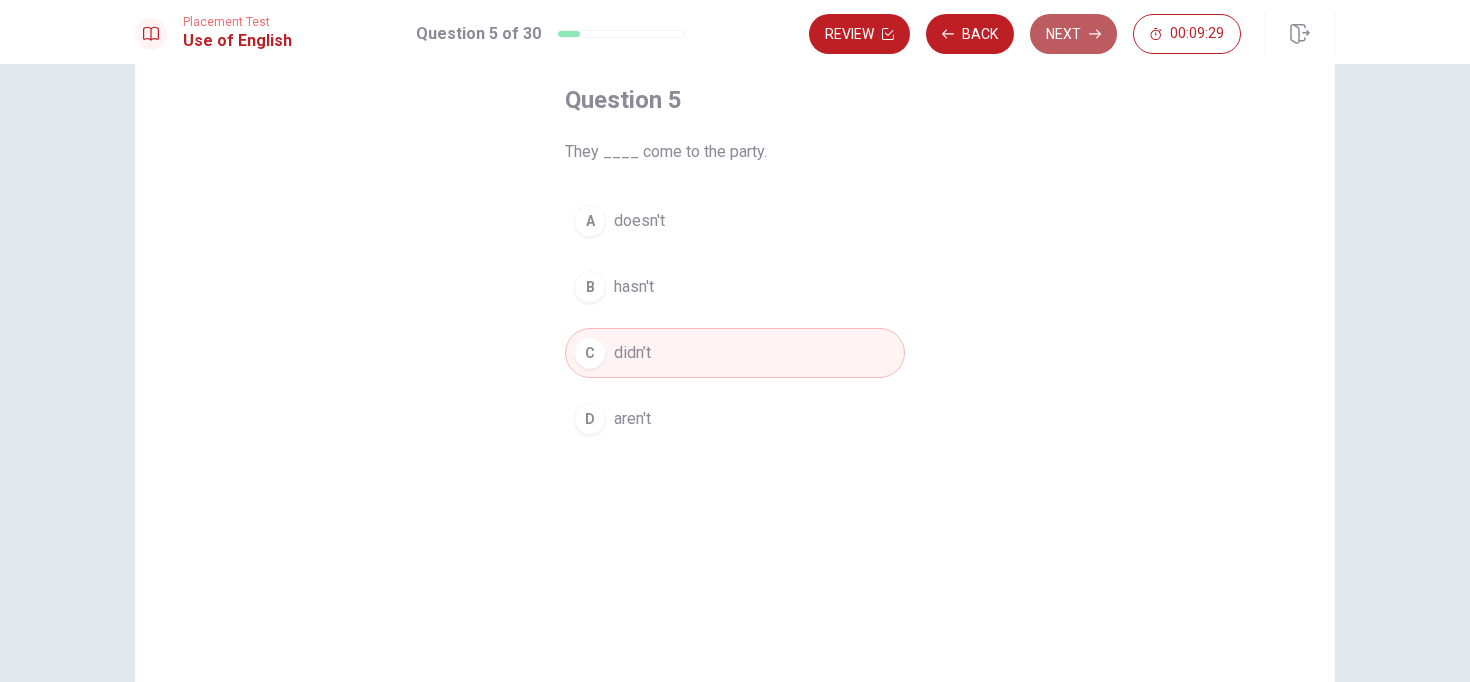 click on "Next" at bounding box center (1073, 34) 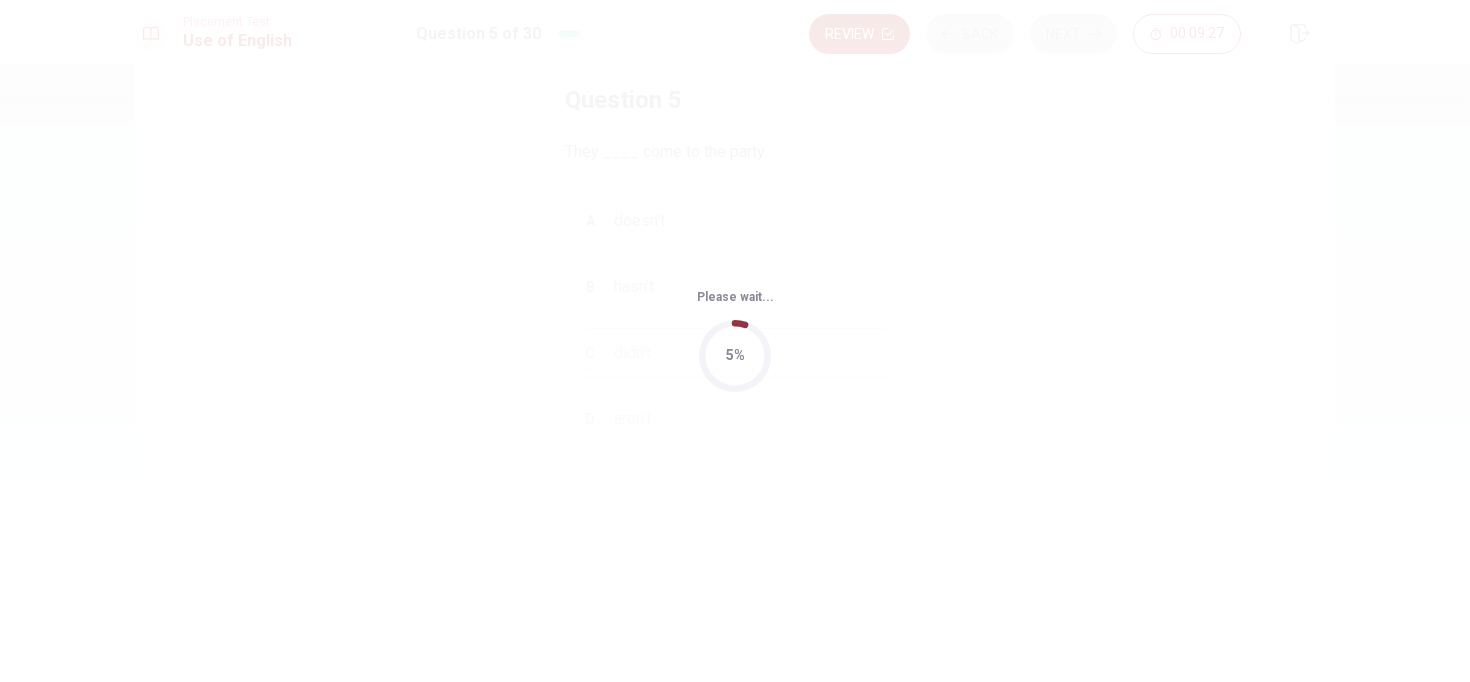 scroll, scrollTop: 0, scrollLeft: 0, axis: both 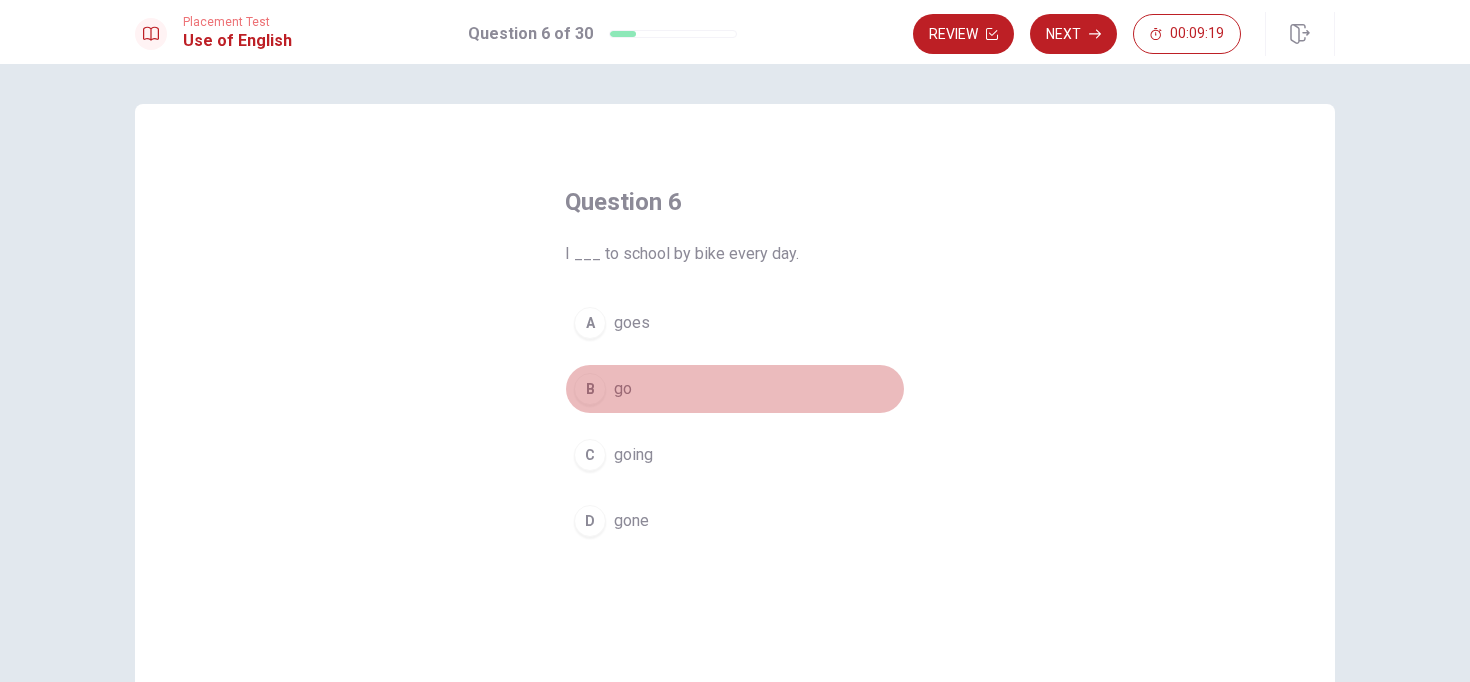 click on "B" at bounding box center (590, 389) 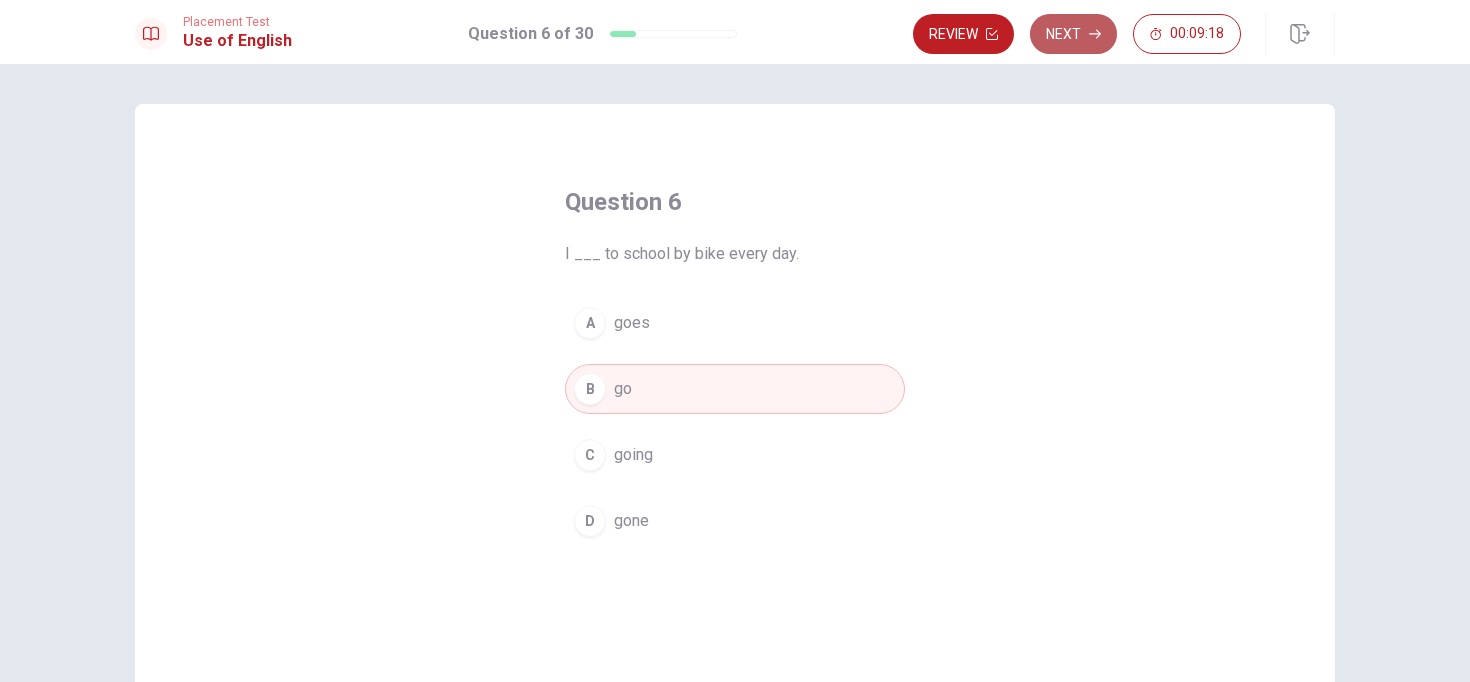 click on "Next" at bounding box center (1073, 34) 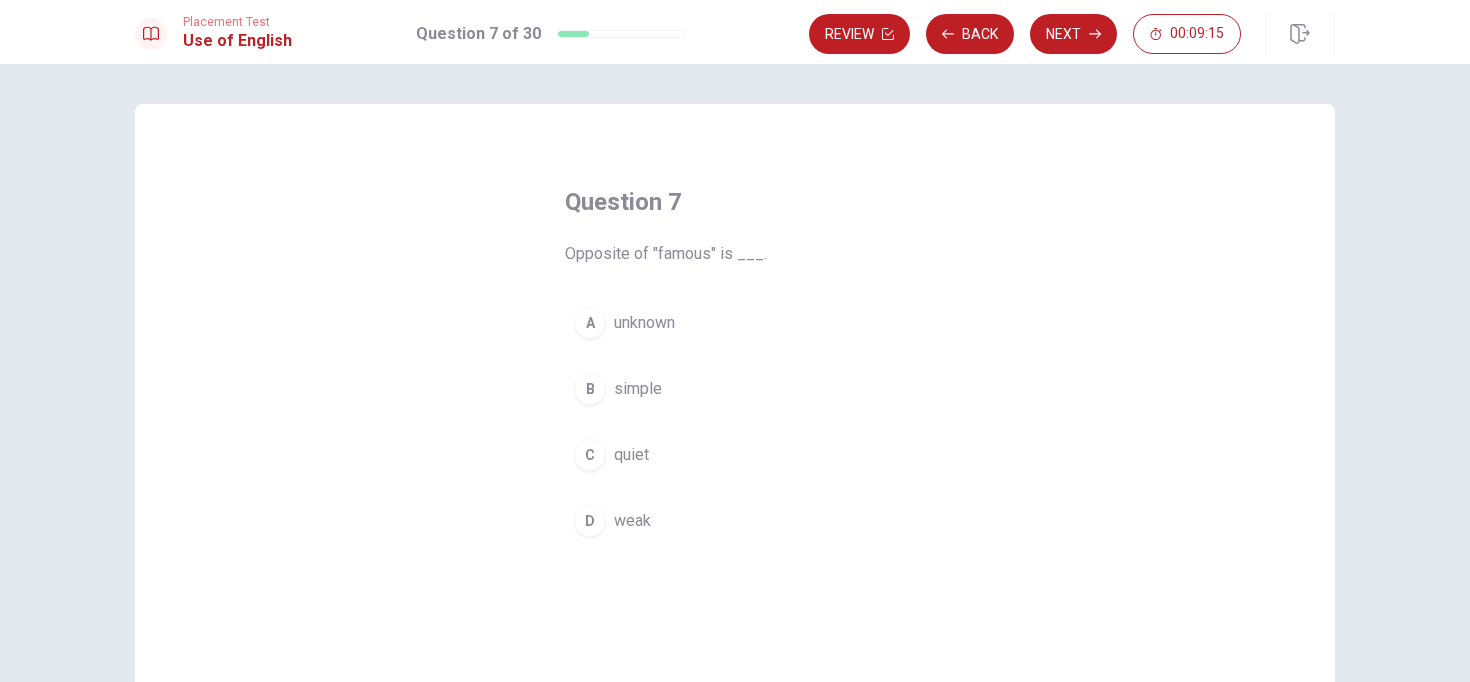 click on "unknown" at bounding box center (644, 323) 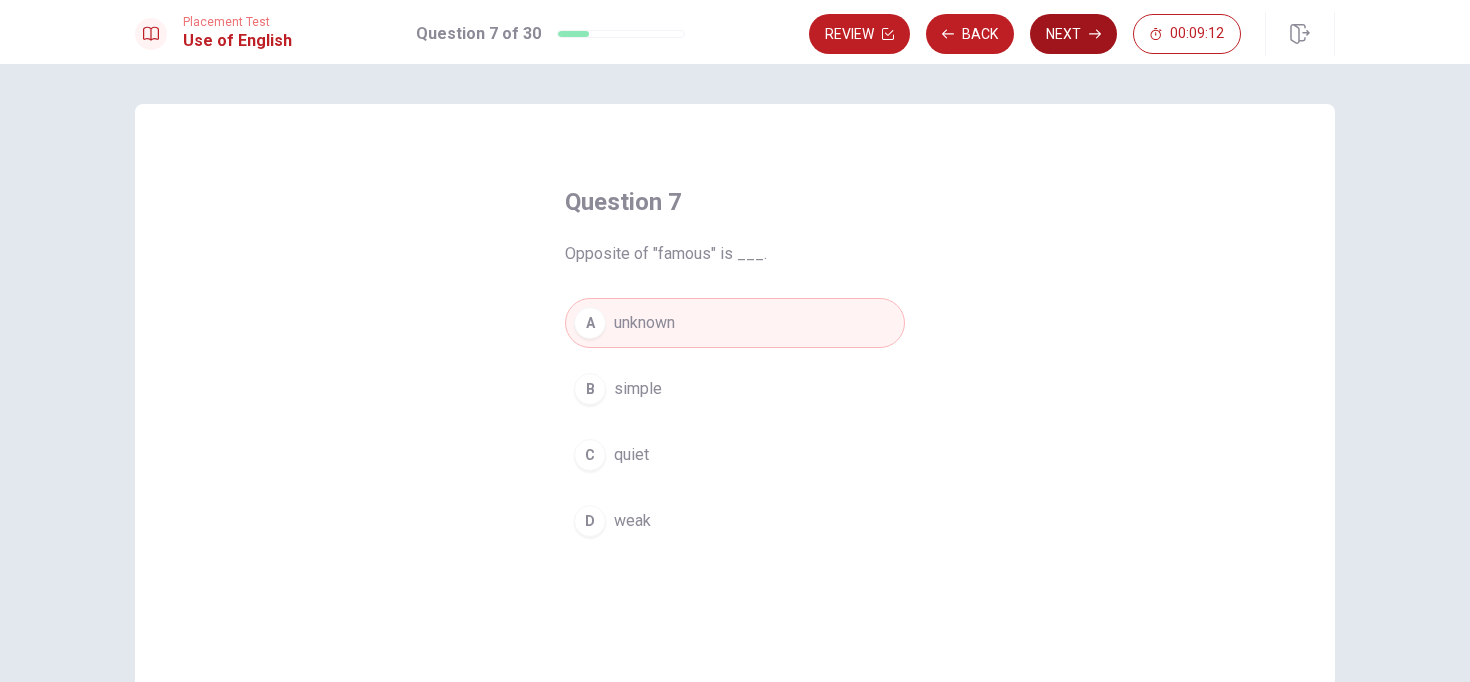 click on "Next" at bounding box center (1073, 34) 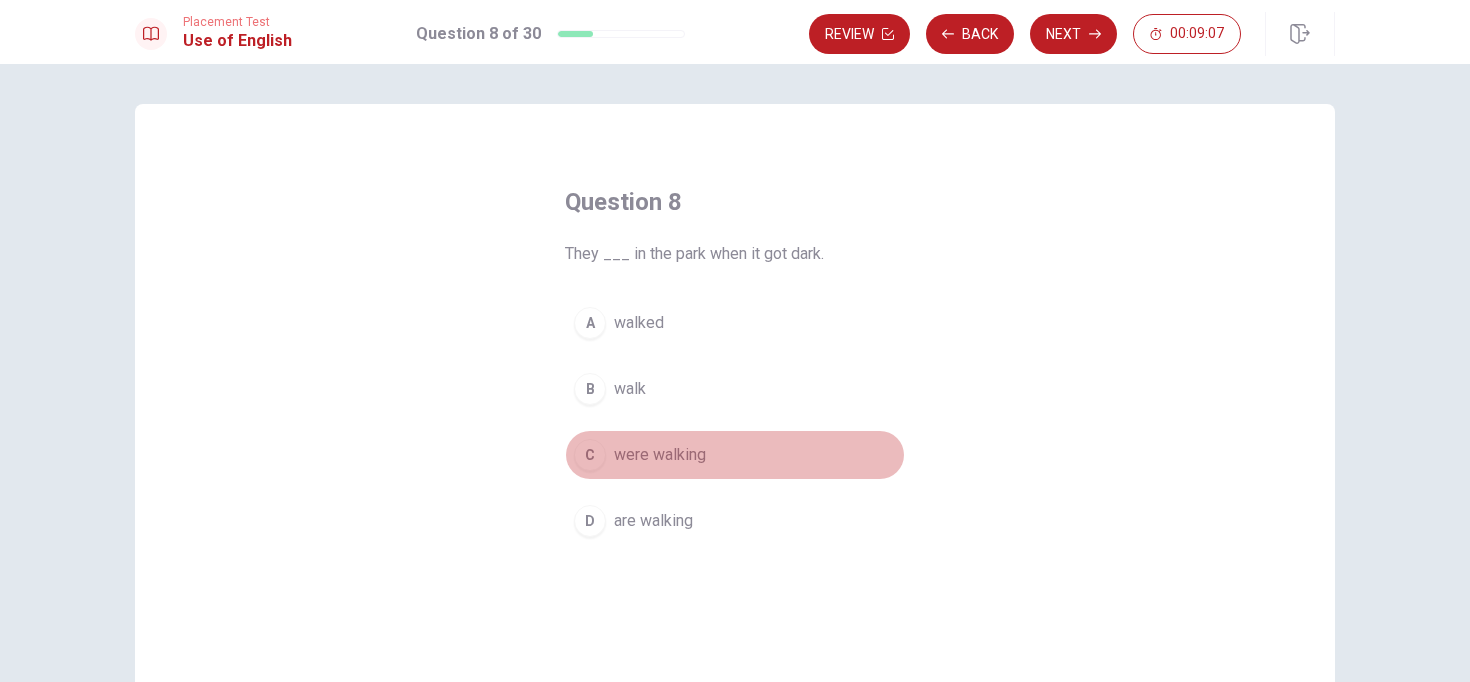 click on "were walking" at bounding box center [660, 455] 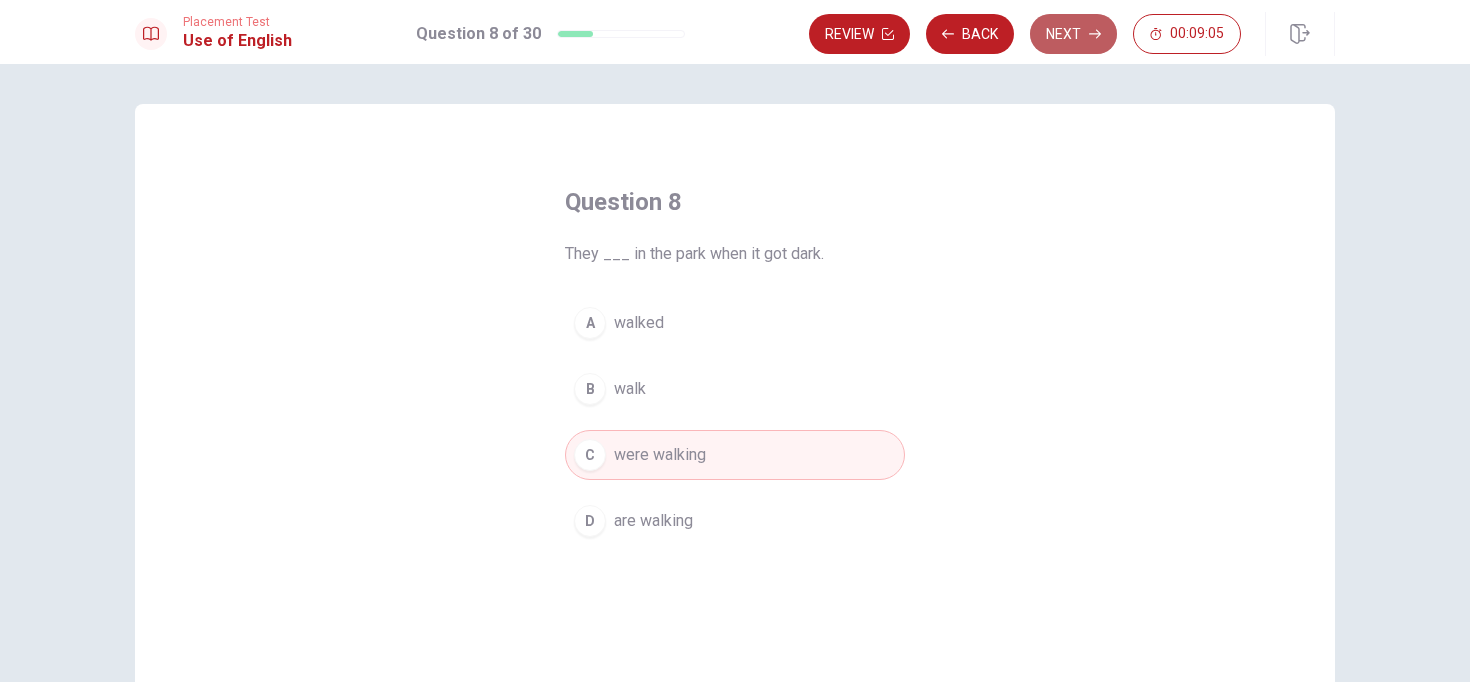 click on "Next" at bounding box center [1073, 34] 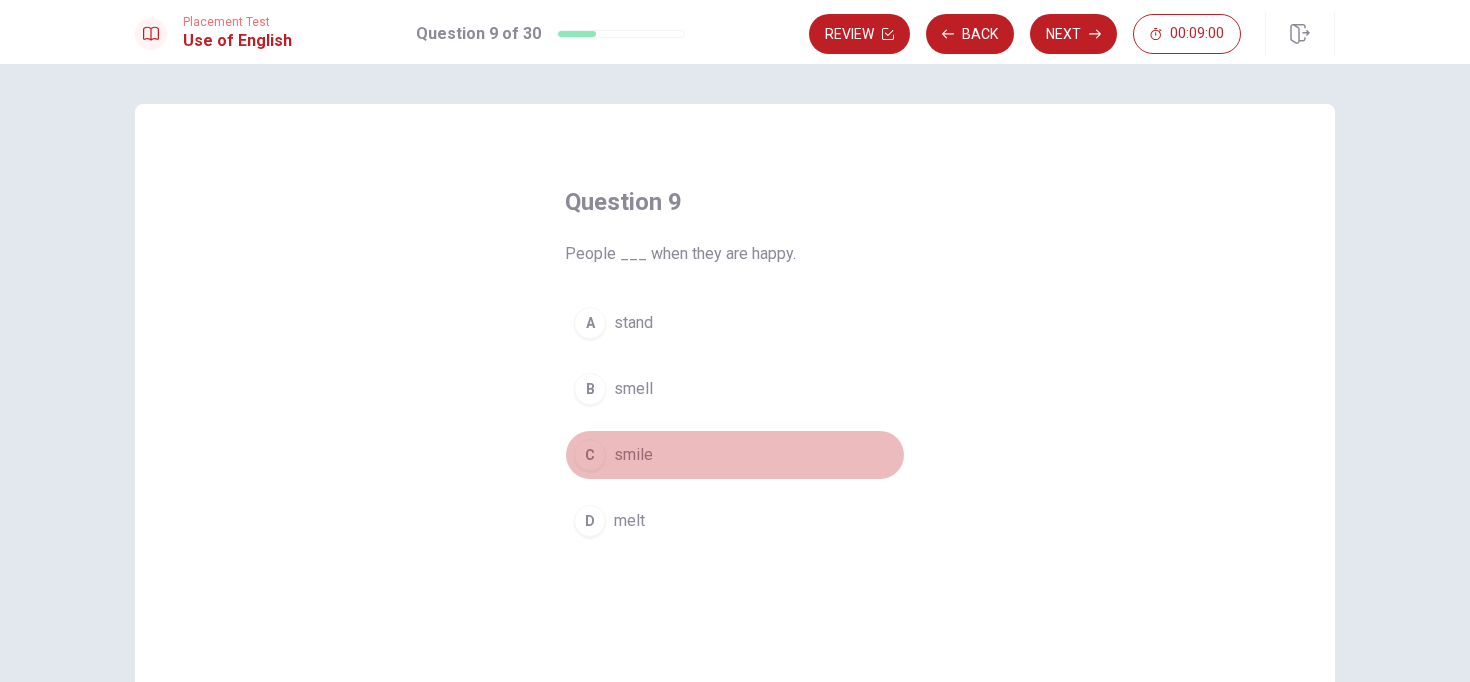click on "smile" at bounding box center (633, 455) 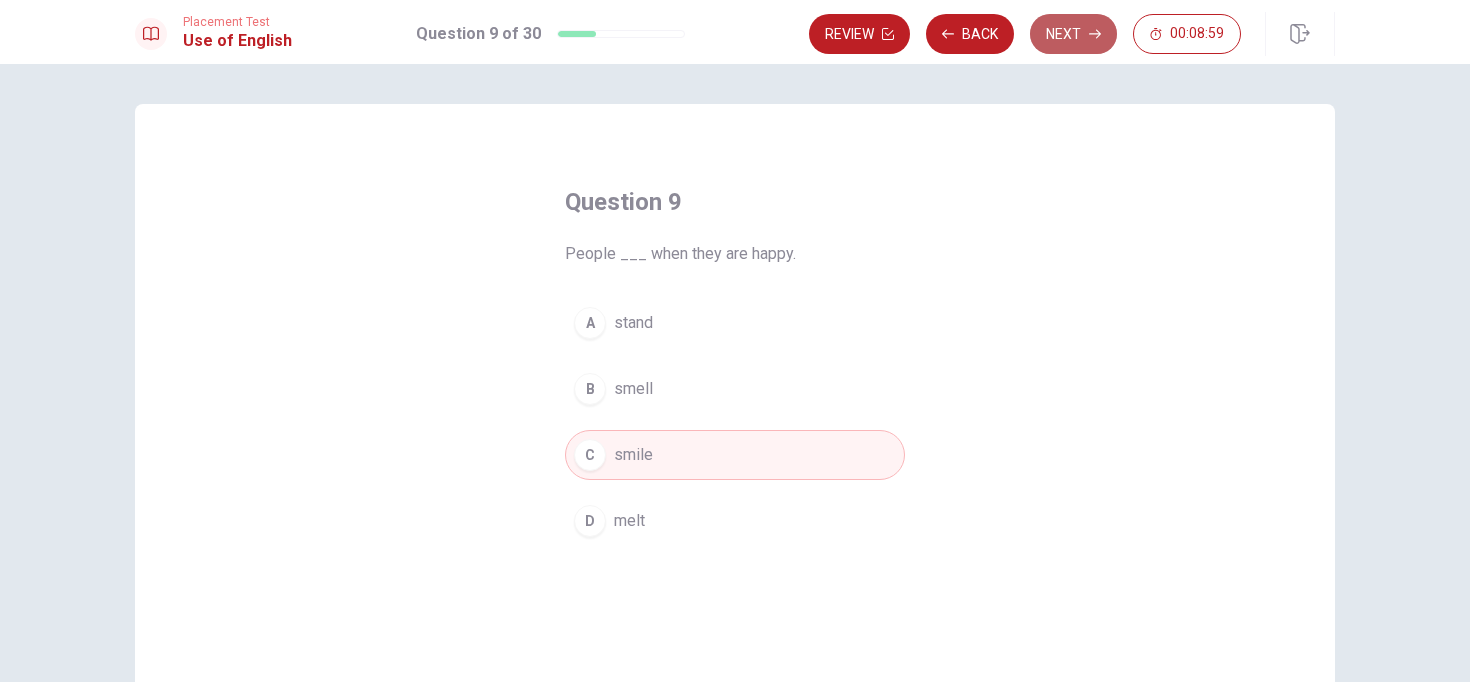 click on "Next" at bounding box center (1073, 34) 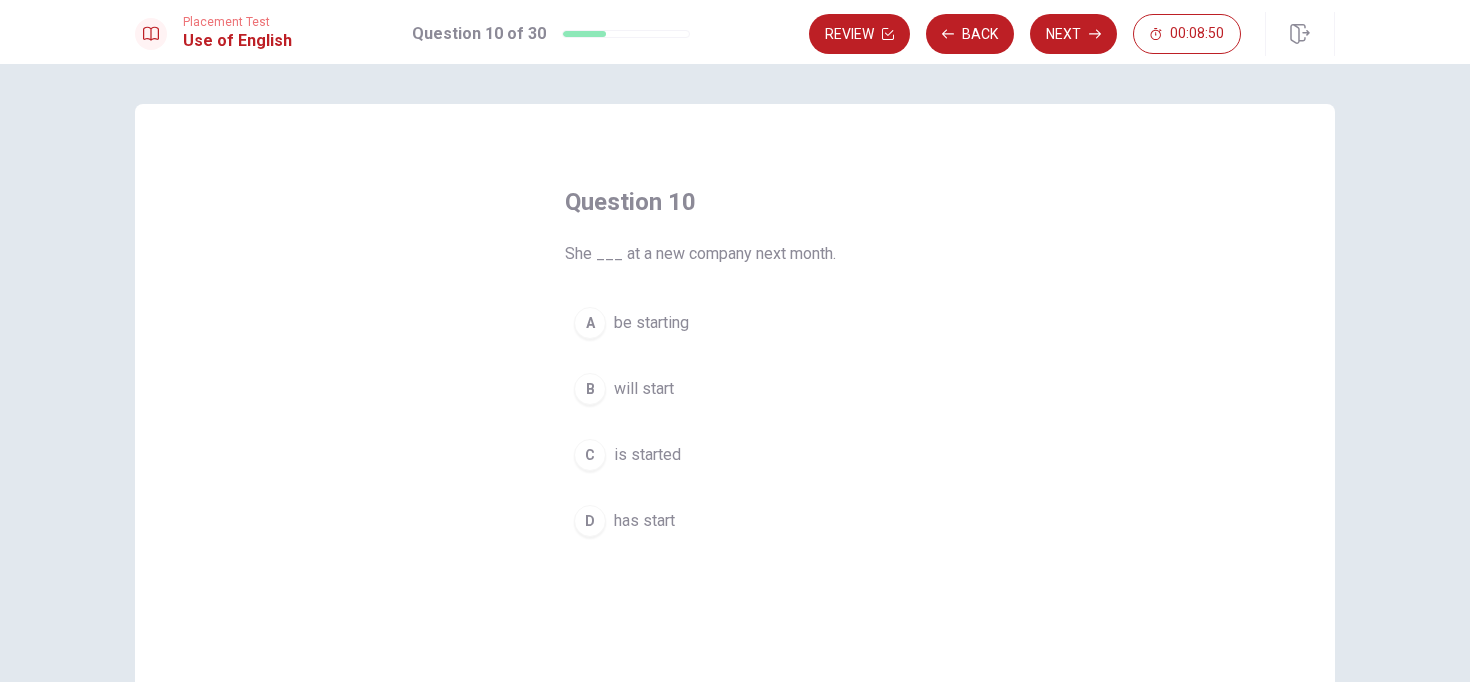 click on "will start" at bounding box center [644, 389] 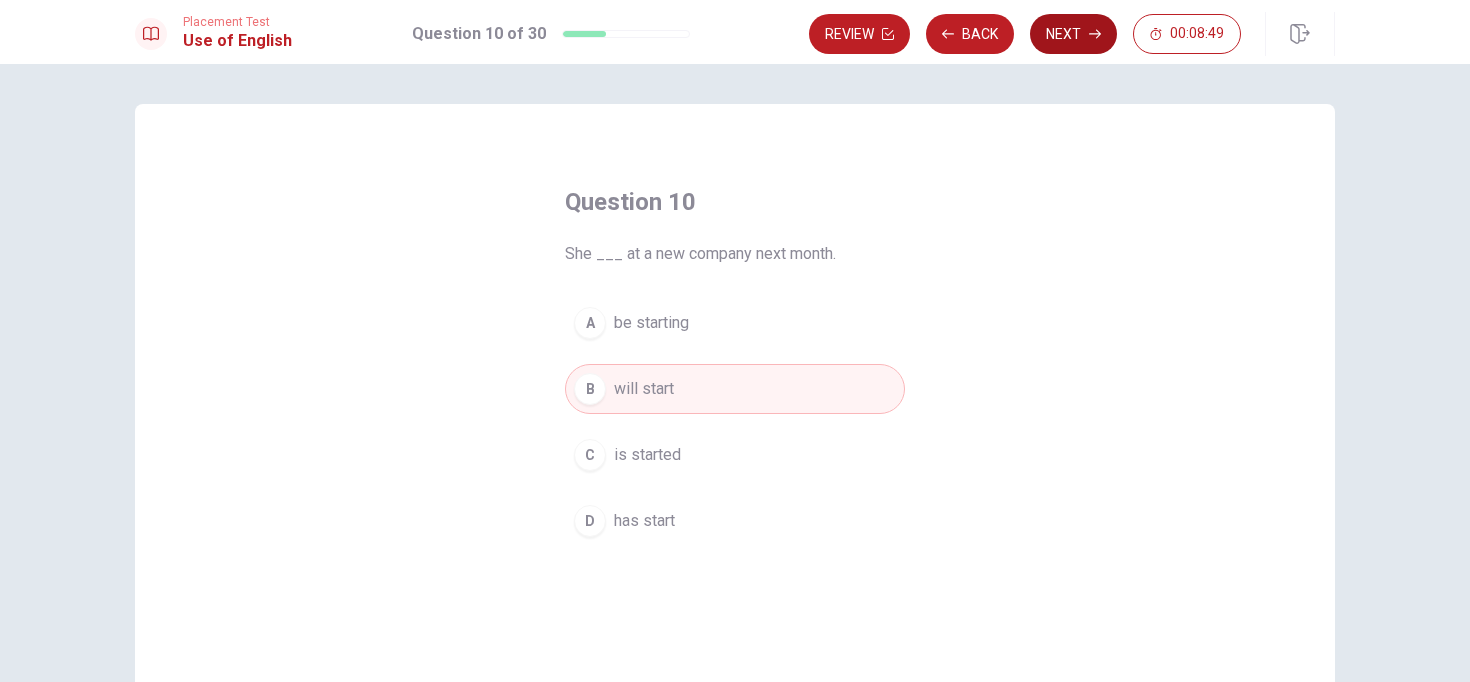 click on "Next" at bounding box center [1073, 34] 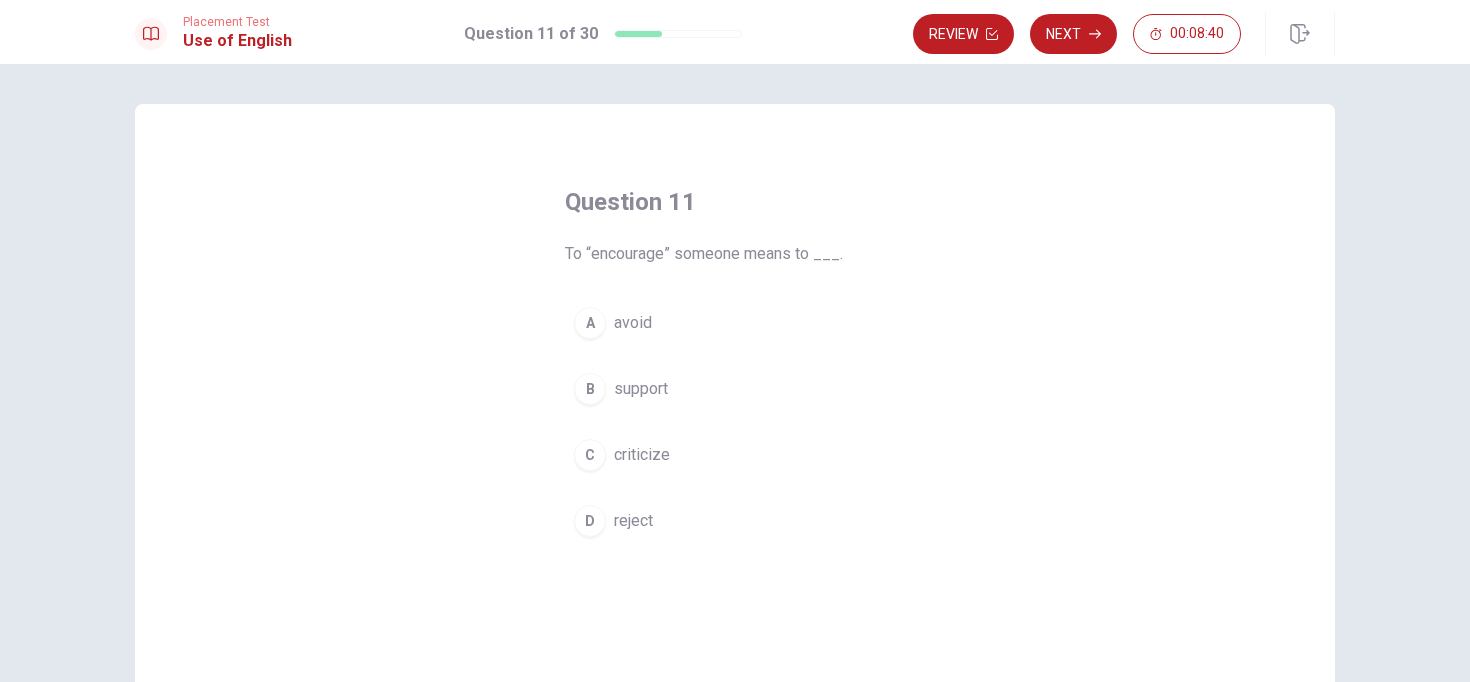 click on "B" at bounding box center [590, 389] 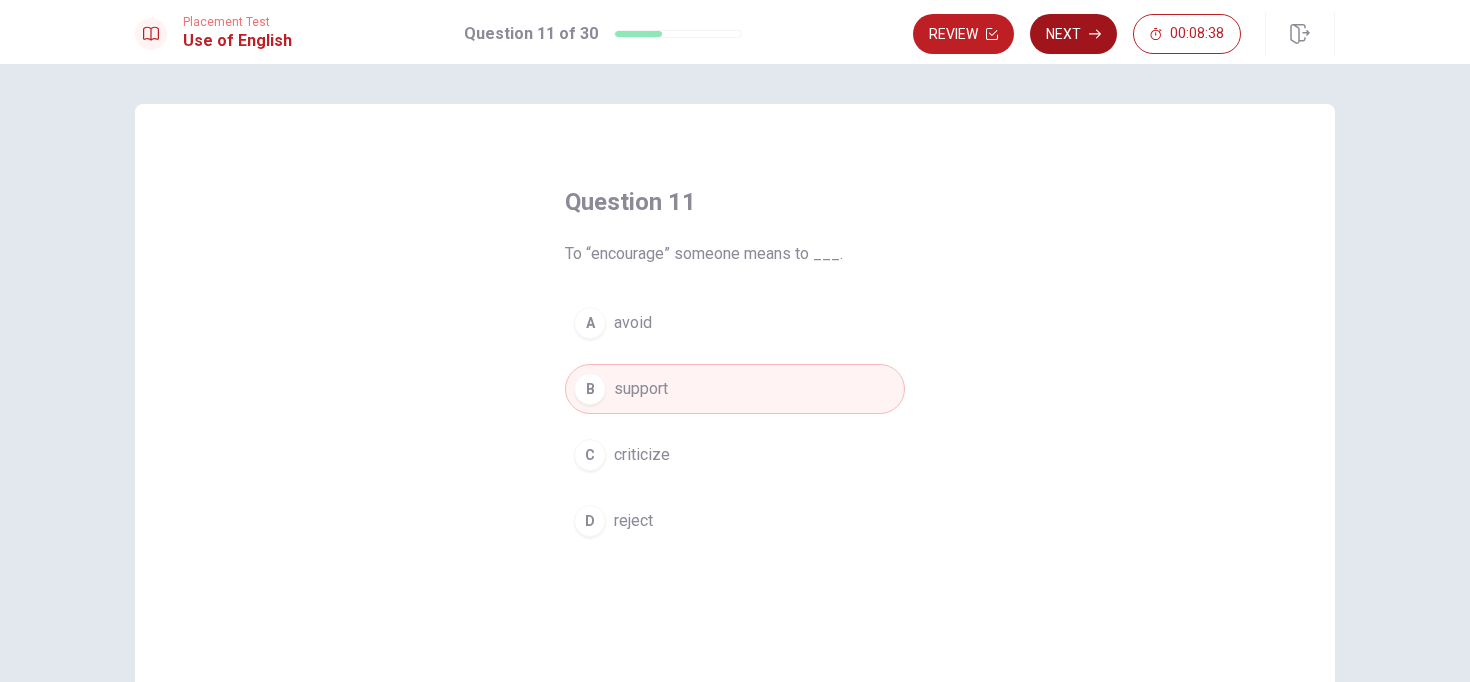 click on "Next" at bounding box center (1073, 34) 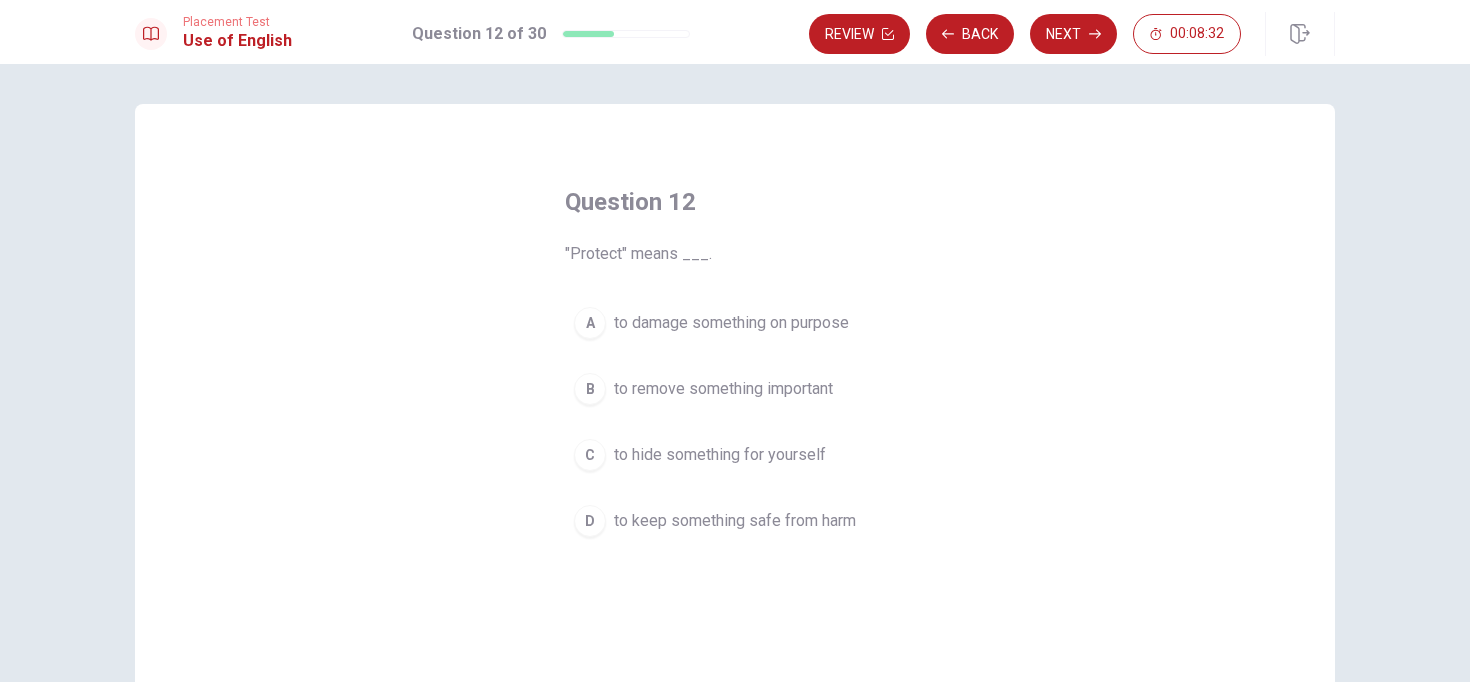 click on "to keep something safe from harm" at bounding box center (735, 521) 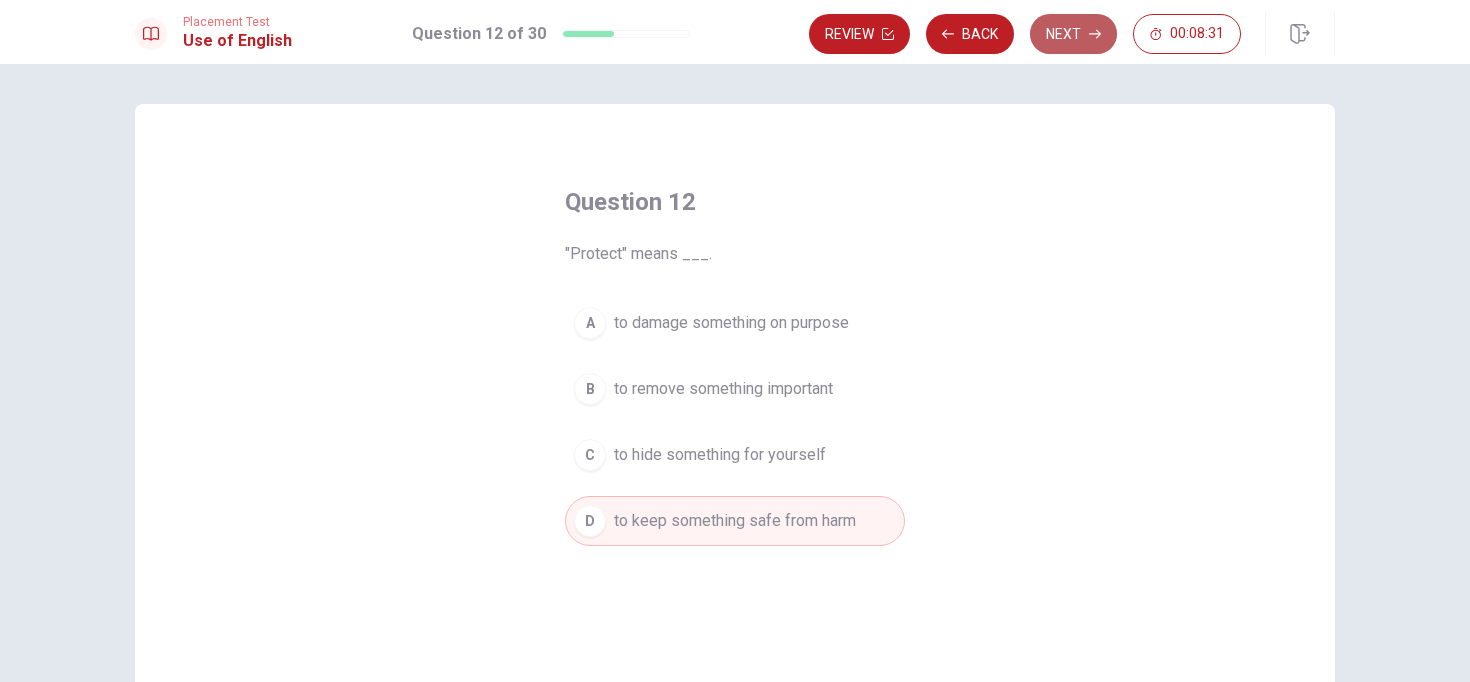 click on "Next" at bounding box center [1073, 34] 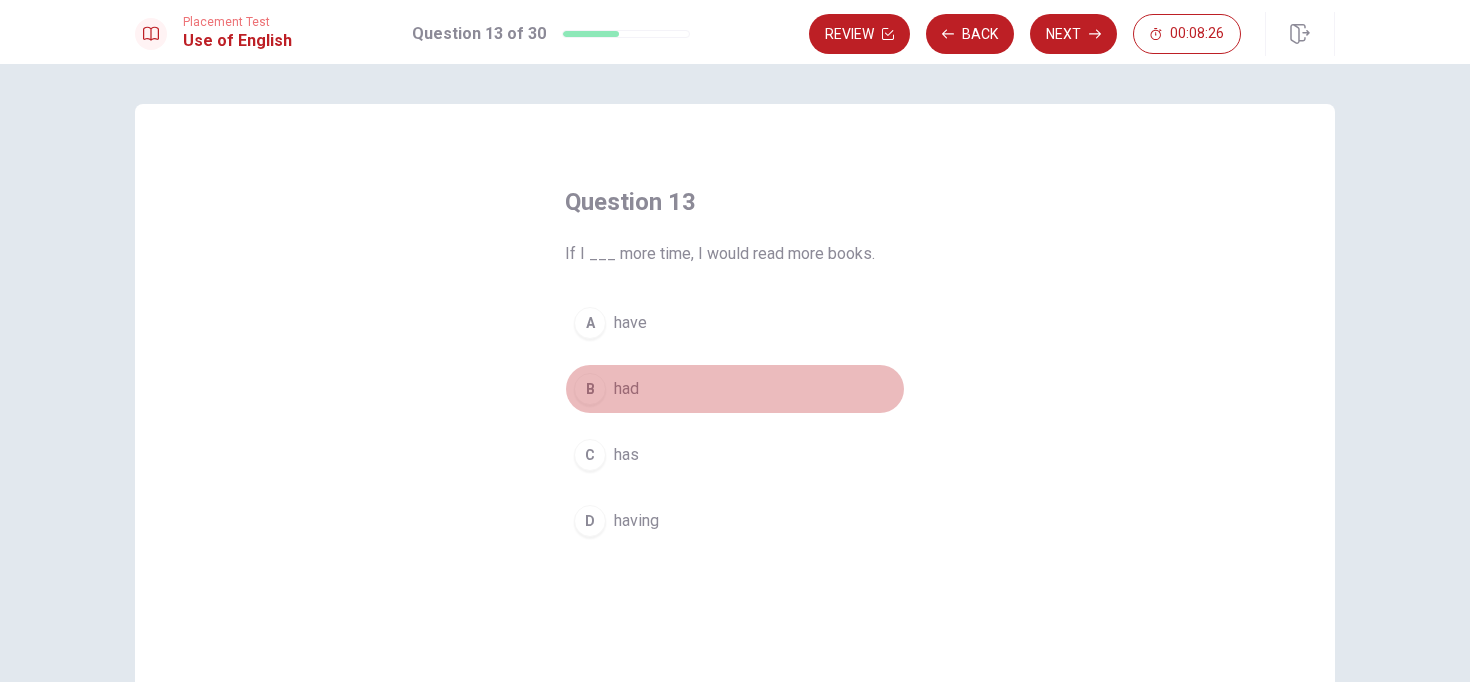 click on "had" at bounding box center [626, 389] 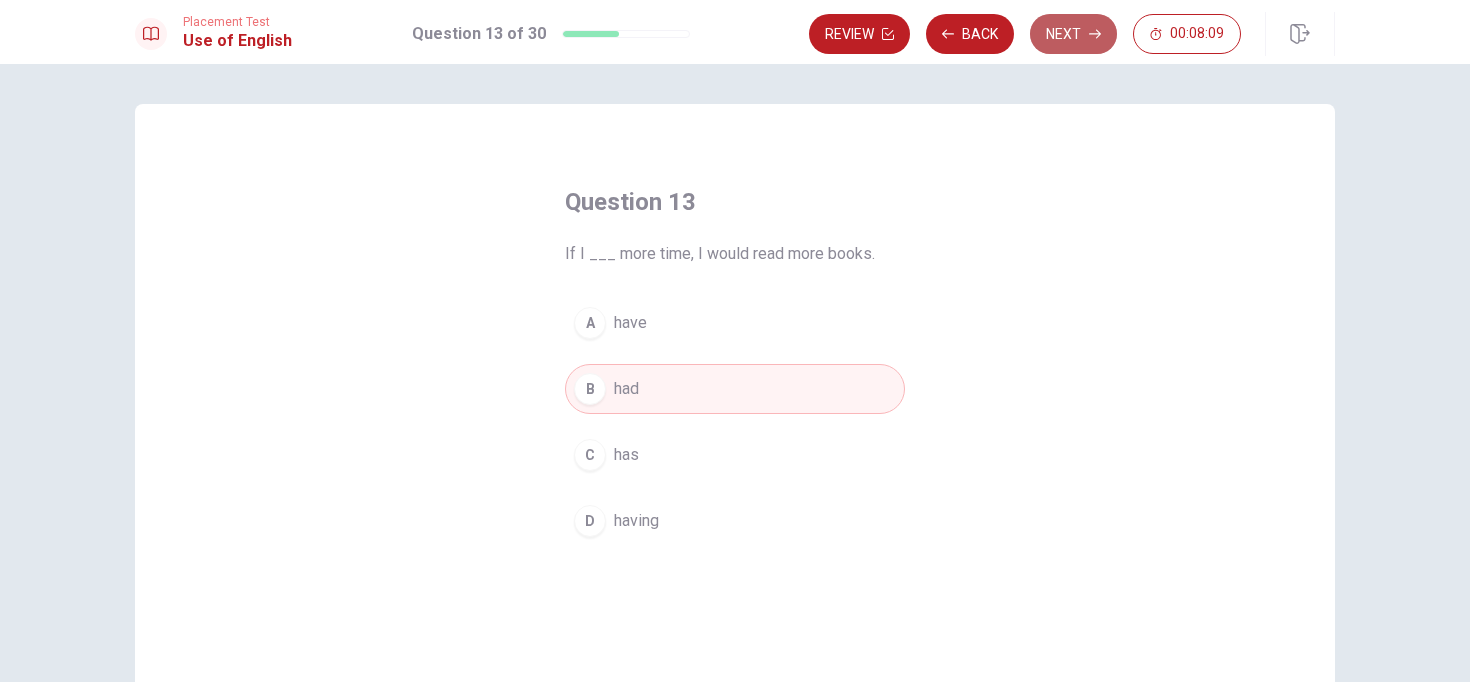 click on "Next" at bounding box center [1073, 34] 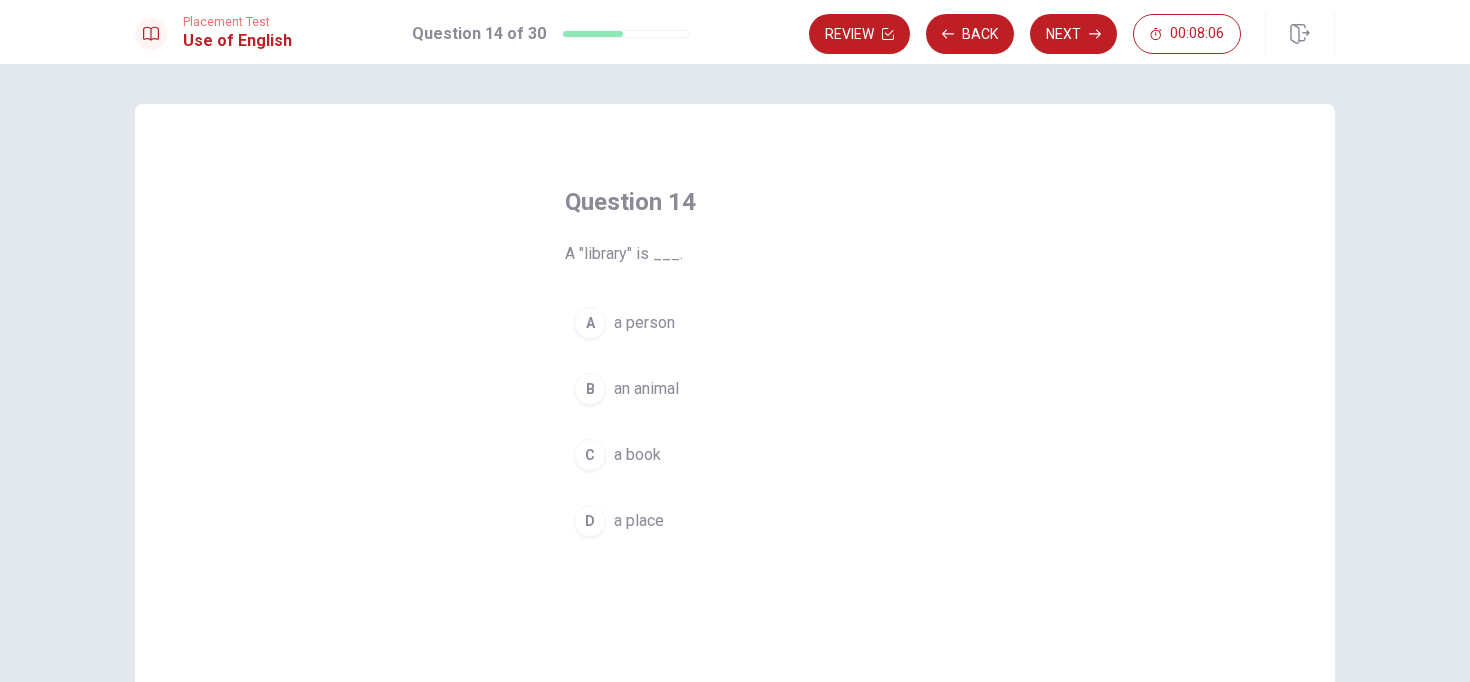 click on "C a book" at bounding box center [735, 455] 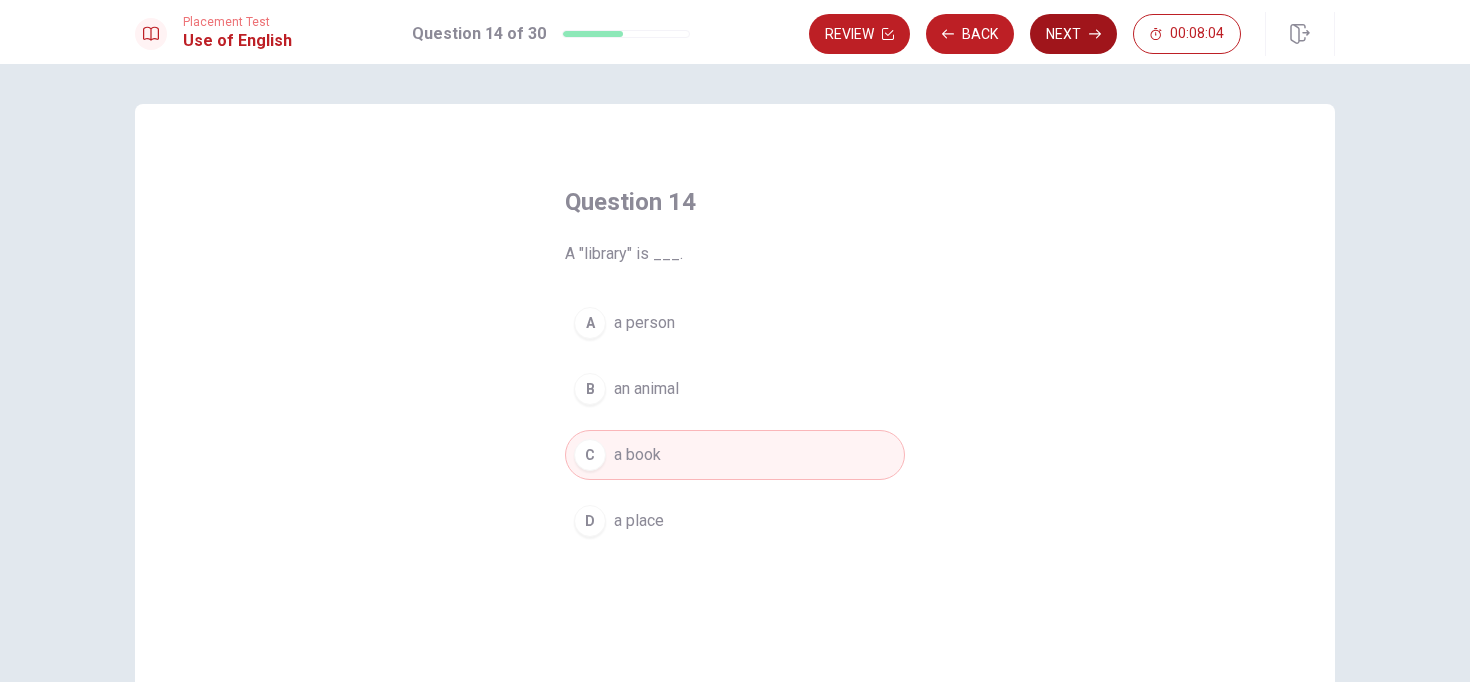 click 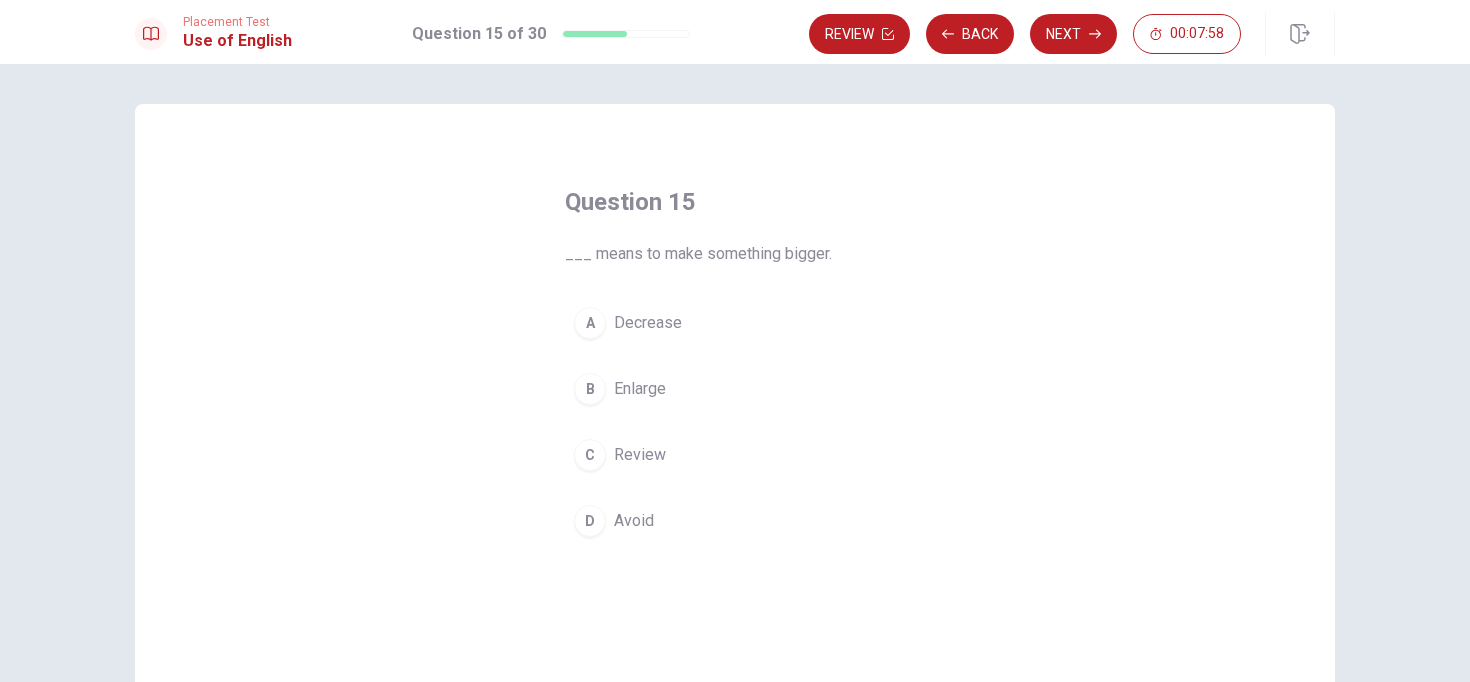 click on "B Enlarge" at bounding box center [735, 389] 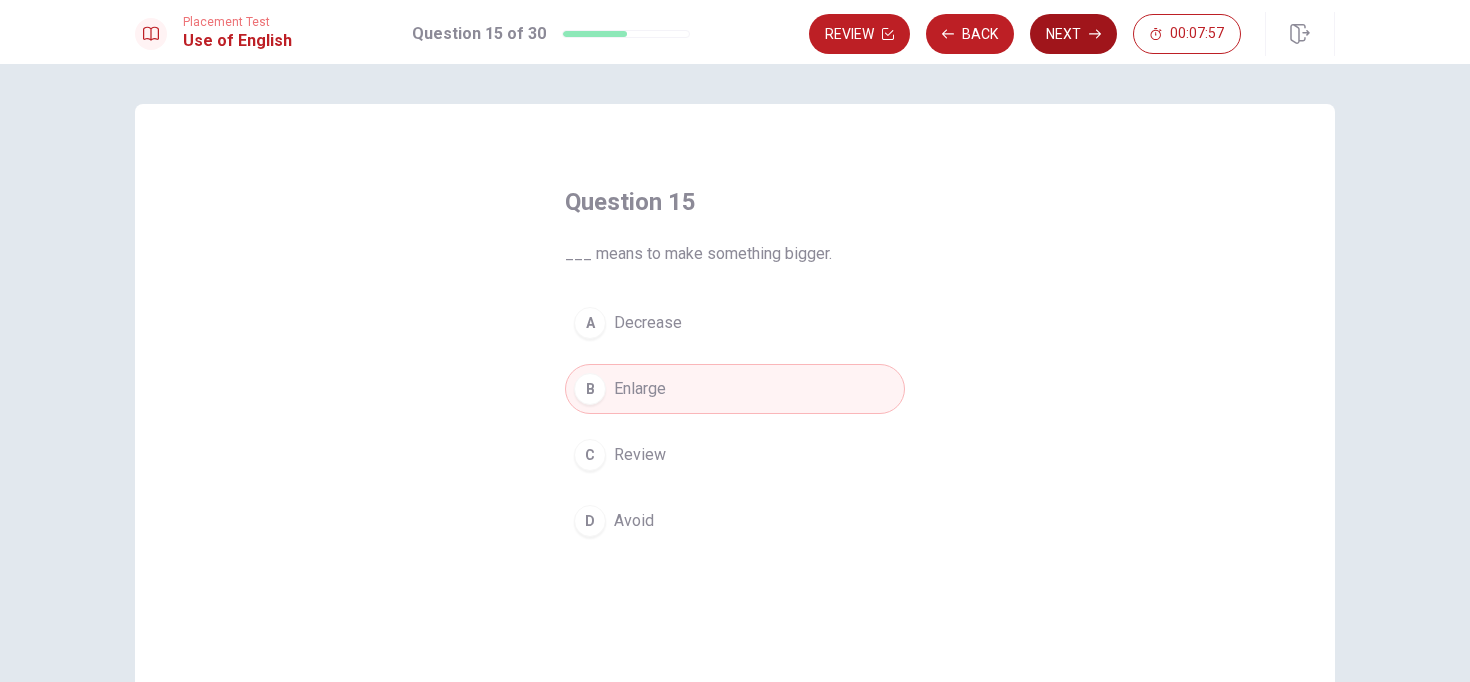 click on "Next" at bounding box center [1073, 34] 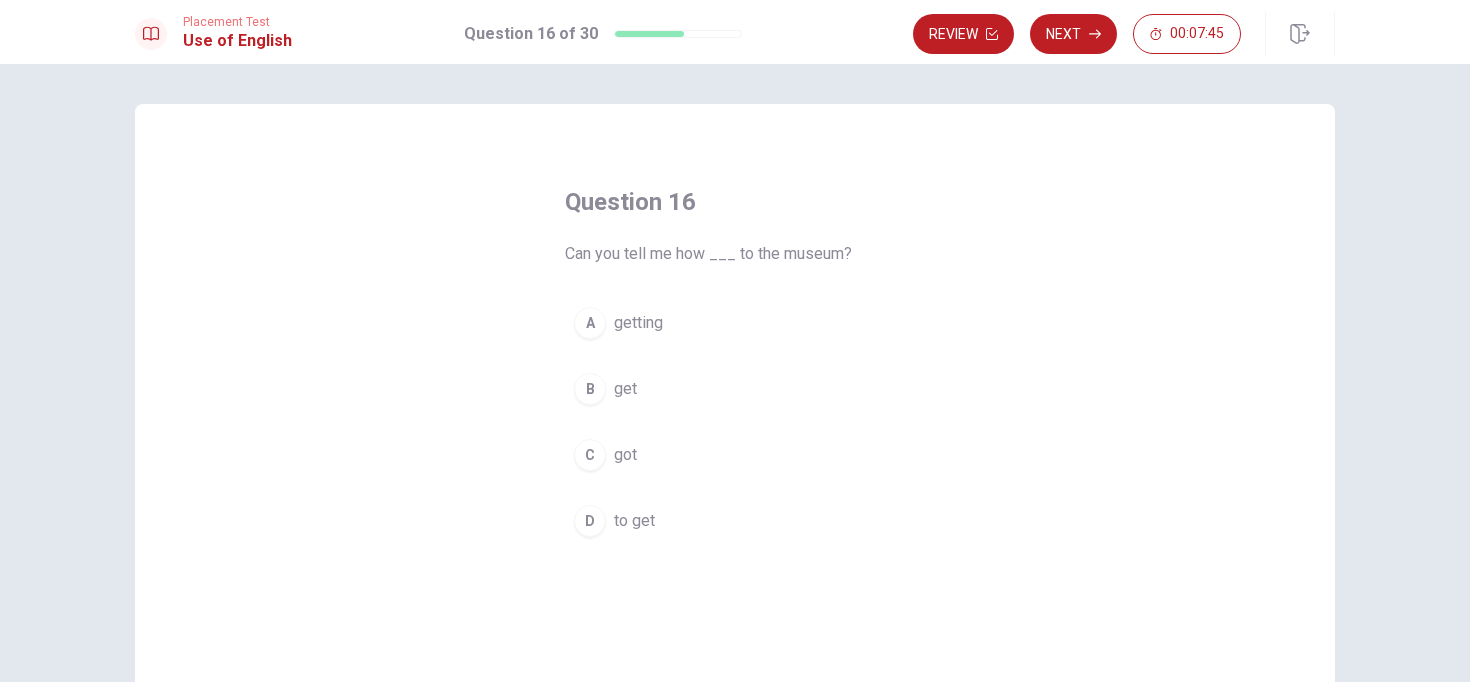 click on "to get" at bounding box center [634, 521] 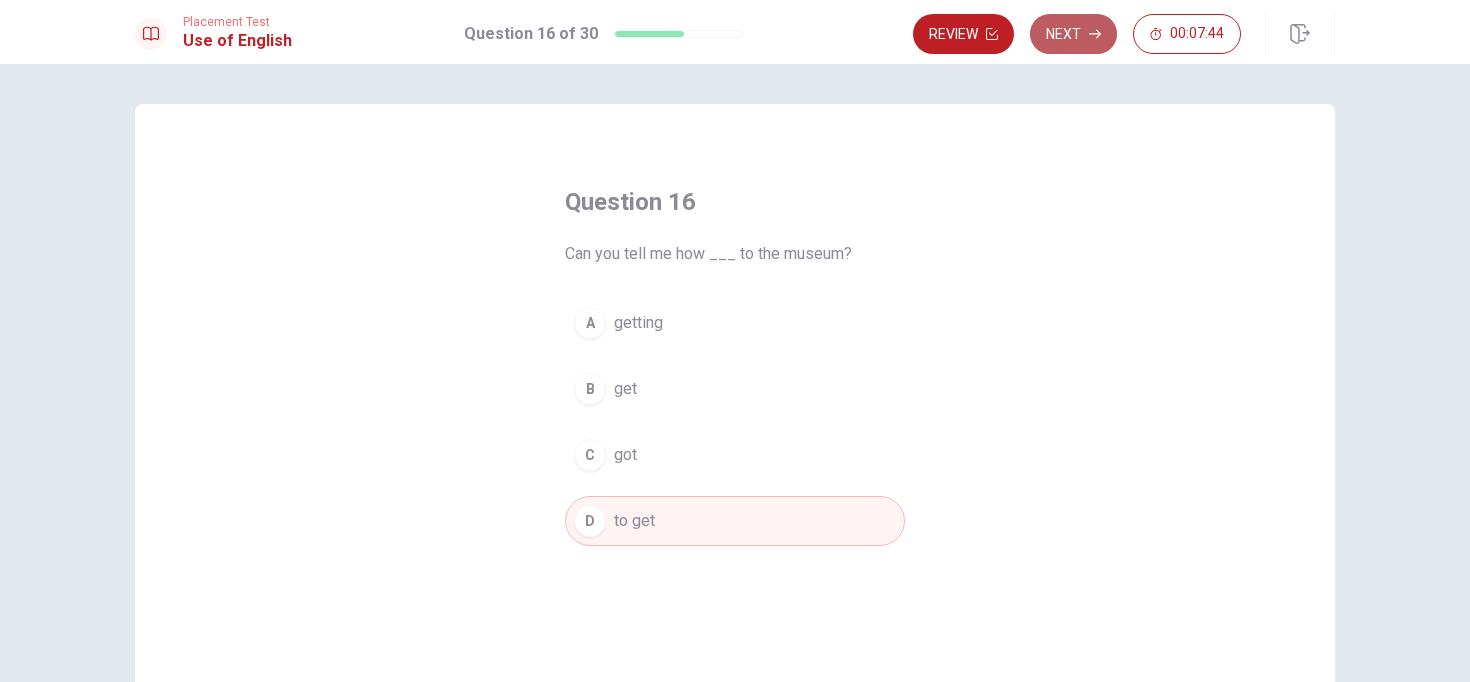 click on "Next" at bounding box center (1073, 34) 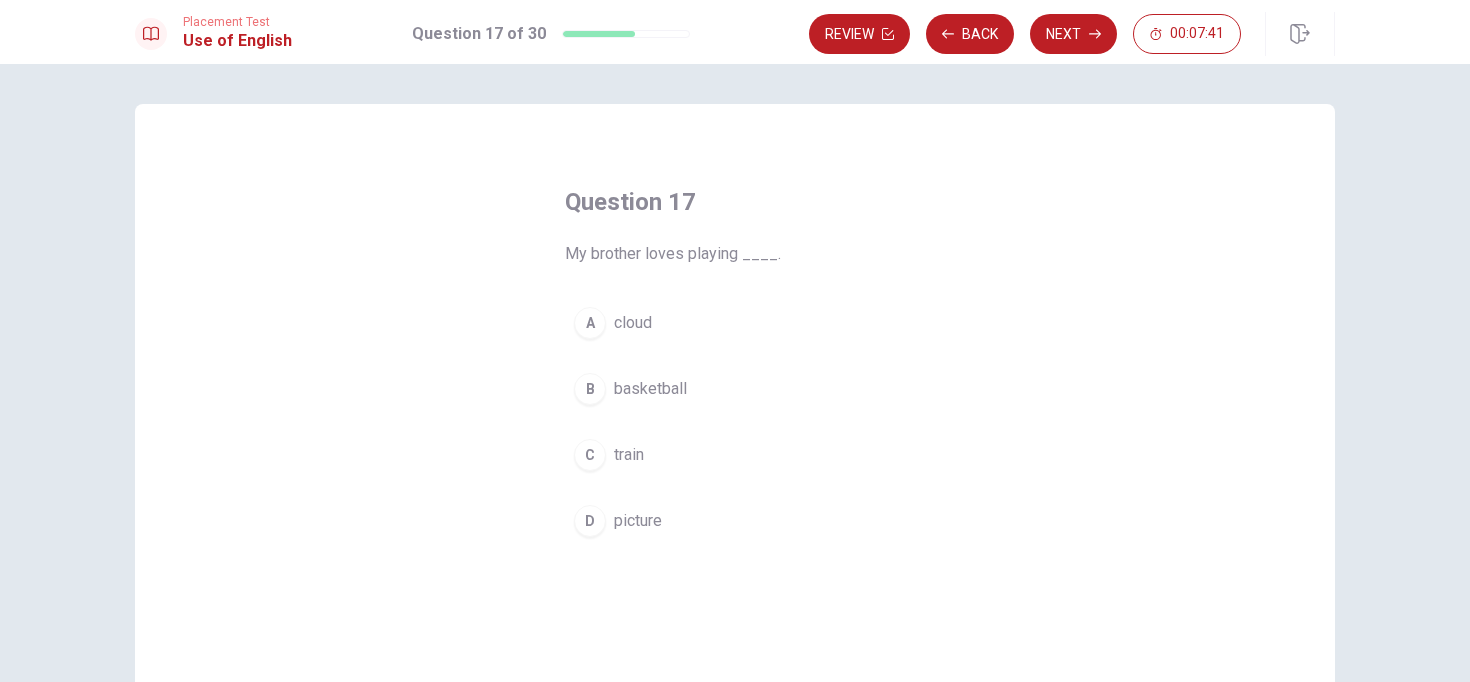 click on "basketball" at bounding box center [650, 389] 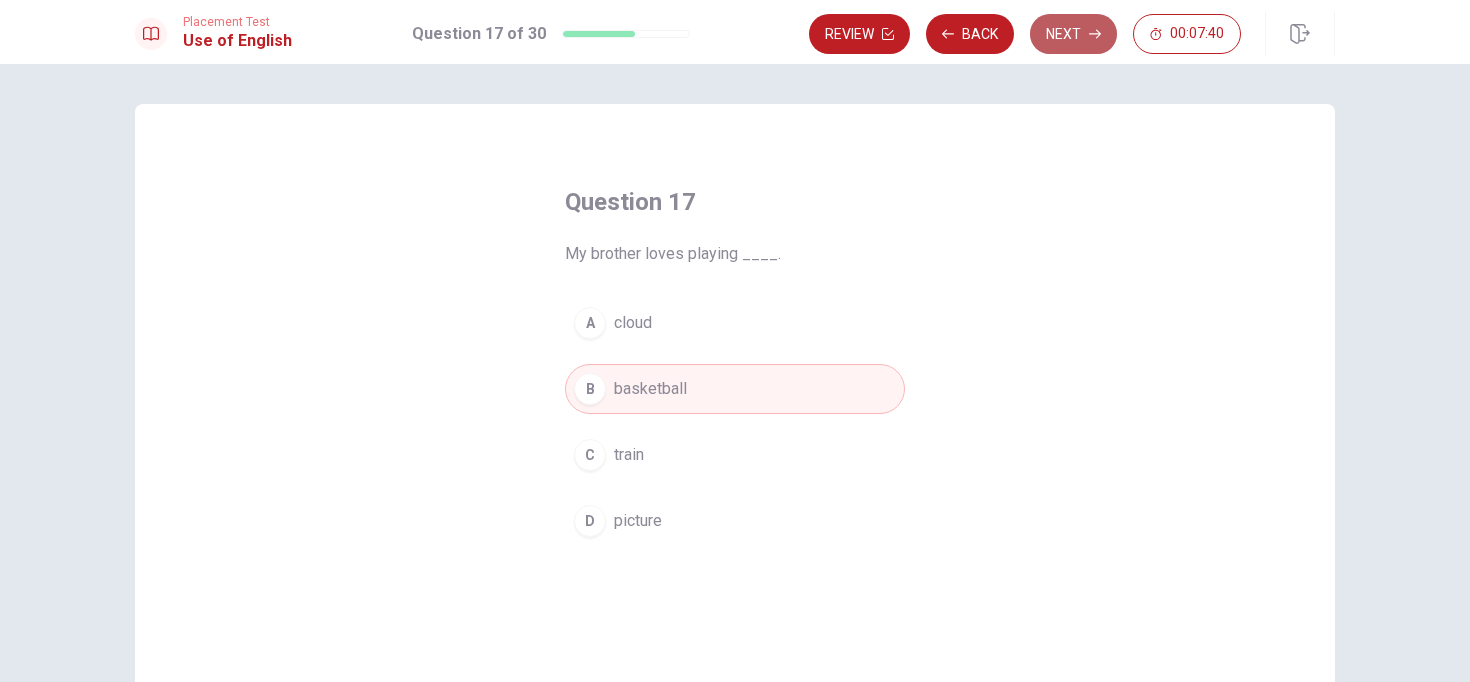 click on "Next" at bounding box center [1073, 34] 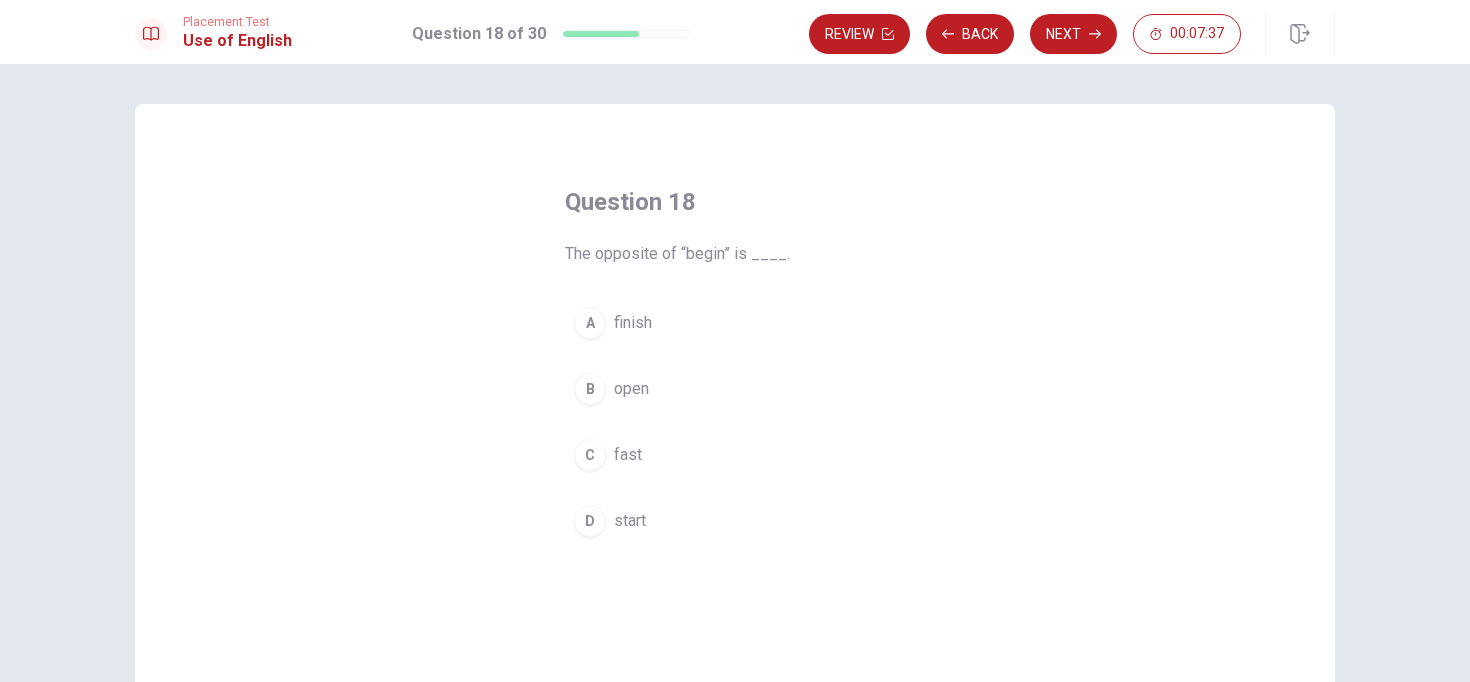 click on "A finish" at bounding box center [735, 323] 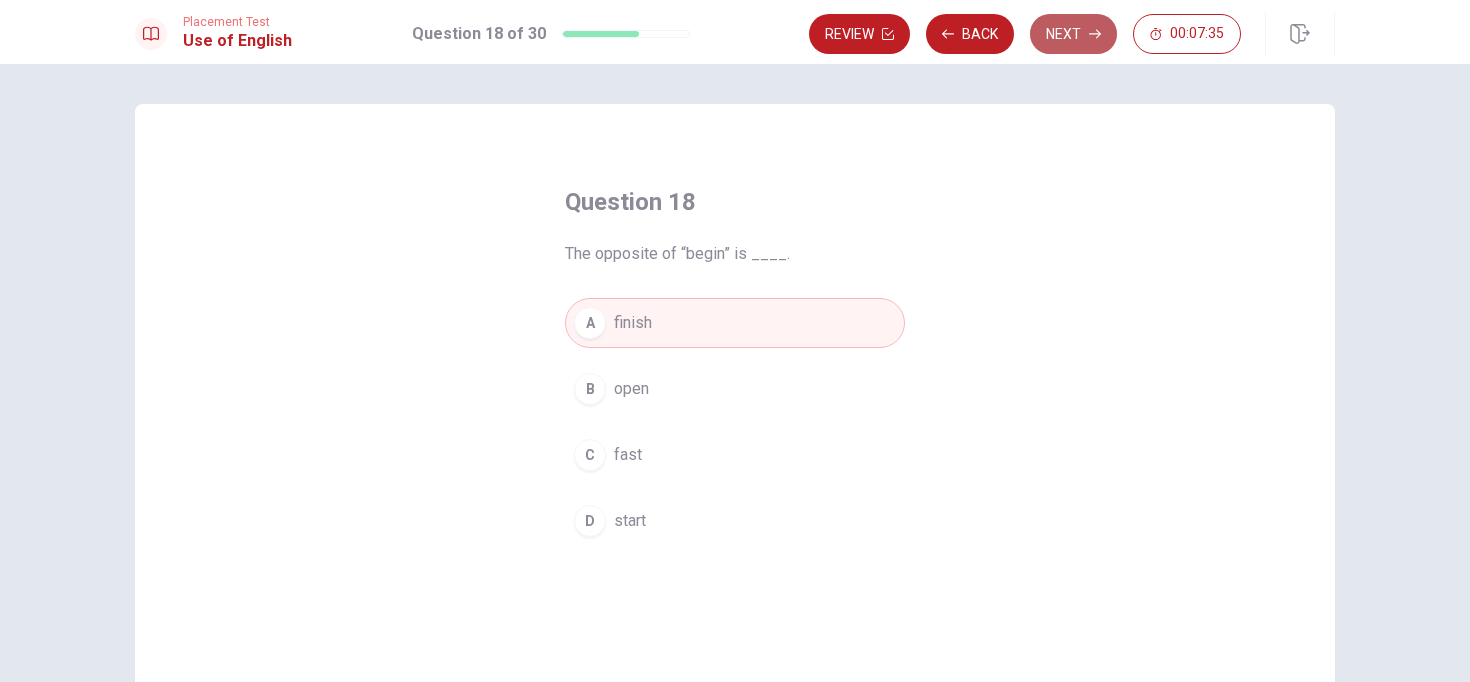 click on "Next" at bounding box center [1073, 34] 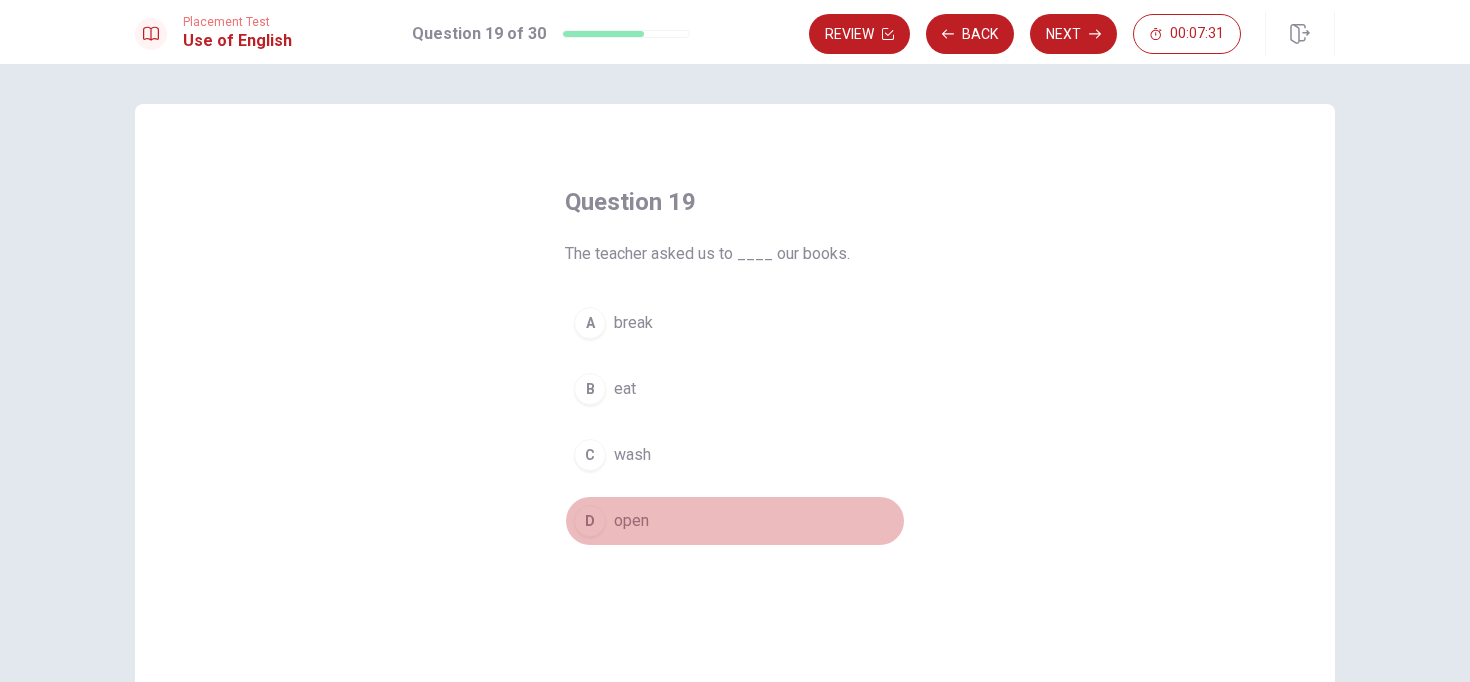 click on "open" at bounding box center [631, 521] 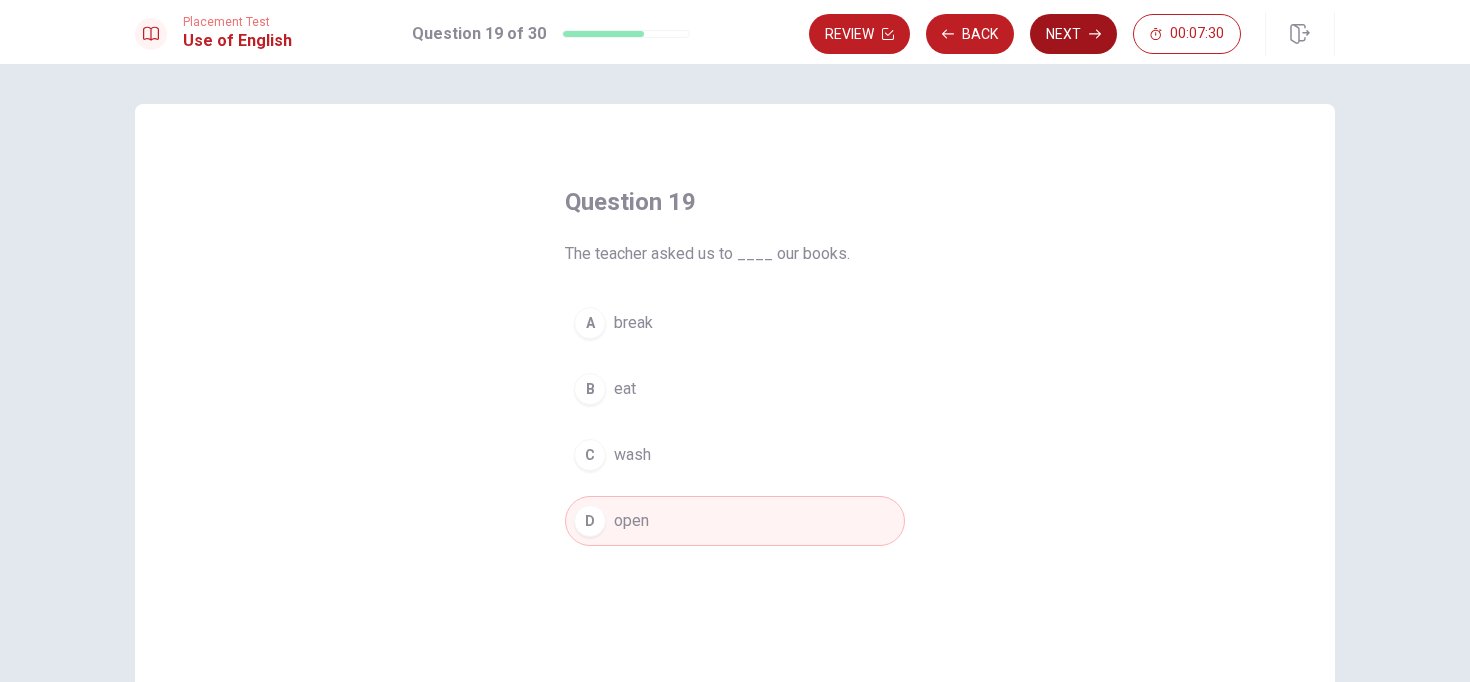 click on "Next" at bounding box center (1073, 34) 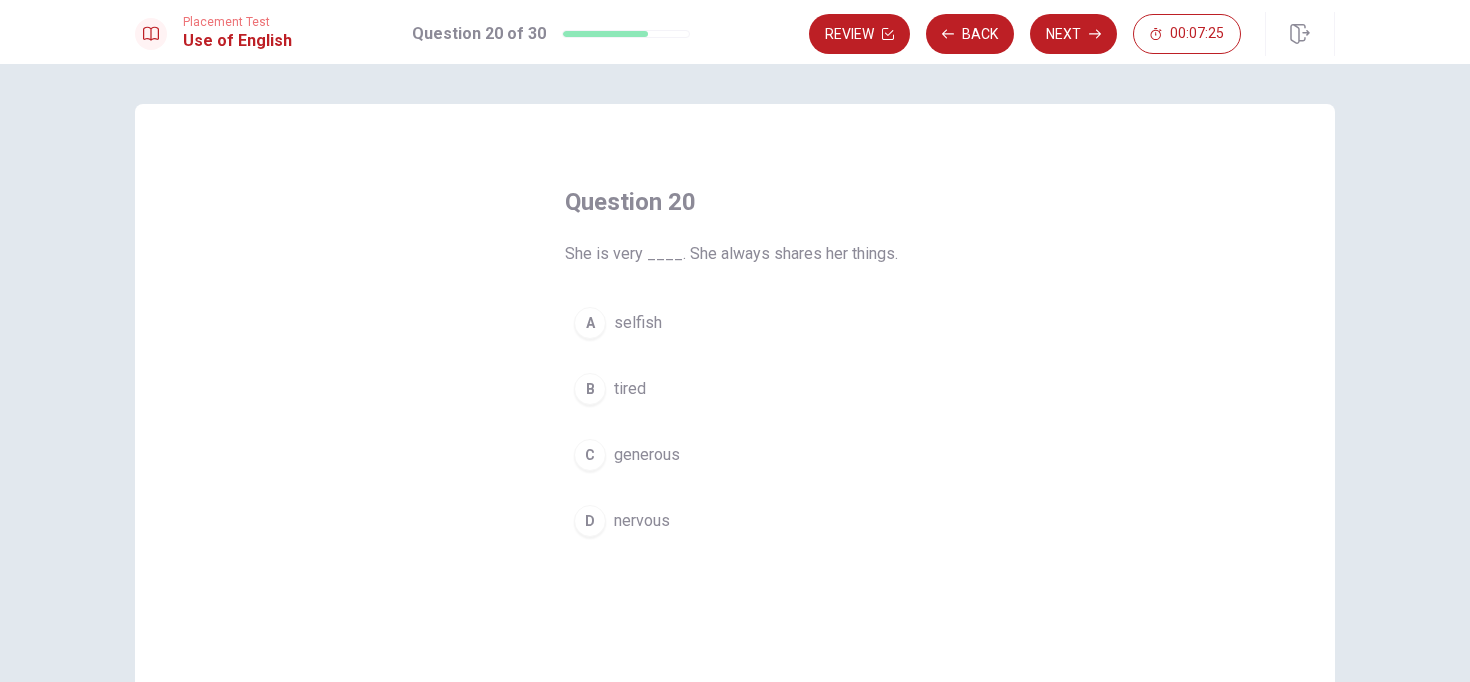 click on "generous" at bounding box center [647, 455] 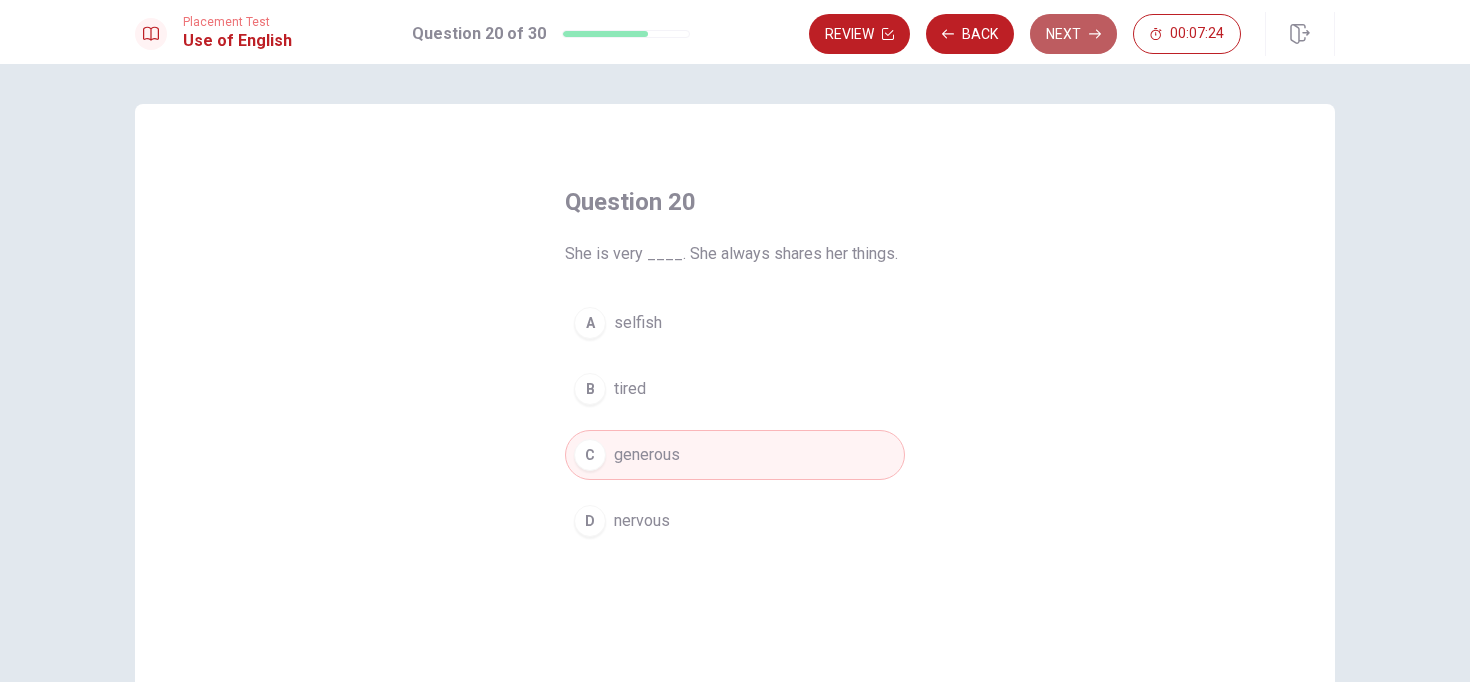 click on "Next" at bounding box center [1073, 34] 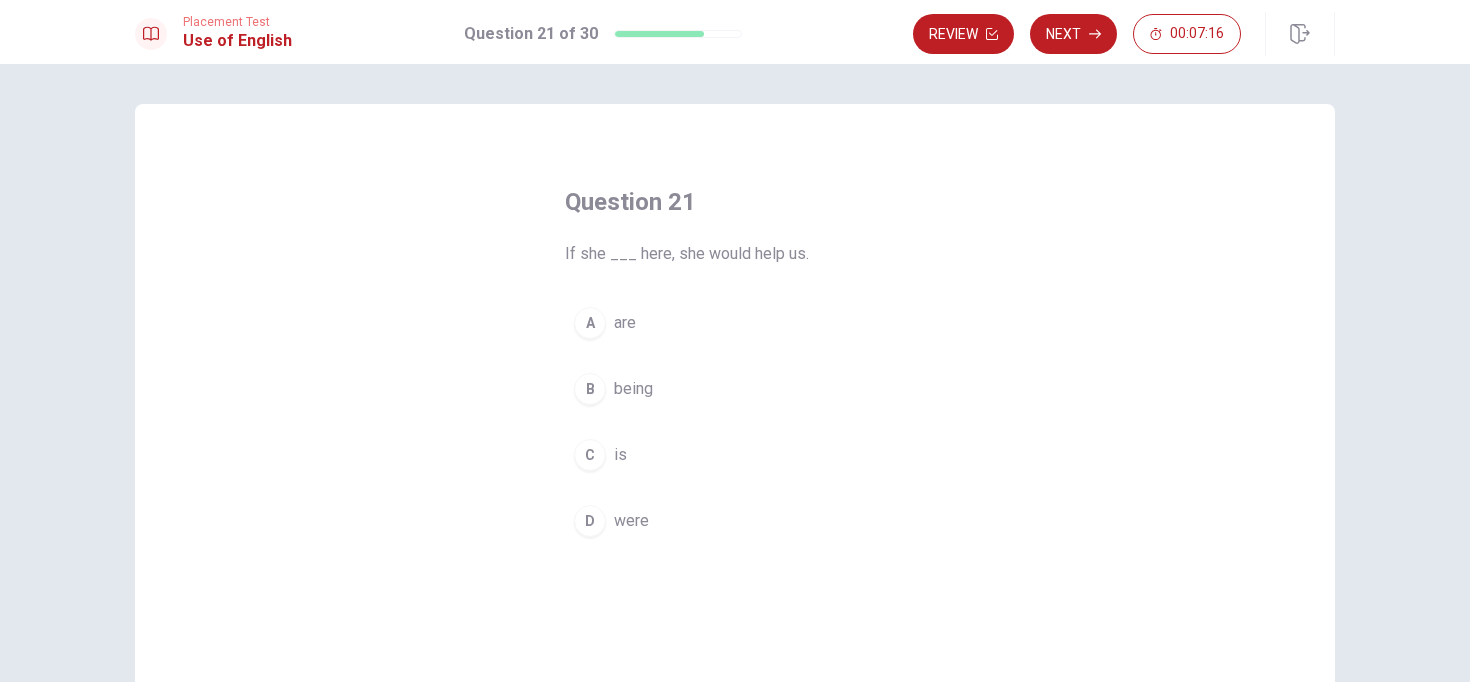 click on "were" at bounding box center [631, 521] 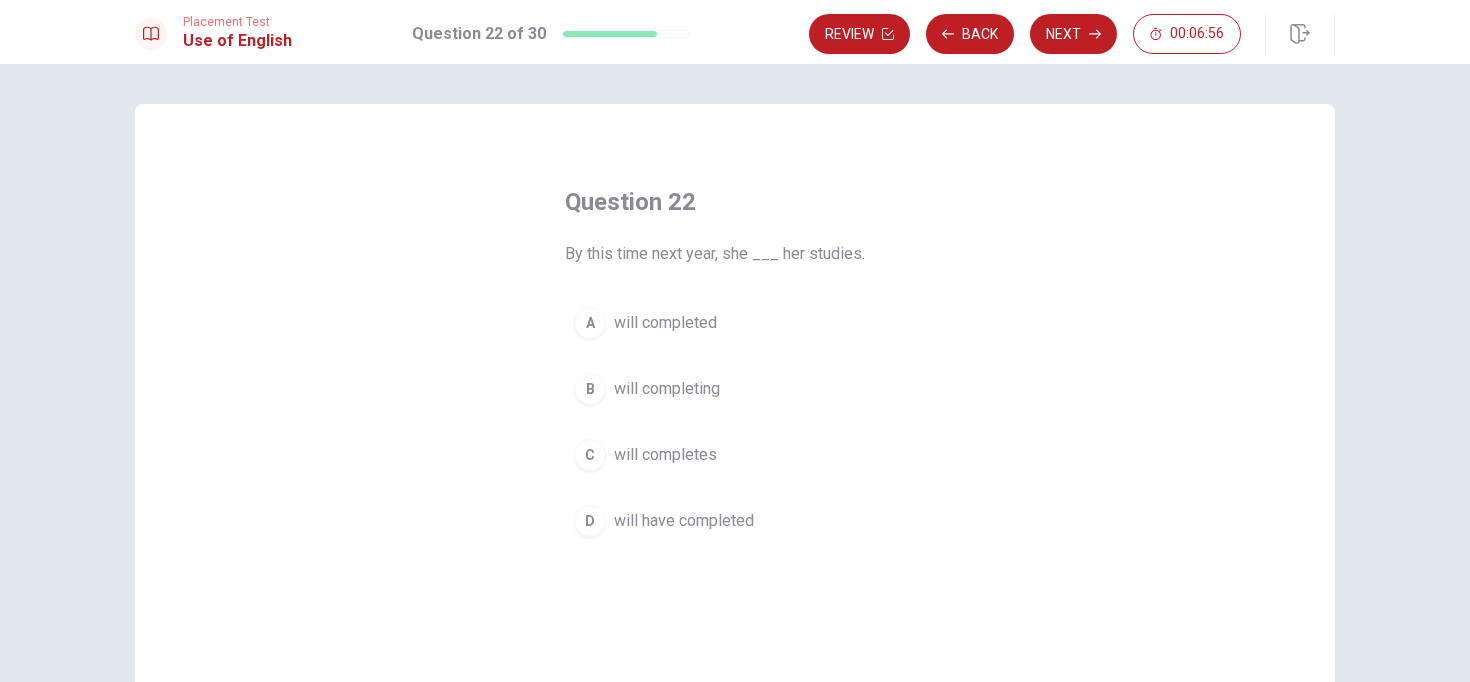 click on "will have completed" at bounding box center (684, 521) 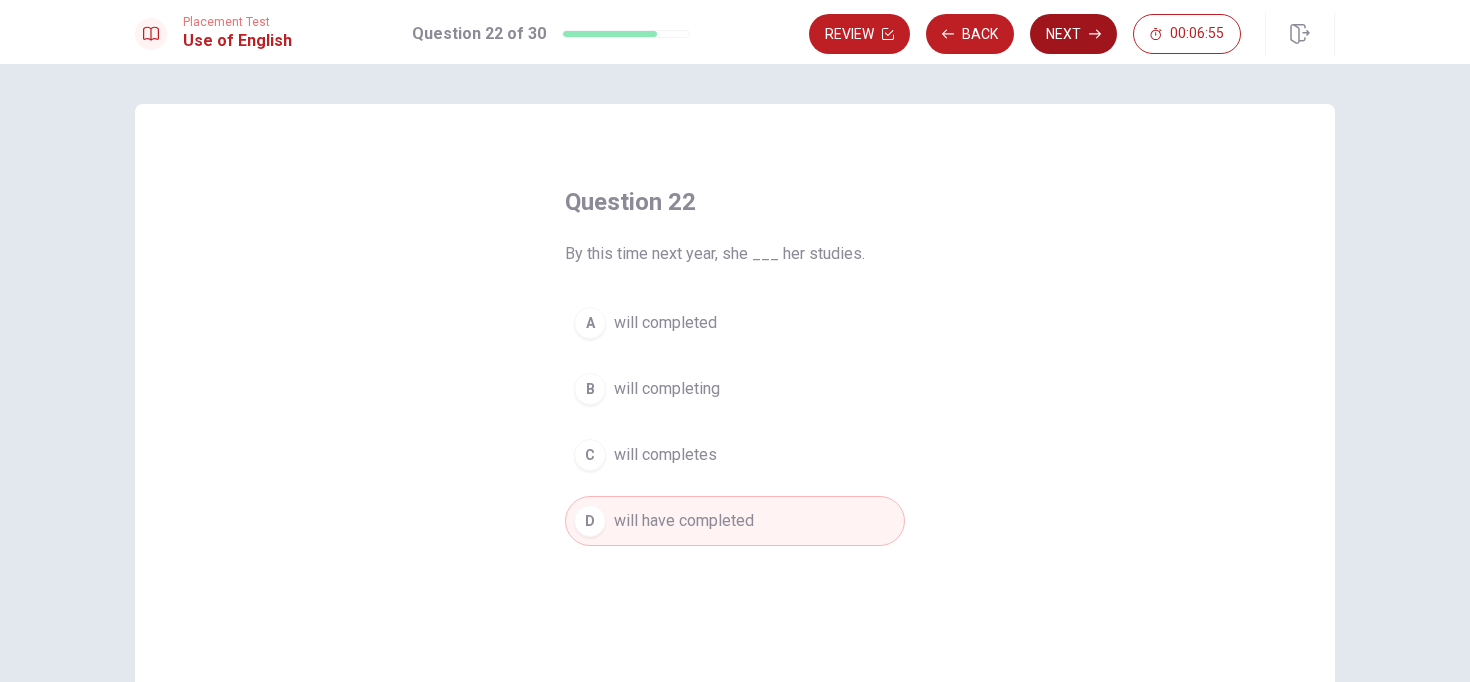 click on "Next" at bounding box center [1073, 34] 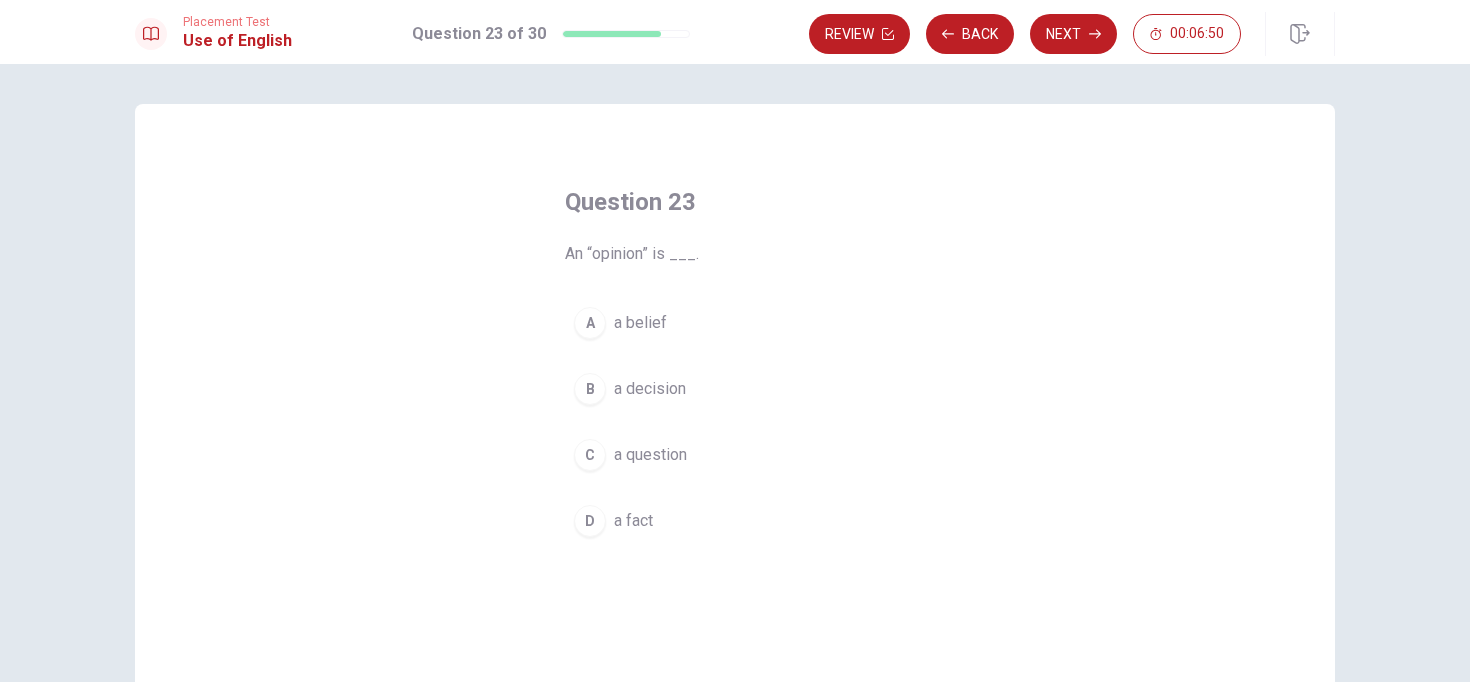 click on "a belief" at bounding box center [640, 323] 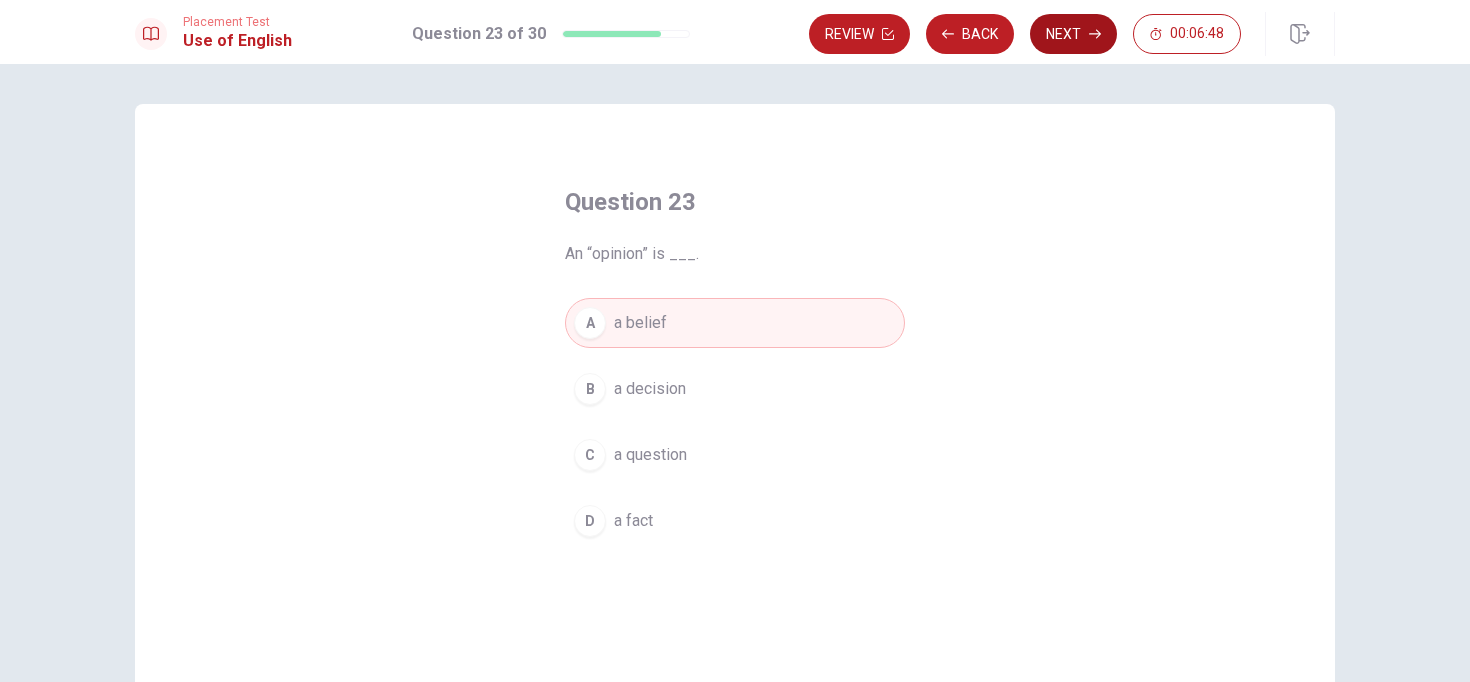 click on "Next" at bounding box center (1073, 34) 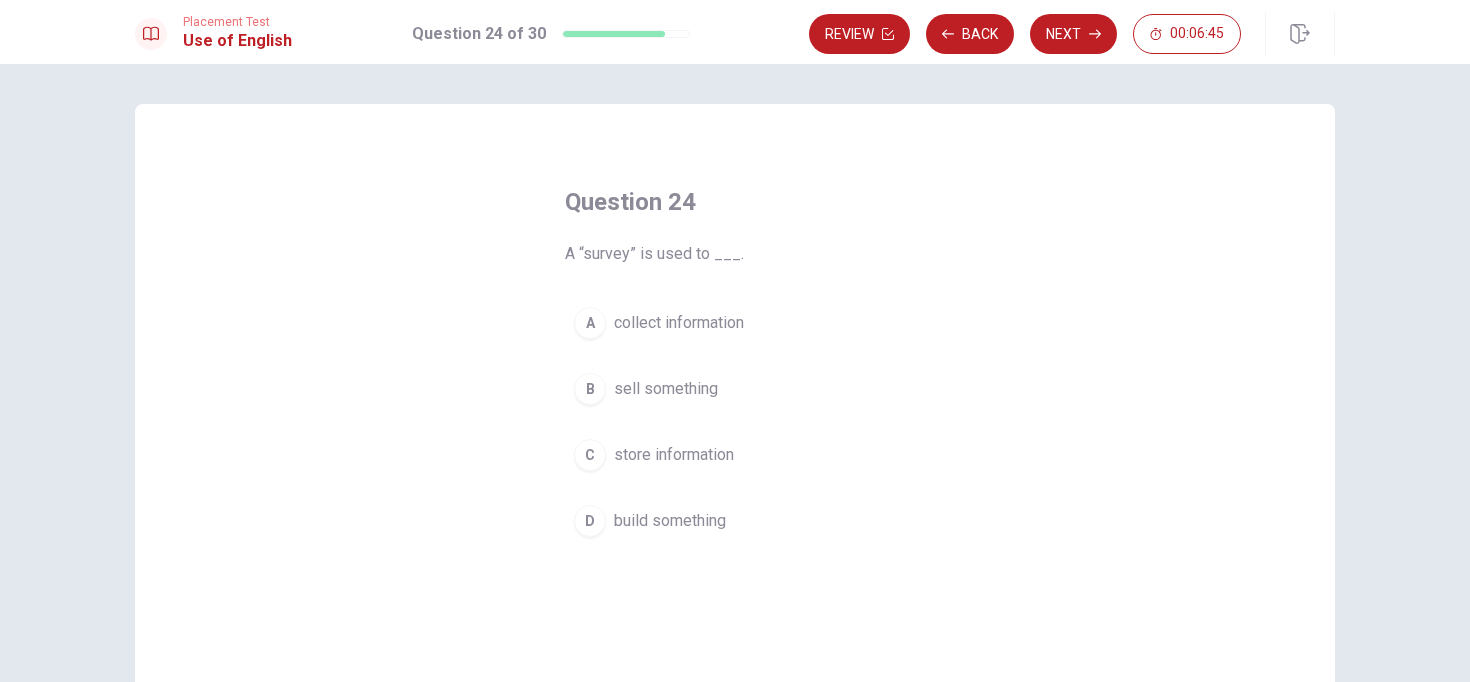 click on "collect information" at bounding box center (679, 323) 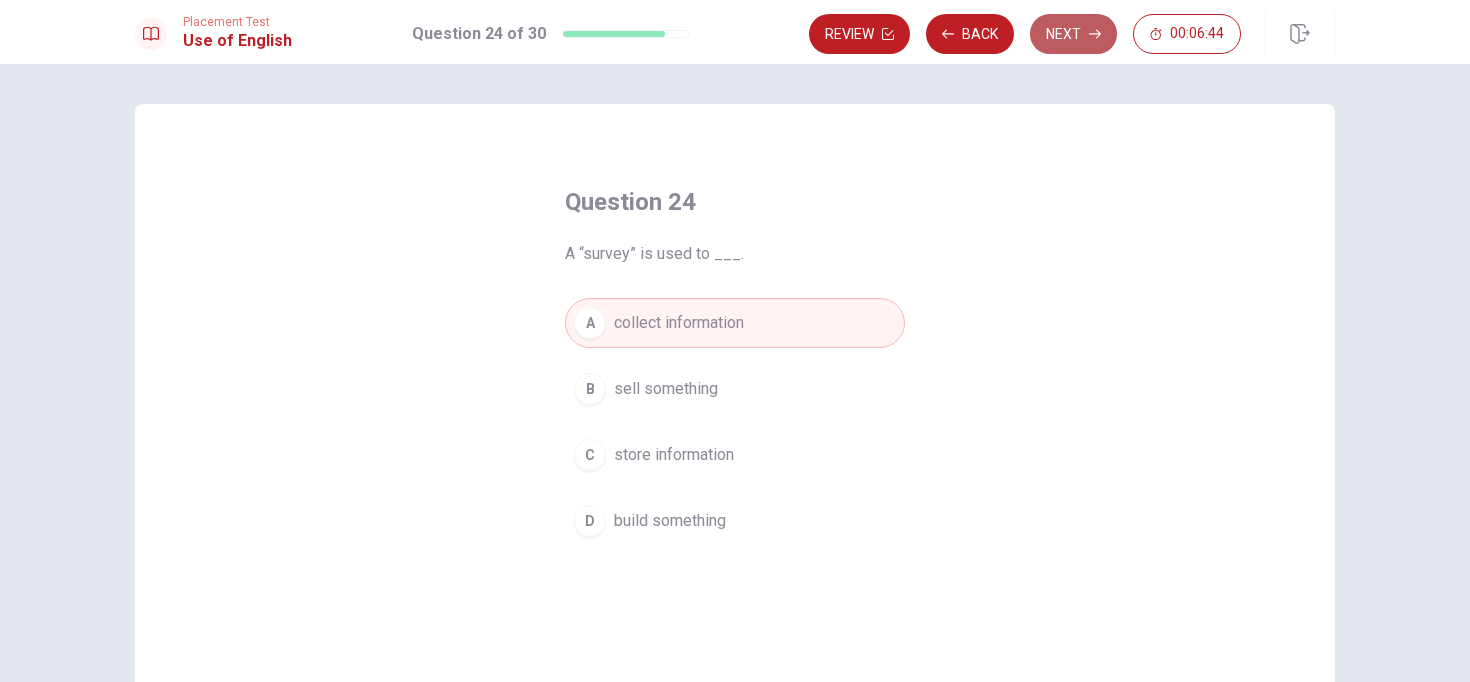 click on "Next" at bounding box center (1073, 34) 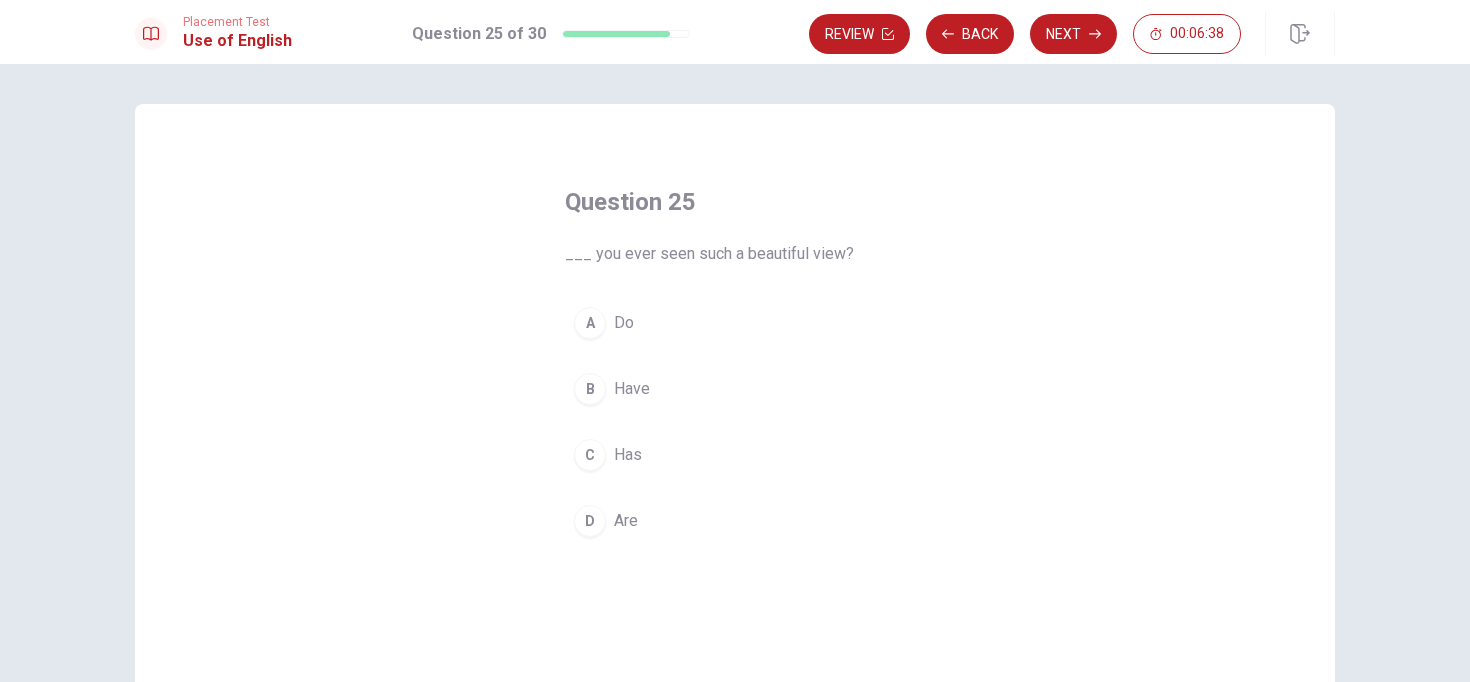 click on "B Have" at bounding box center [735, 389] 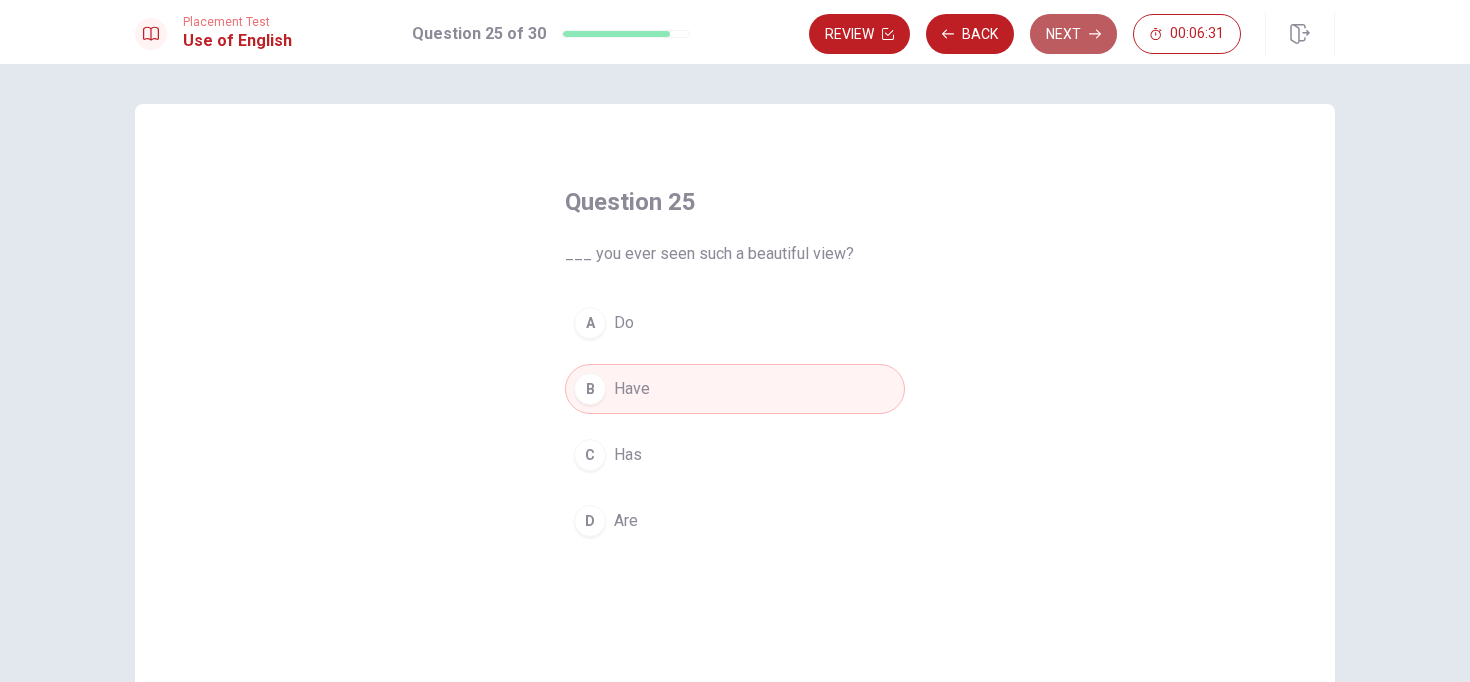 click on "Next" at bounding box center [1073, 34] 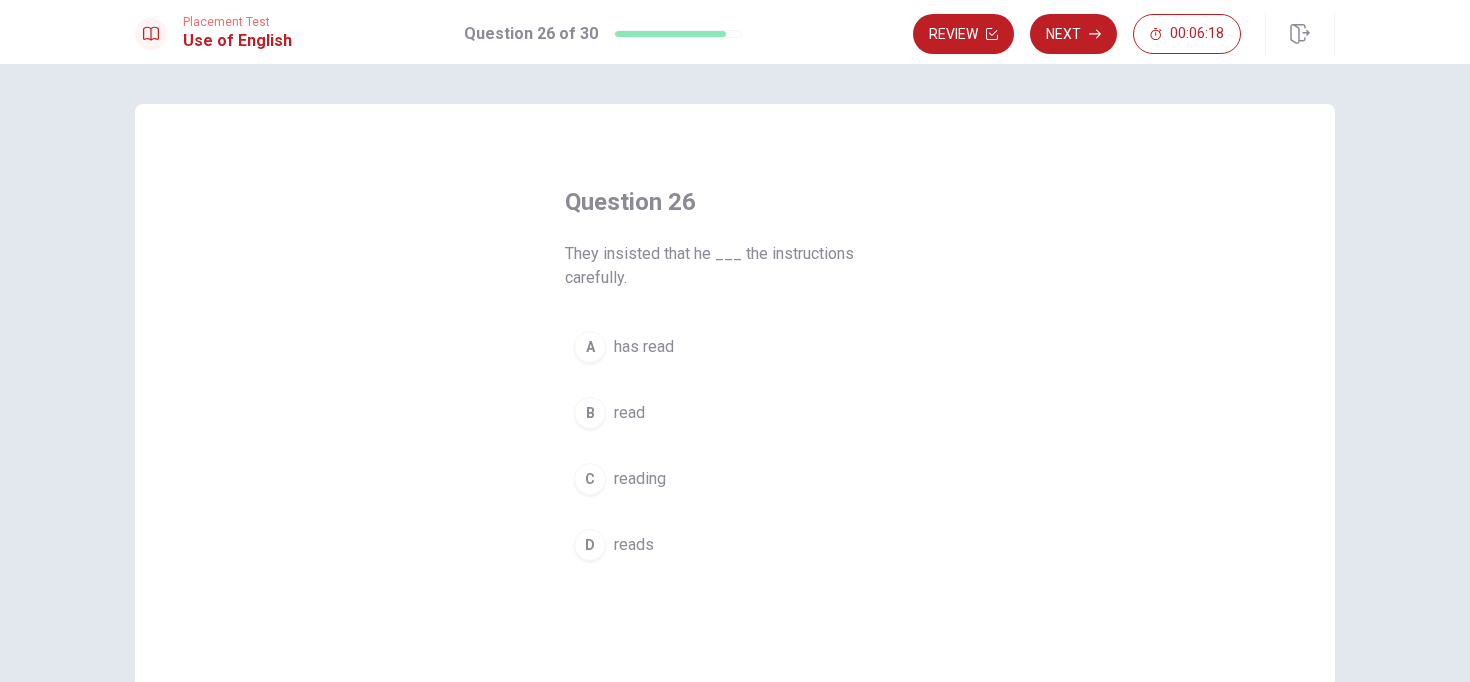 click on "read" at bounding box center (629, 413) 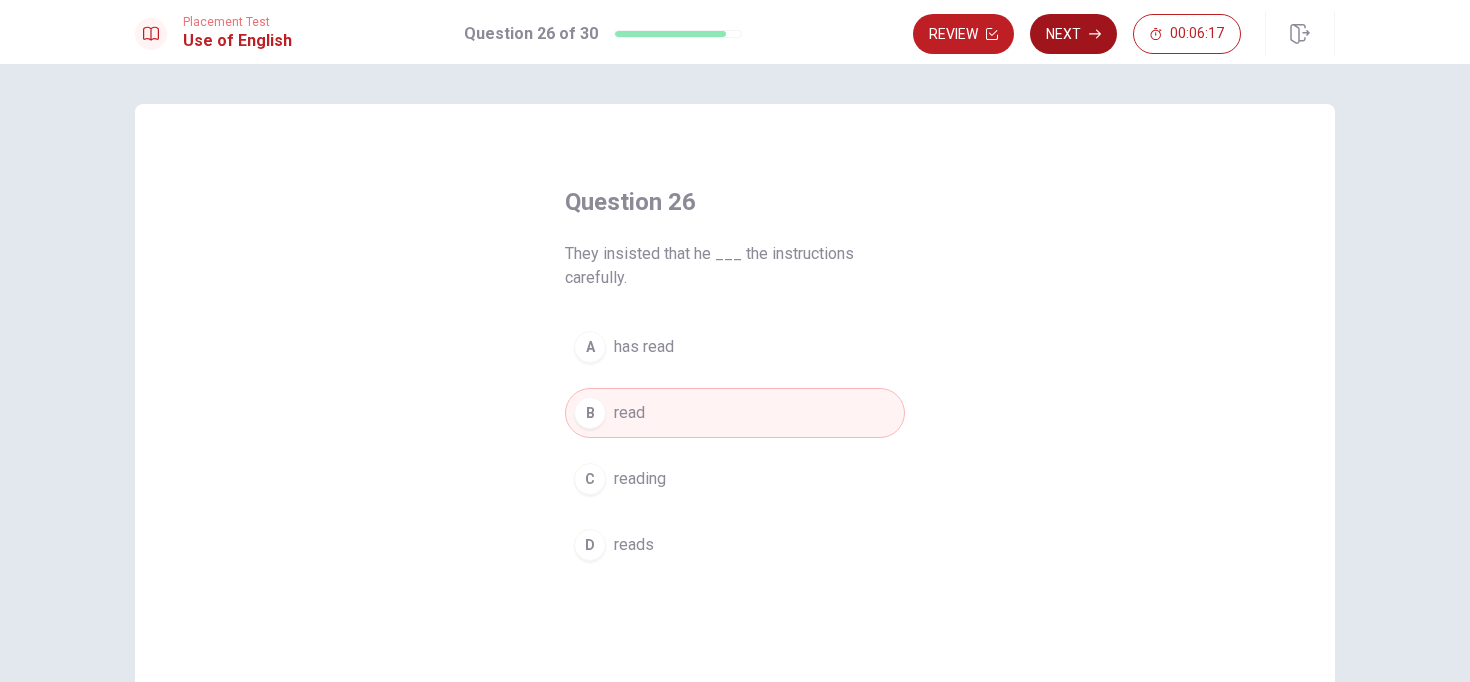 click on "Next" at bounding box center (1073, 34) 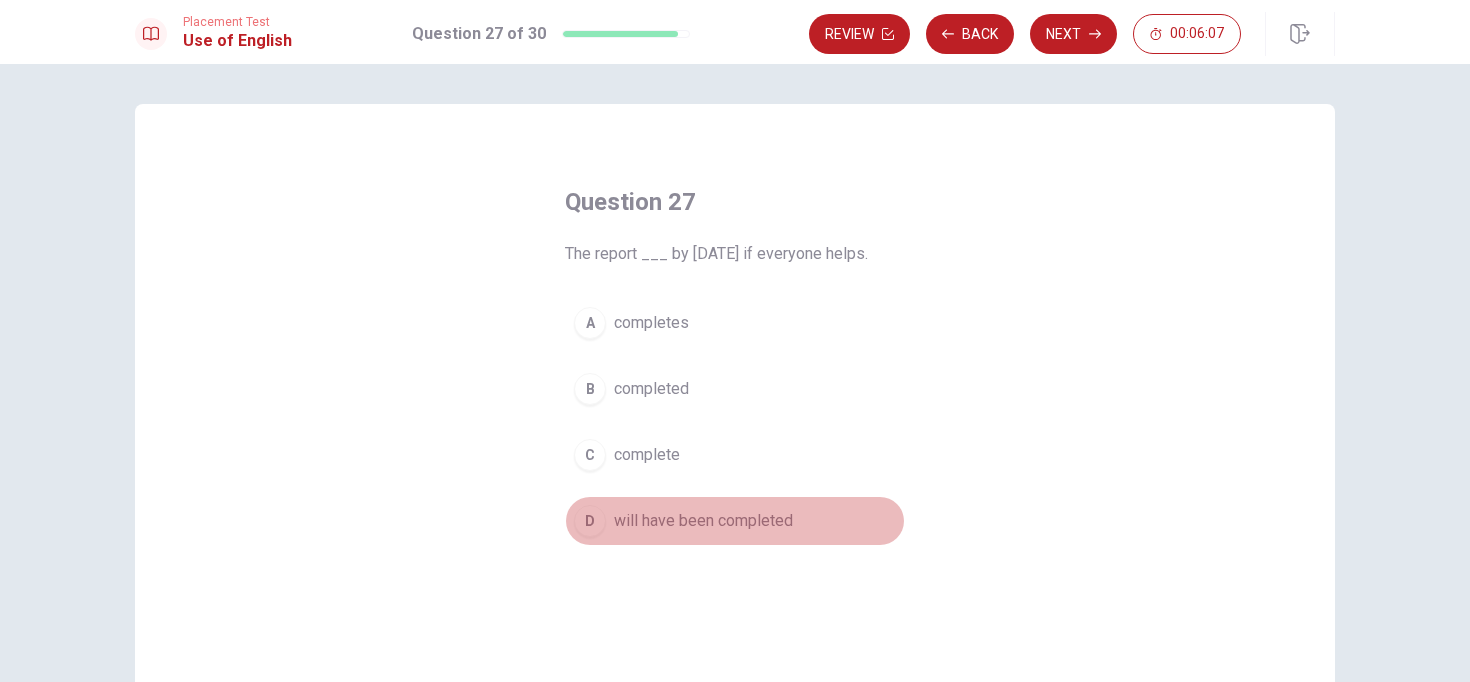 click on "will have been completed" at bounding box center (703, 521) 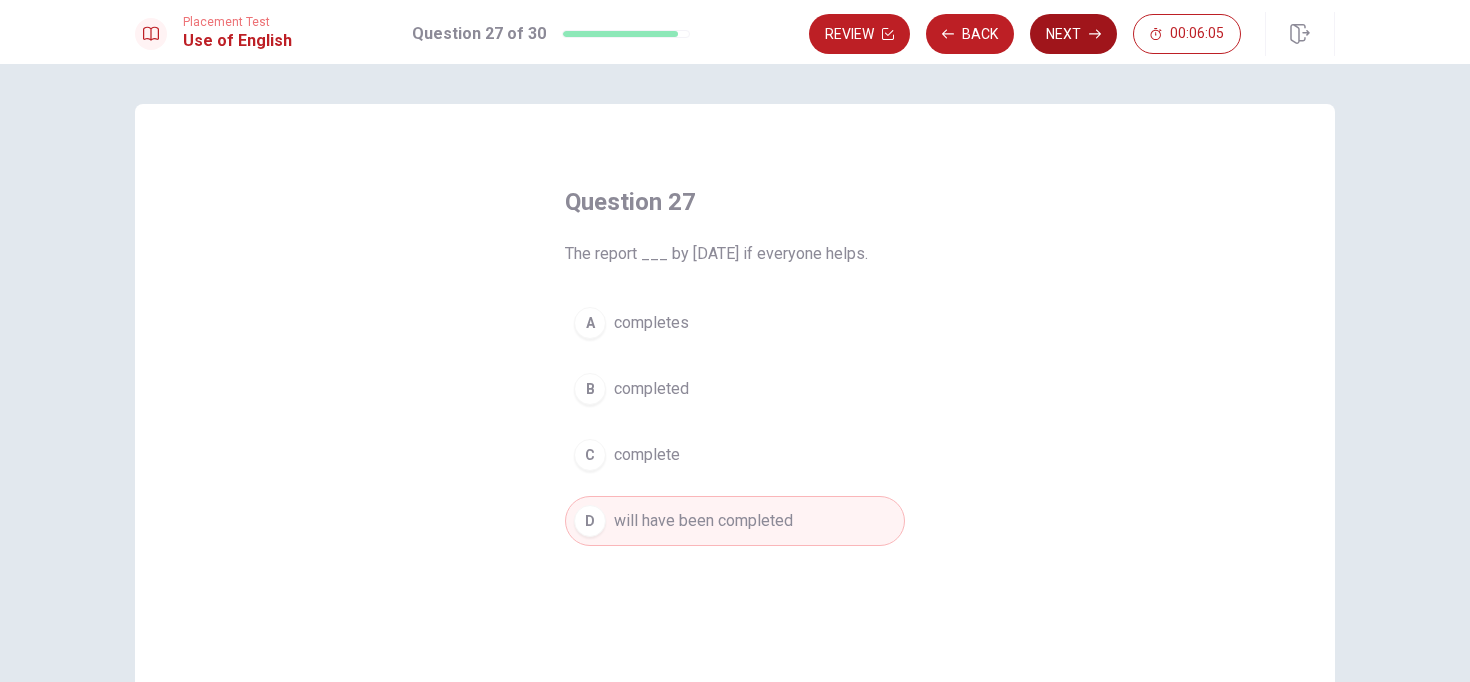 click on "Next" at bounding box center [1073, 34] 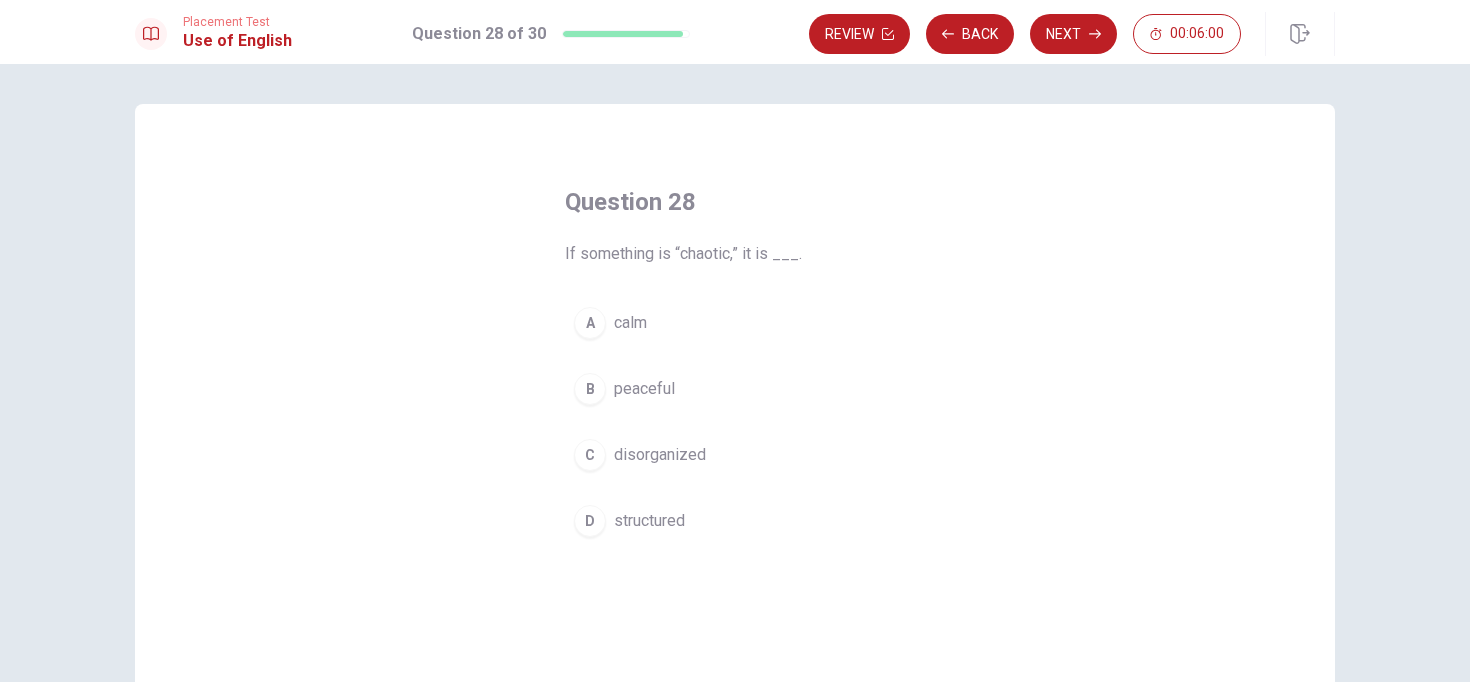 click on "disorganized" at bounding box center [660, 455] 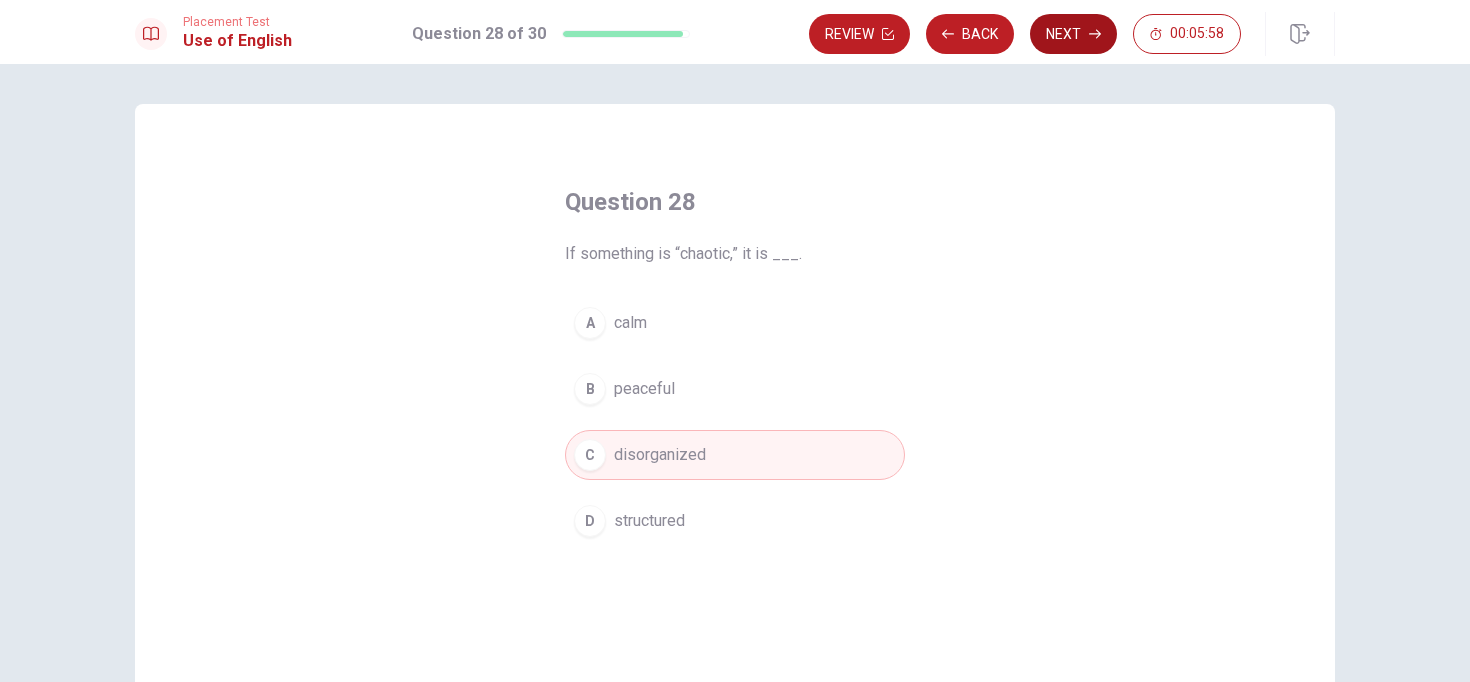 click on "Next" at bounding box center (1073, 34) 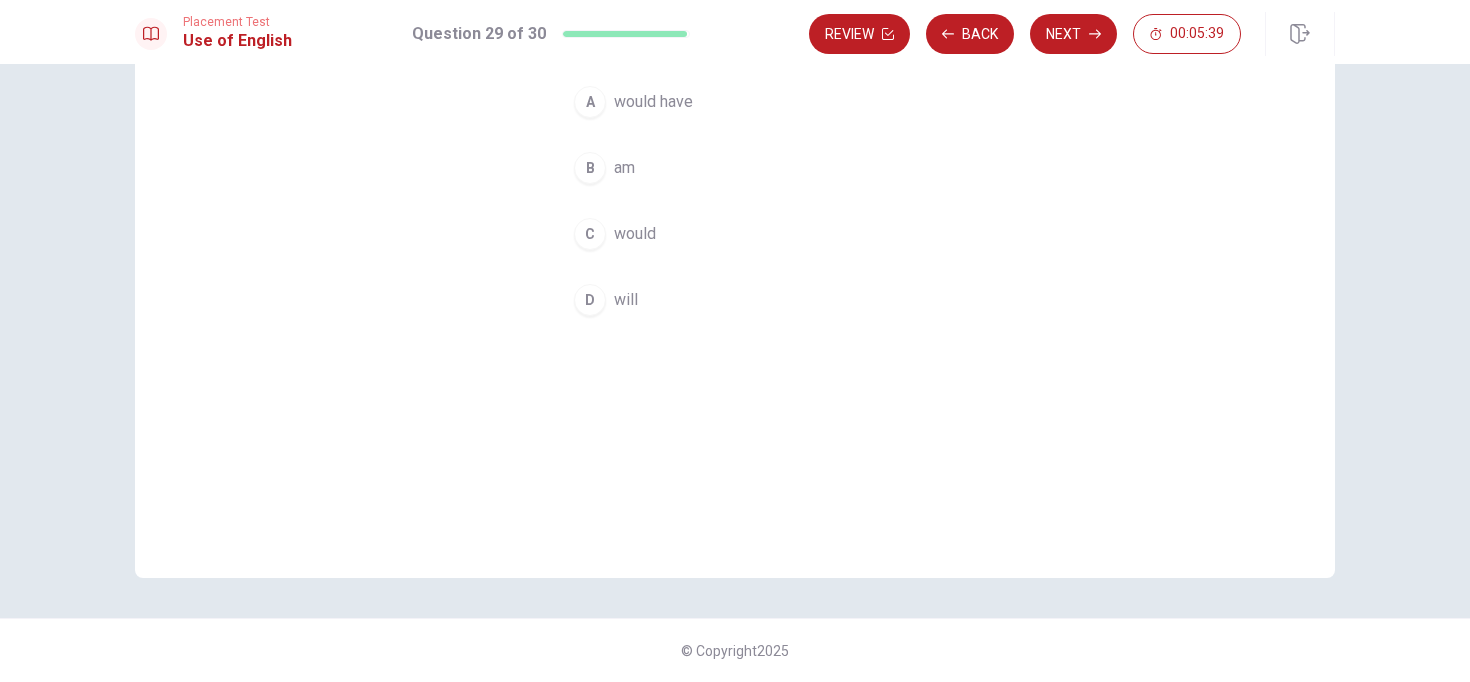 scroll, scrollTop: 0, scrollLeft: 0, axis: both 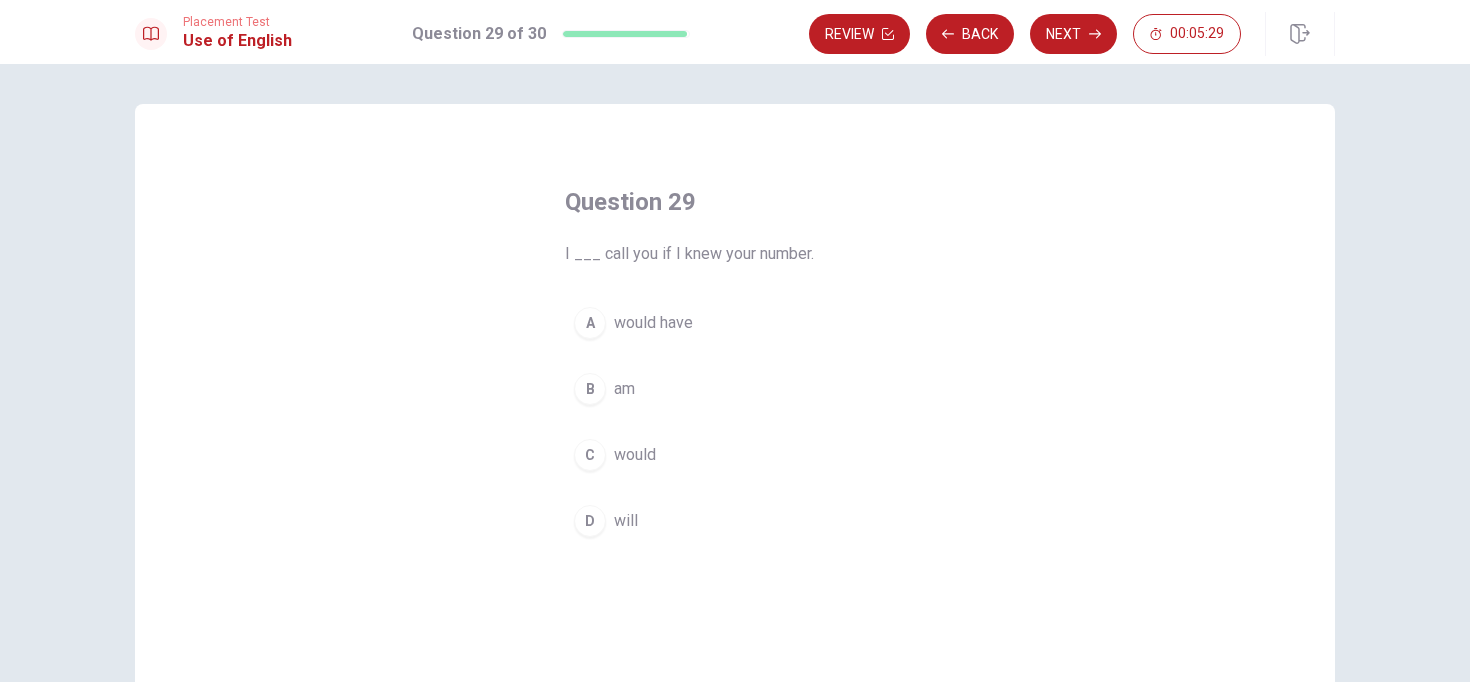 click on "would have" at bounding box center (653, 323) 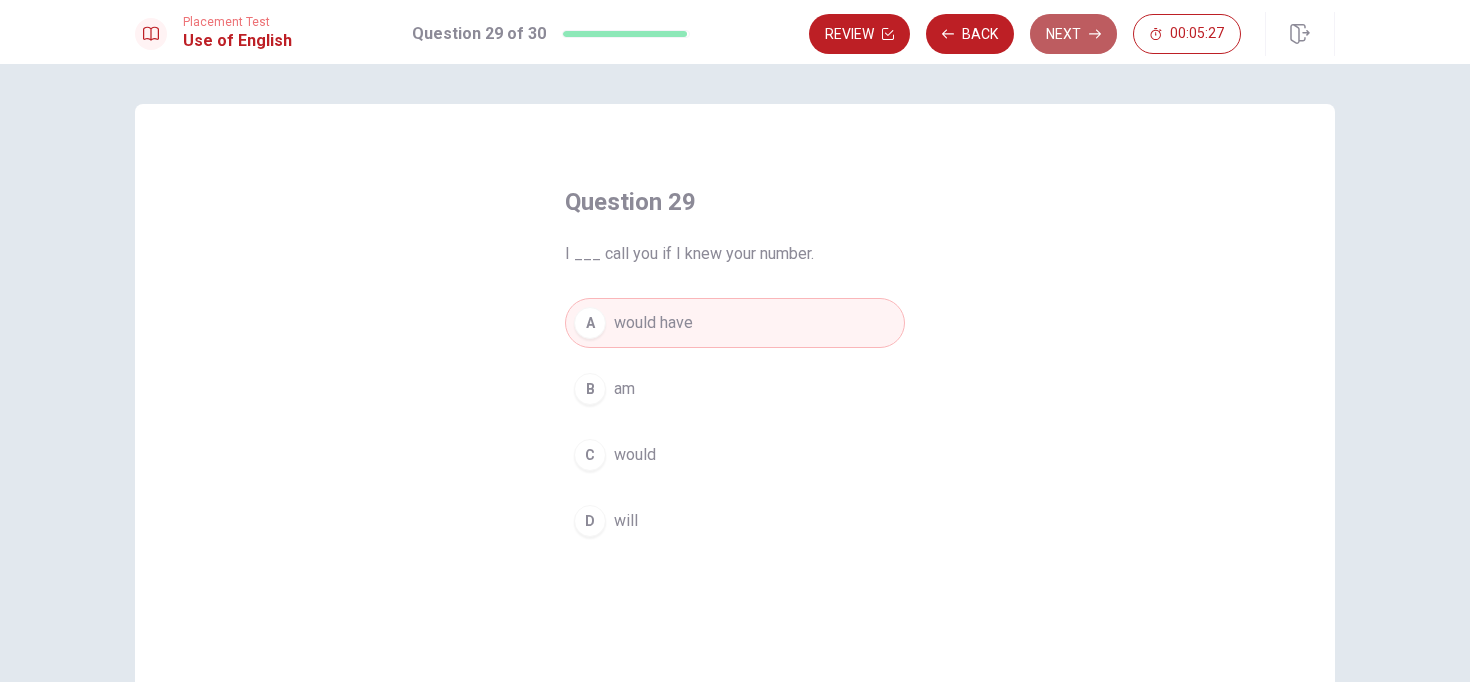 click 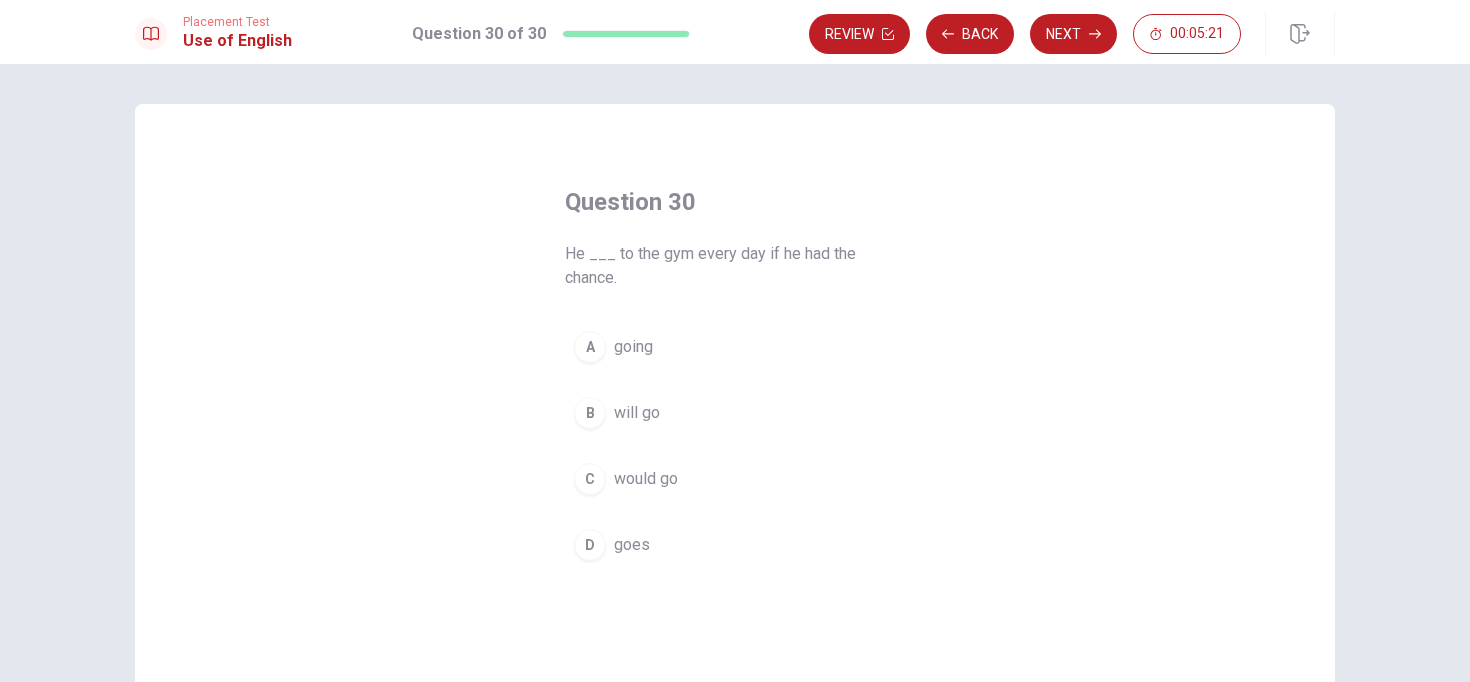 click on "would go" at bounding box center (646, 479) 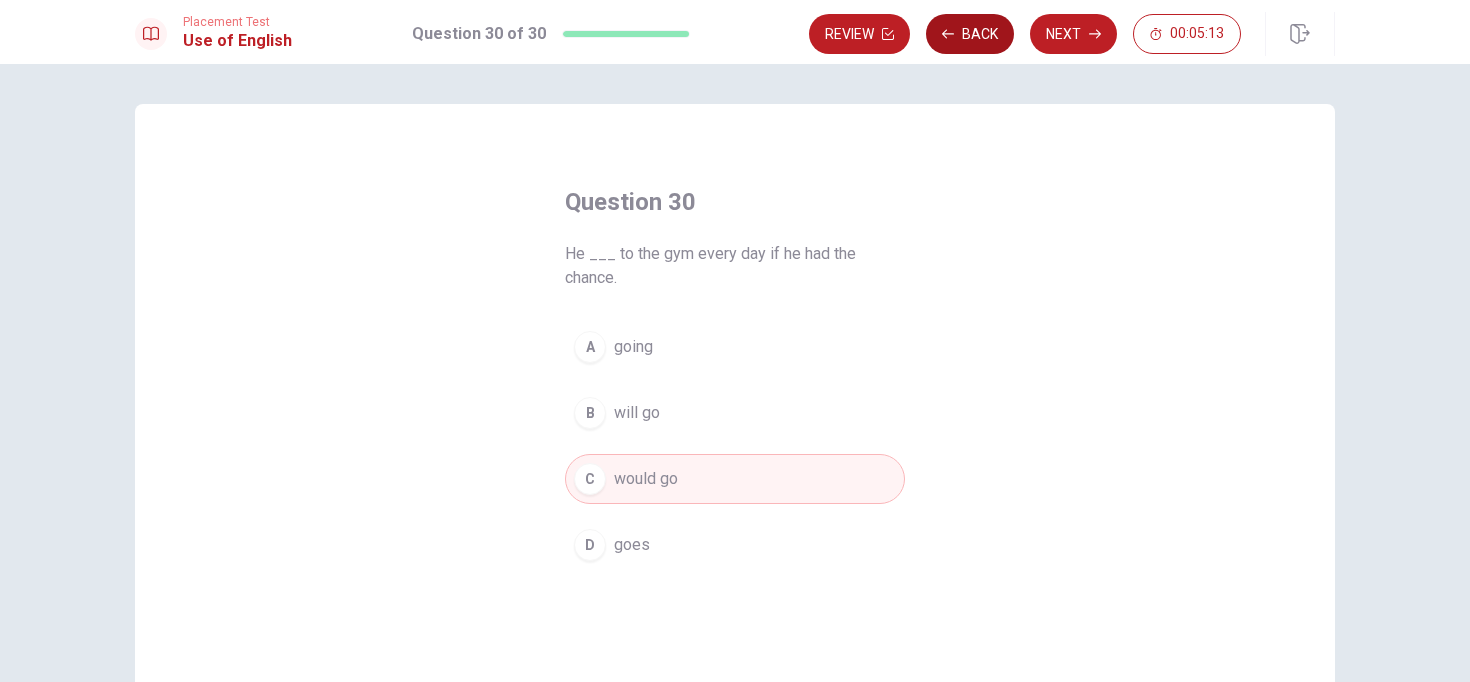 click on "Back" at bounding box center [970, 34] 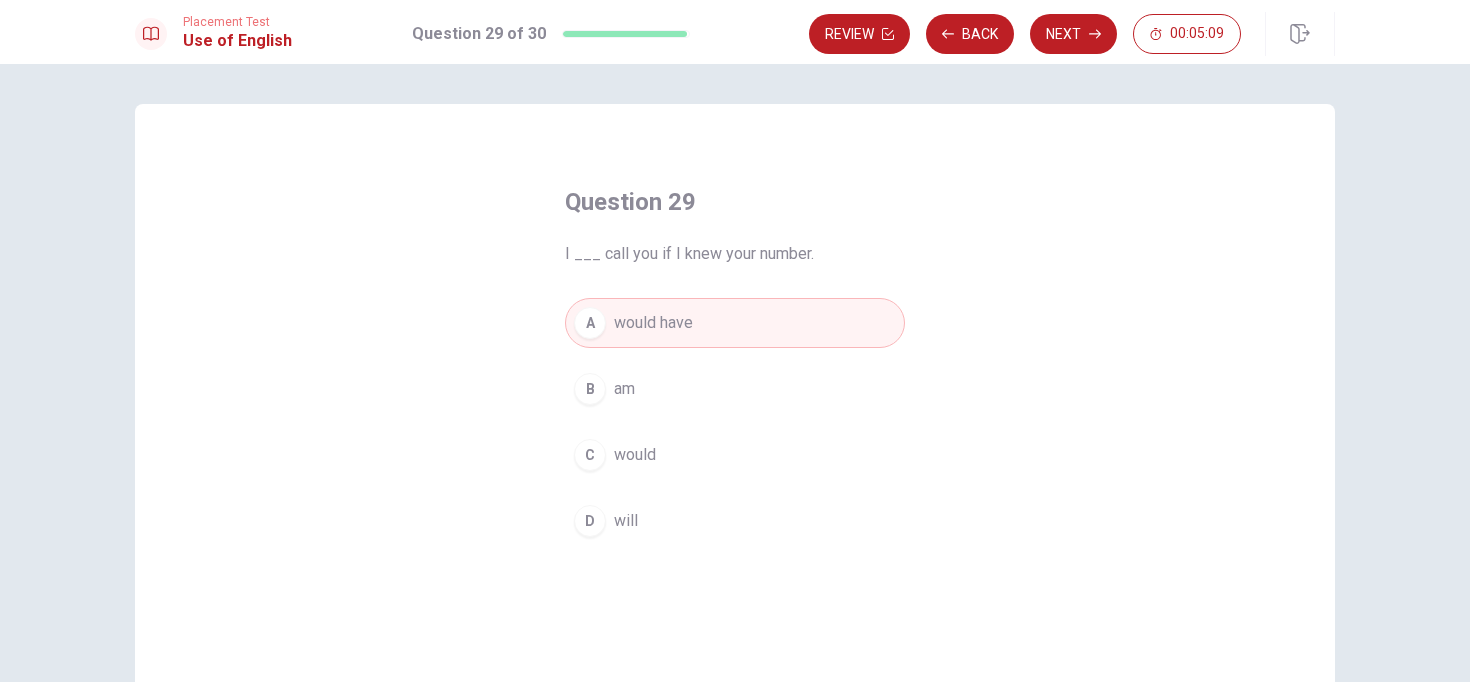 click on "C would" at bounding box center (735, 455) 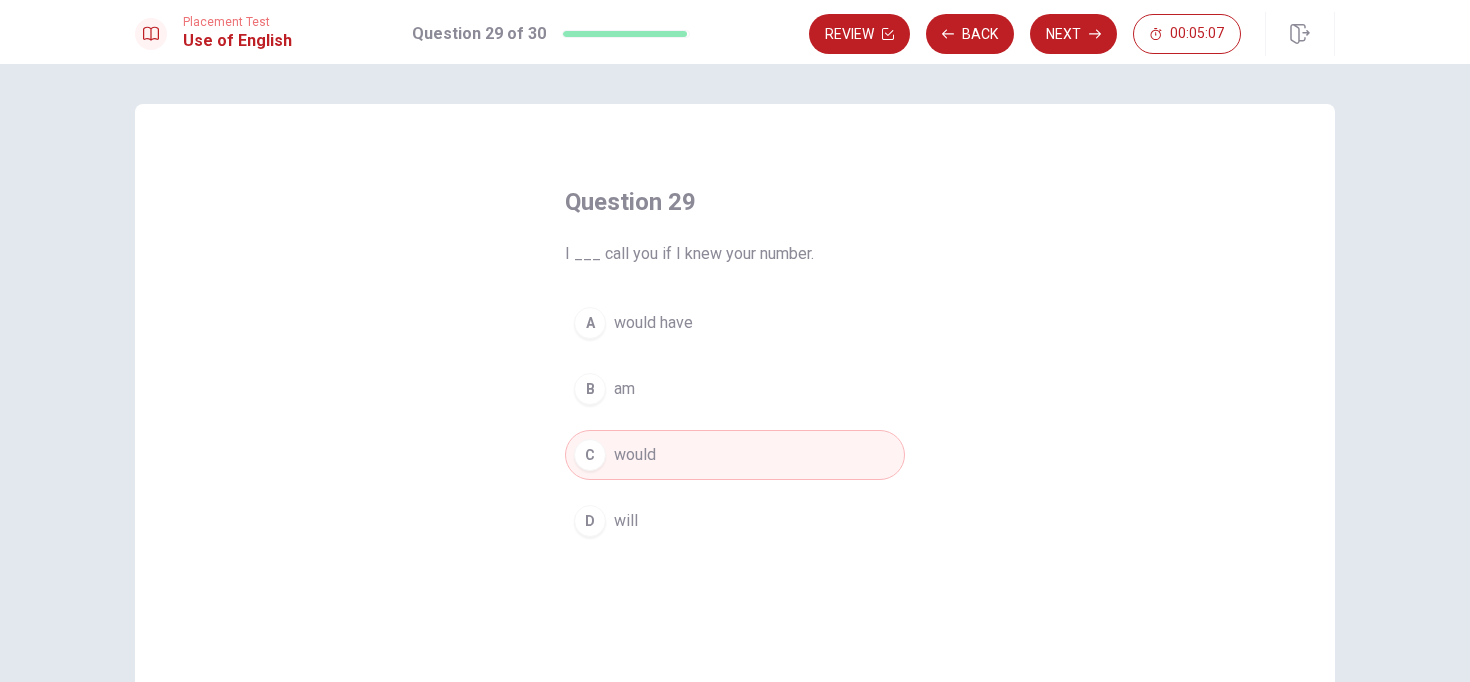 click on "would have" at bounding box center [653, 323] 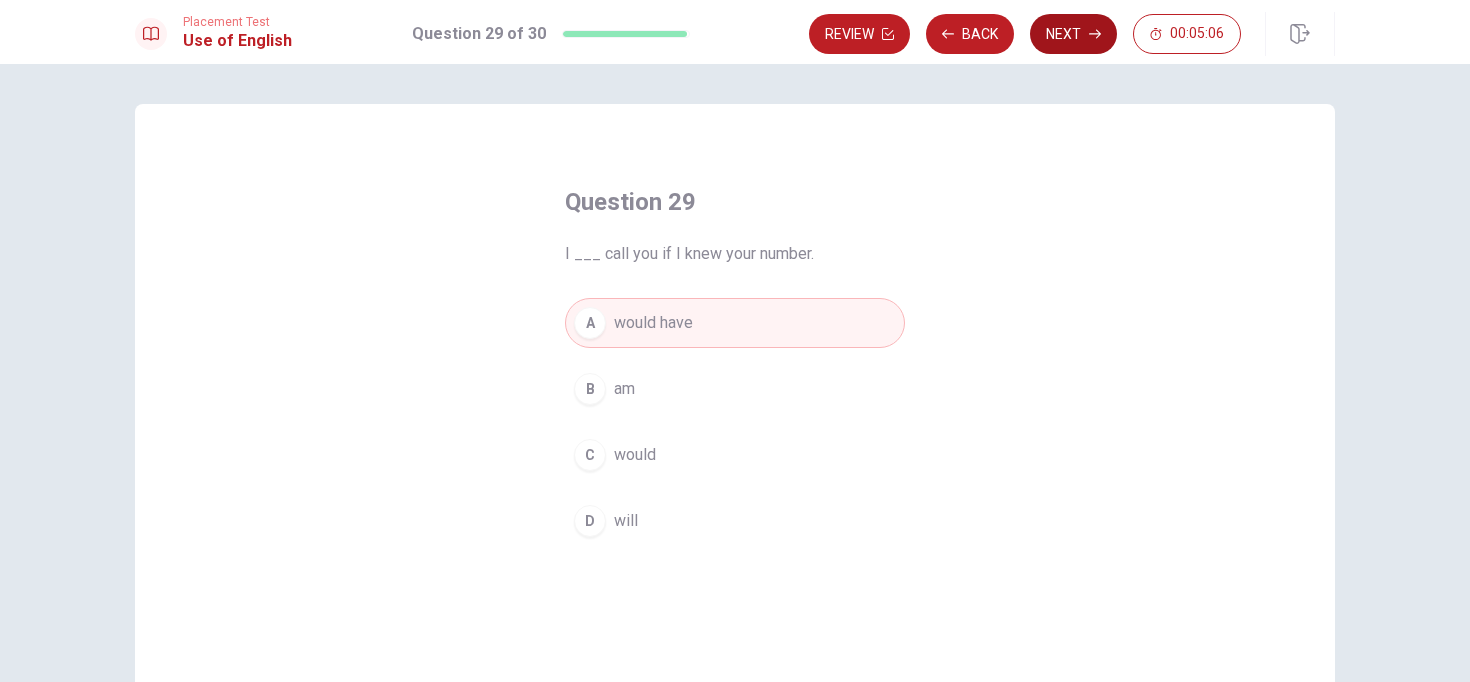 click on "Next" at bounding box center (1073, 34) 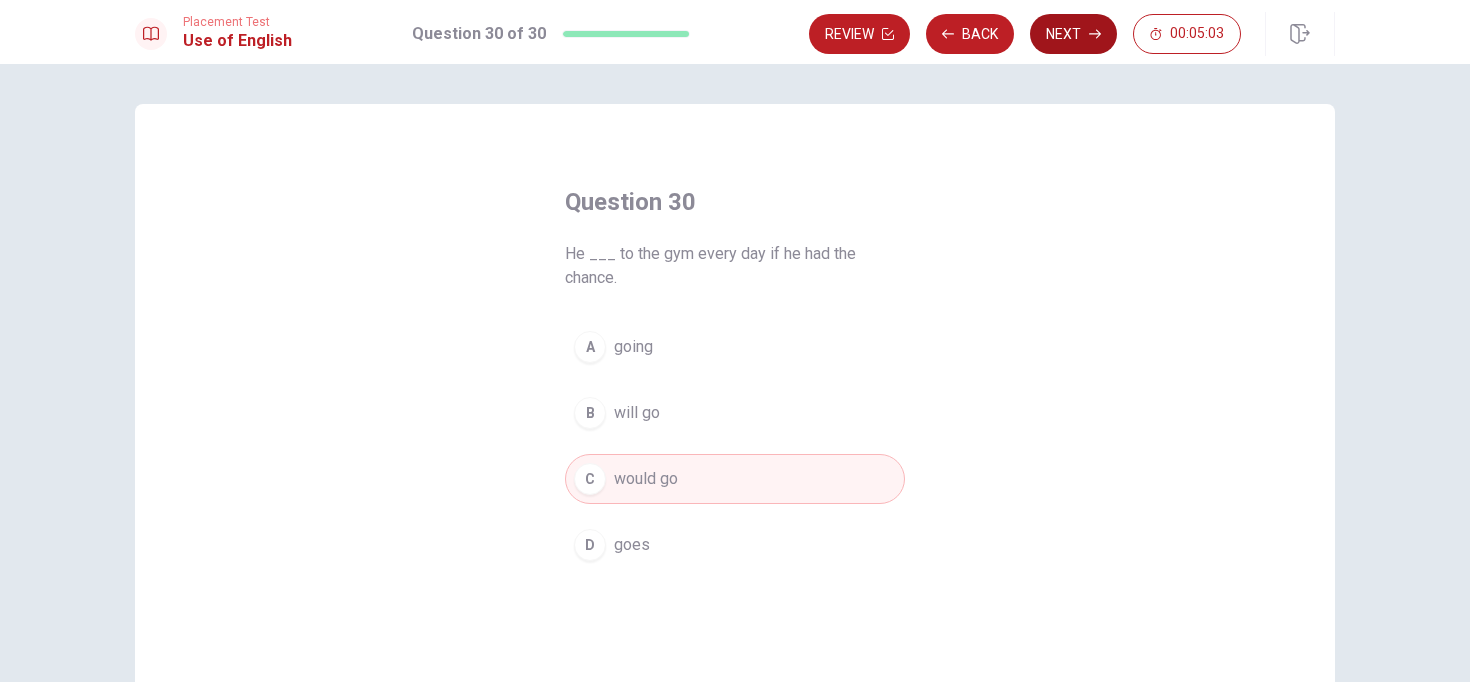 click on "Next" at bounding box center (1073, 34) 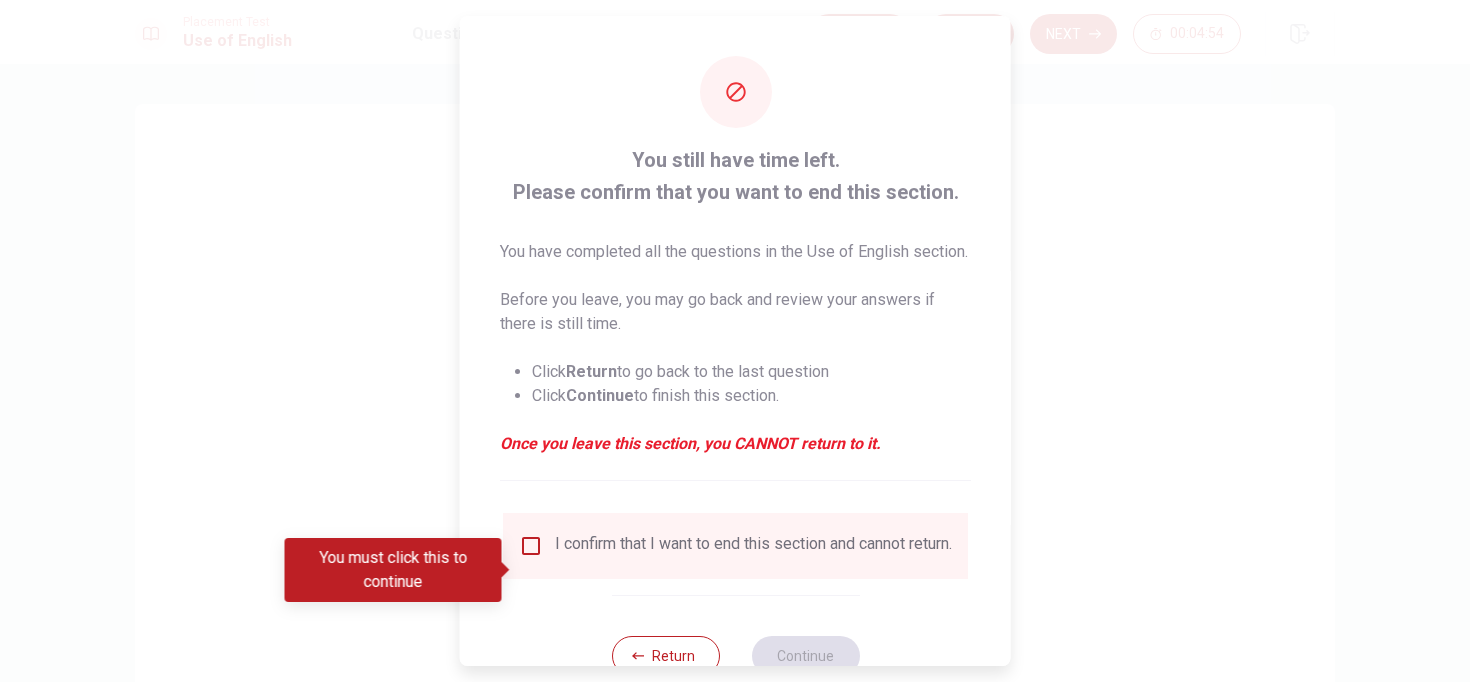 click at bounding box center (531, 546) 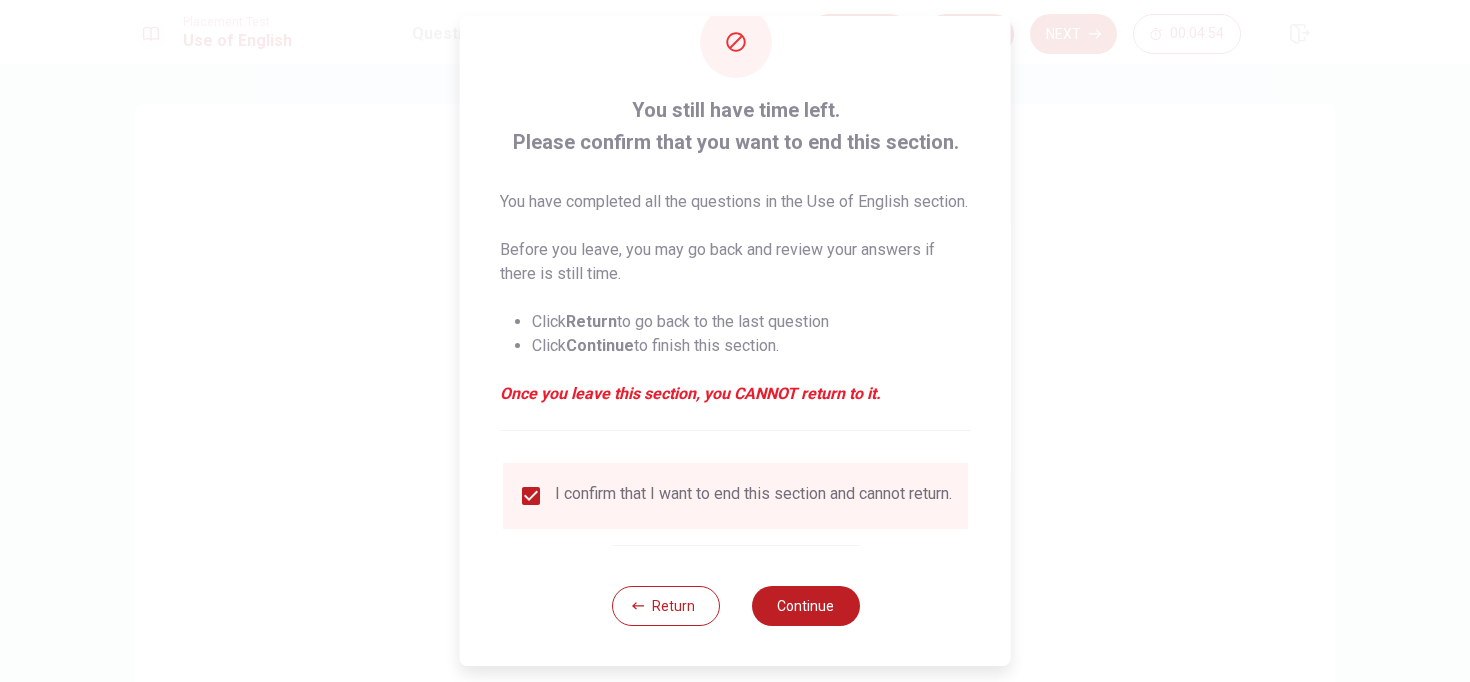 scroll, scrollTop: 88, scrollLeft: 0, axis: vertical 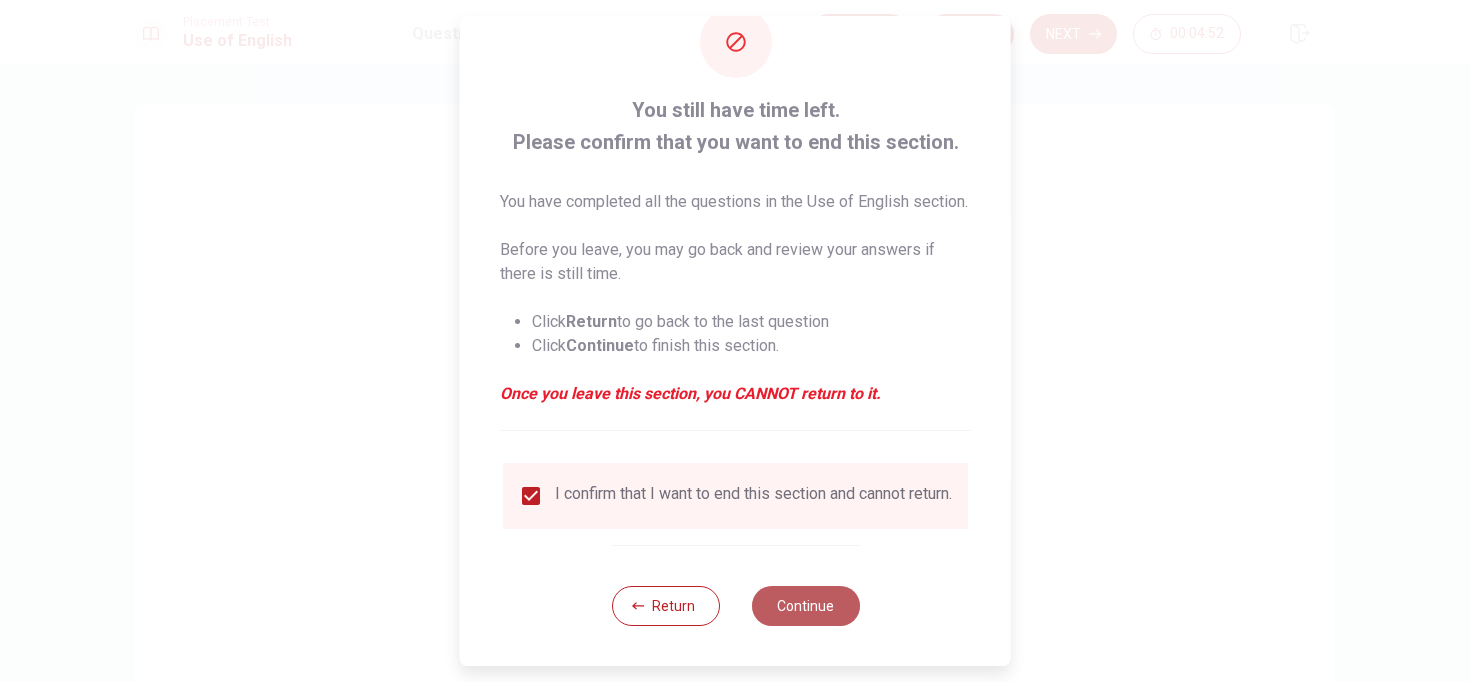 click on "Continue" at bounding box center [805, 606] 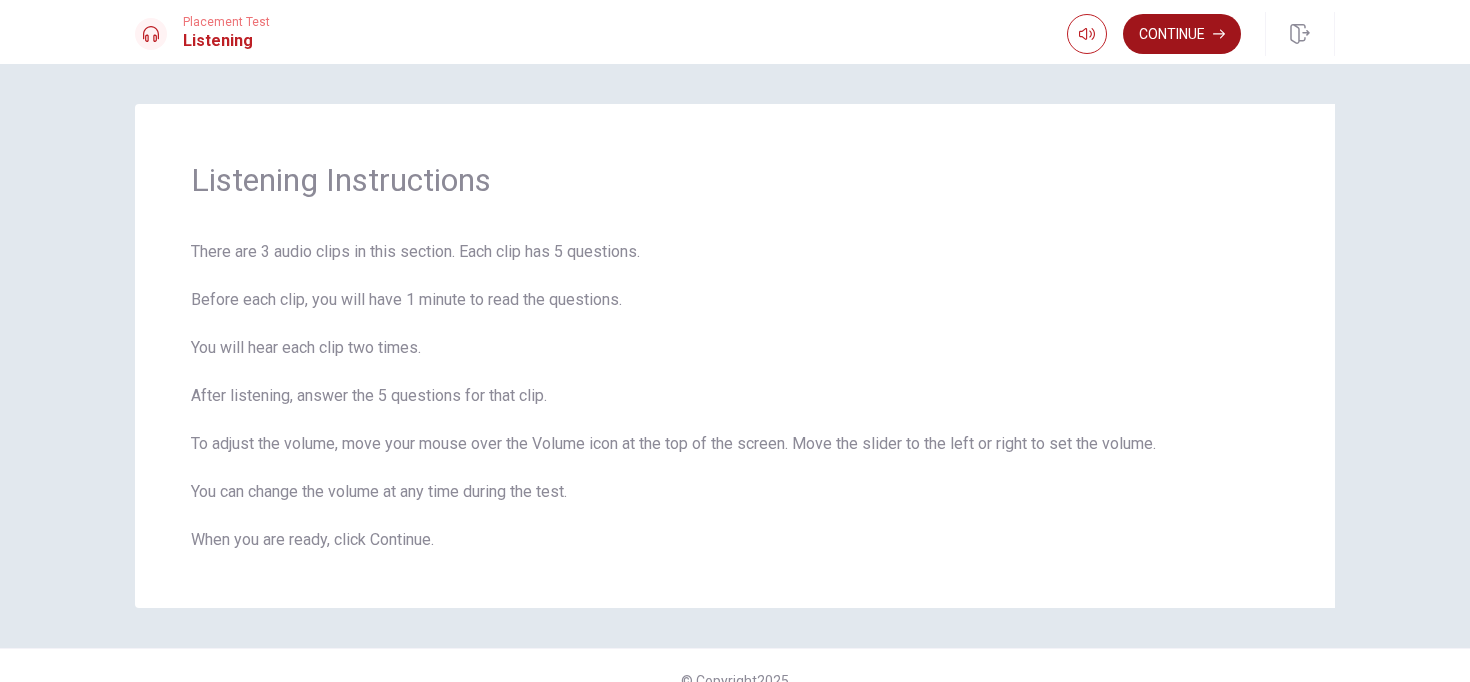 click on "Continue" at bounding box center [1182, 34] 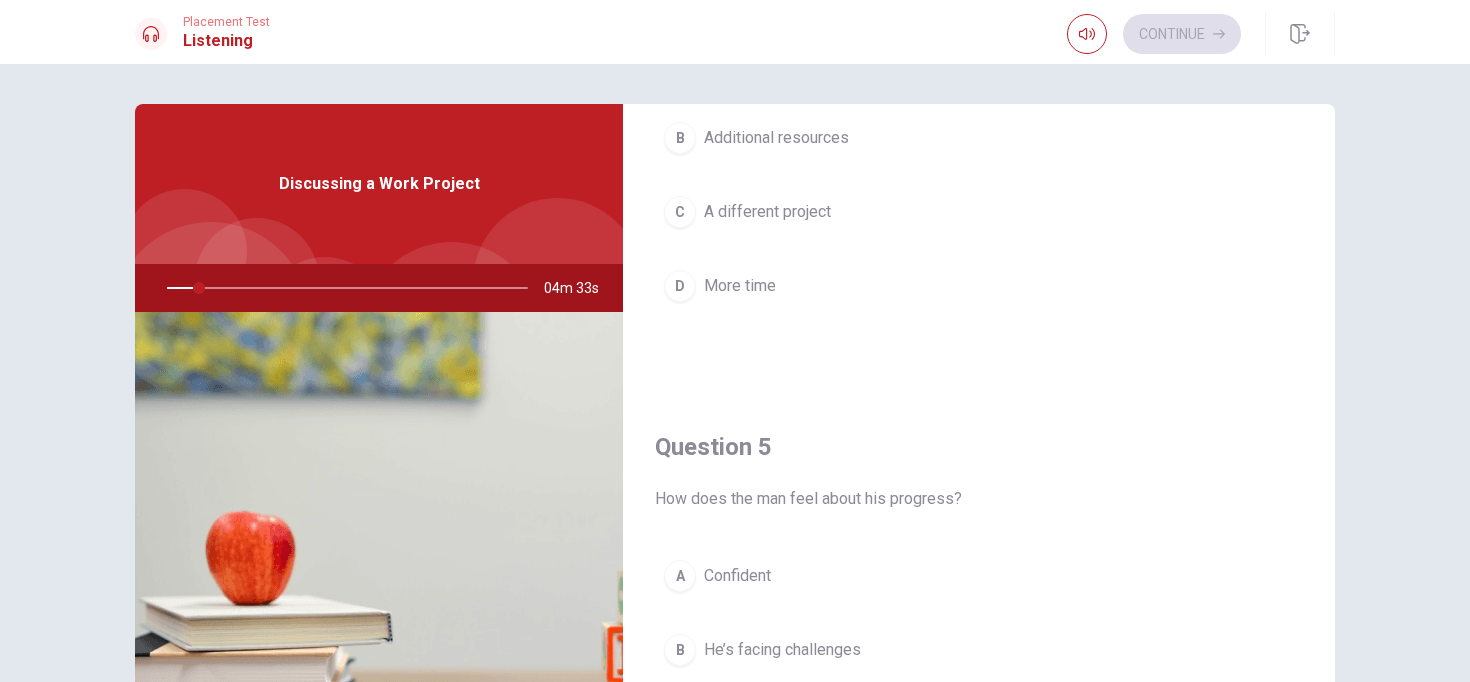 scroll, scrollTop: 1865, scrollLeft: 0, axis: vertical 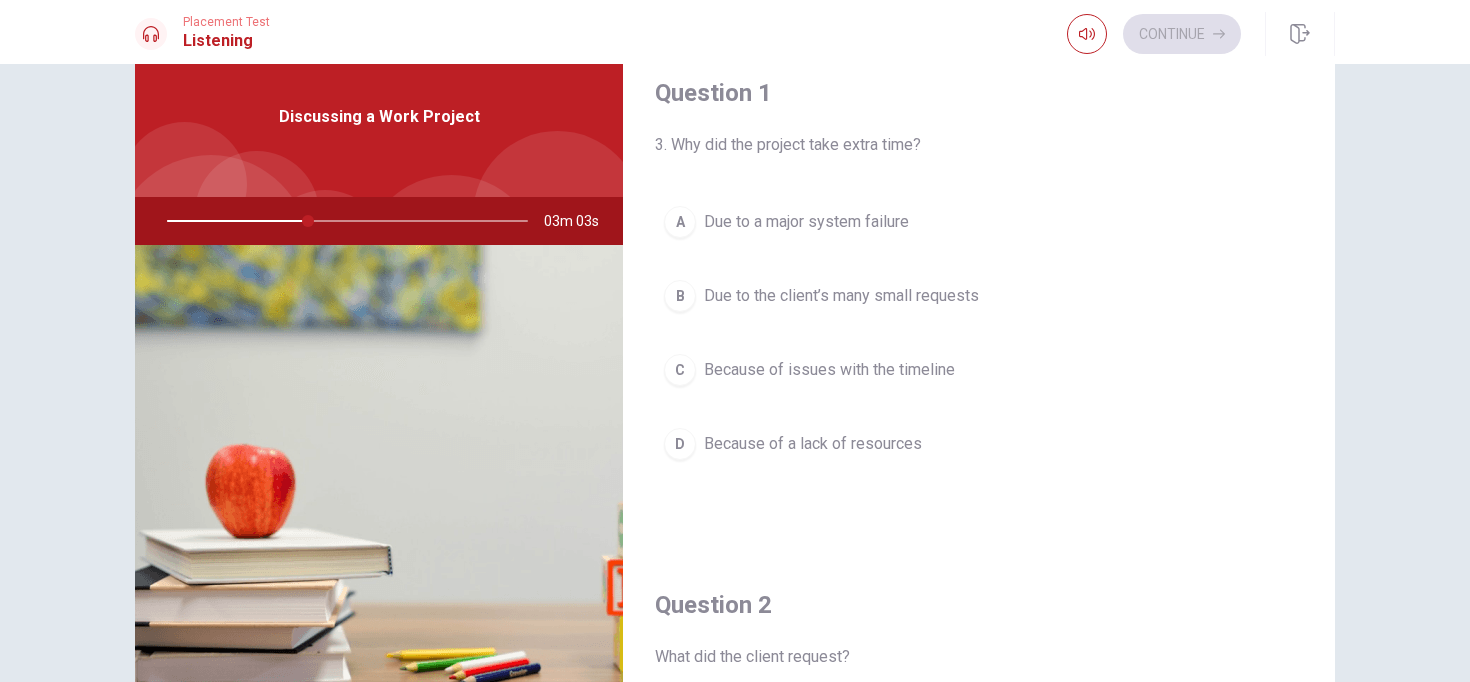 click on "B Due to the client’s many small requests" at bounding box center (979, 296) 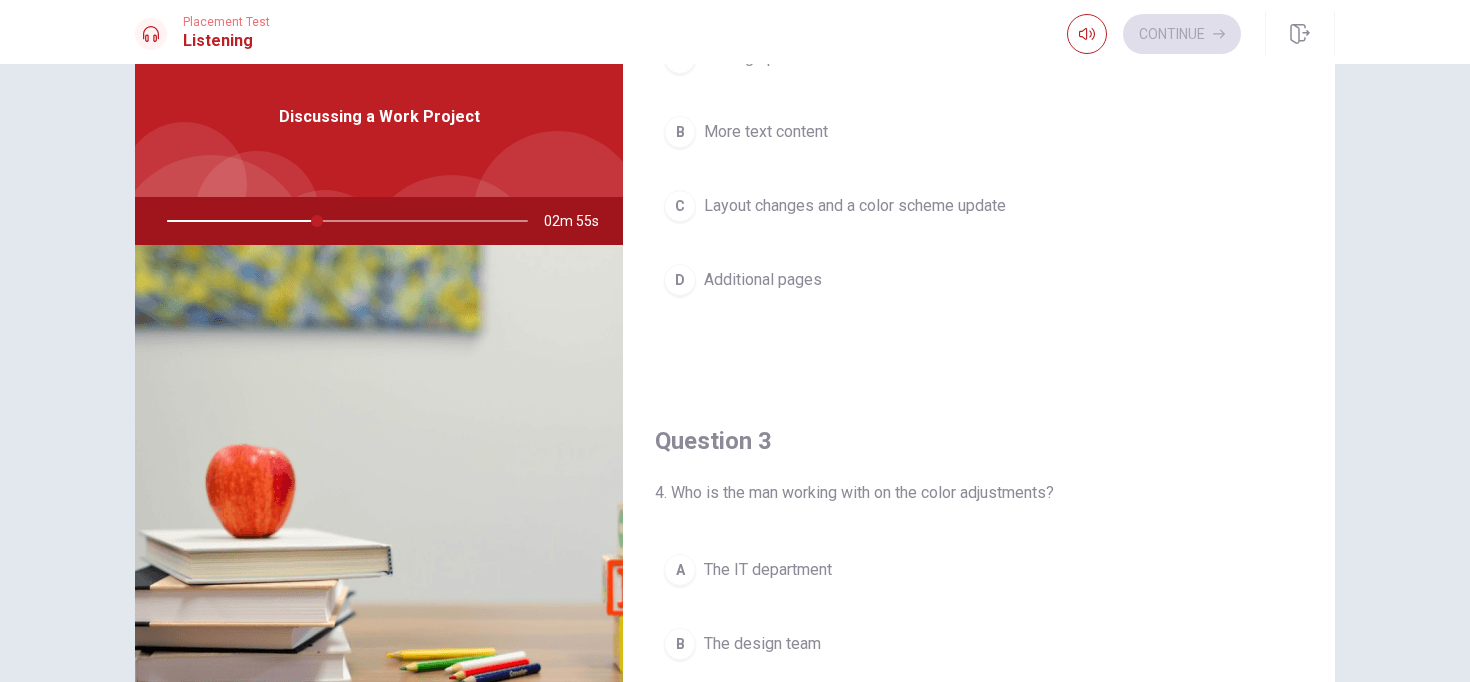 scroll, scrollTop: 681, scrollLeft: 0, axis: vertical 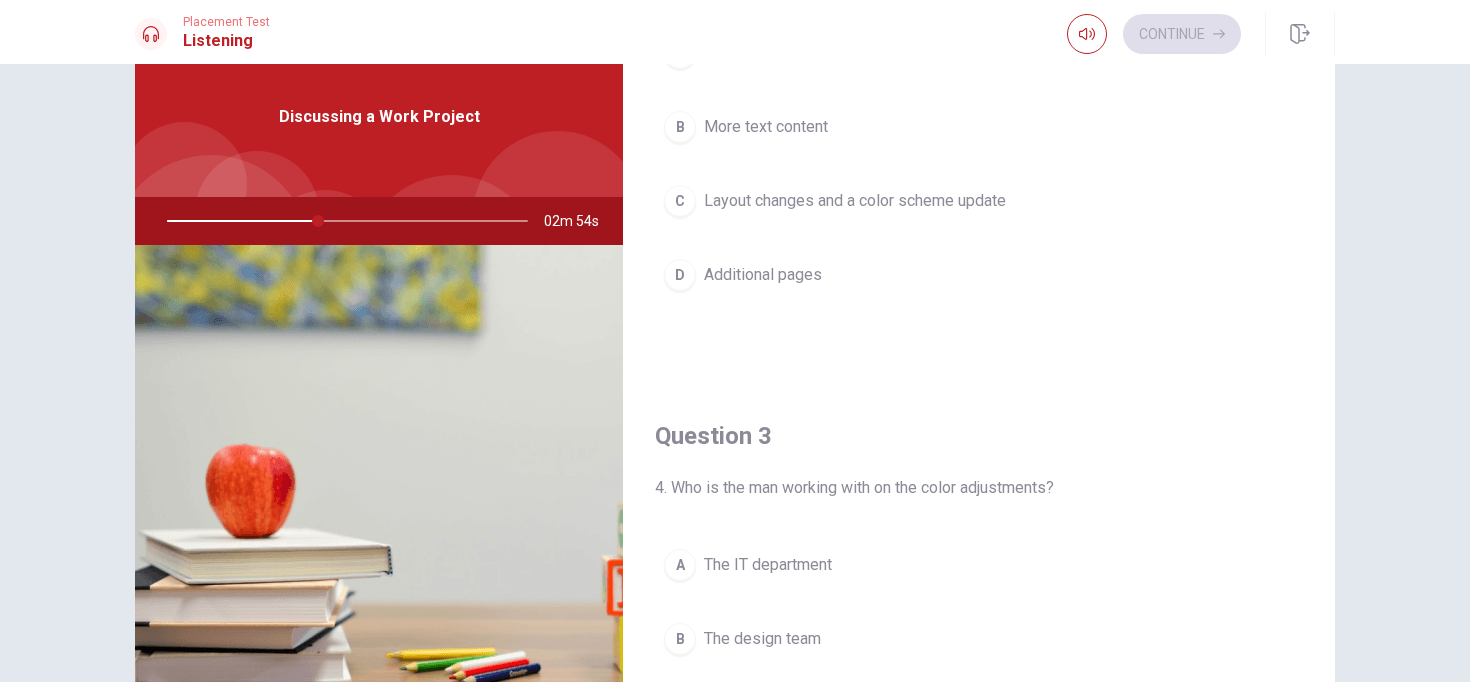 click on "Layout changes and a color scheme update" at bounding box center [855, 201] 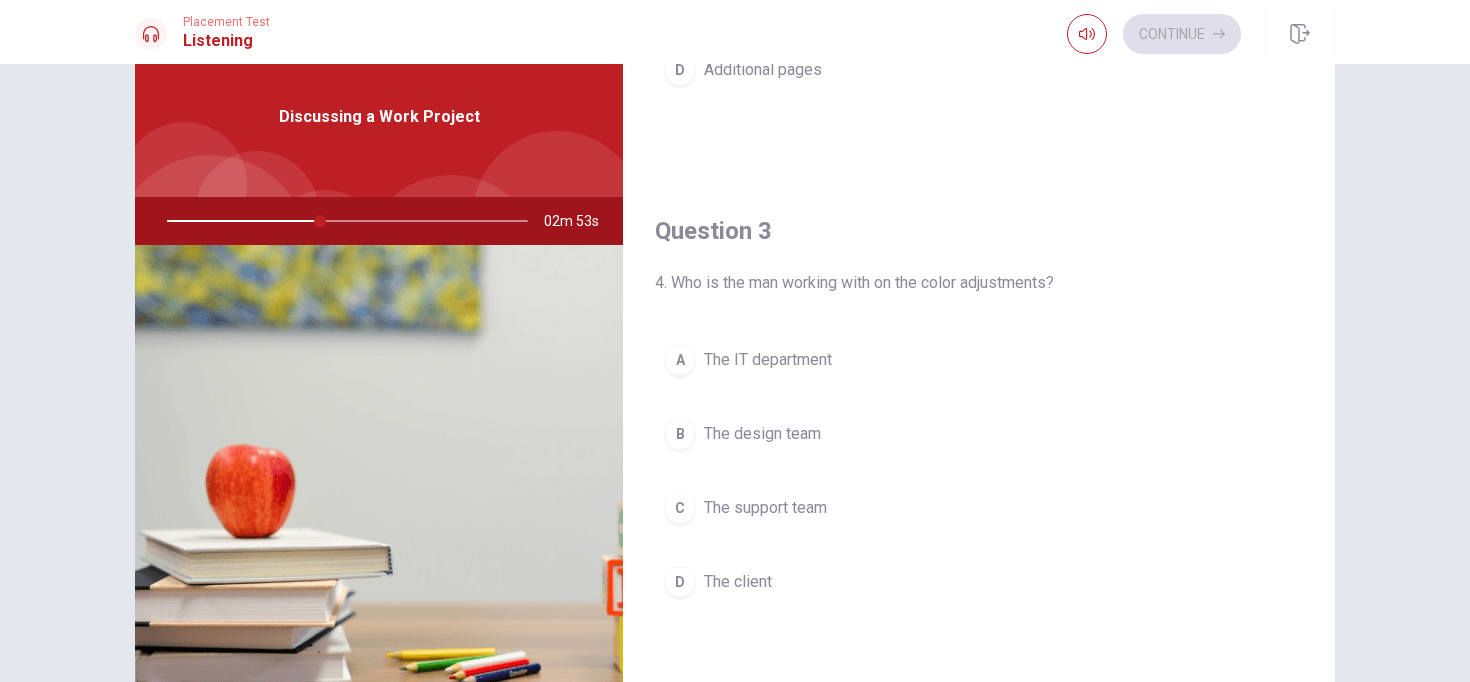 scroll, scrollTop: 926, scrollLeft: 0, axis: vertical 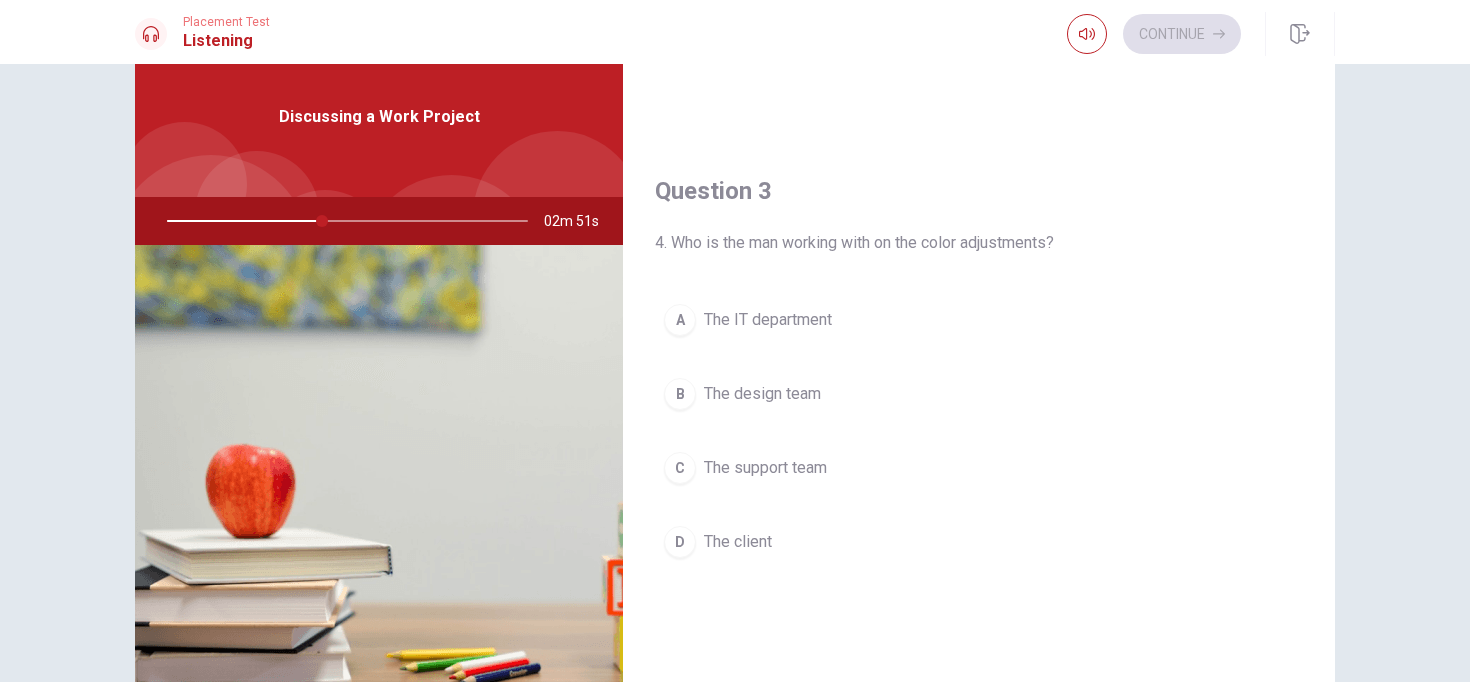 click on "The design team" at bounding box center [762, 394] 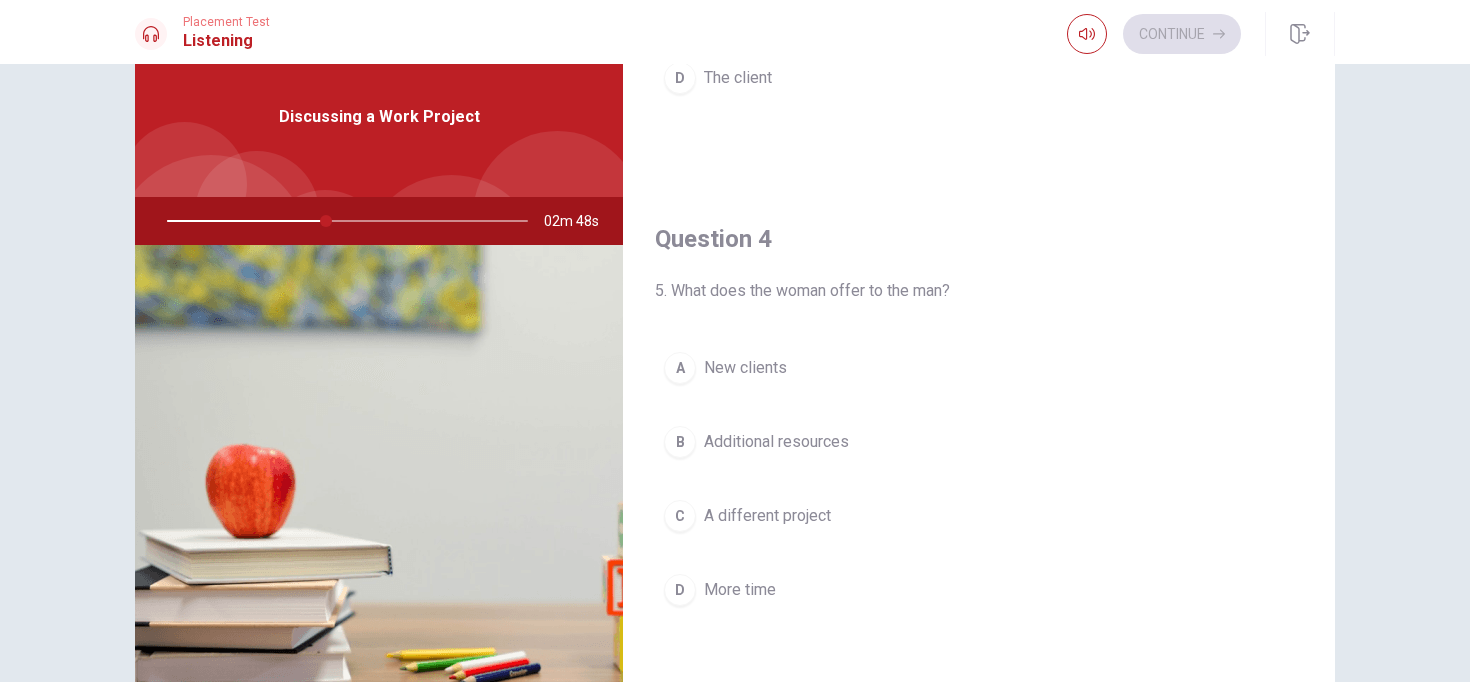 scroll, scrollTop: 1472, scrollLeft: 0, axis: vertical 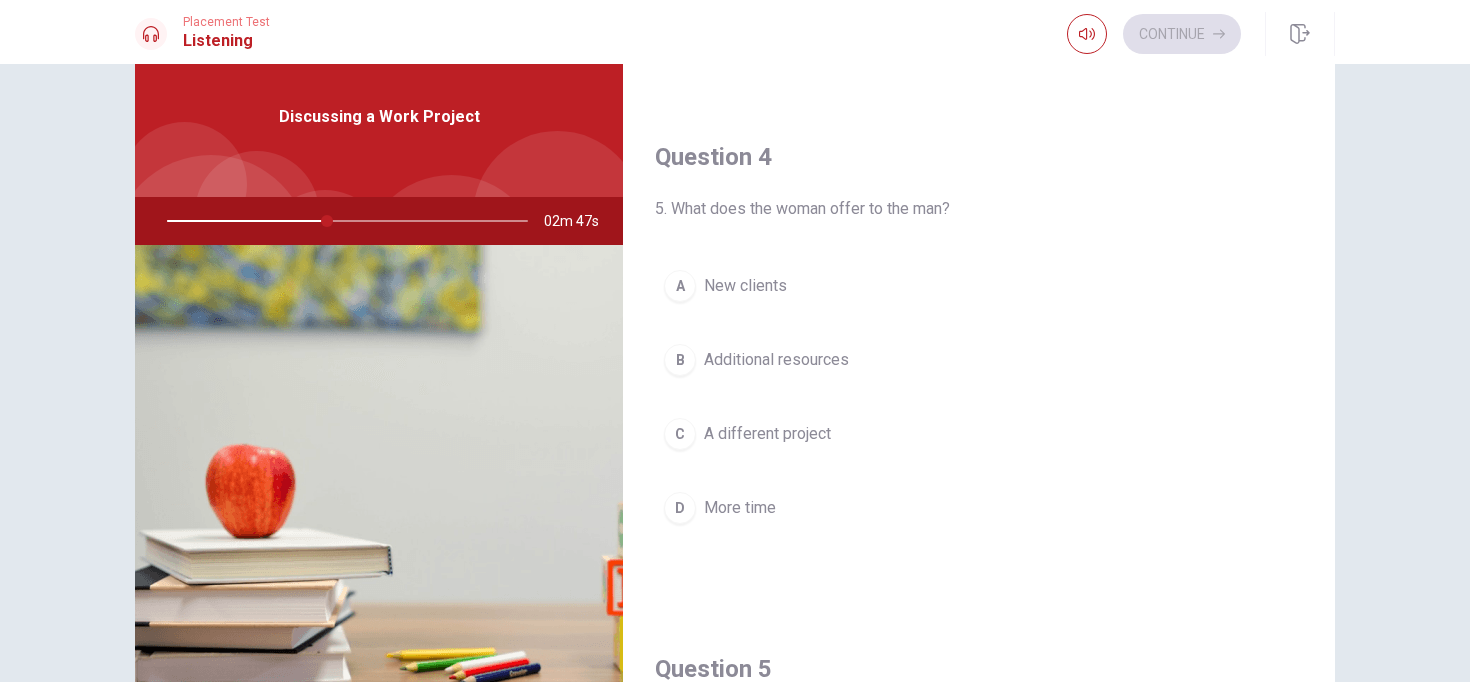 click on "Additional resources" at bounding box center (776, 360) 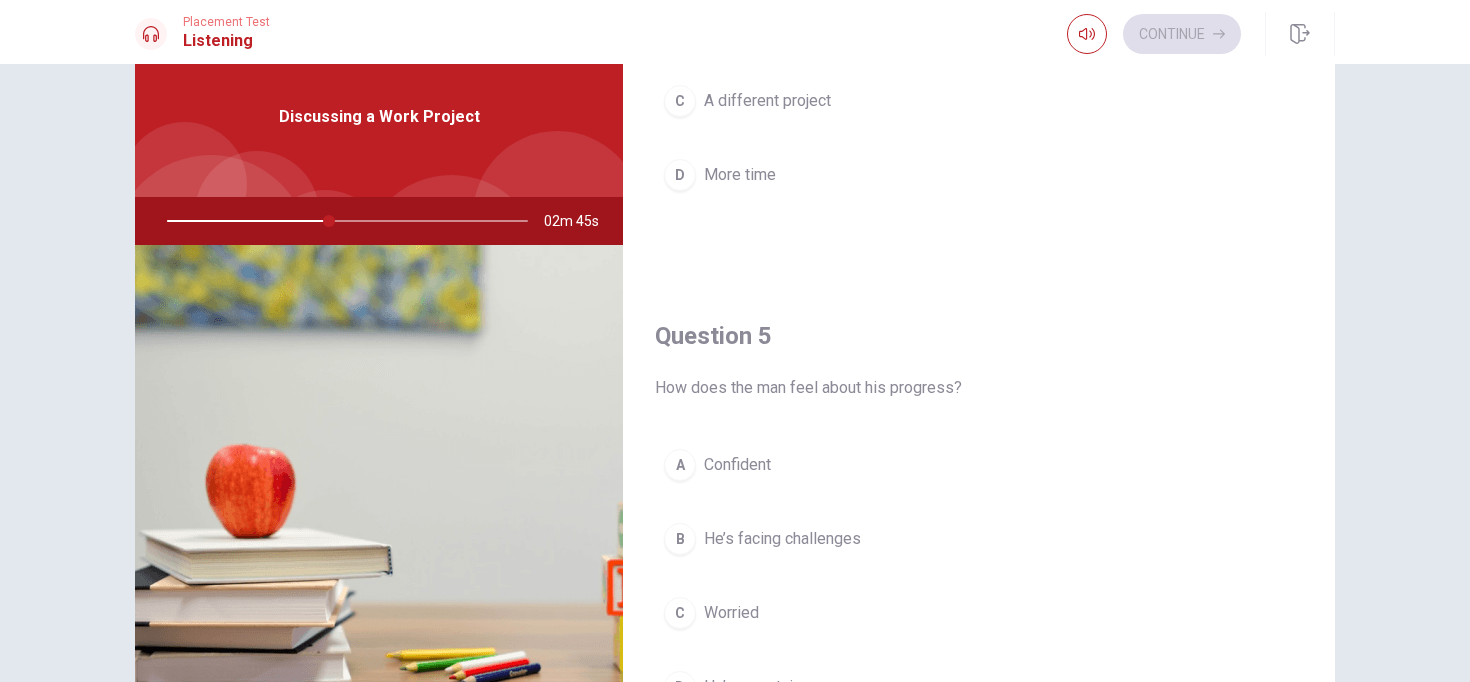 scroll, scrollTop: 1865, scrollLeft: 0, axis: vertical 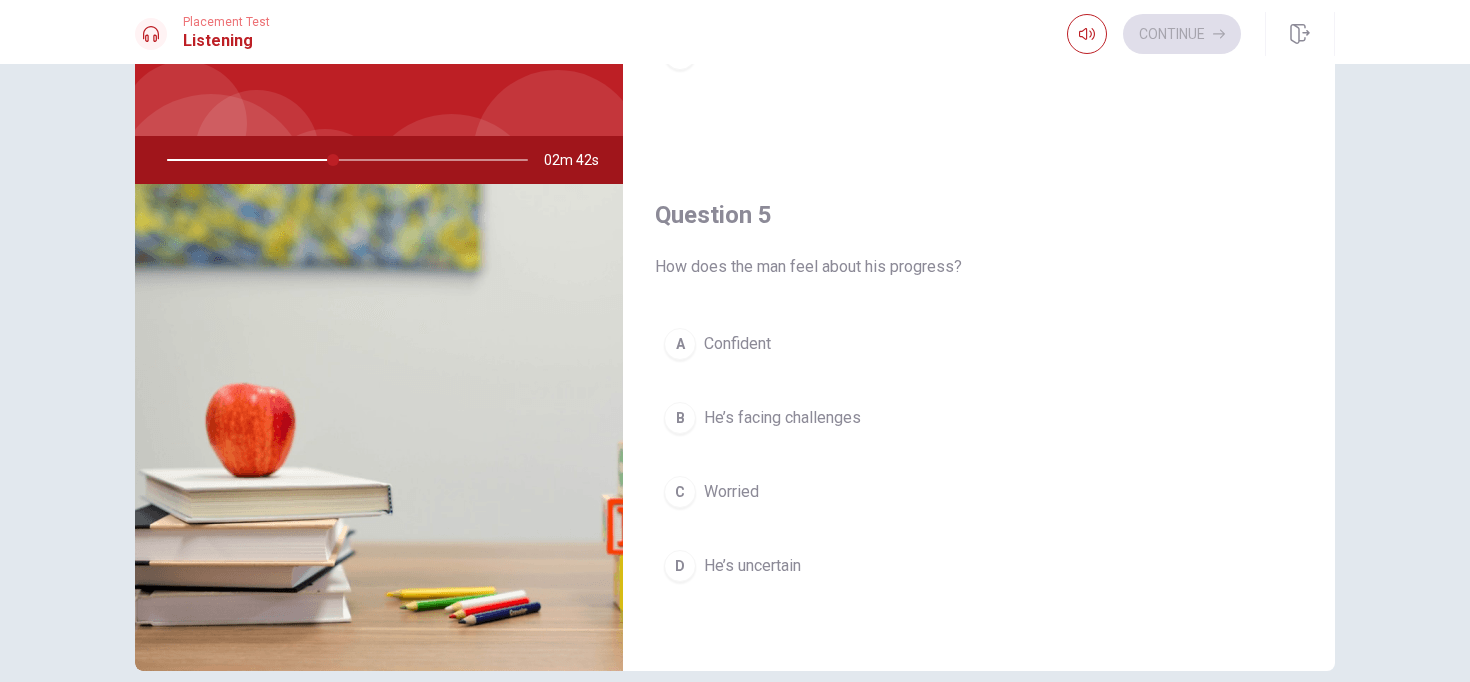 click on "He’s facing challenges" at bounding box center (782, 418) 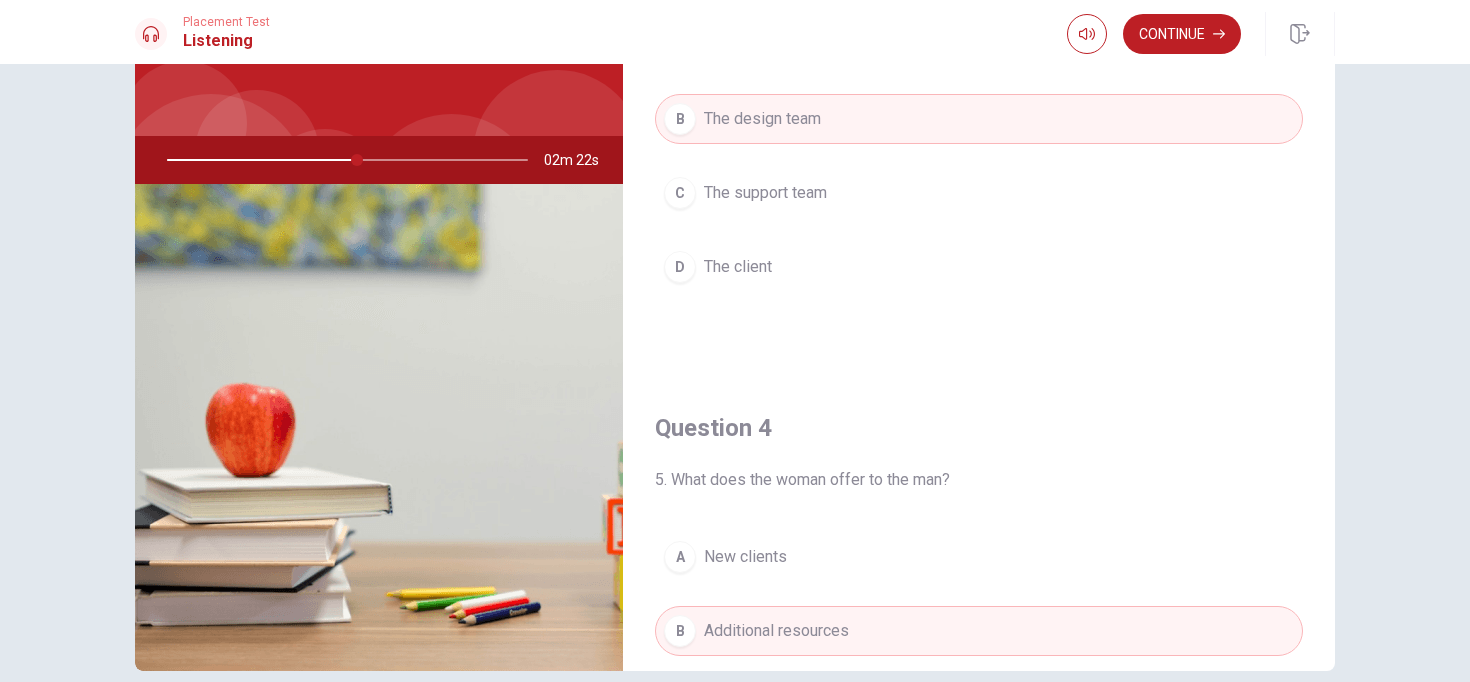 scroll, scrollTop: 0, scrollLeft: 0, axis: both 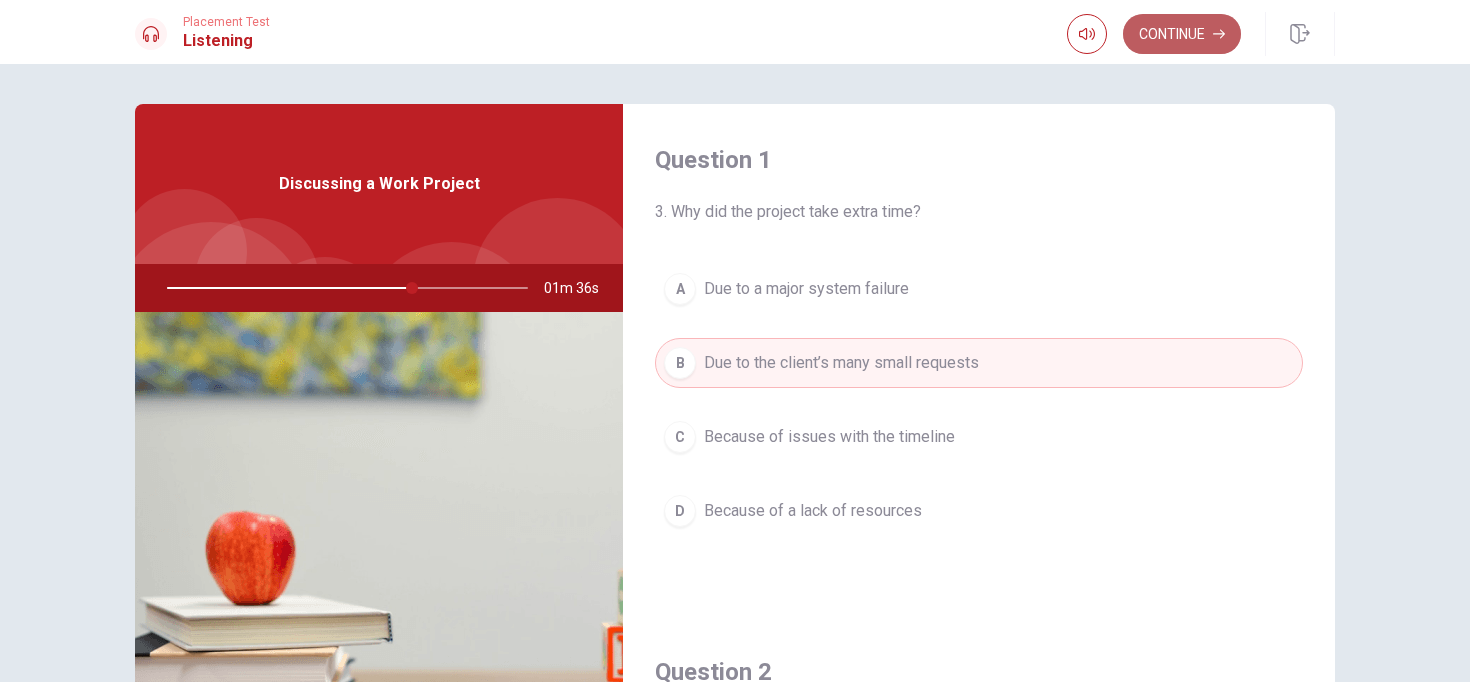 click on "Continue" at bounding box center [1182, 34] 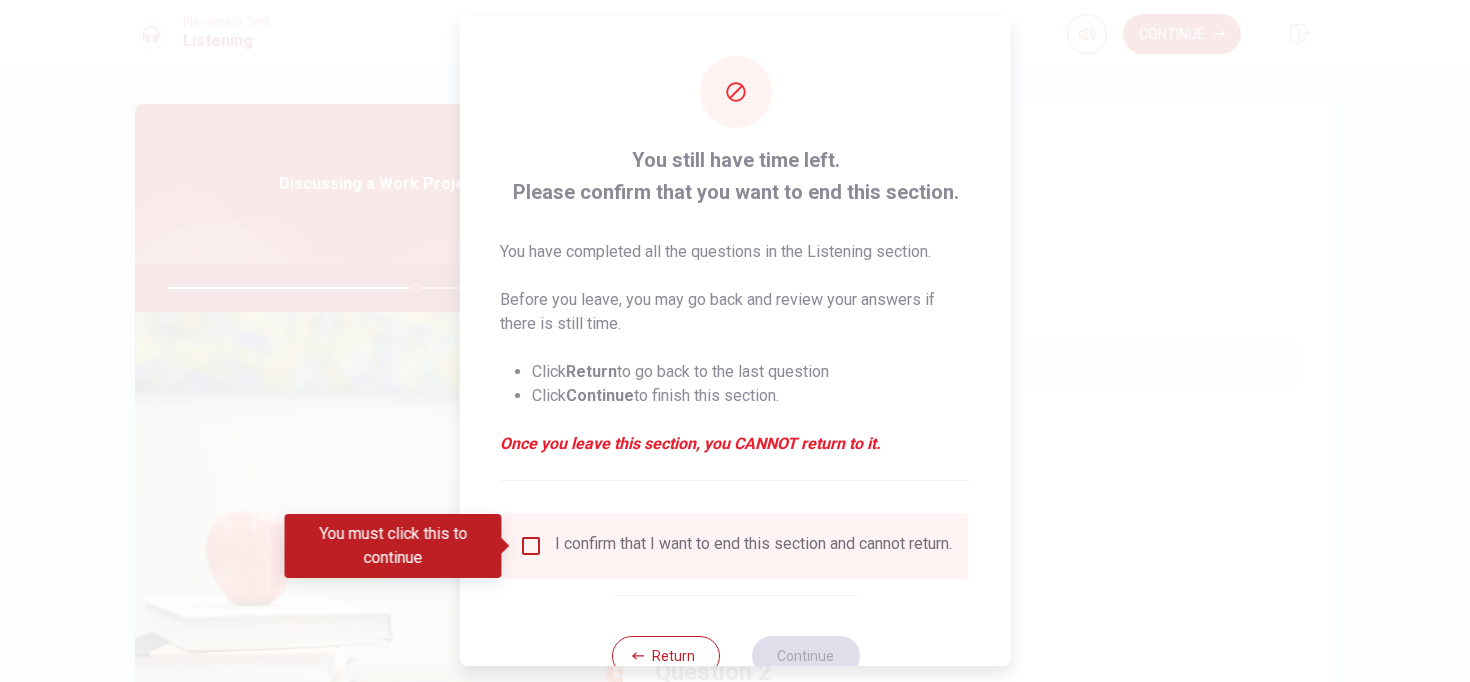 click at bounding box center [531, 546] 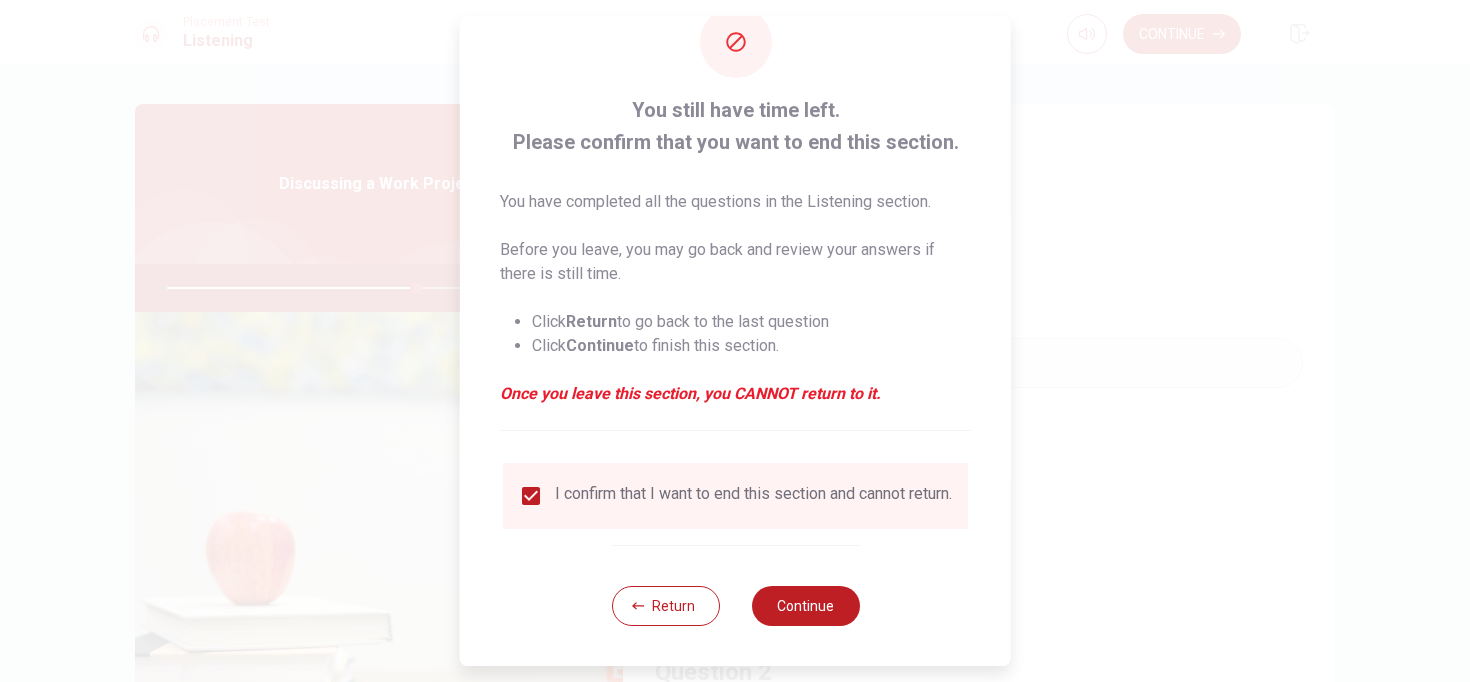 scroll, scrollTop: 64, scrollLeft: 0, axis: vertical 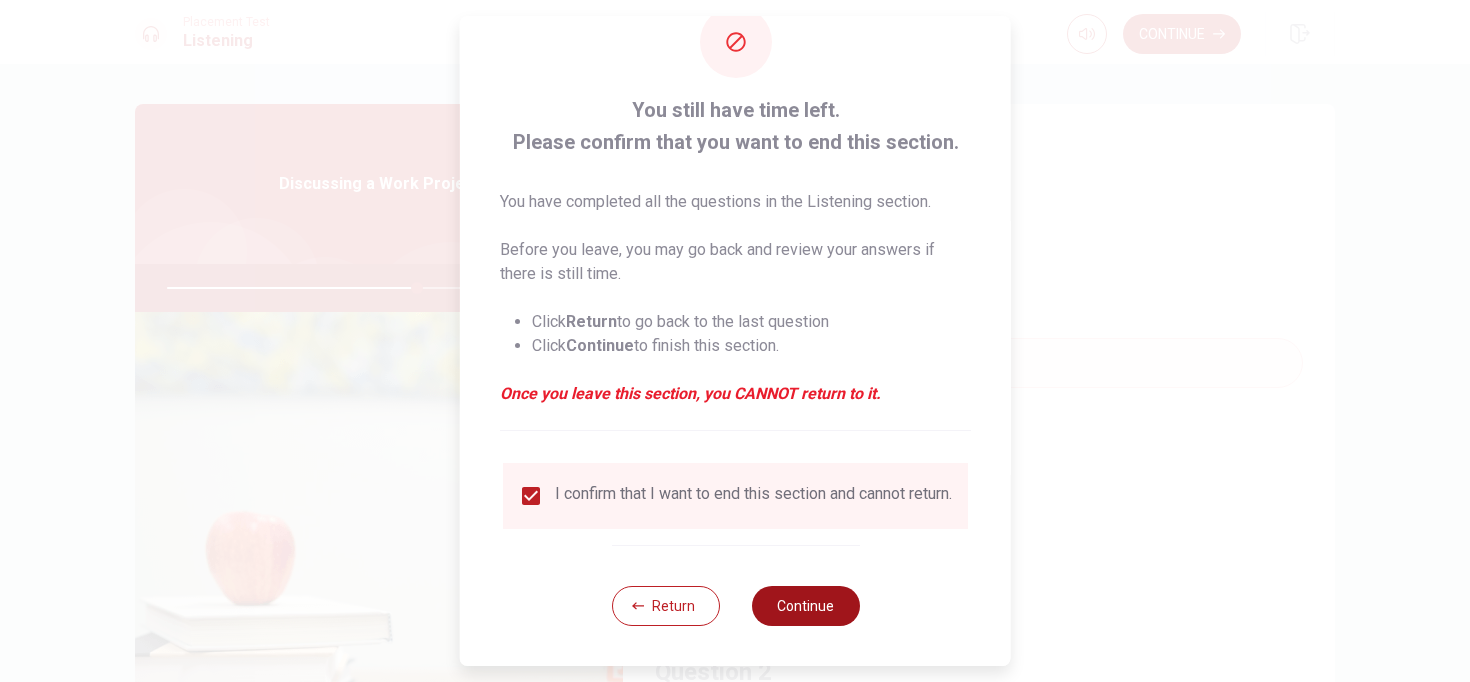 click on "Continue" at bounding box center [805, 606] 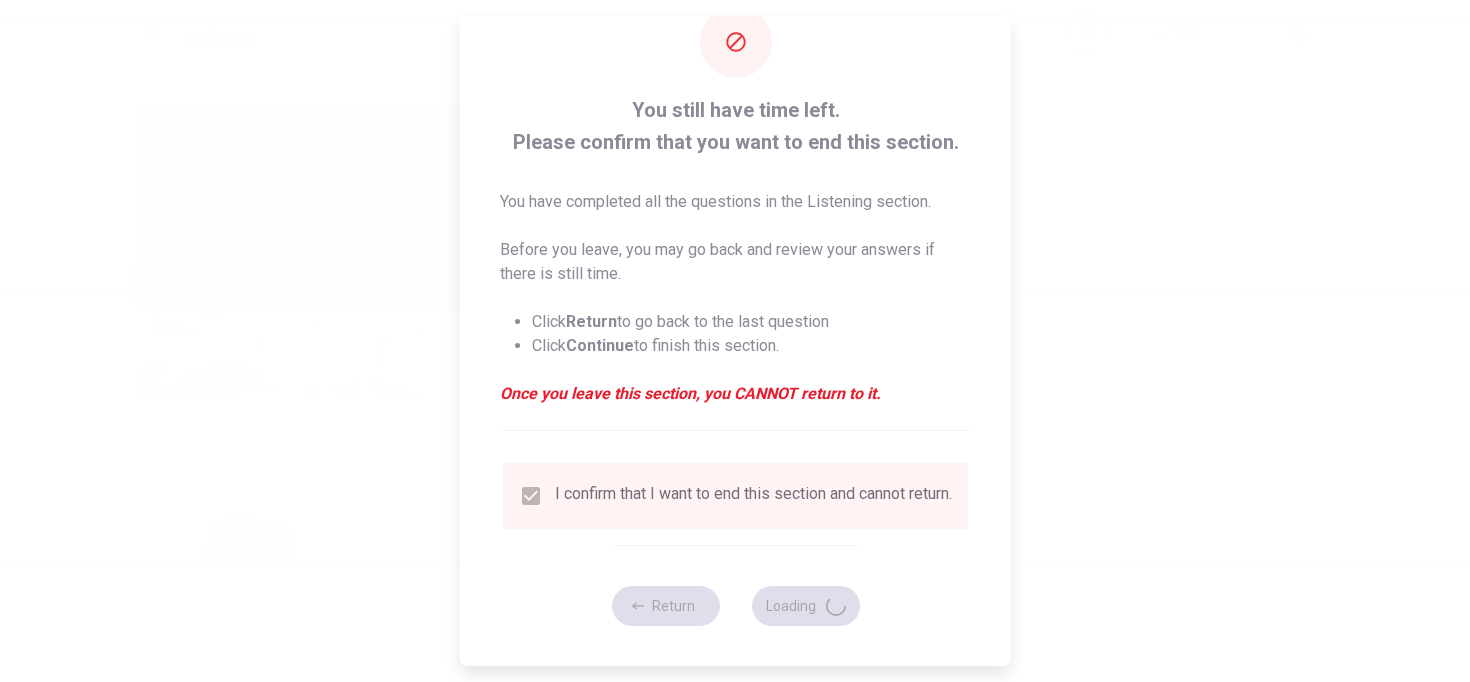 type on "70" 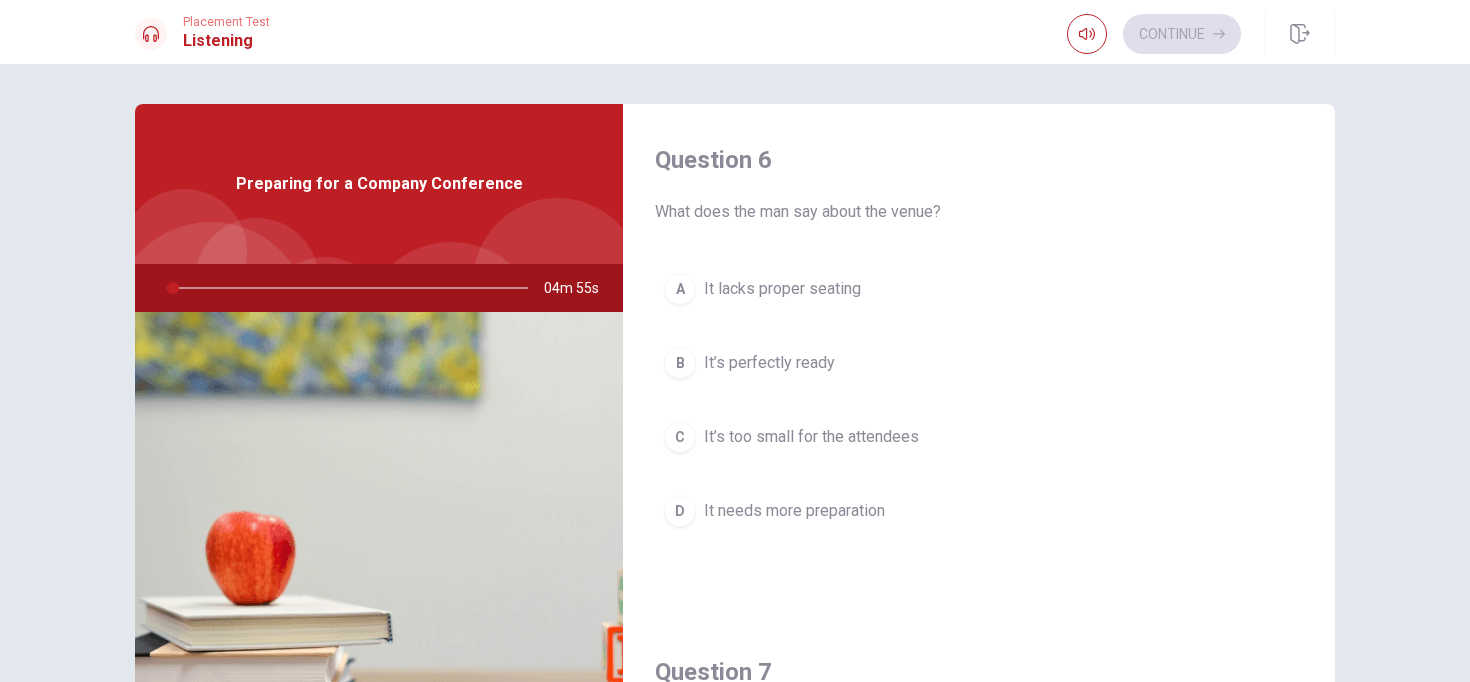 click at bounding box center (343, 288) 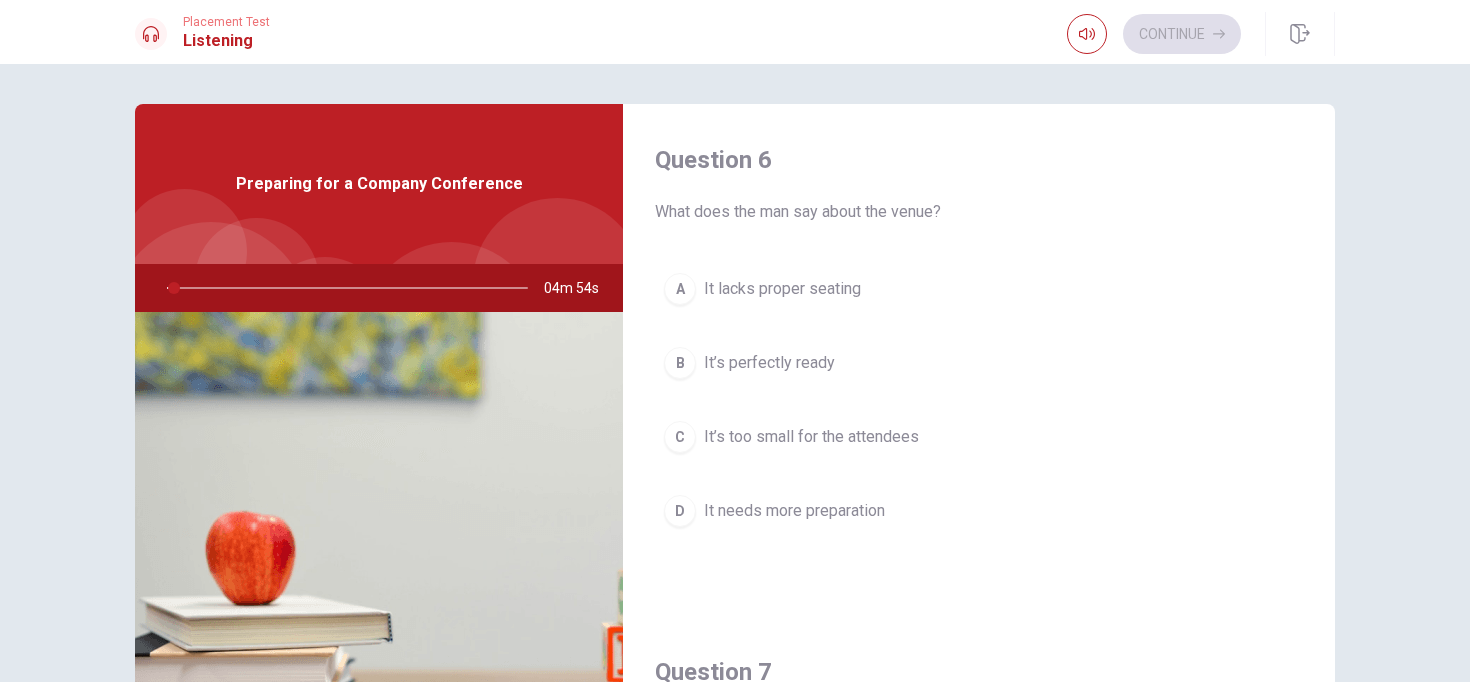 click at bounding box center [343, 288] 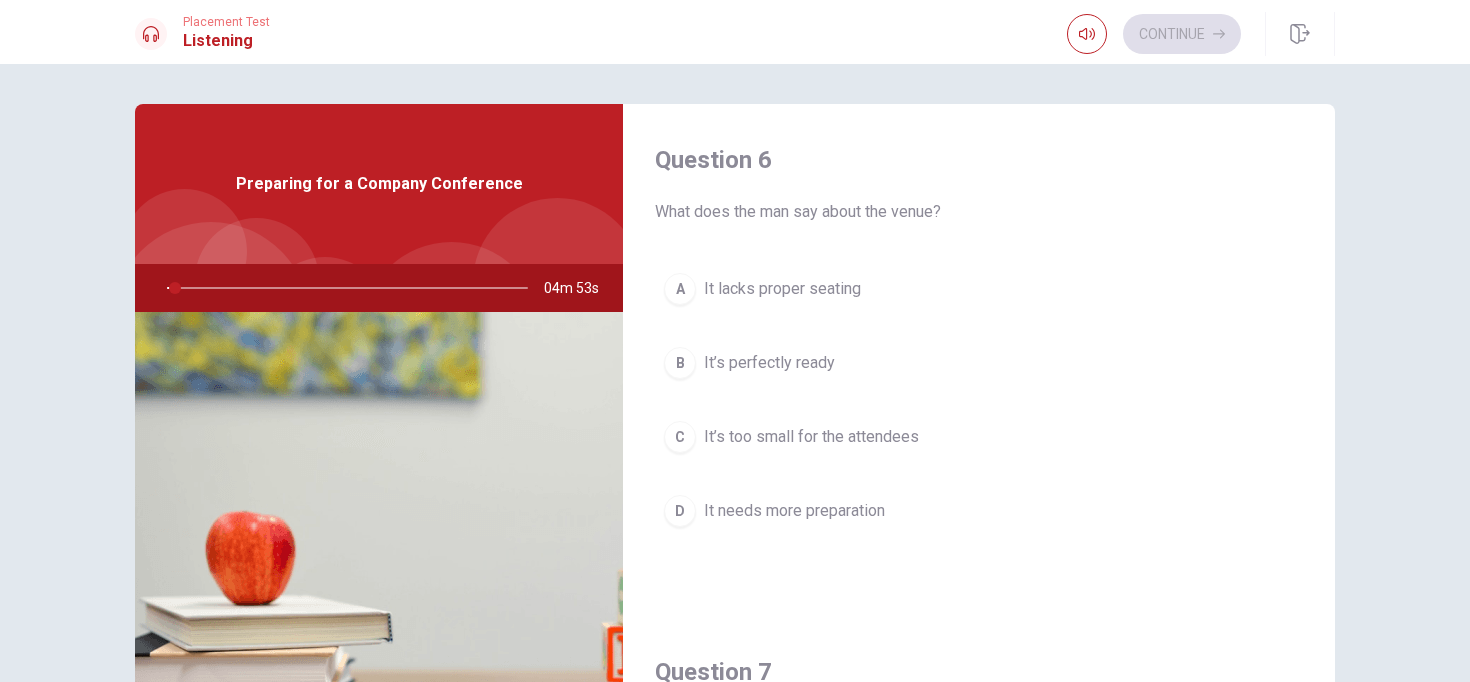 click at bounding box center [343, 288] 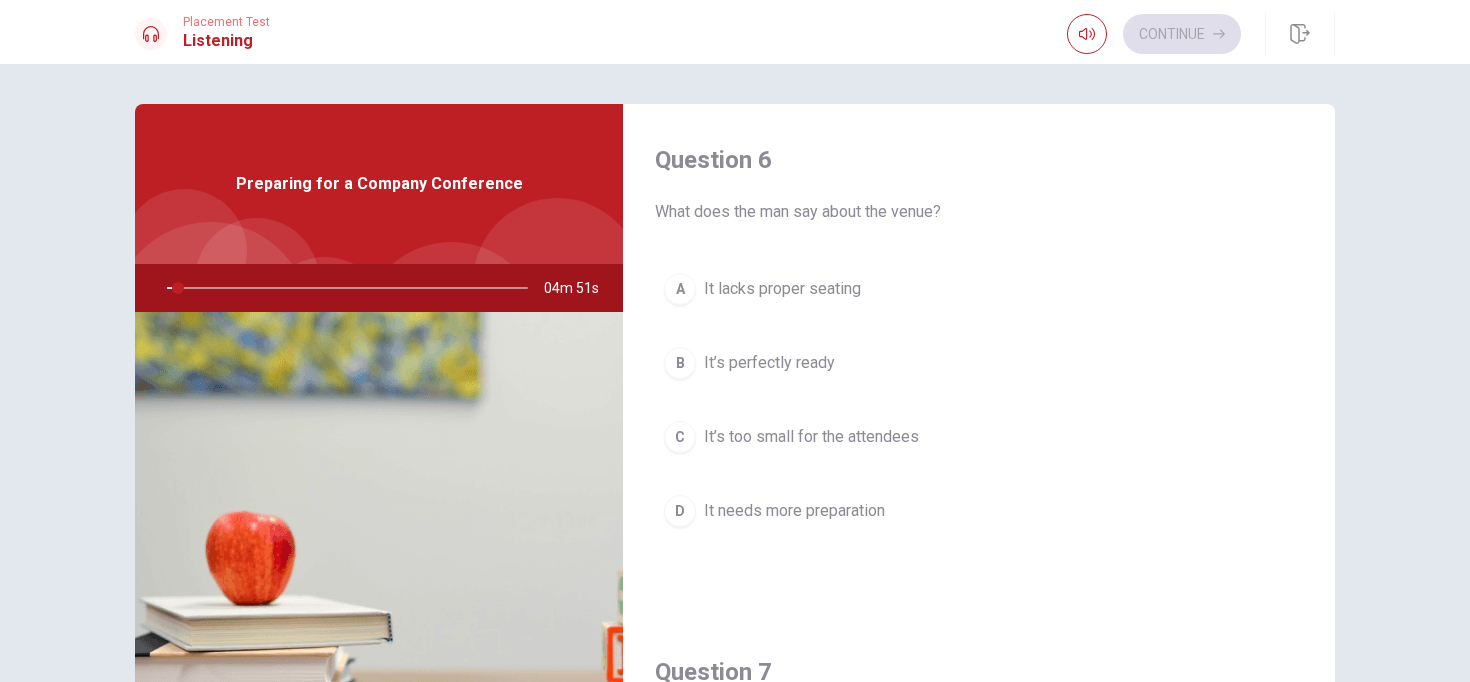 click at bounding box center [343, 288] 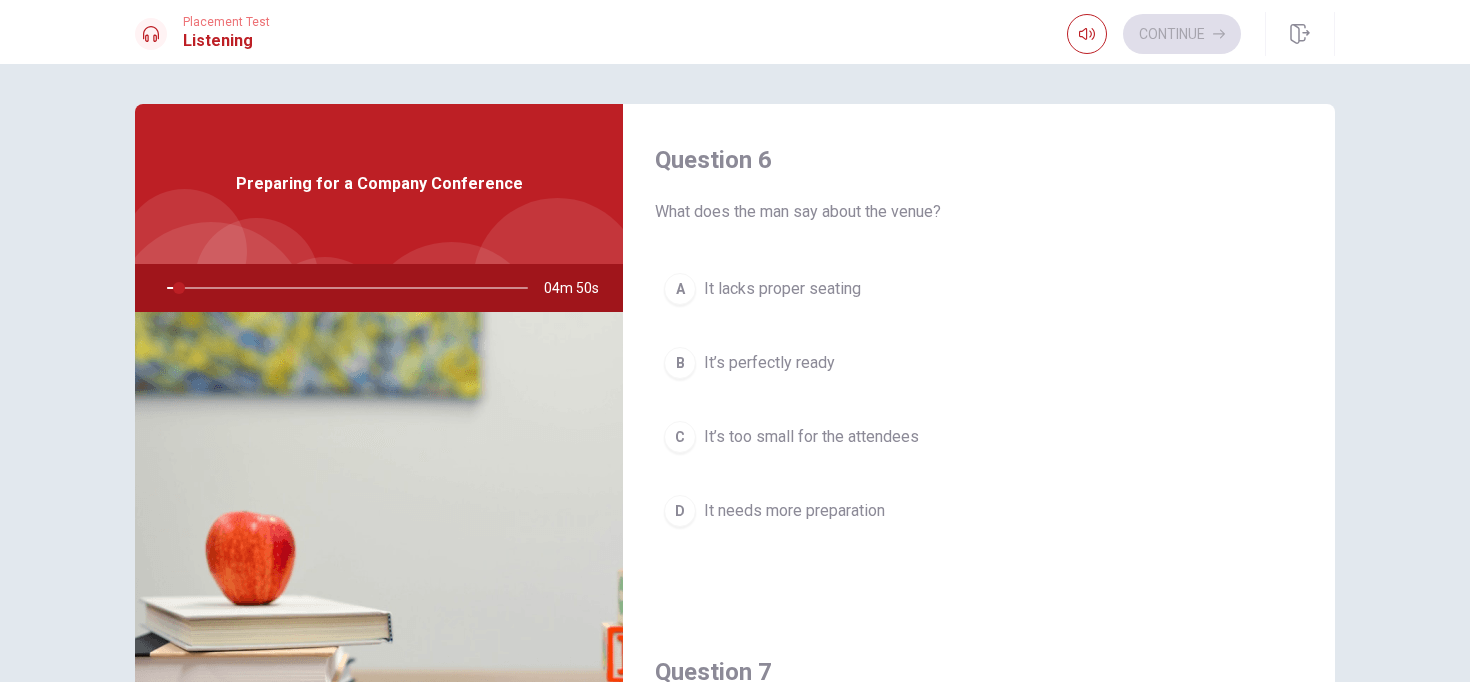 drag, startPoint x: 179, startPoint y: 283, endPoint x: 204, endPoint y: 285, distance: 25.079872 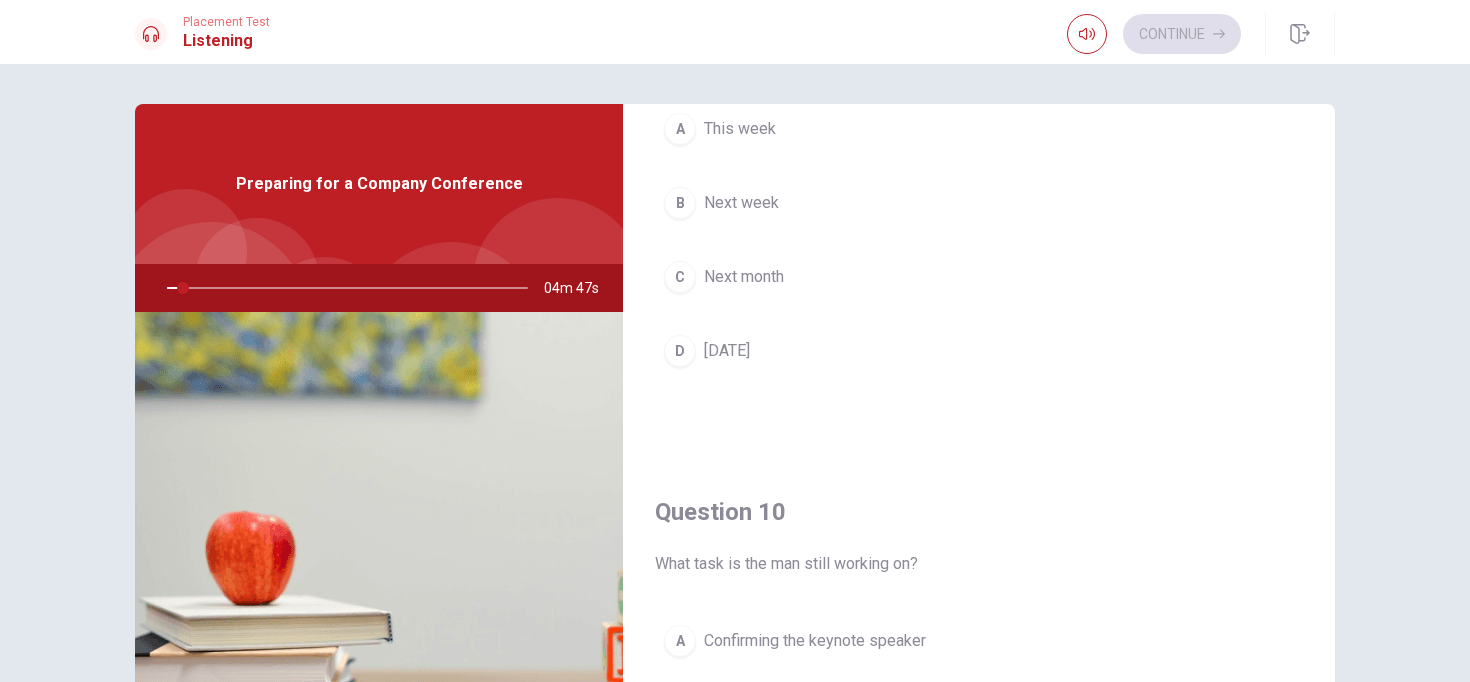 scroll, scrollTop: 1865, scrollLeft: 0, axis: vertical 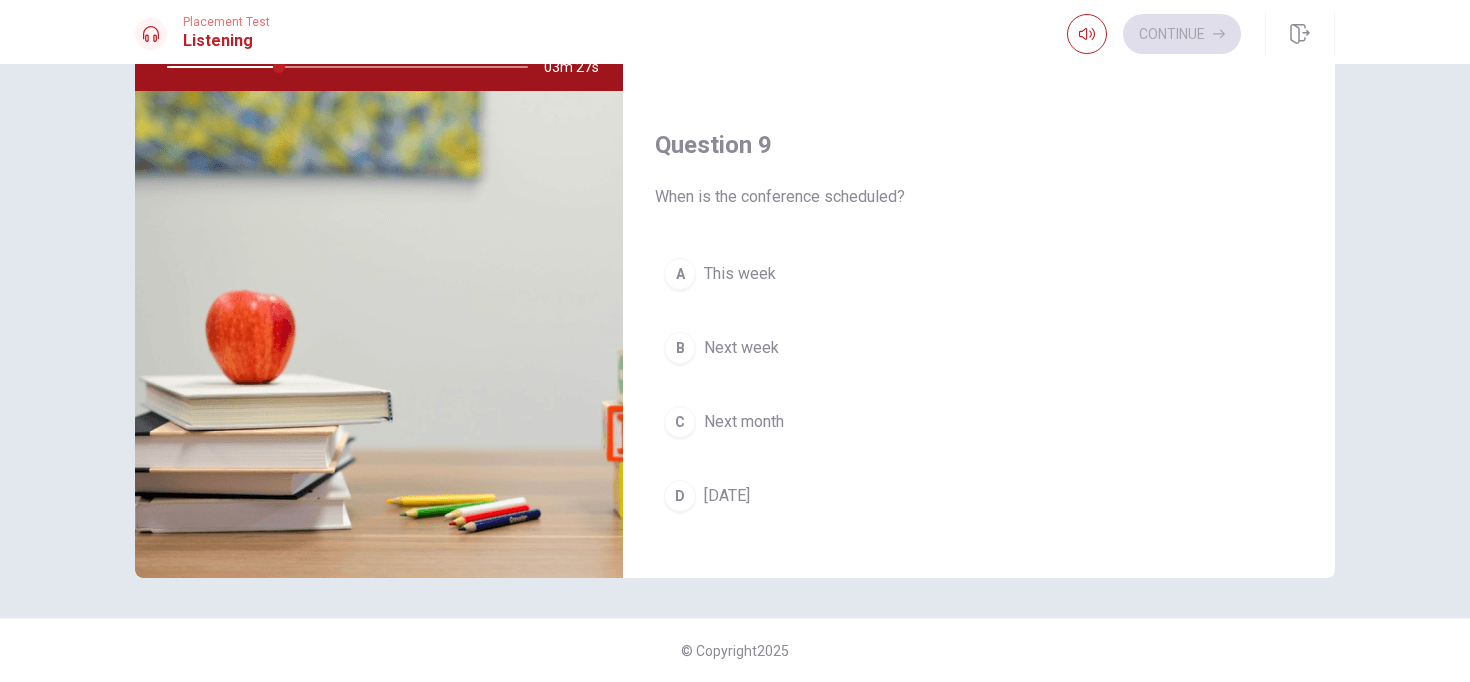 click on "Next month" at bounding box center (744, 422) 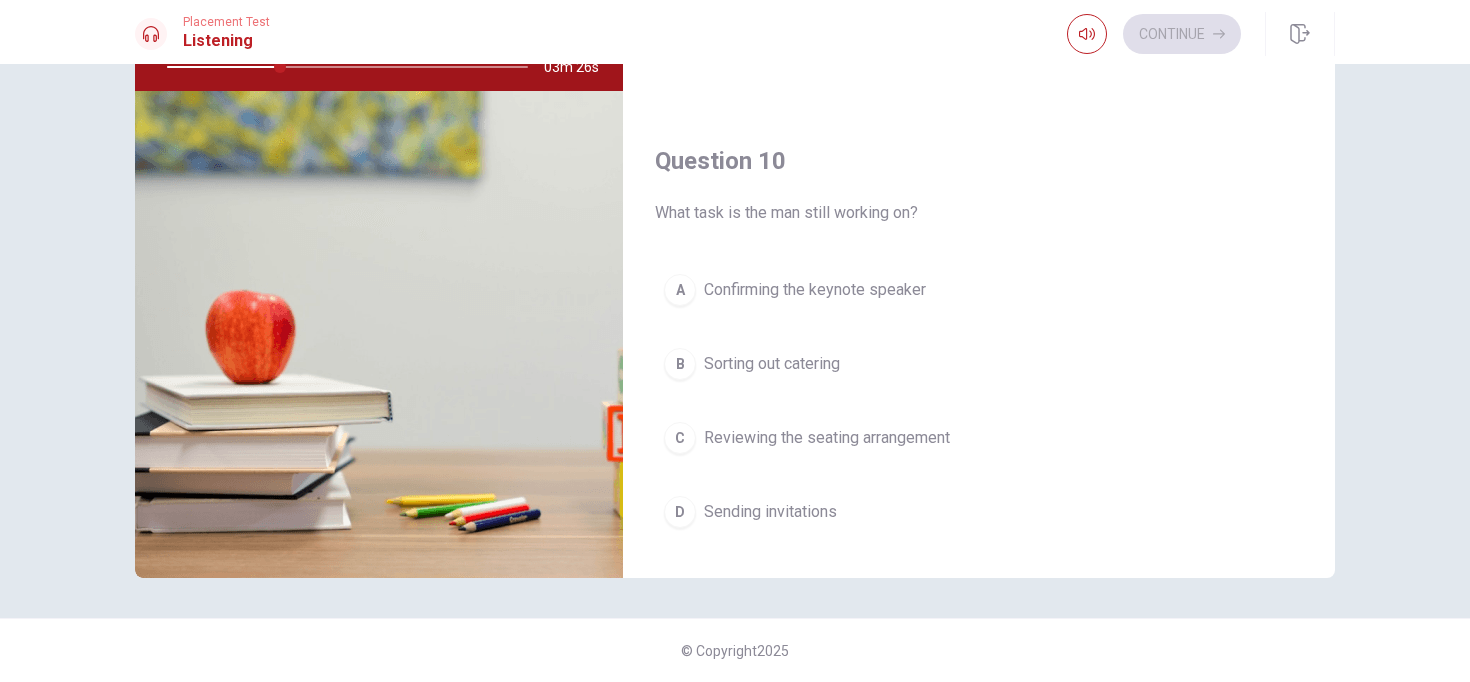 scroll, scrollTop: 1851, scrollLeft: 0, axis: vertical 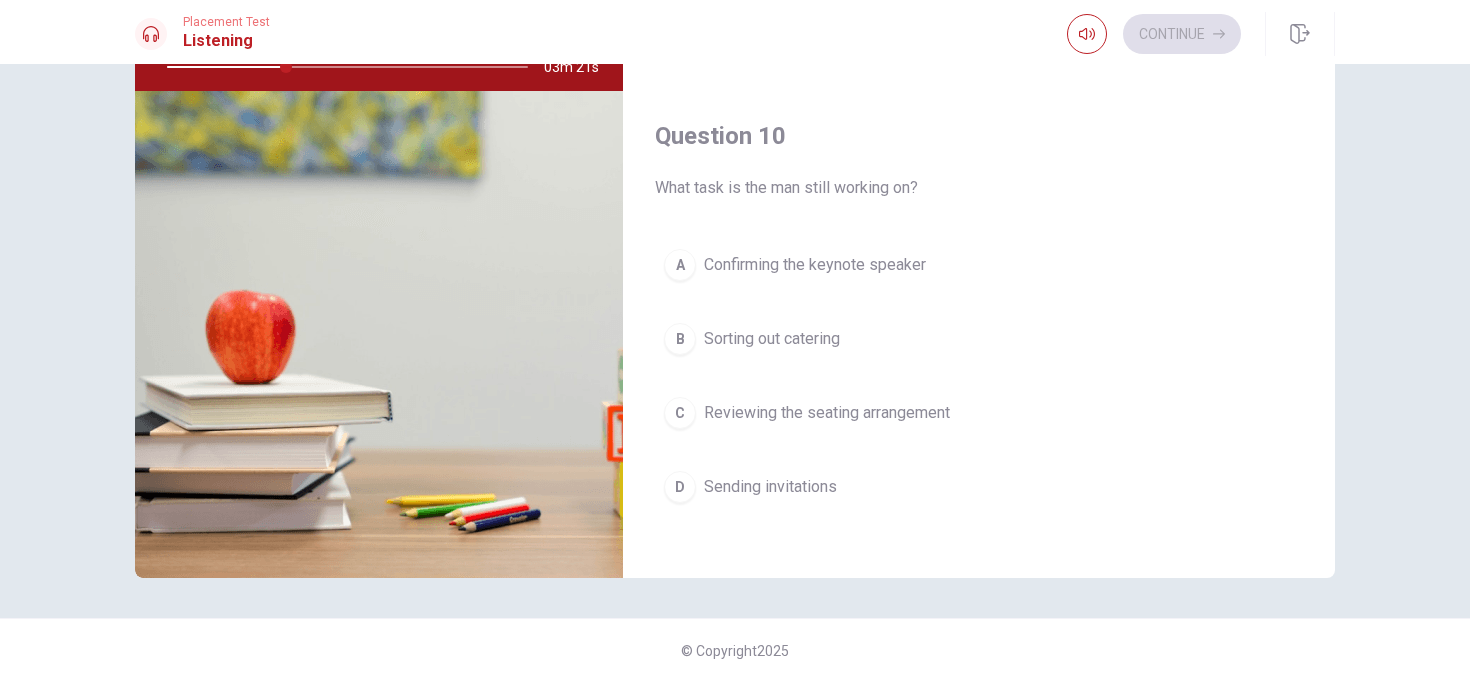 click on "A Confirming the keynote speaker" at bounding box center (979, 265) 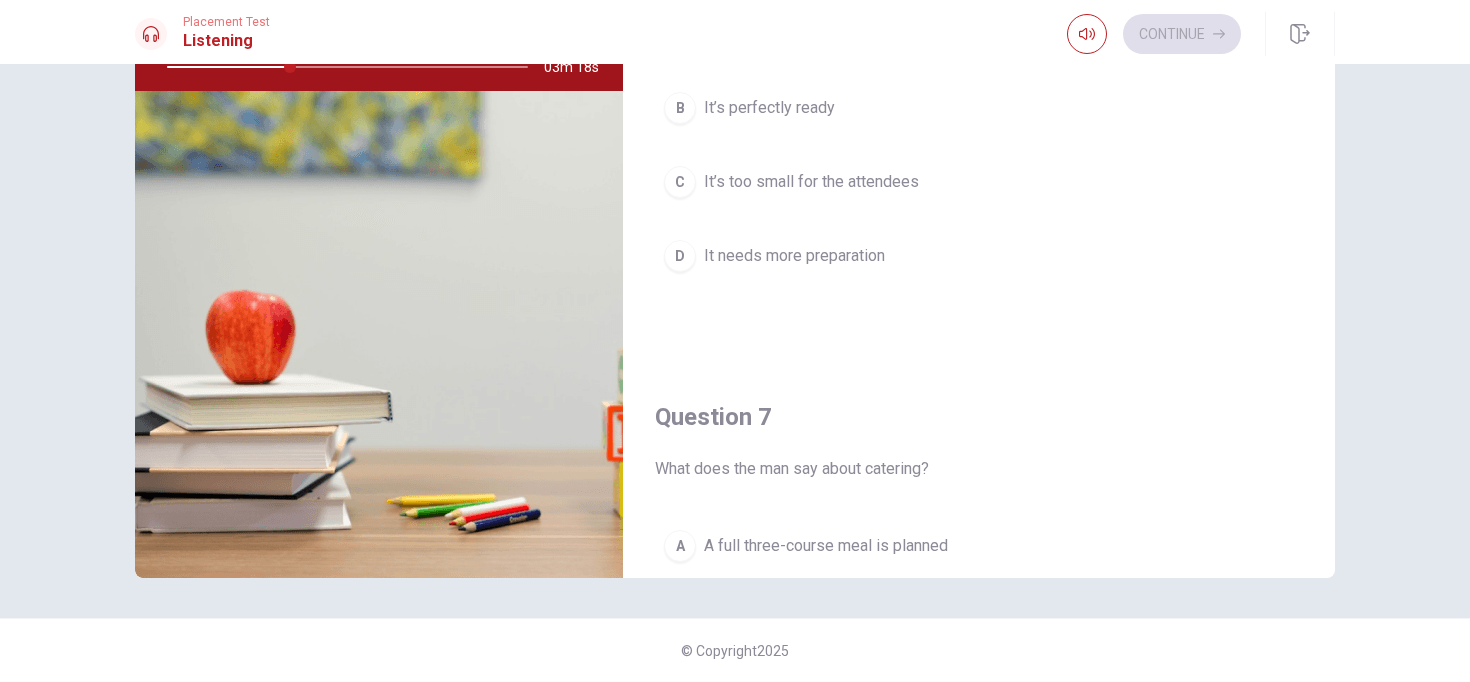 scroll, scrollTop: 0, scrollLeft: 0, axis: both 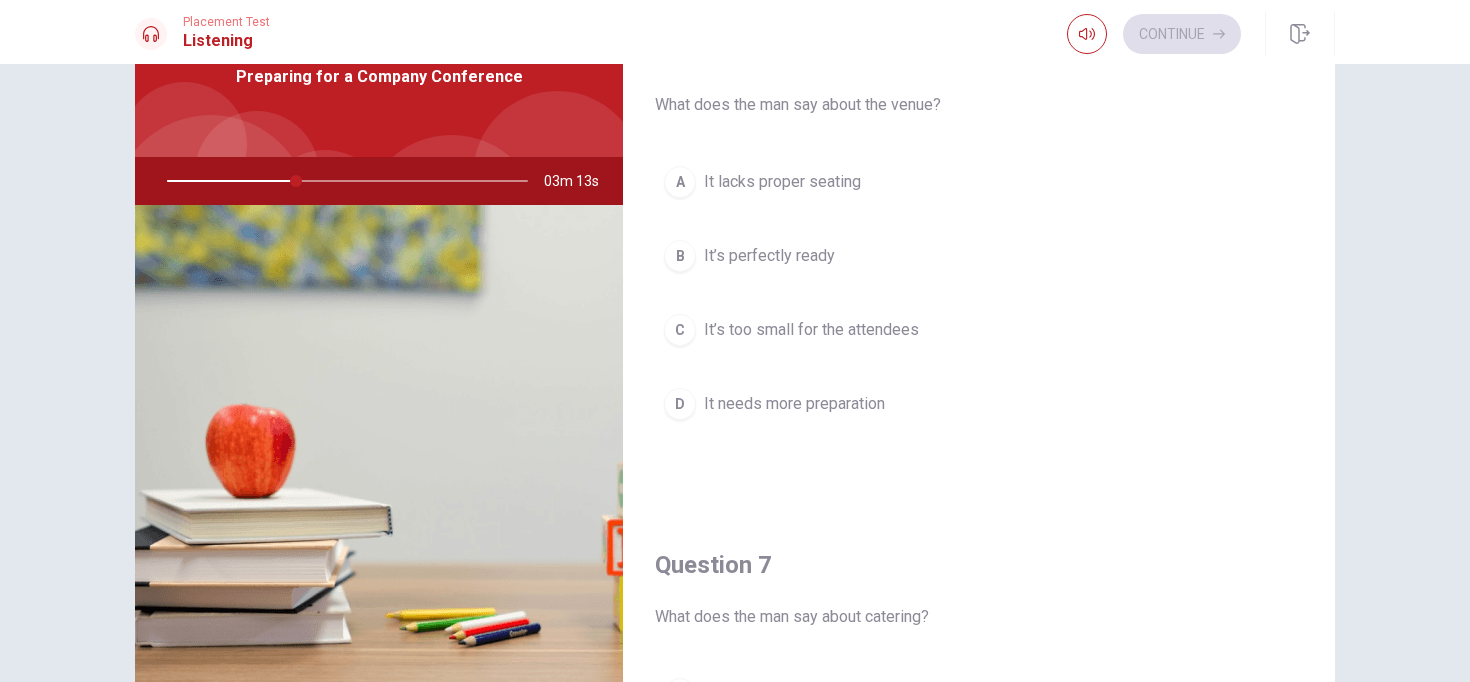 click on "It’s perfectly ready" at bounding box center [769, 256] 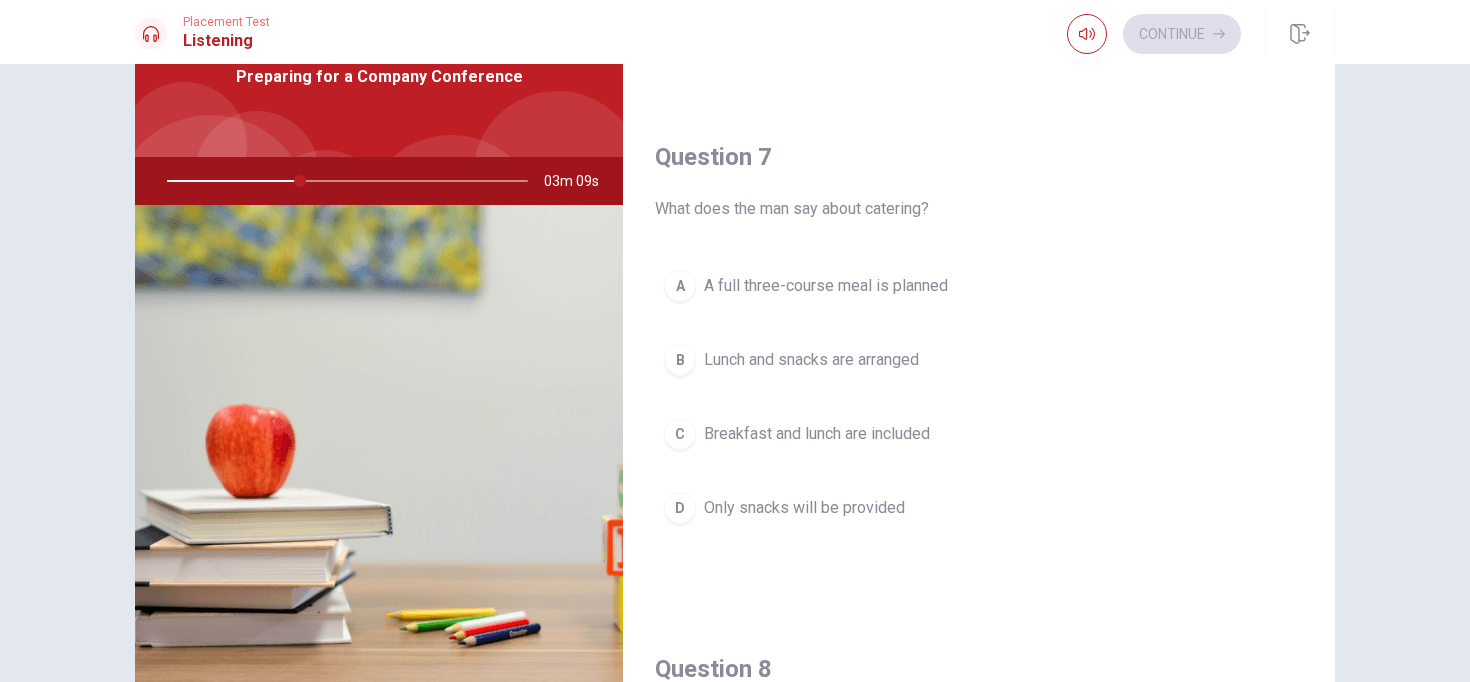 scroll, scrollTop: 422, scrollLeft: 0, axis: vertical 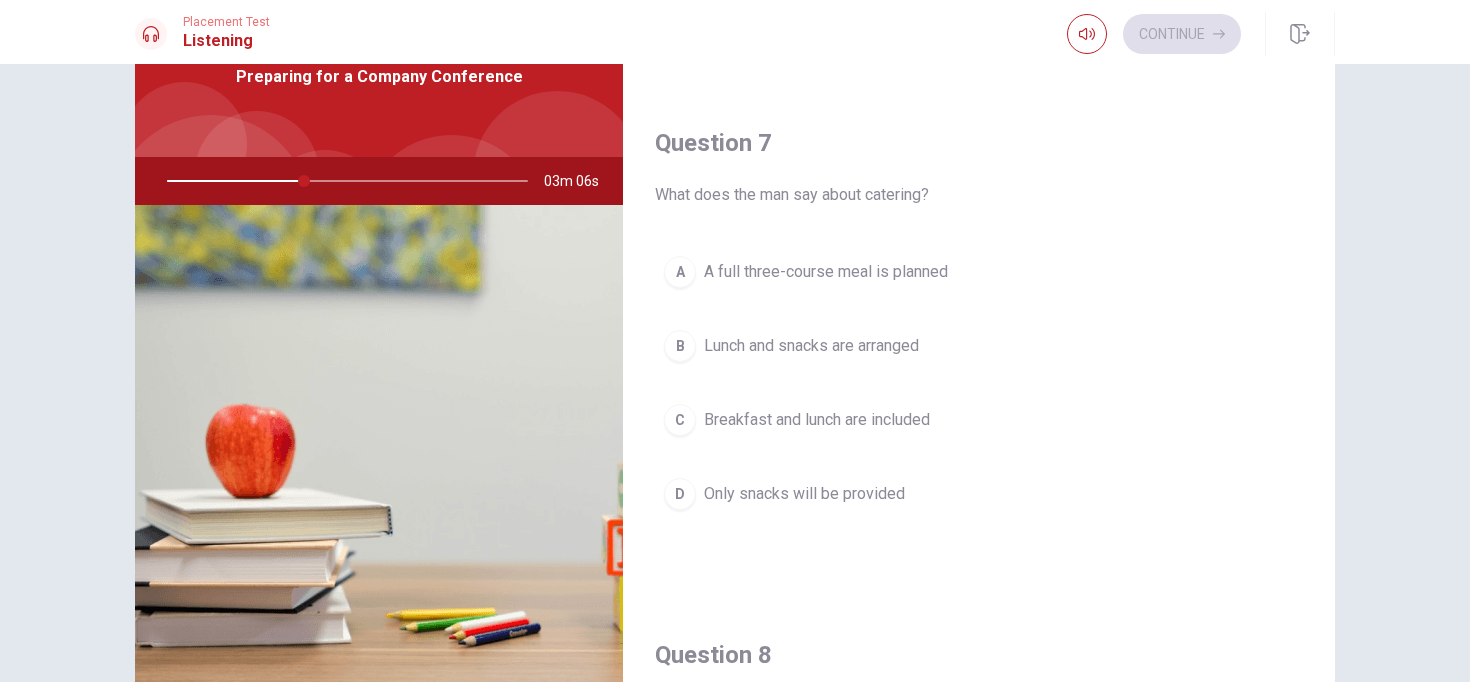 click on "Lunch and snacks are arranged" at bounding box center [811, 346] 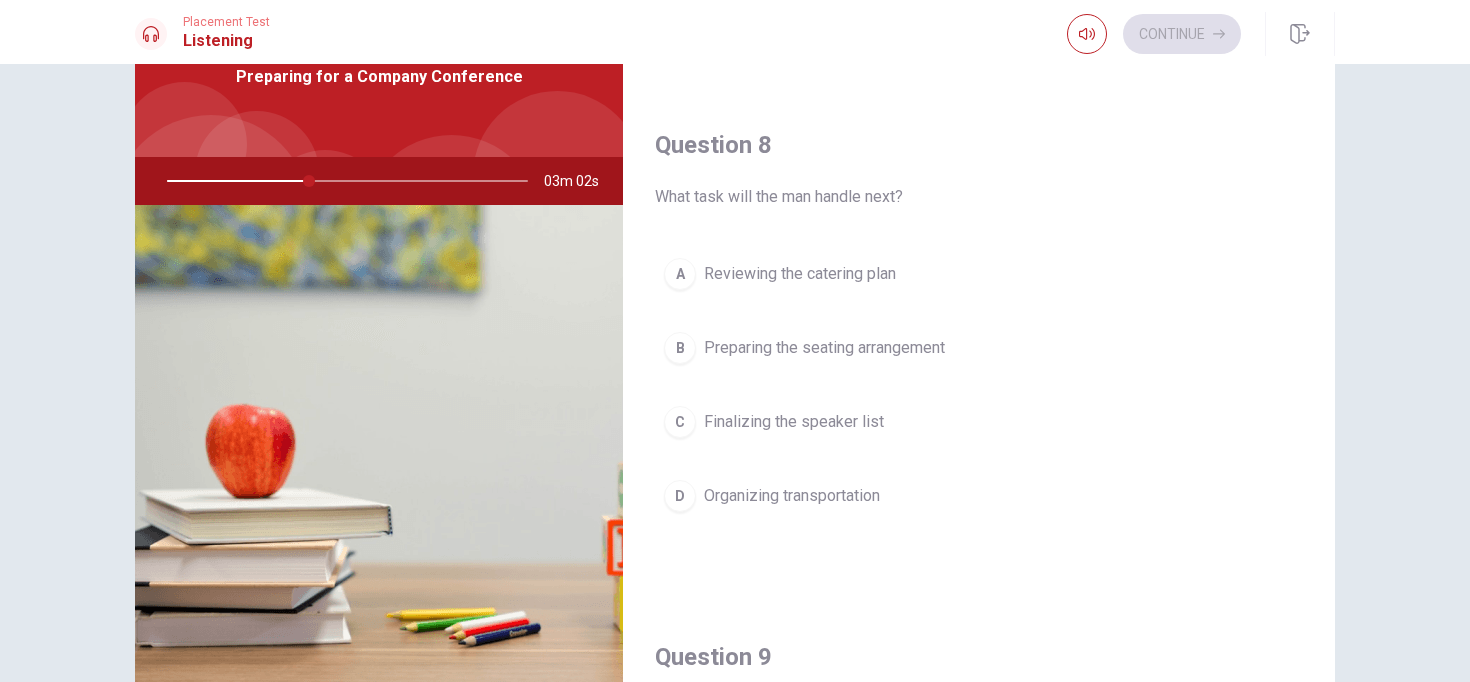 scroll, scrollTop: 935, scrollLeft: 0, axis: vertical 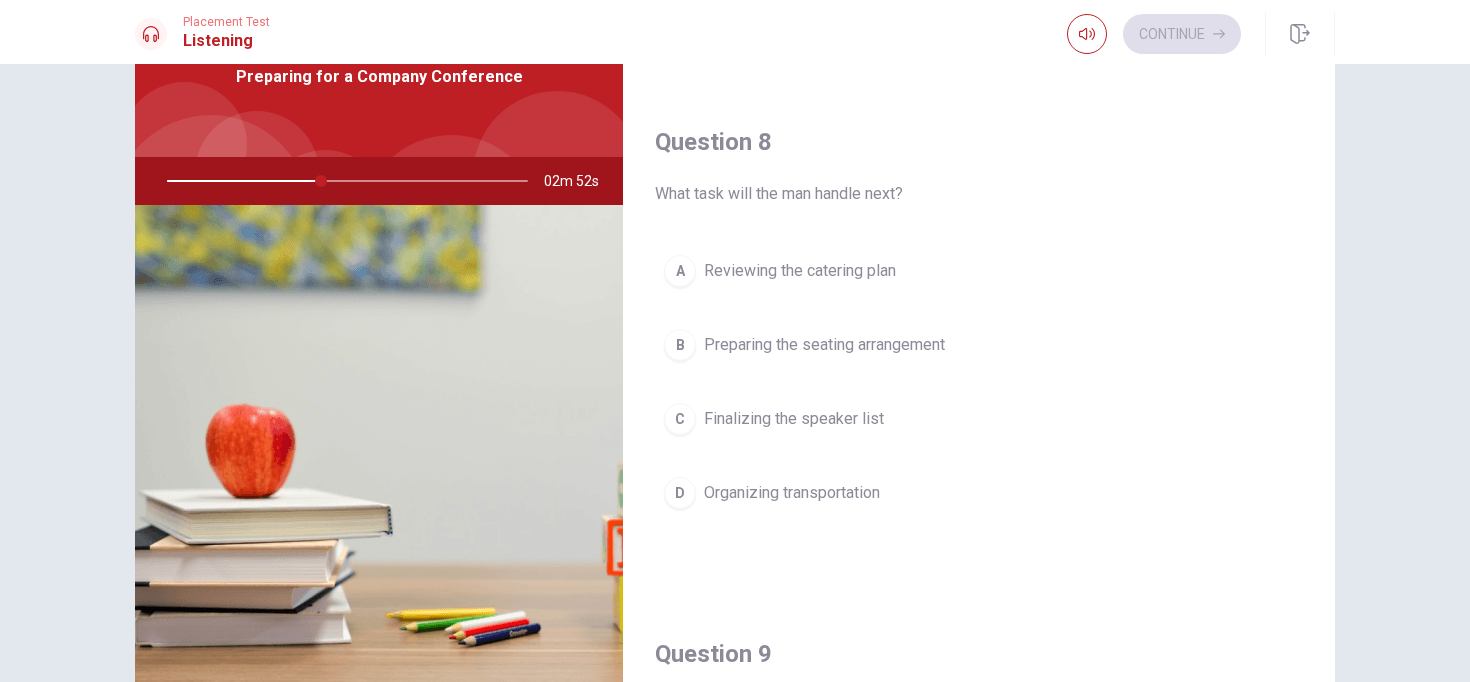 click on "B Preparing the seating arrangement" at bounding box center [979, 345] 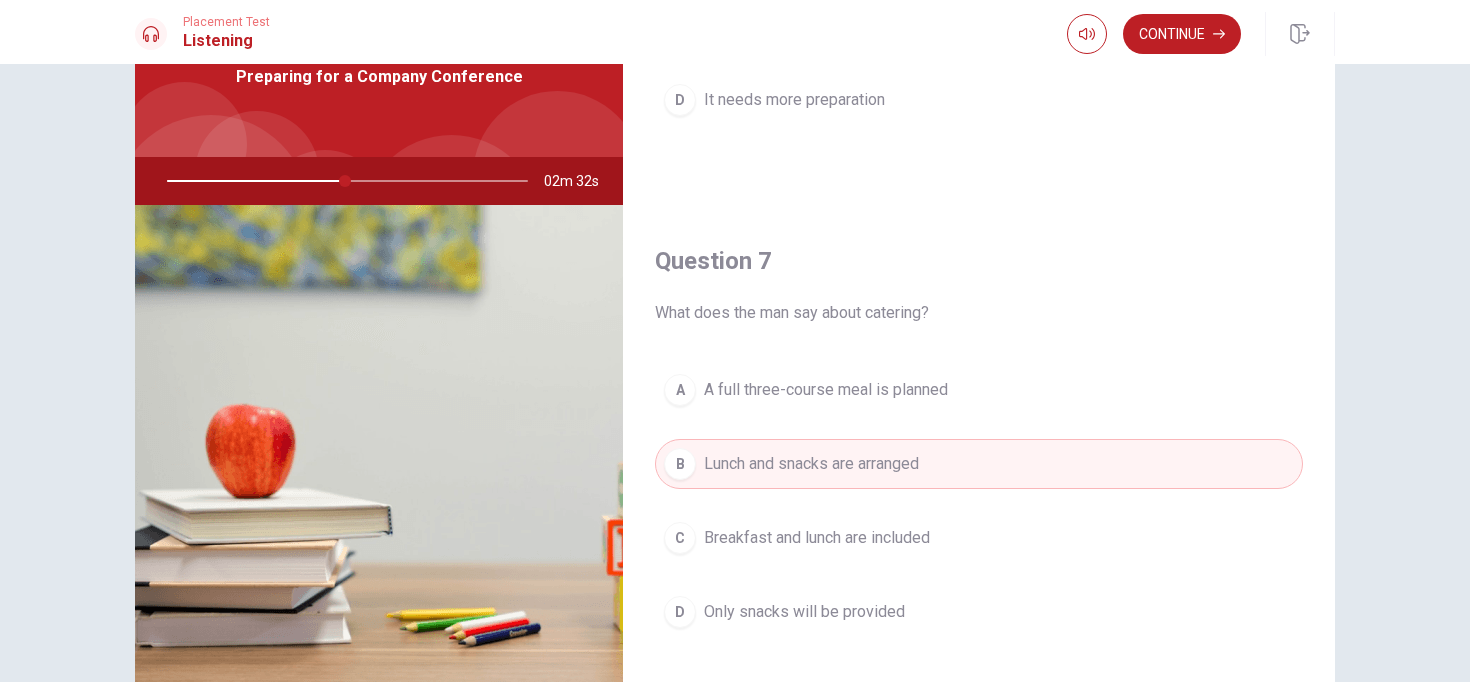 scroll, scrollTop: 0, scrollLeft: 0, axis: both 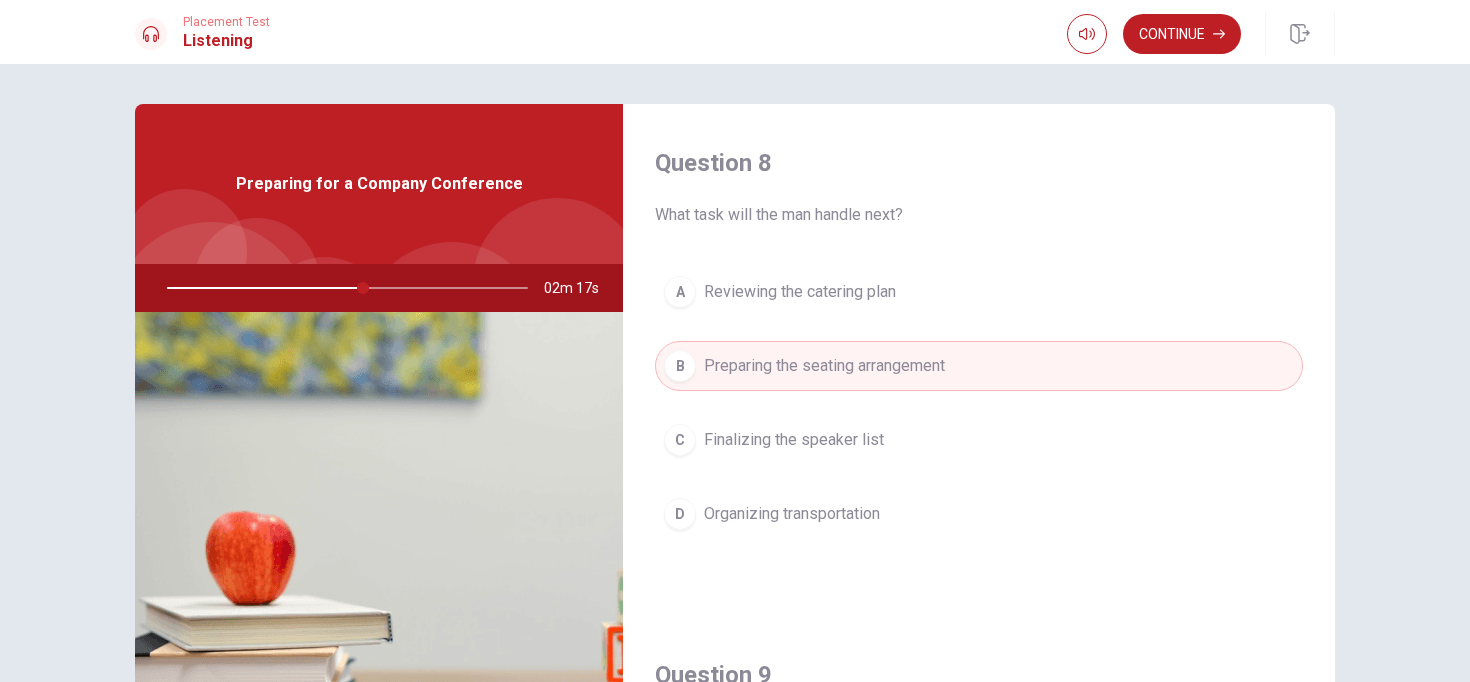 click on "C Finalizing the speaker list" at bounding box center (979, 440) 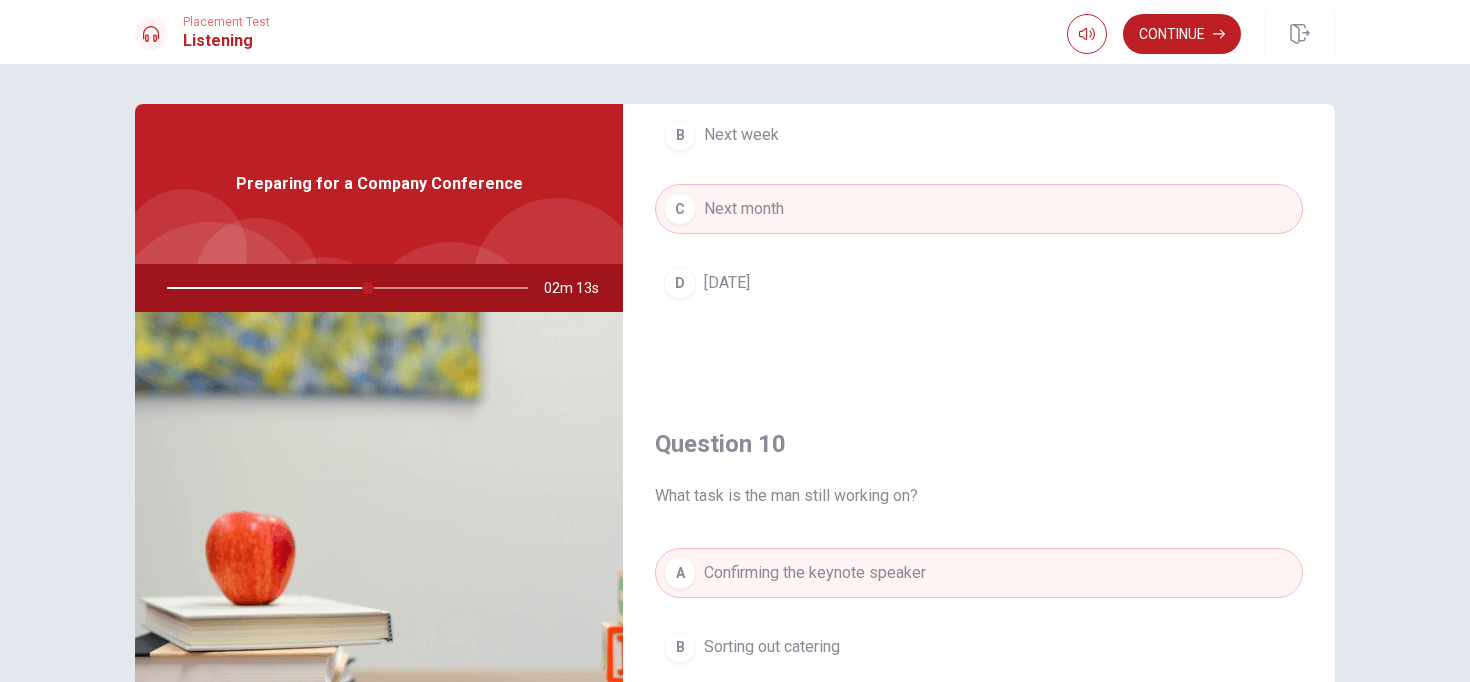 scroll, scrollTop: 1865, scrollLeft: 0, axis: vertical 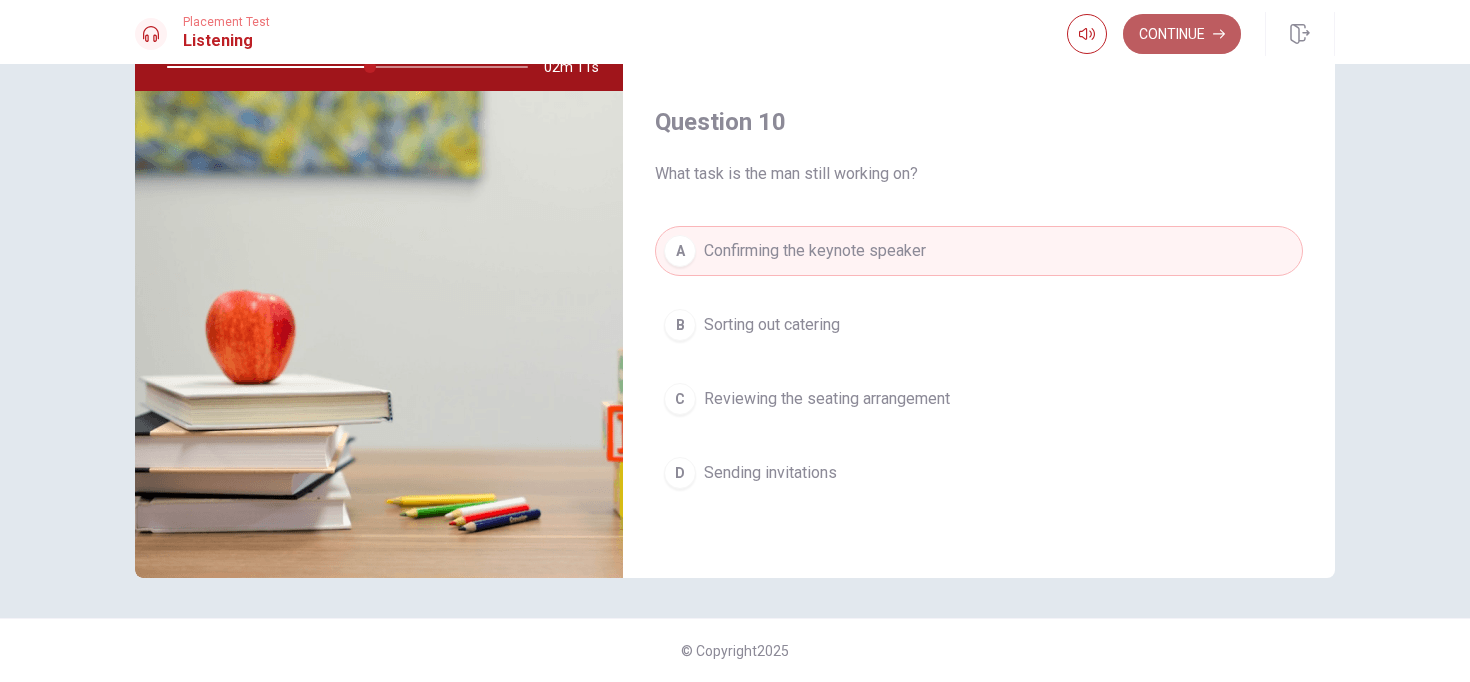 click on "Continue" at bounding box center (1182, 34) 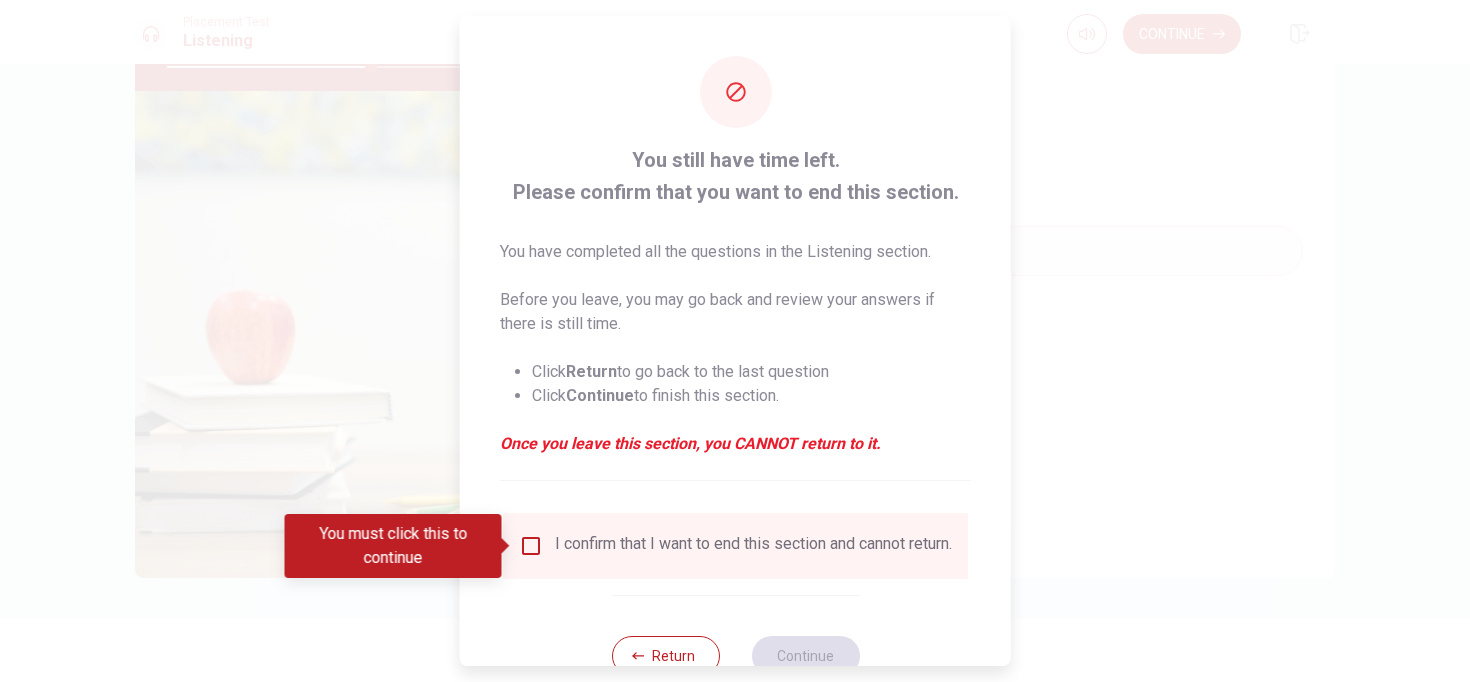 click at bounding box center [531, 546] 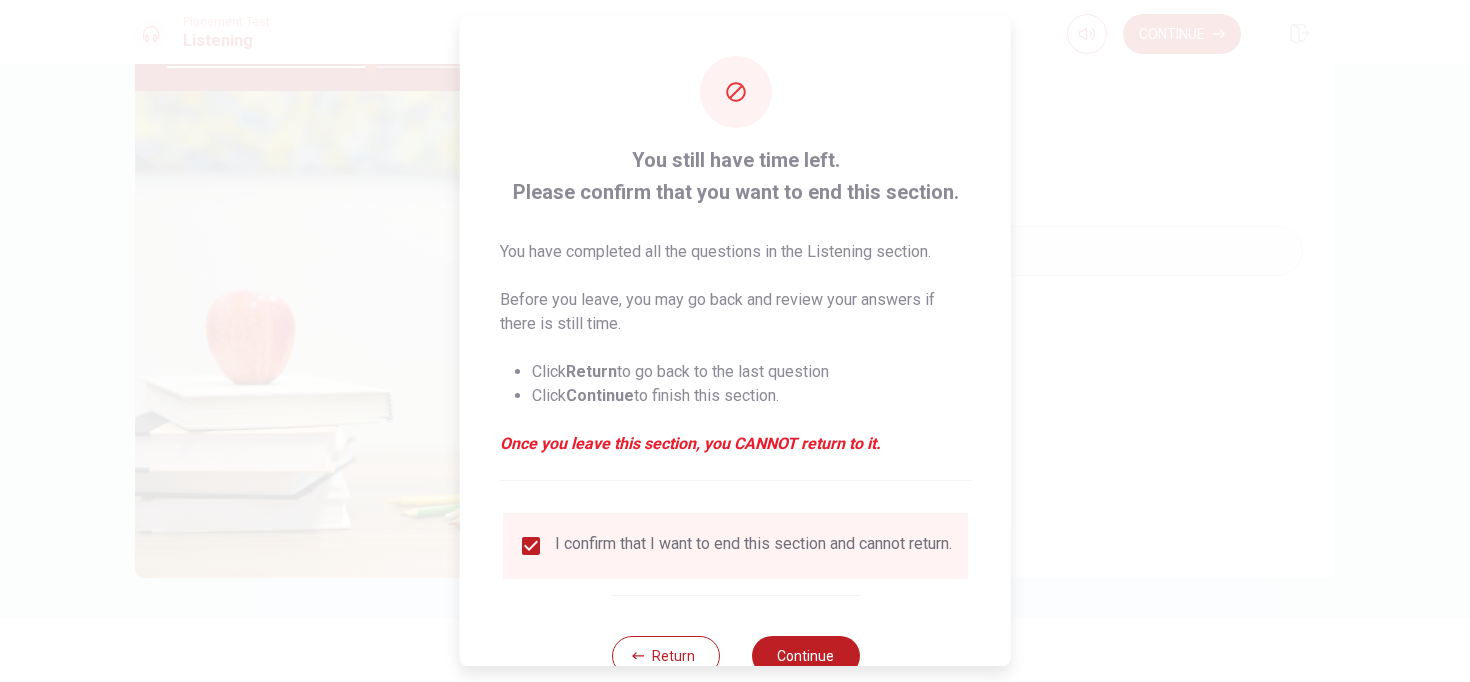 scroll, scrollTop: 64, scrollLeft: 0, axis: vertical 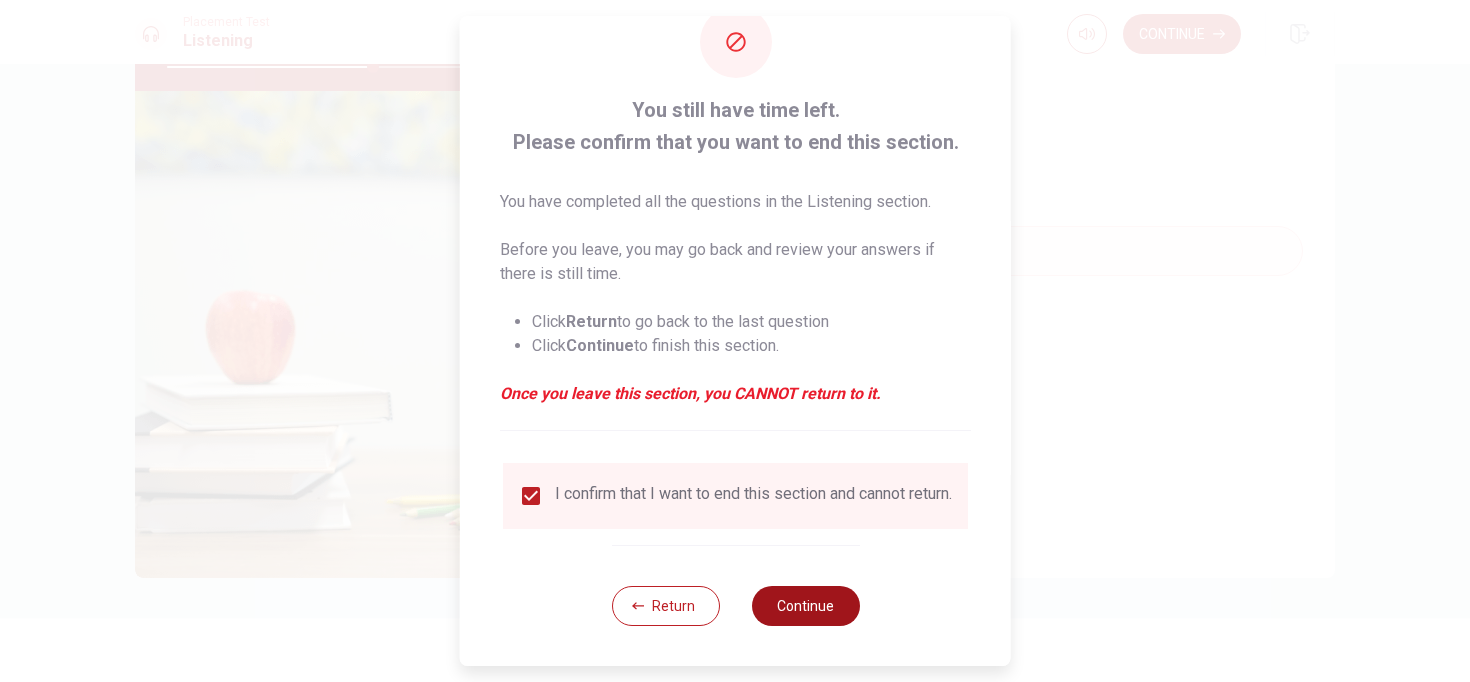 click on "Continue" at bounding box center (805, 606) 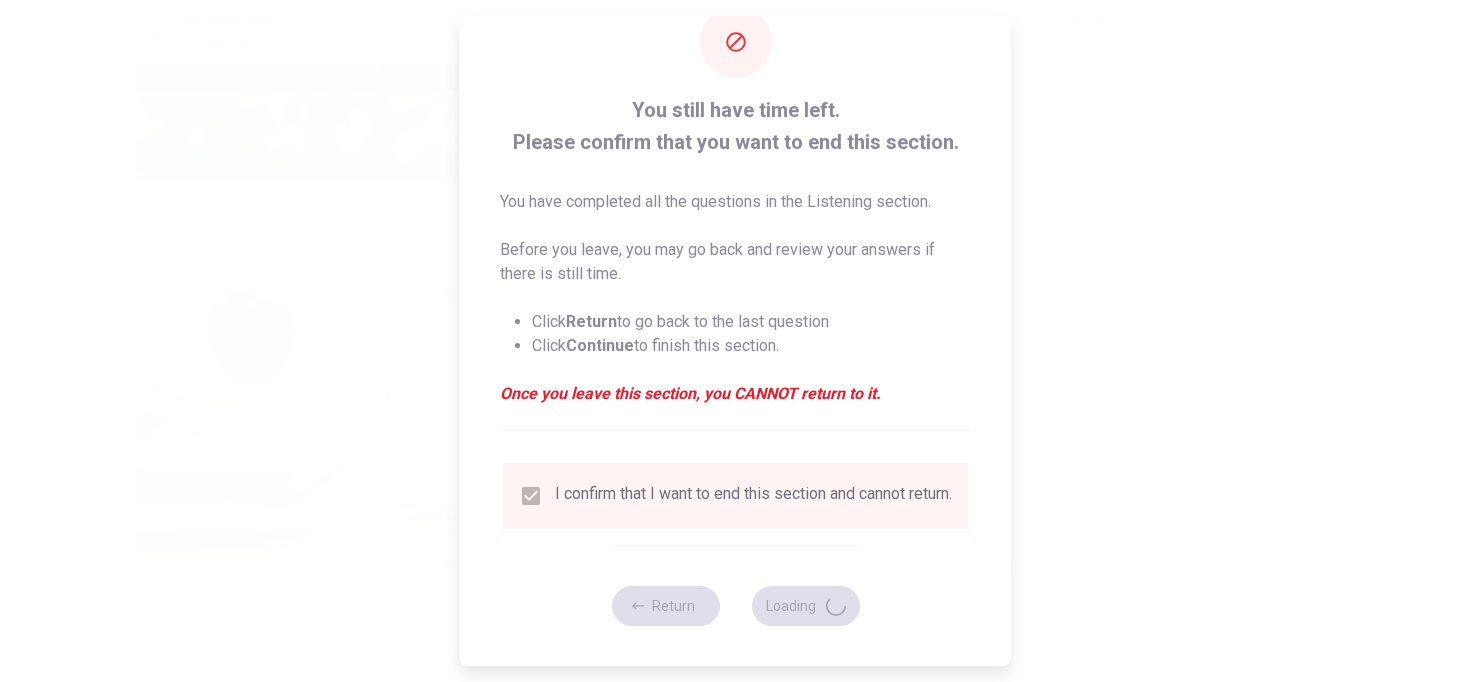 type on "58" 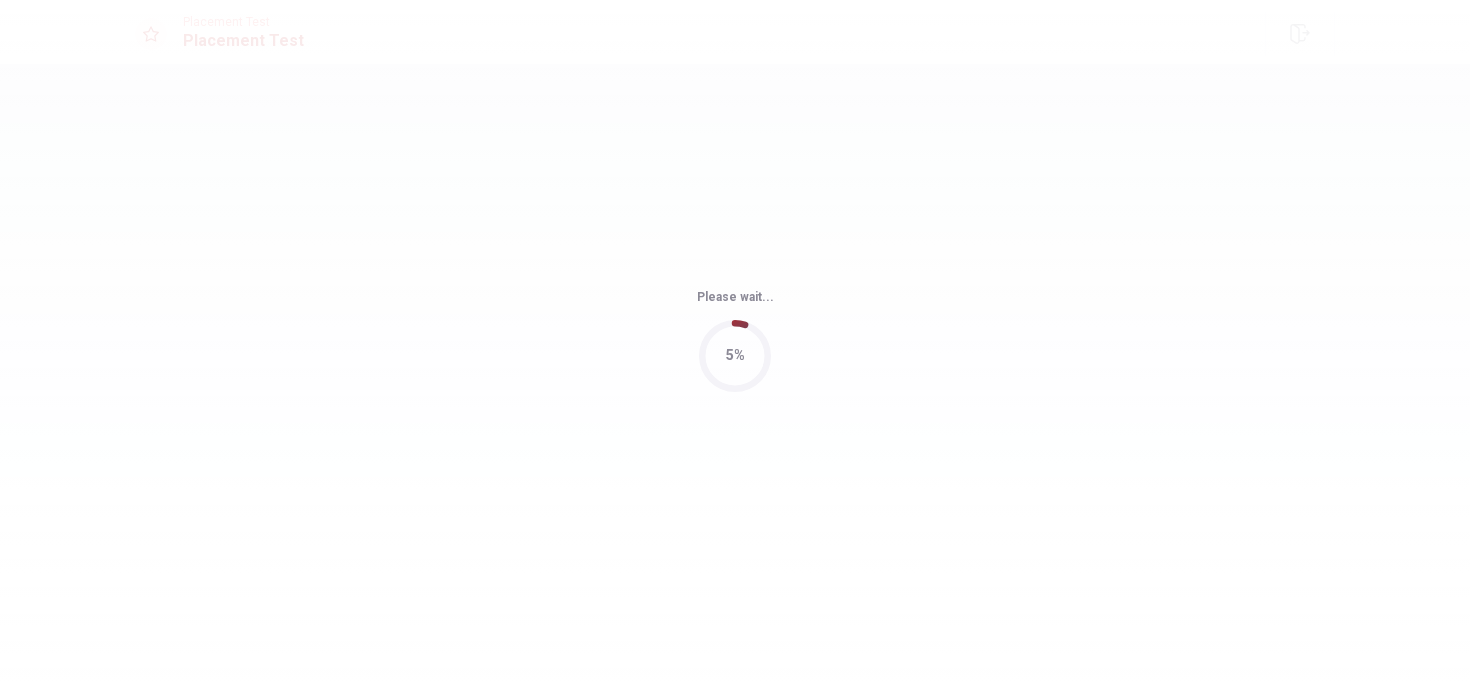 scroll, scrollTop: 0, scrollLeft: 0, axis: both 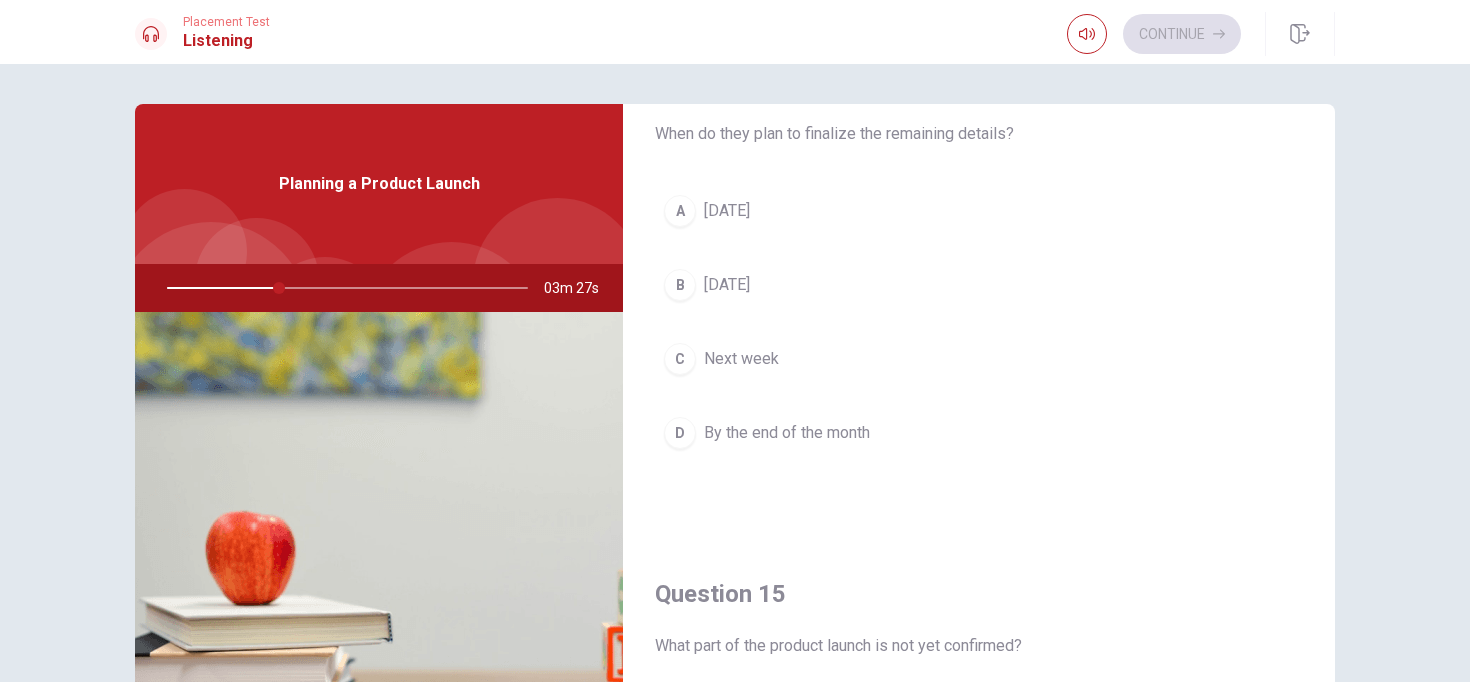 click on "Next week" at bounding box center (741, 359) 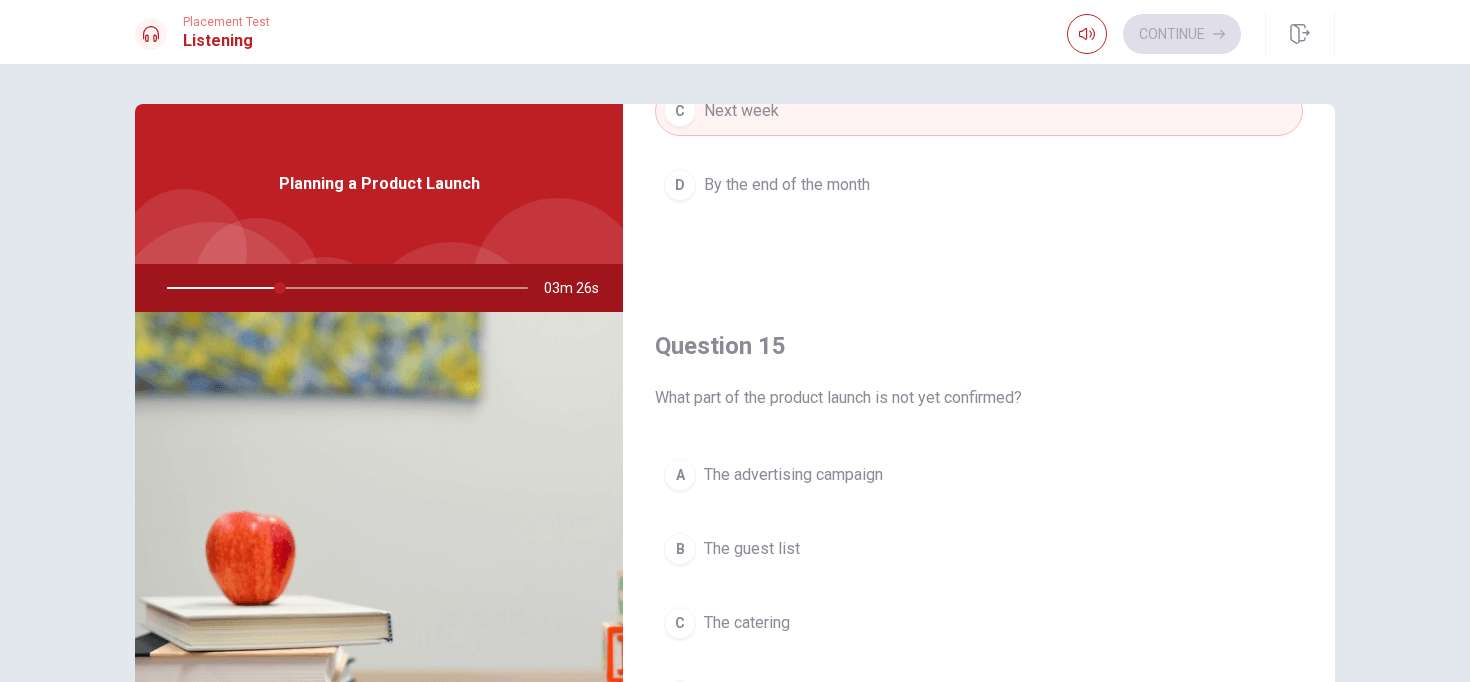 scroll, scrollTop: 1865, scrollLeft: 0, axis: vertical 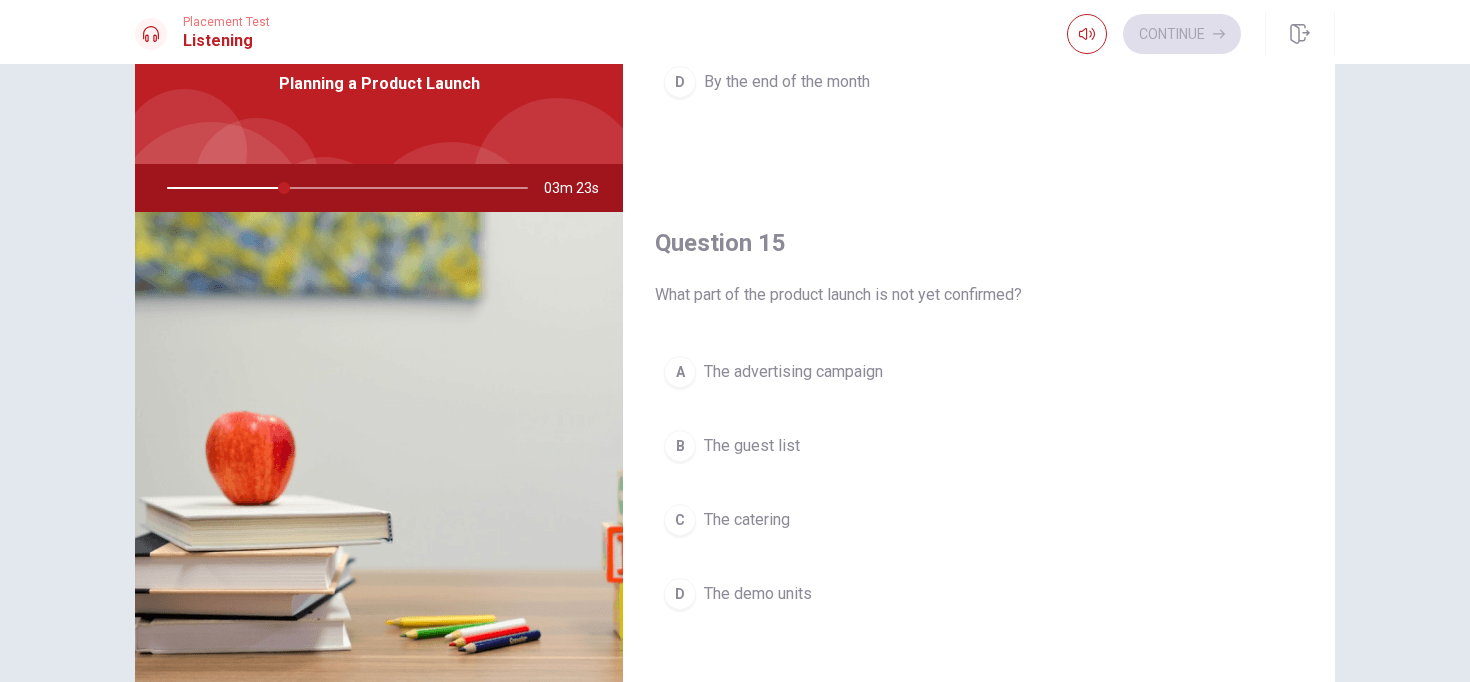 click on "B The guest list" at bounding box center [979, 446] 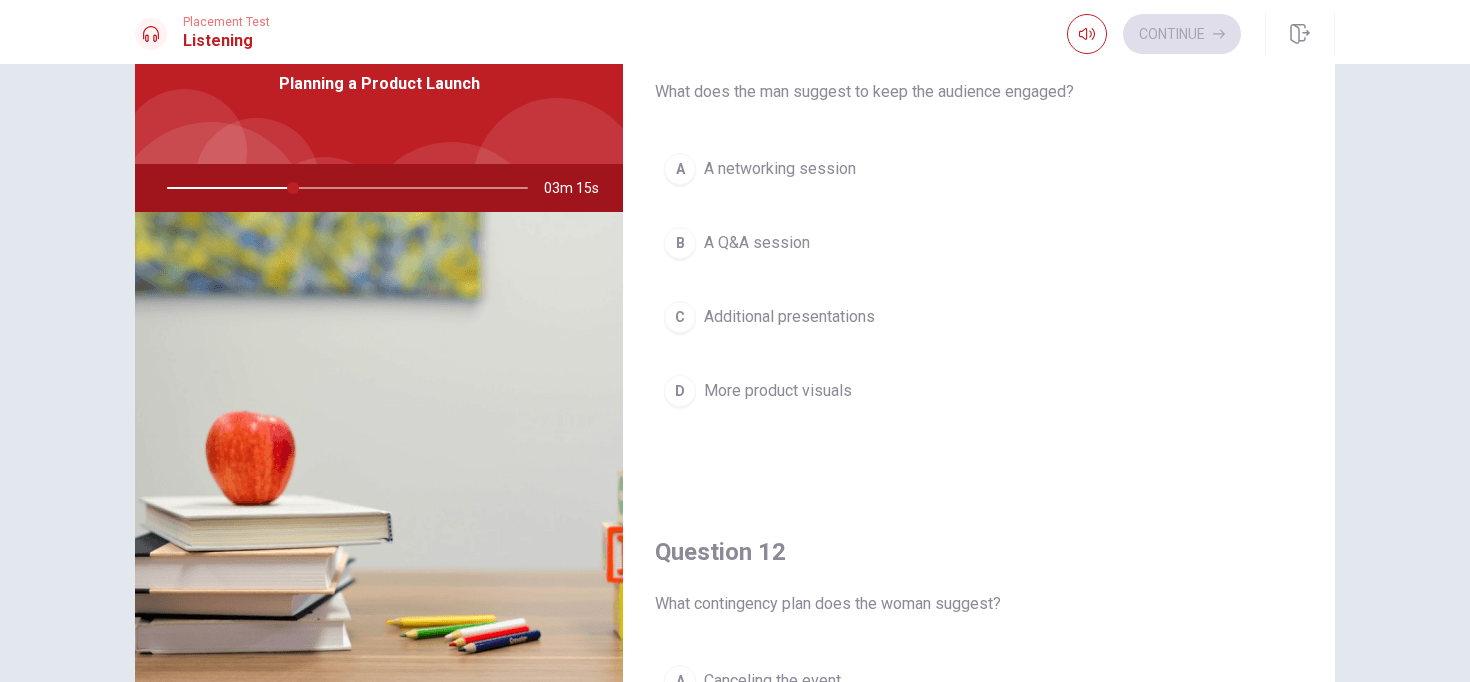 scroll, scrollTop: 0, scrollLeft: 0, axis: both 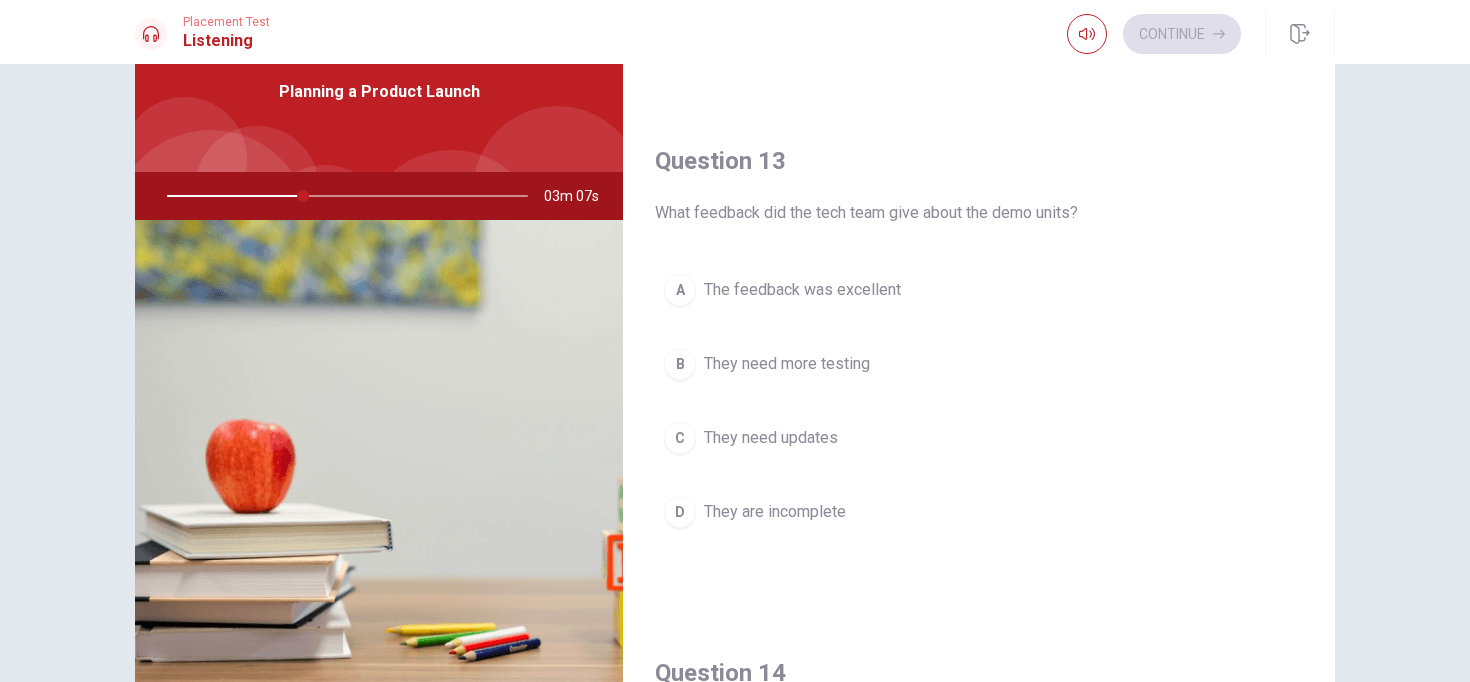 click on "The feedback was excellent" at bounding box center (802, 290) 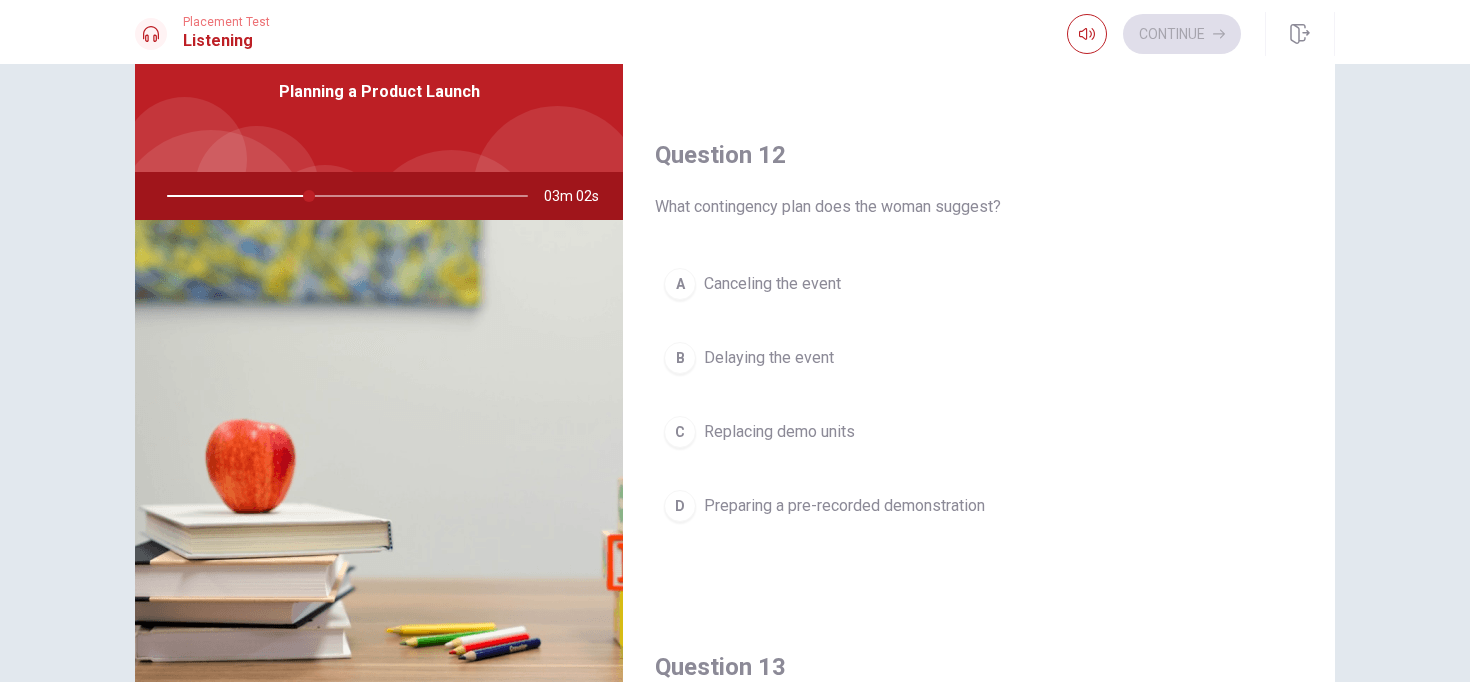 scroll, scrollTop: 421, scrollLeft: 0, axis: vertical 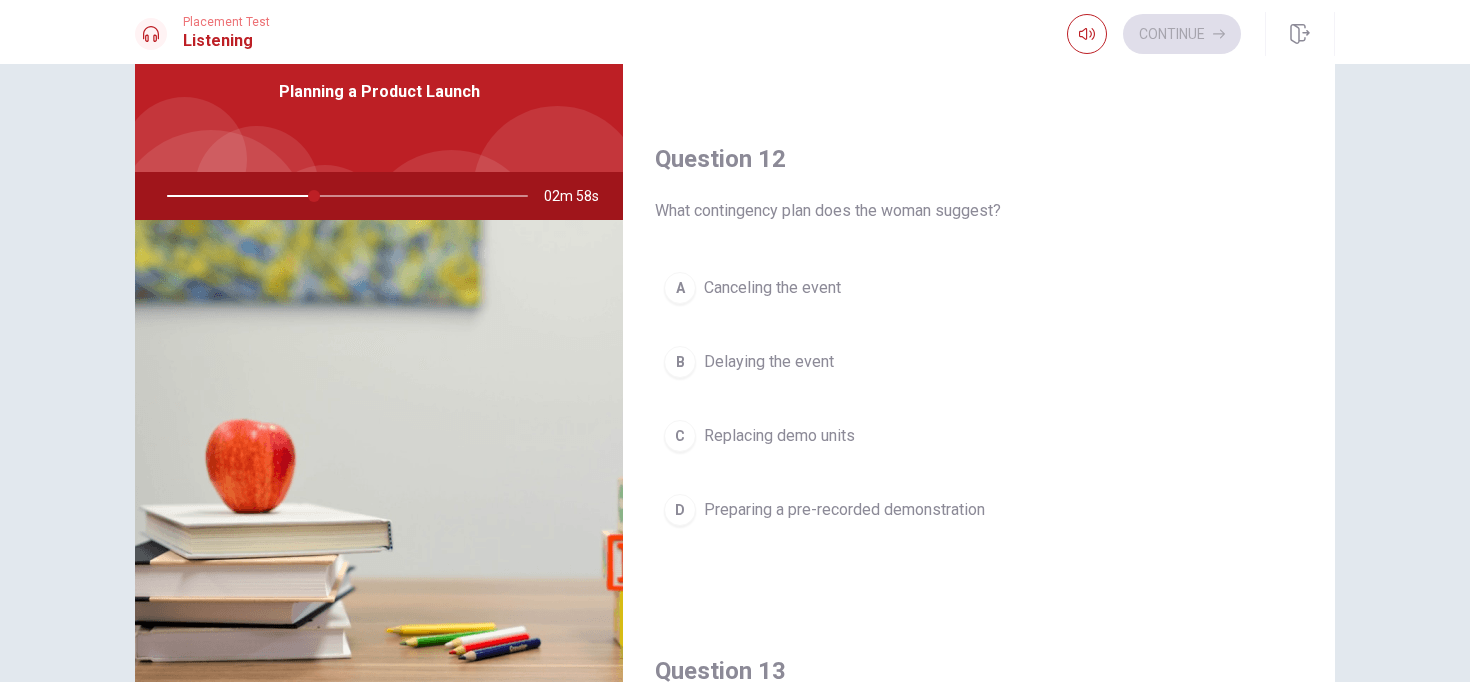 click on "Preparing a pre-recorded demonstration" at bounding box center [844, 510] 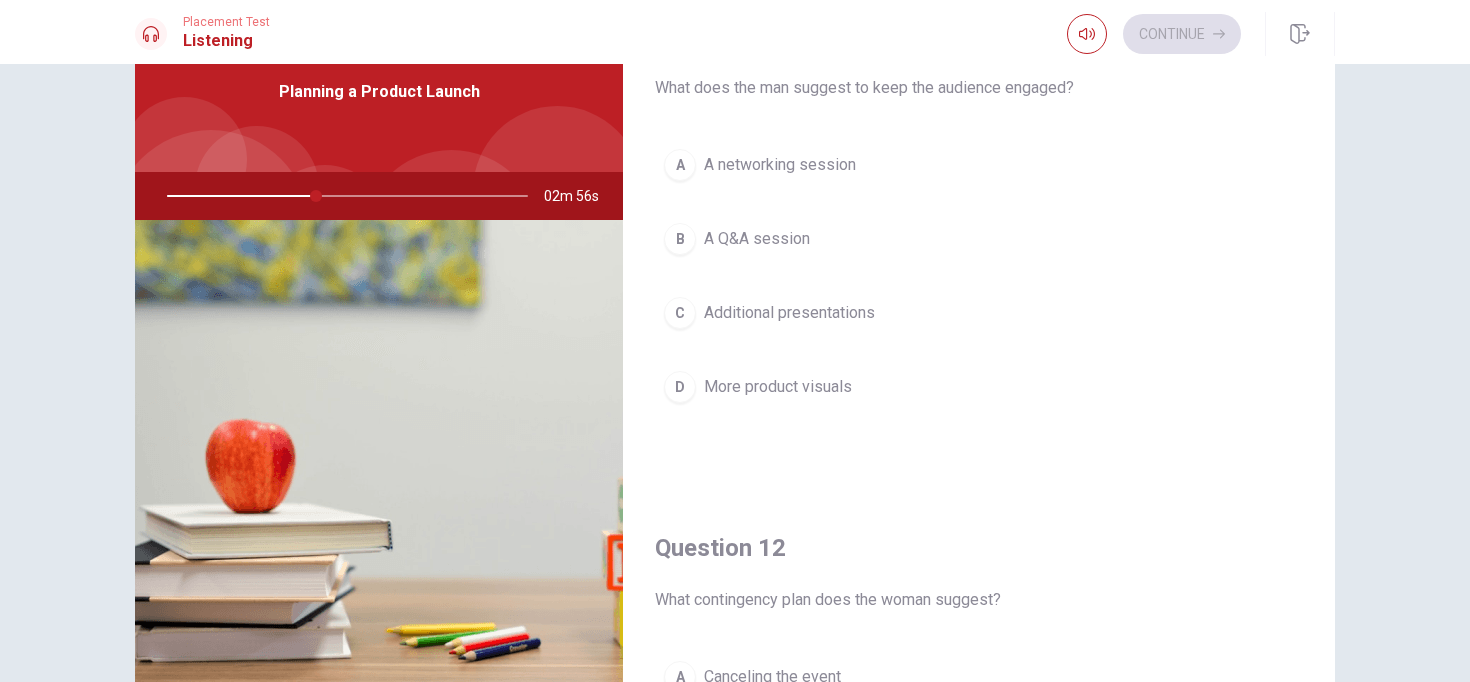 scroll, scrollTop: 0, scrollLeft: 0, axis: both 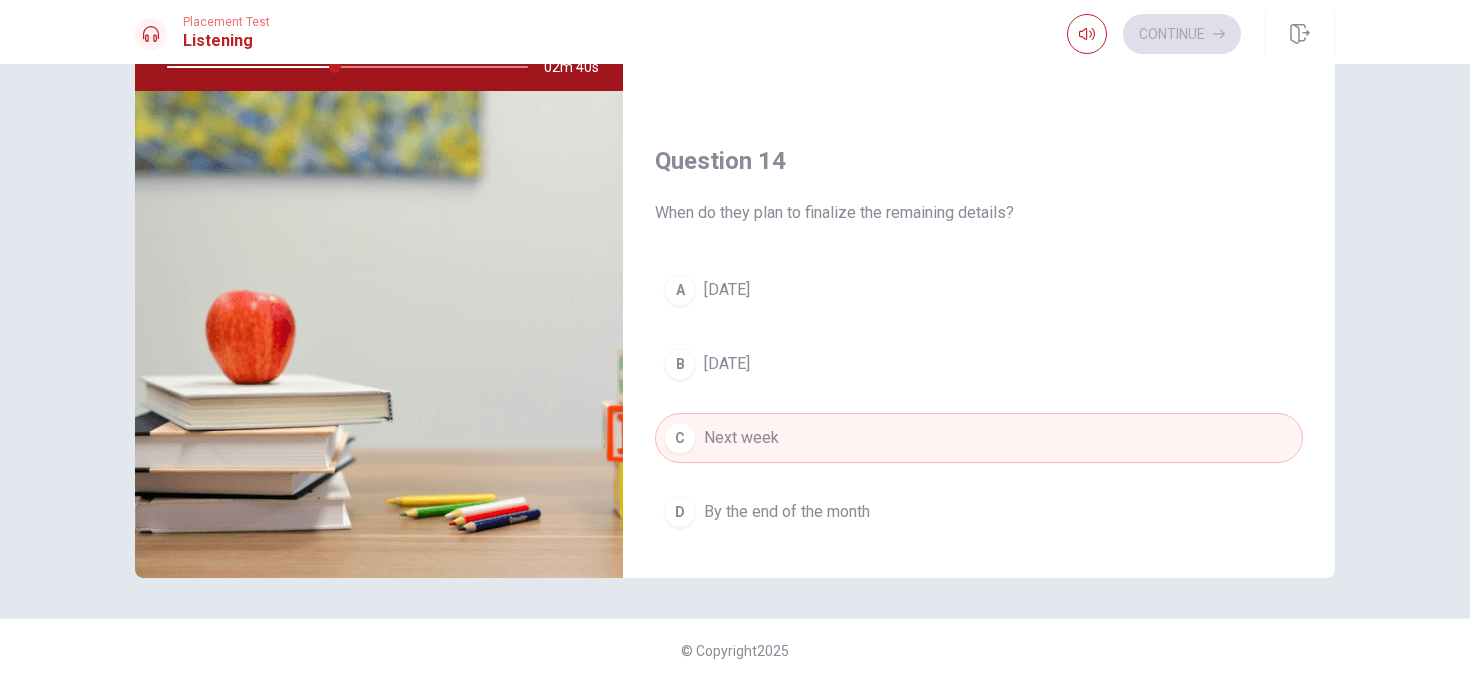 click on "A [DATE]" at bounding box center [979, 290] 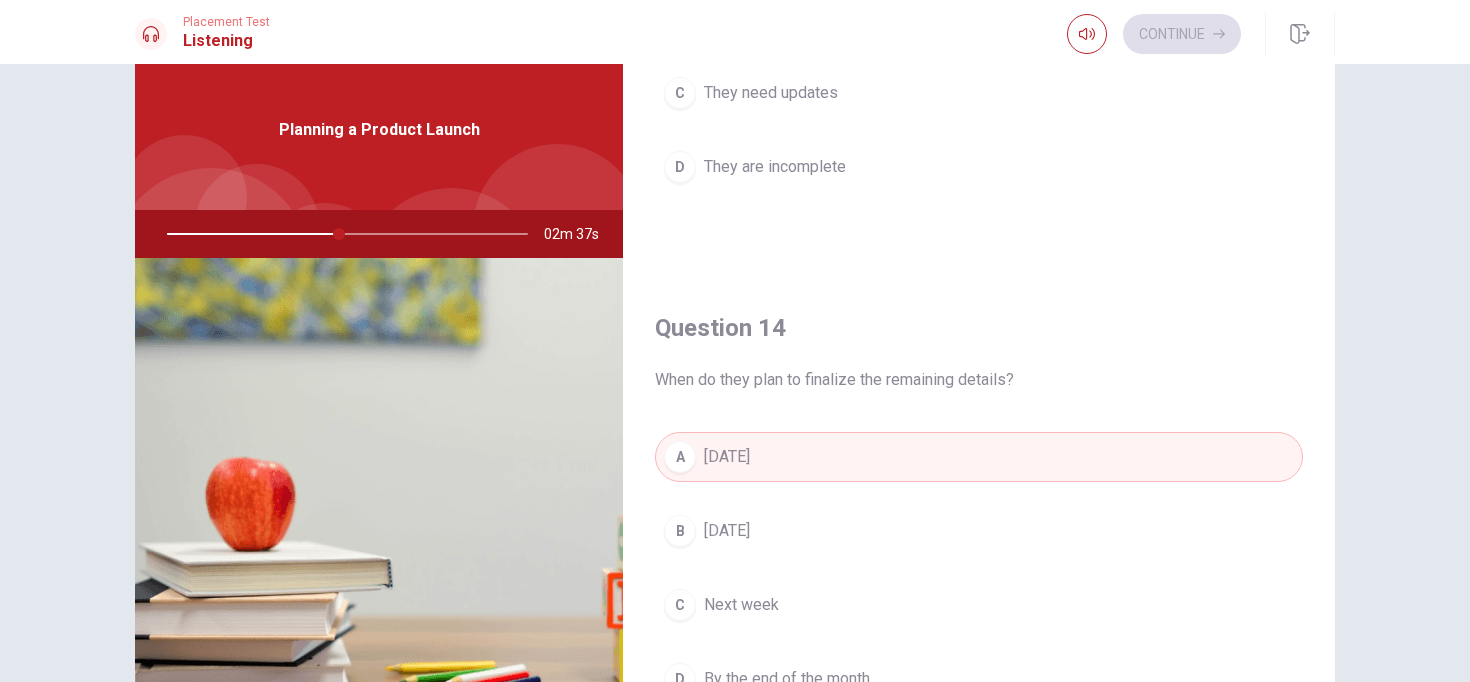 scroll, scrollTop: 58, scrollLeft: 0, axis: vertical 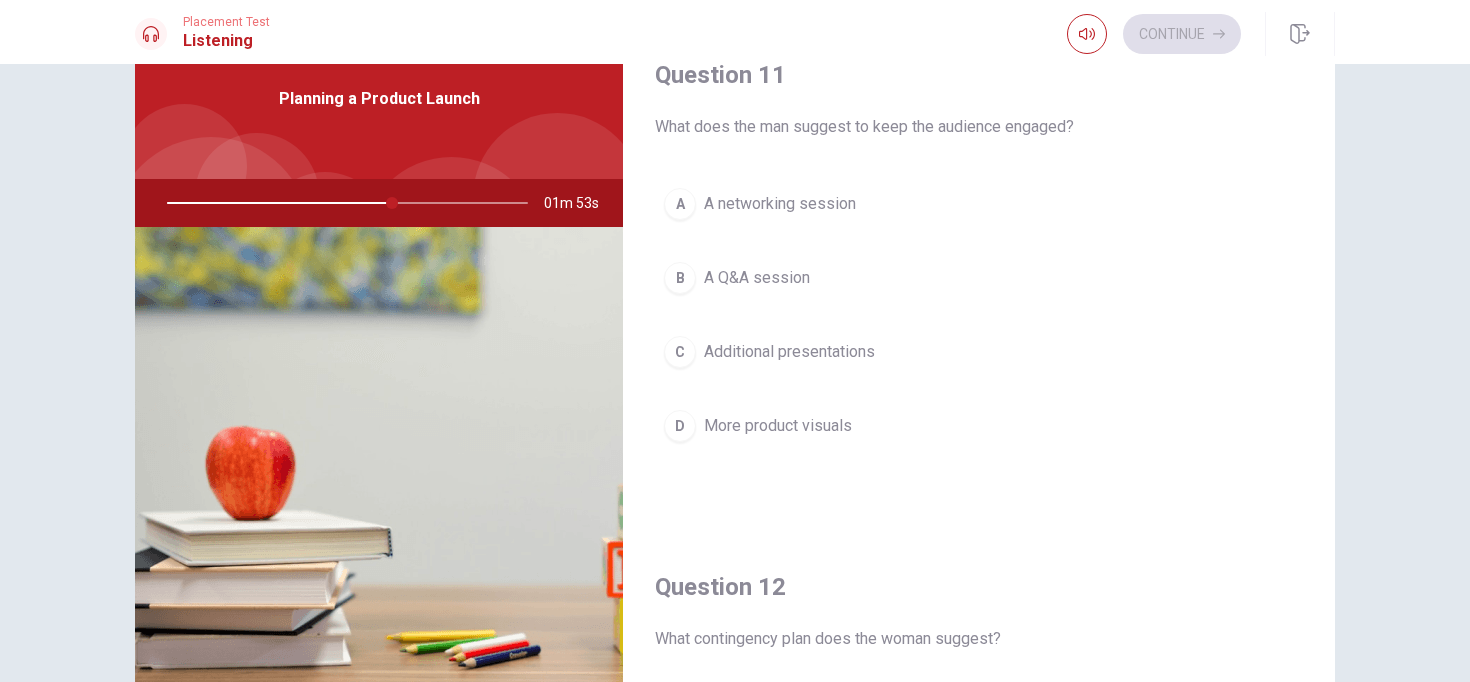 click on "B A Q&A session" at bounding box center (979, 278) 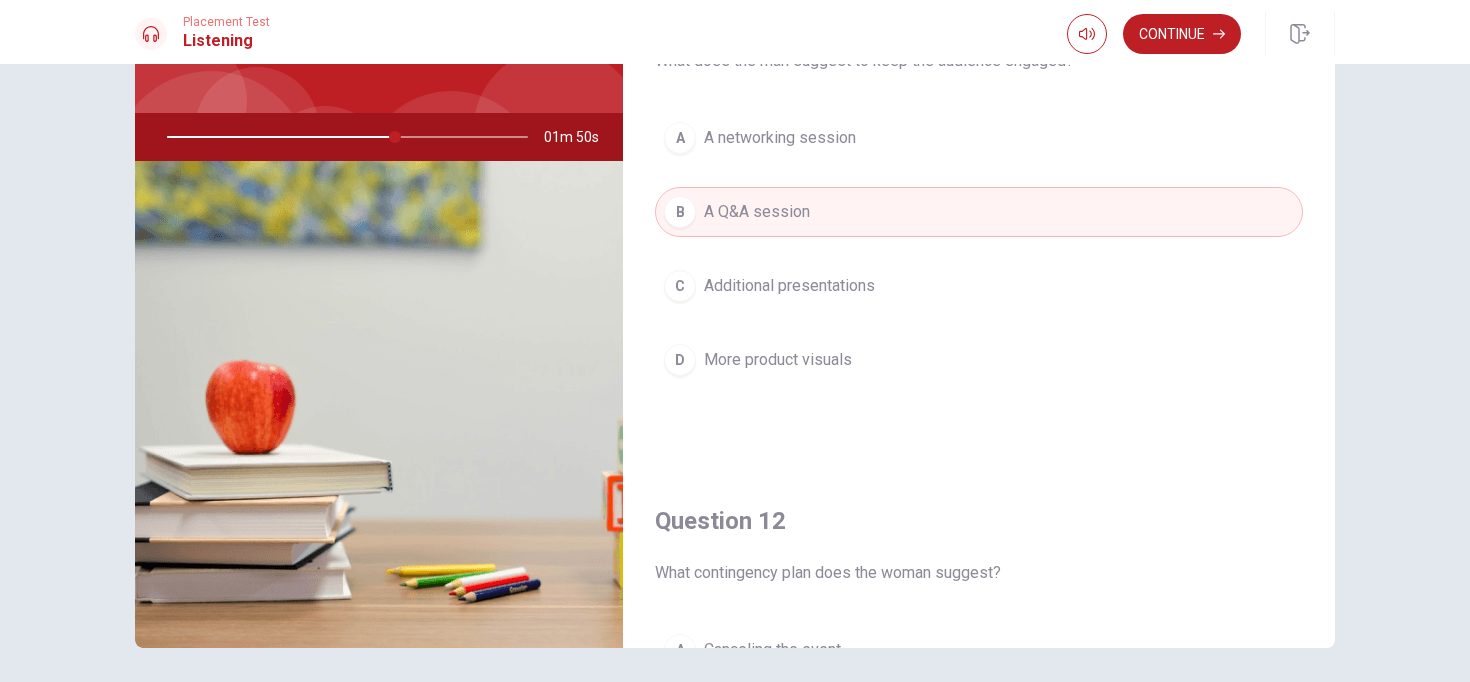 scroll, scrollTop: 221, scrollLeft: 0, axis: vertical 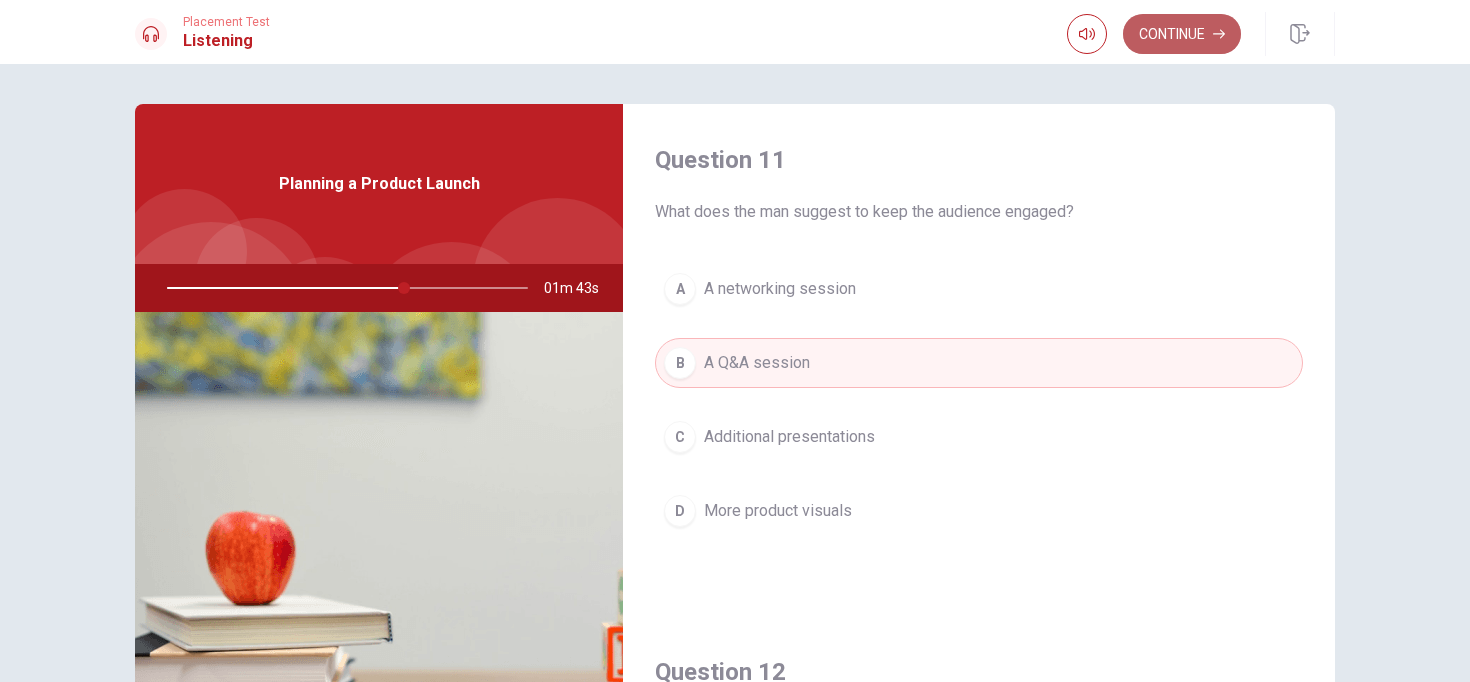 click on "Continue" at bounding box center [1182, 34] 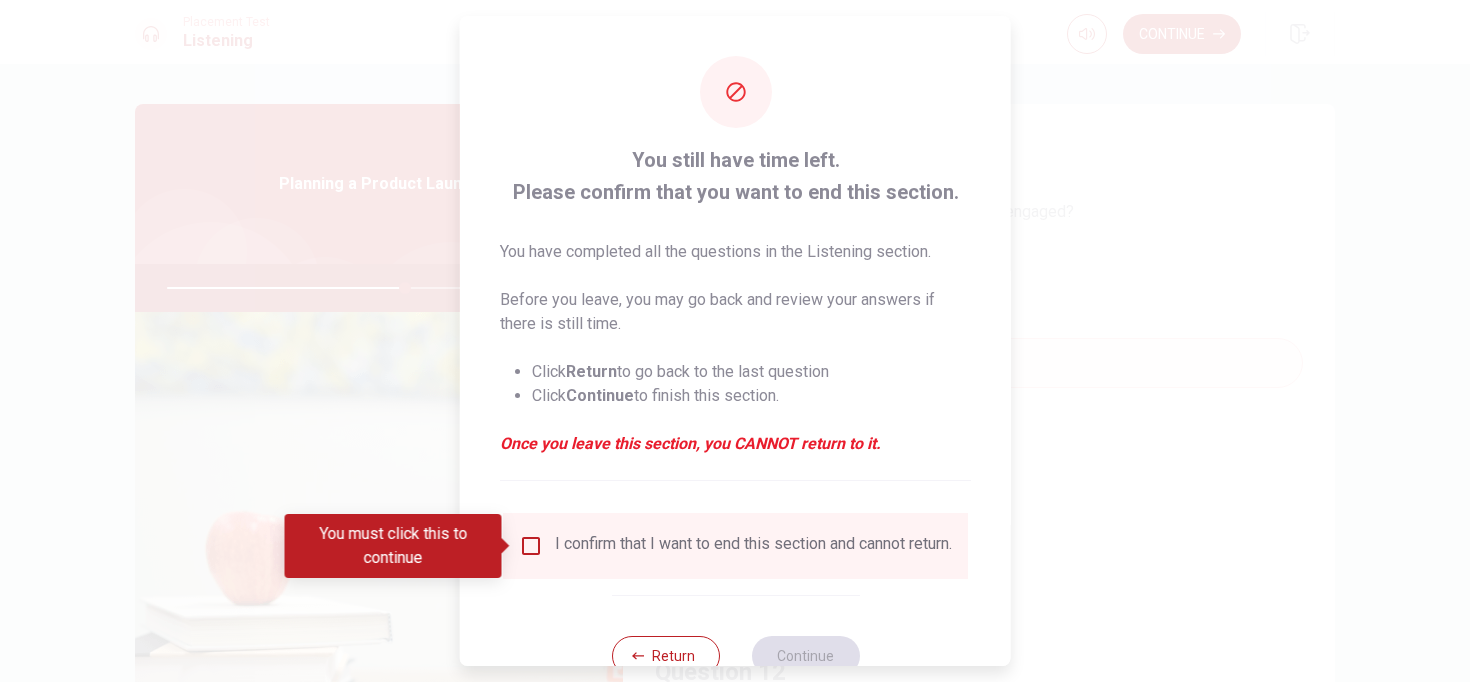 click at bounding box center [531, 546] 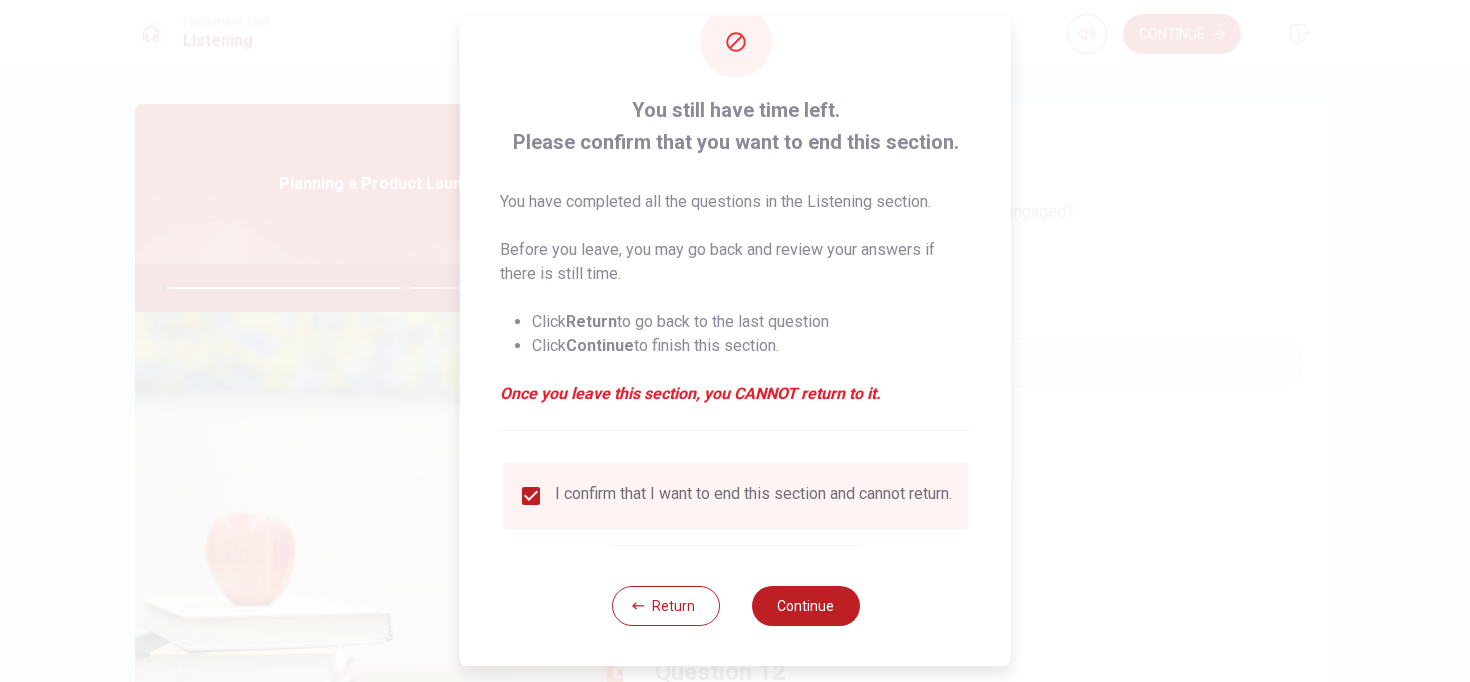 scroll, scrollTop: 64, scrollLeft: 0, axis: vertical 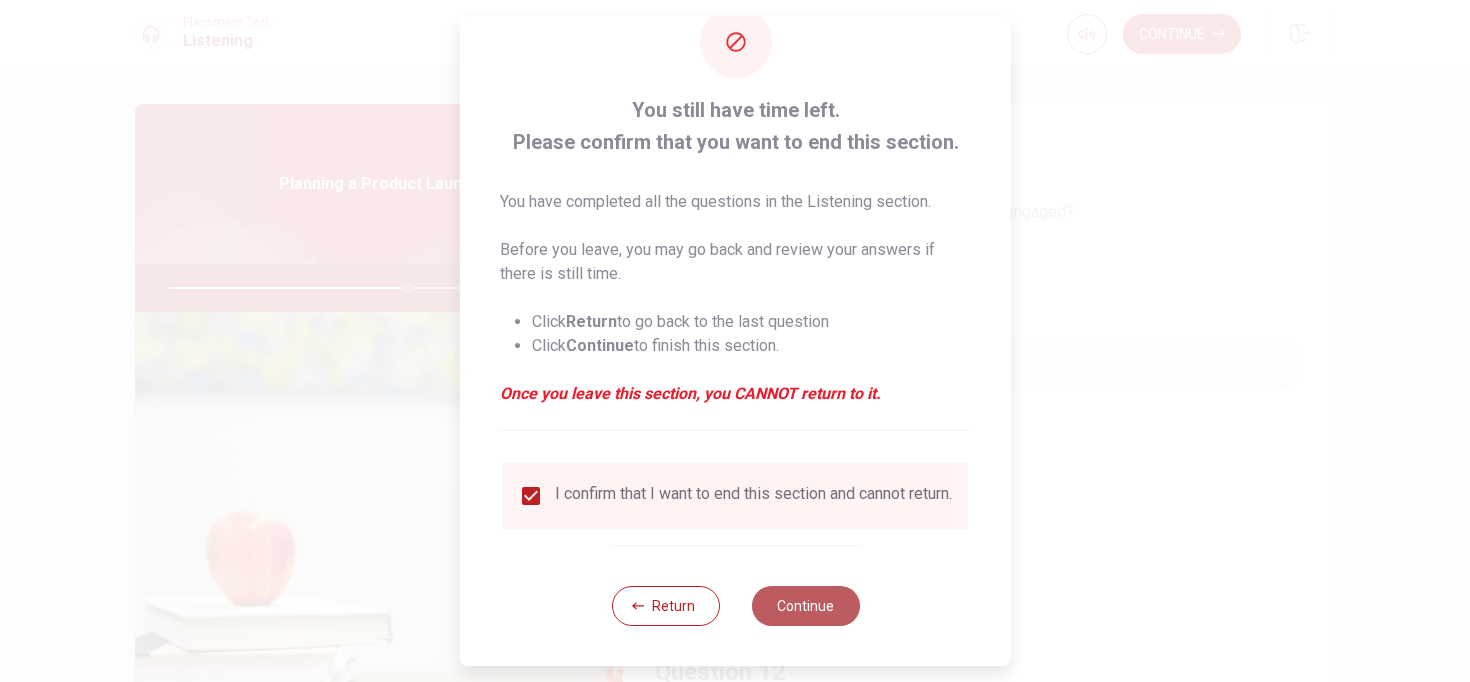 click on "Continue" at bounding box center (805, 606) 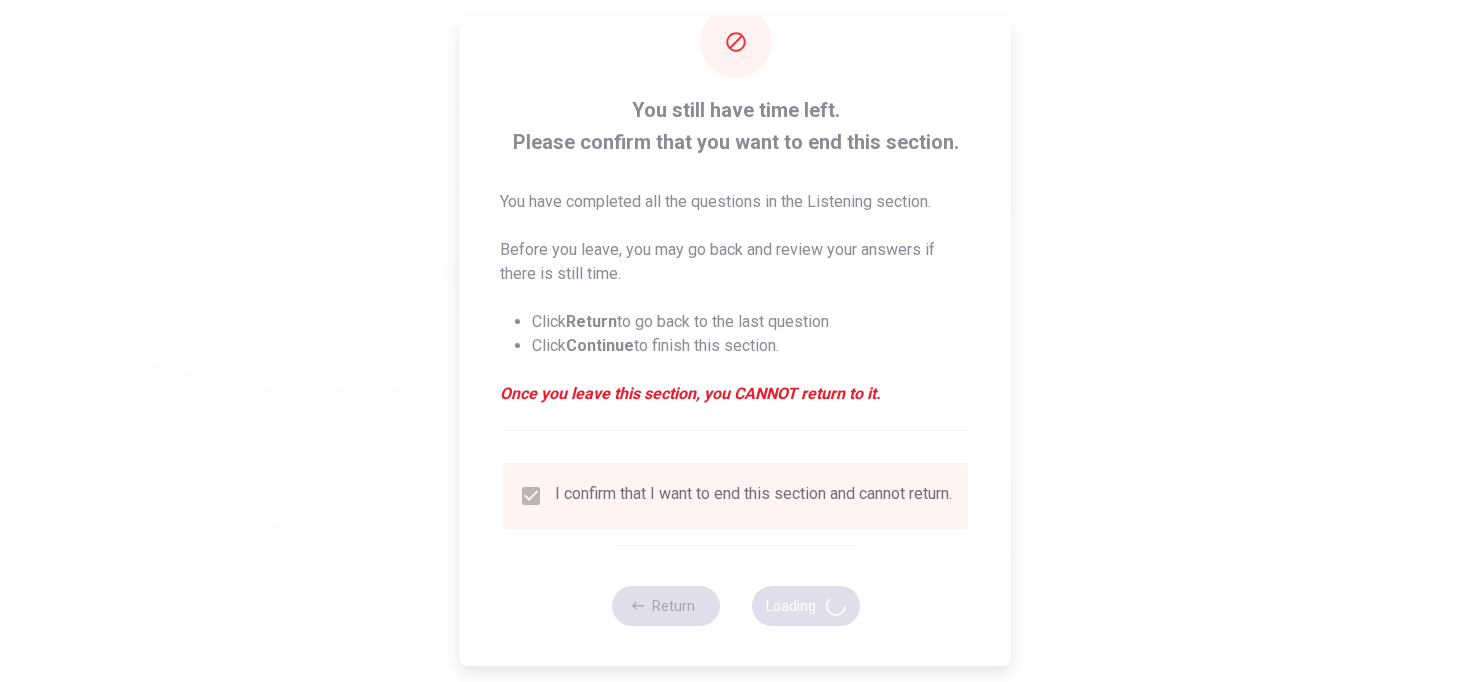 type on "67" 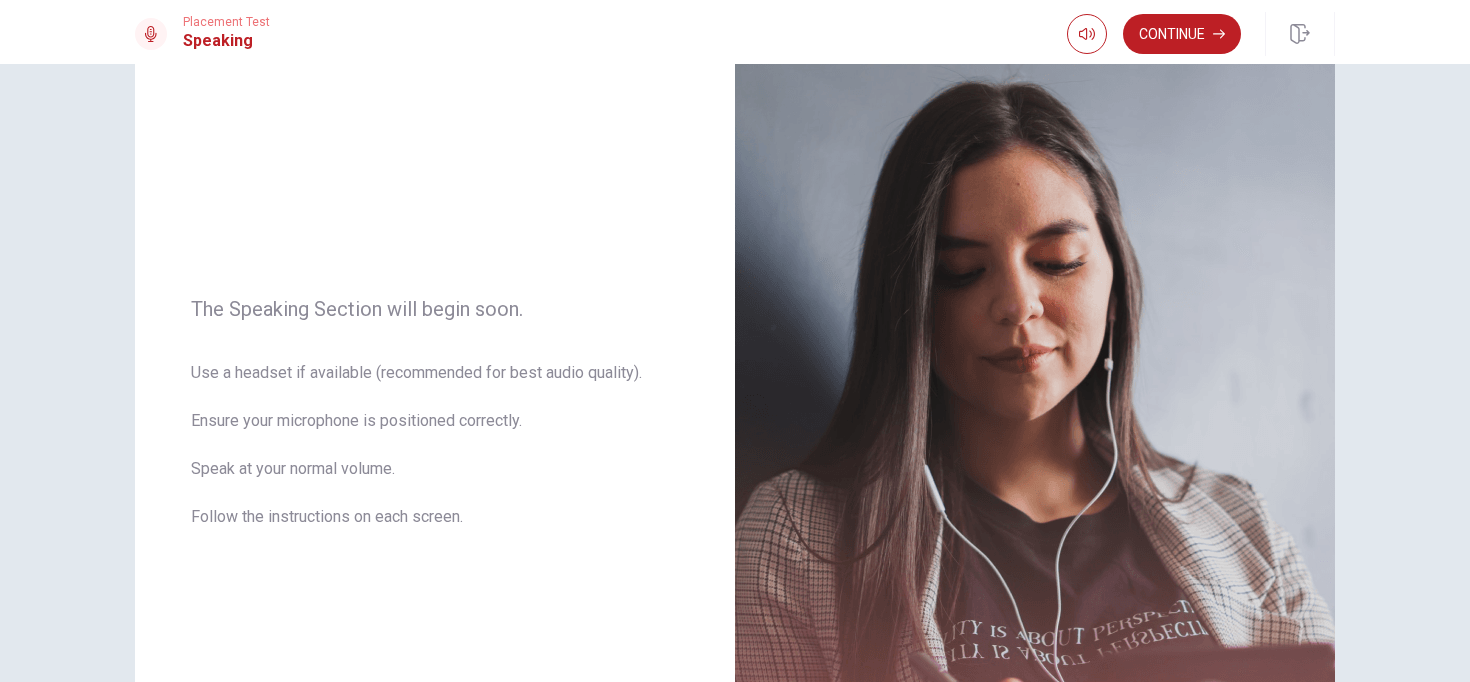 scroll, scrollTop: 0, scrollLeft: 0, axis: both 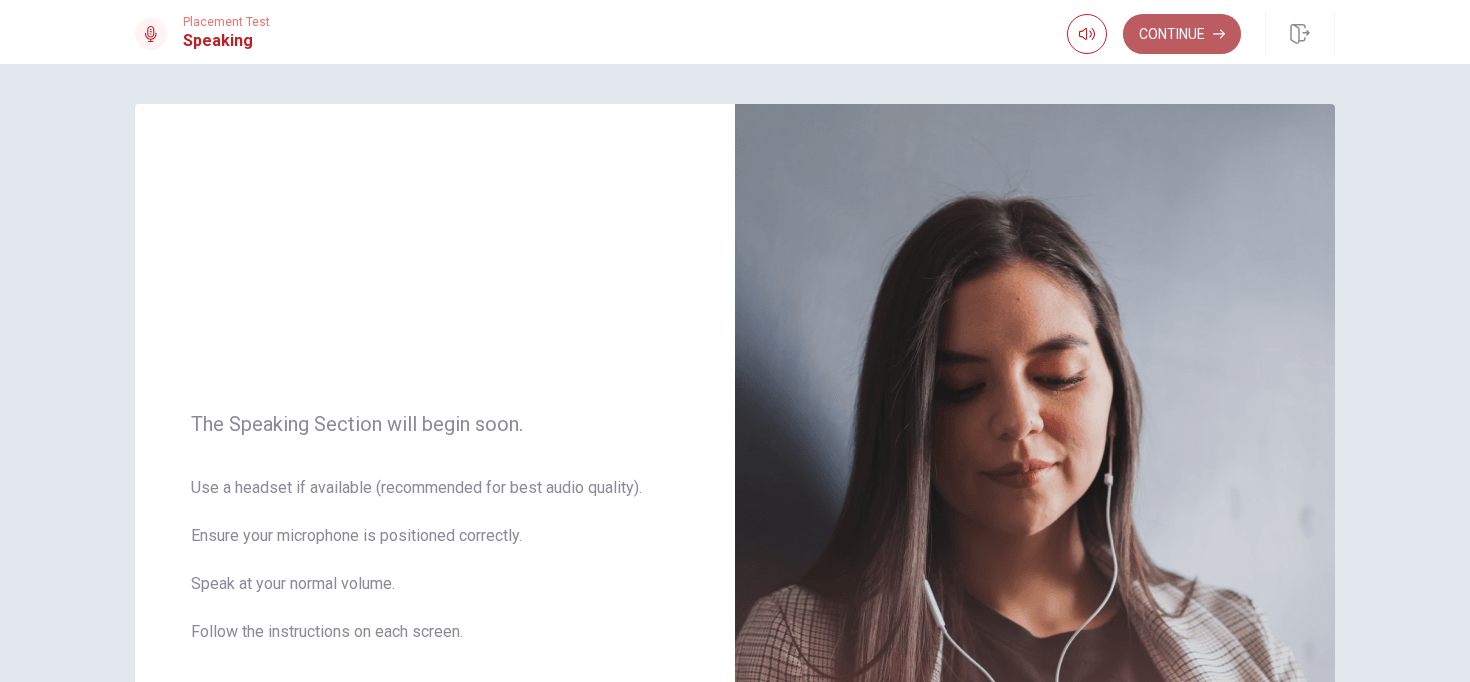 click on "Continue" at bounding box center [1182, 34] 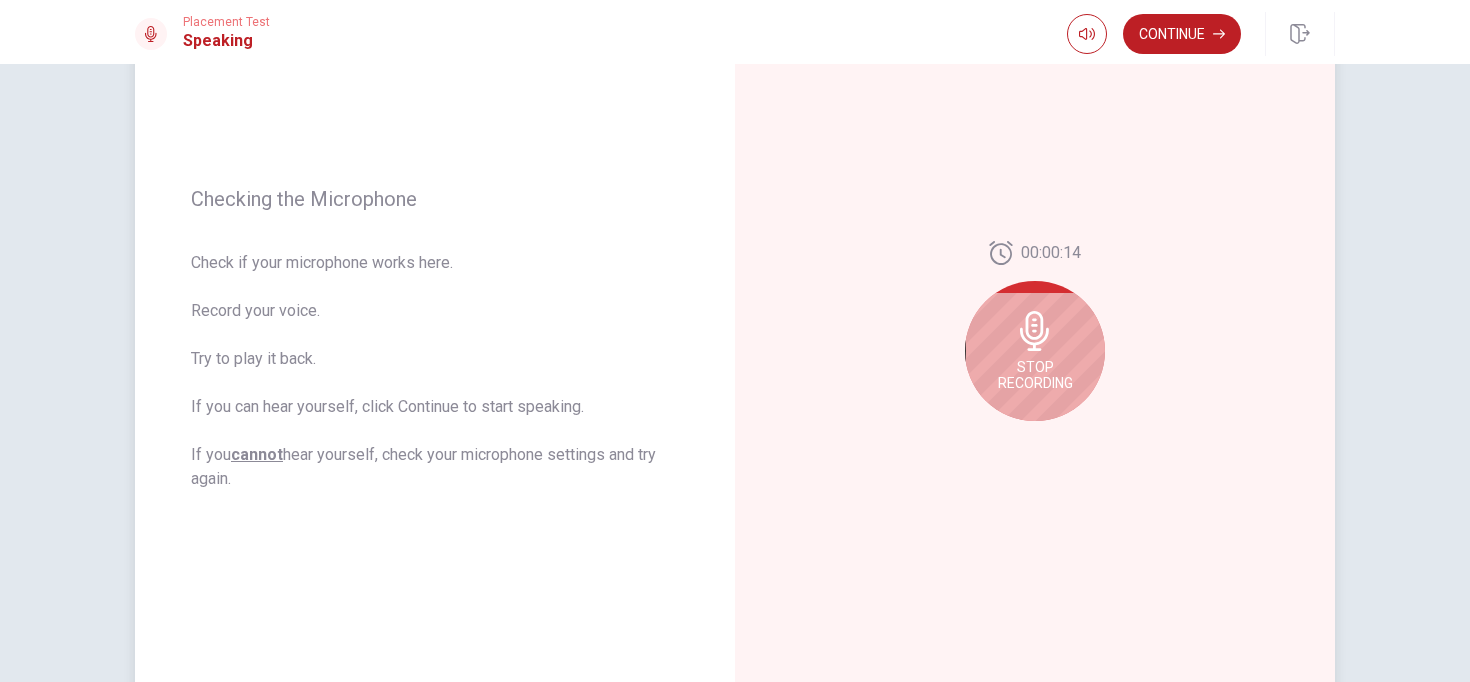 scroll, scrollTop: 203, scrollLeft: 0, axis: vertical 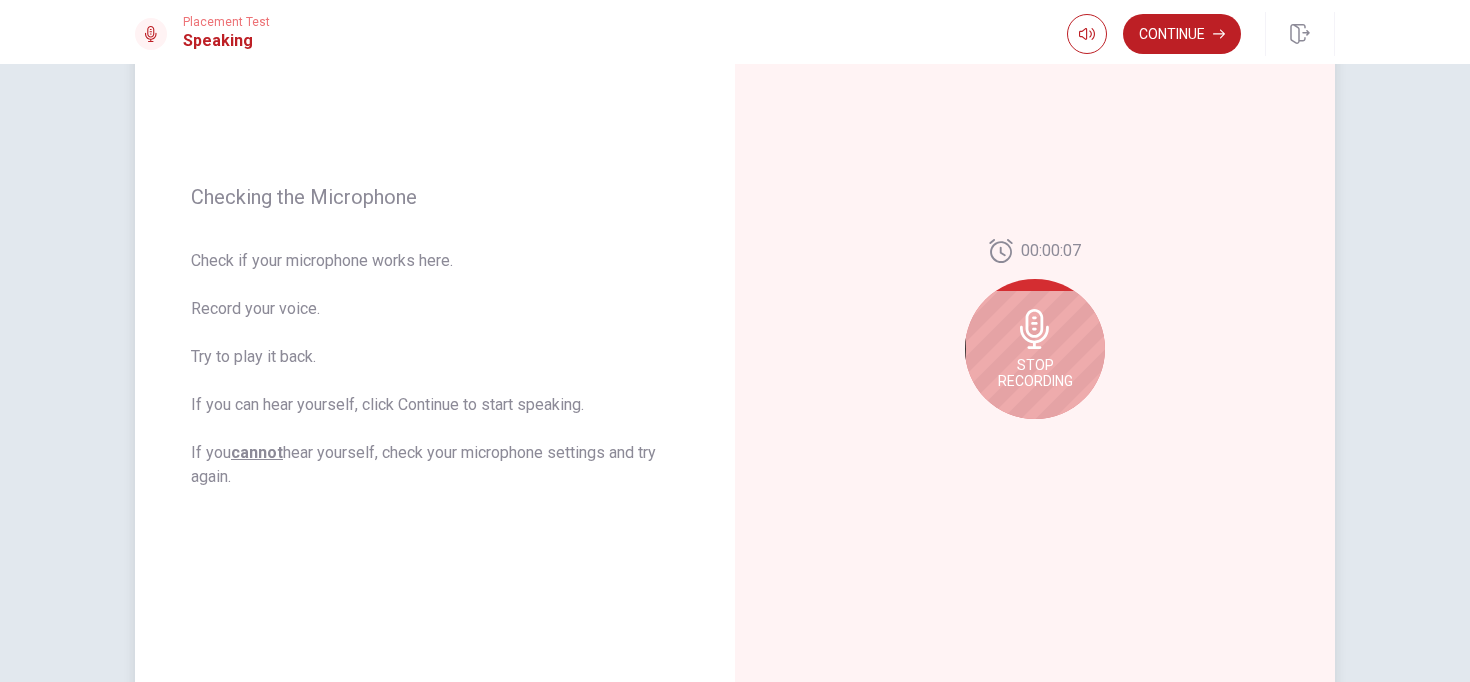 click on "Stop   Recording" at bounding box center (1035, 349) 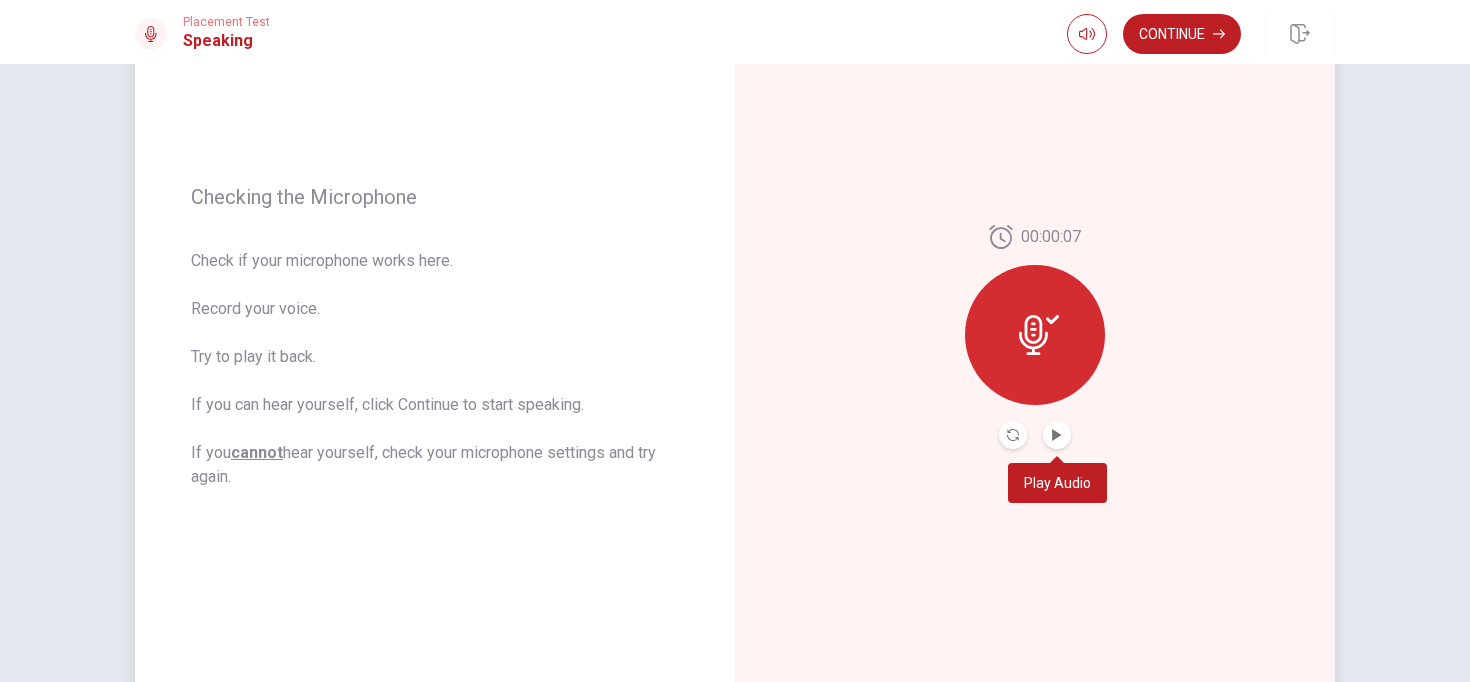 click at bounding box center [1057, 435] 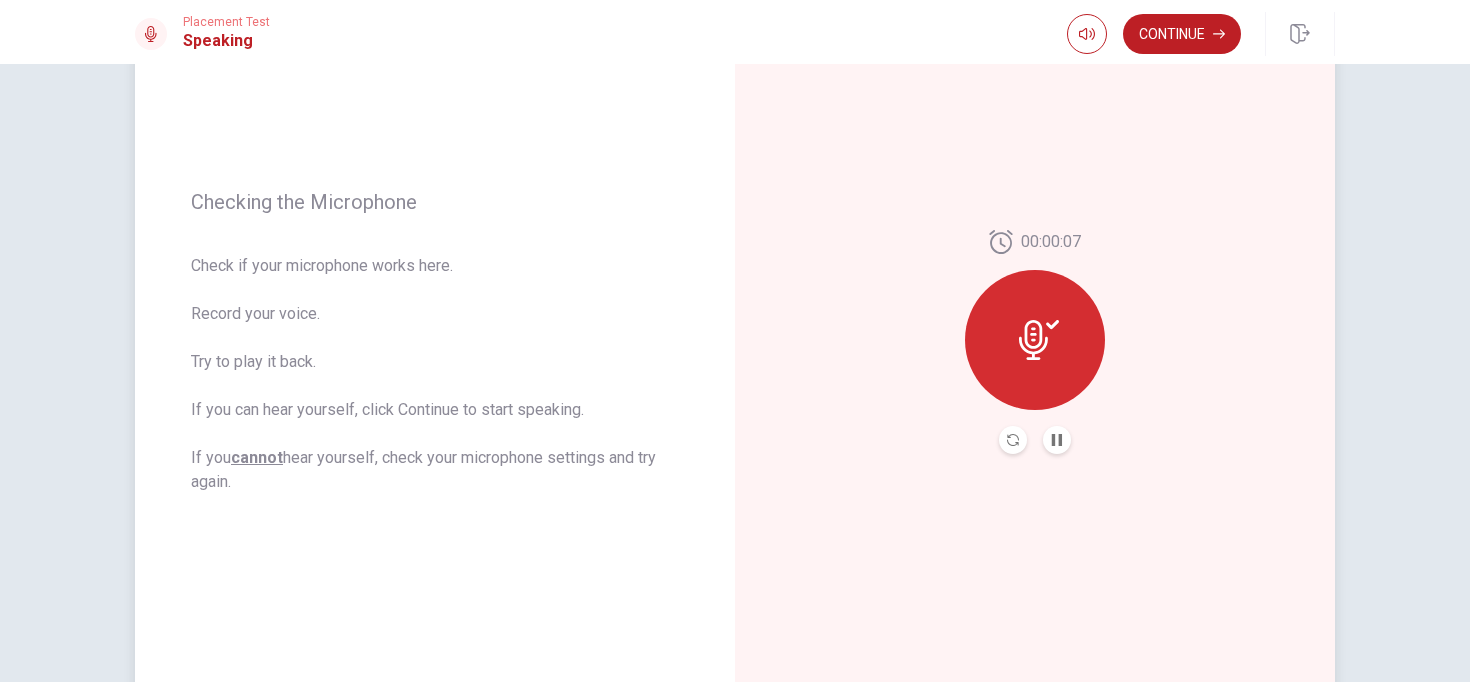 scroll, scrollTop: 161, scrollLeft: 0, axis: vertical 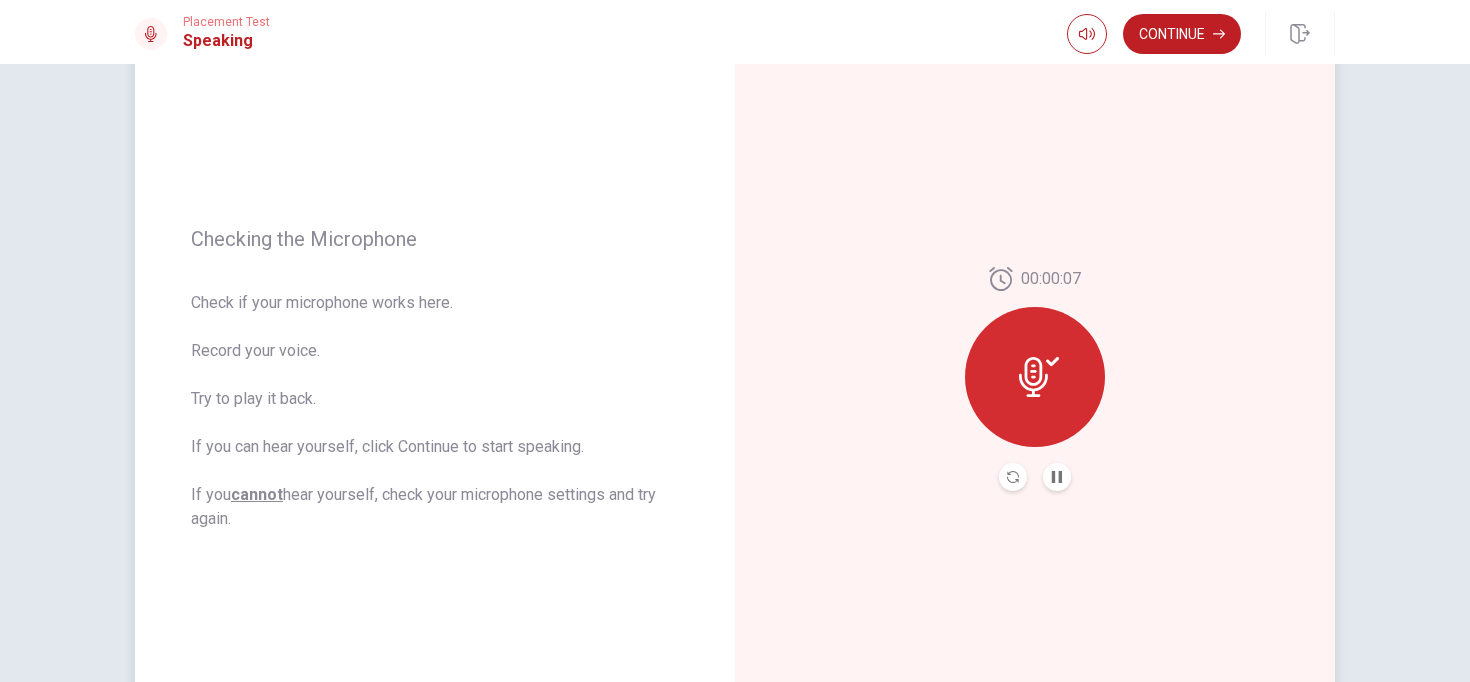 click at bounding box center (1035, 377) 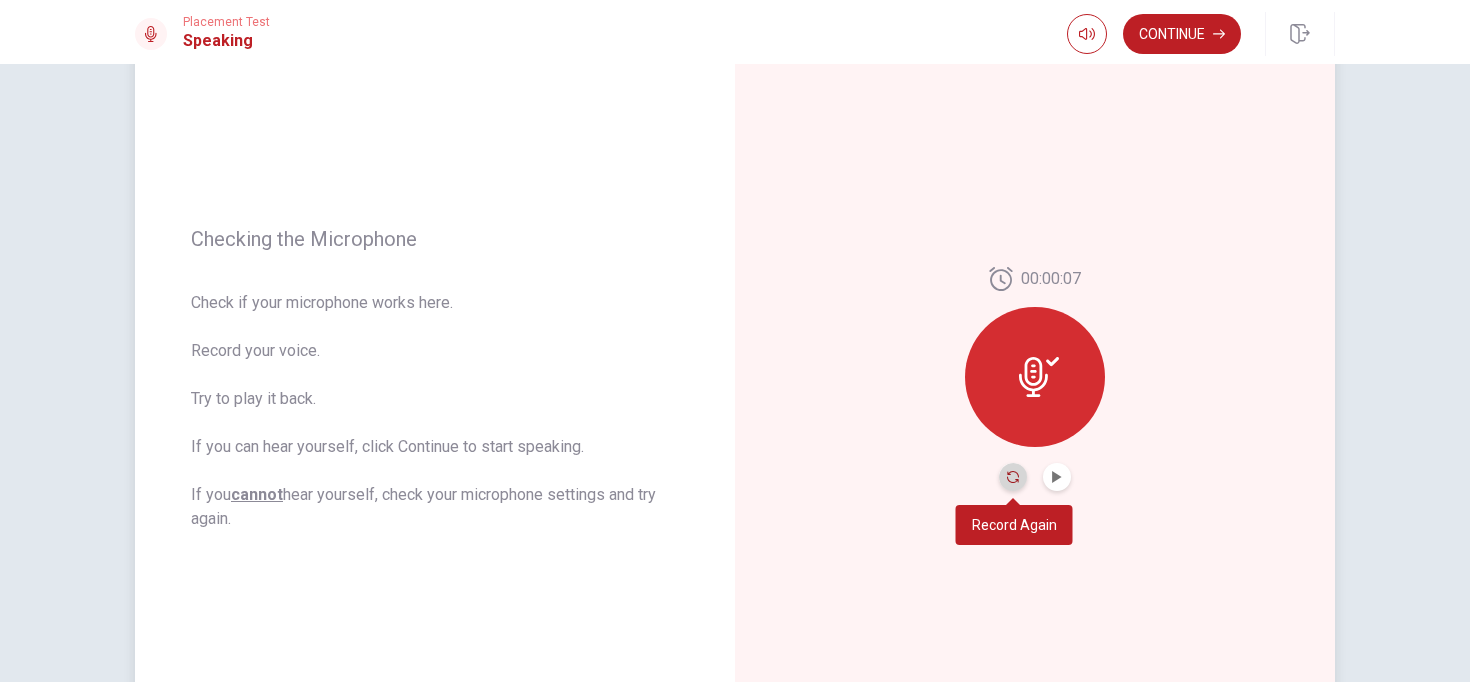 click 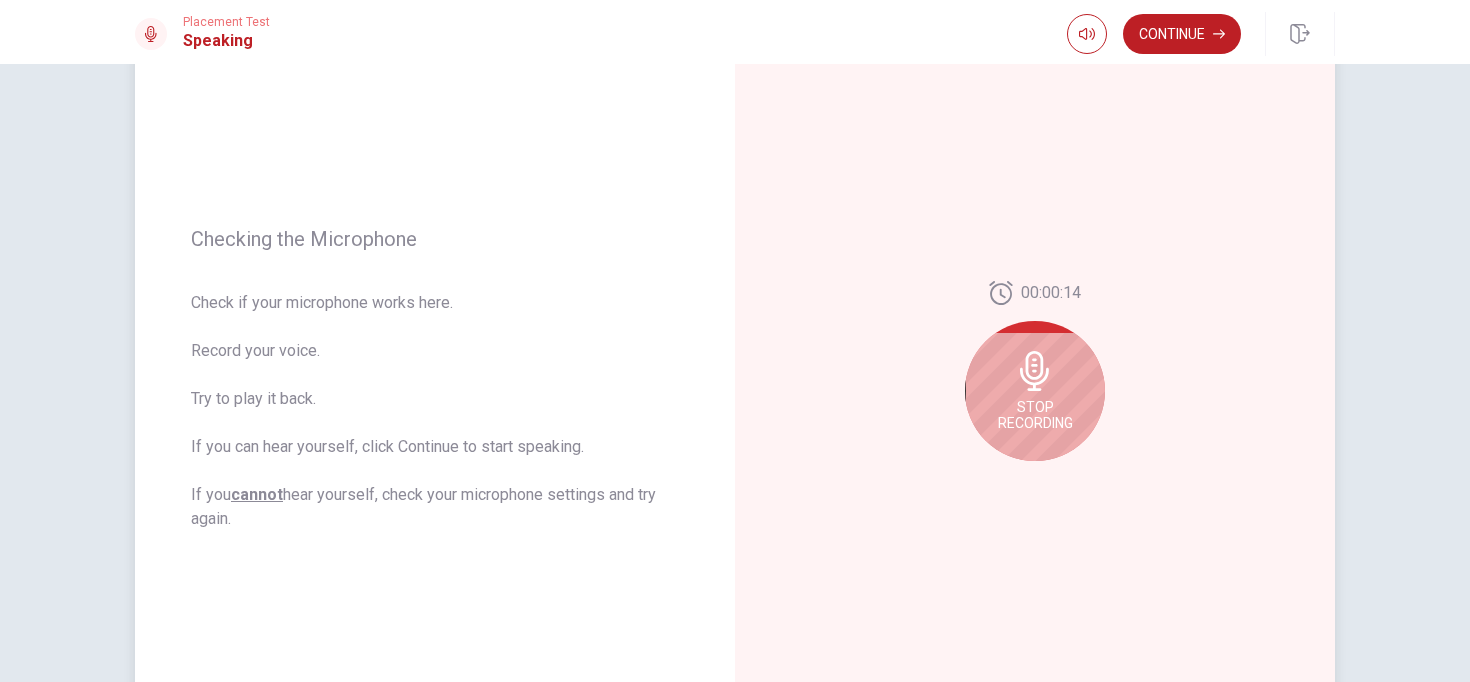 click 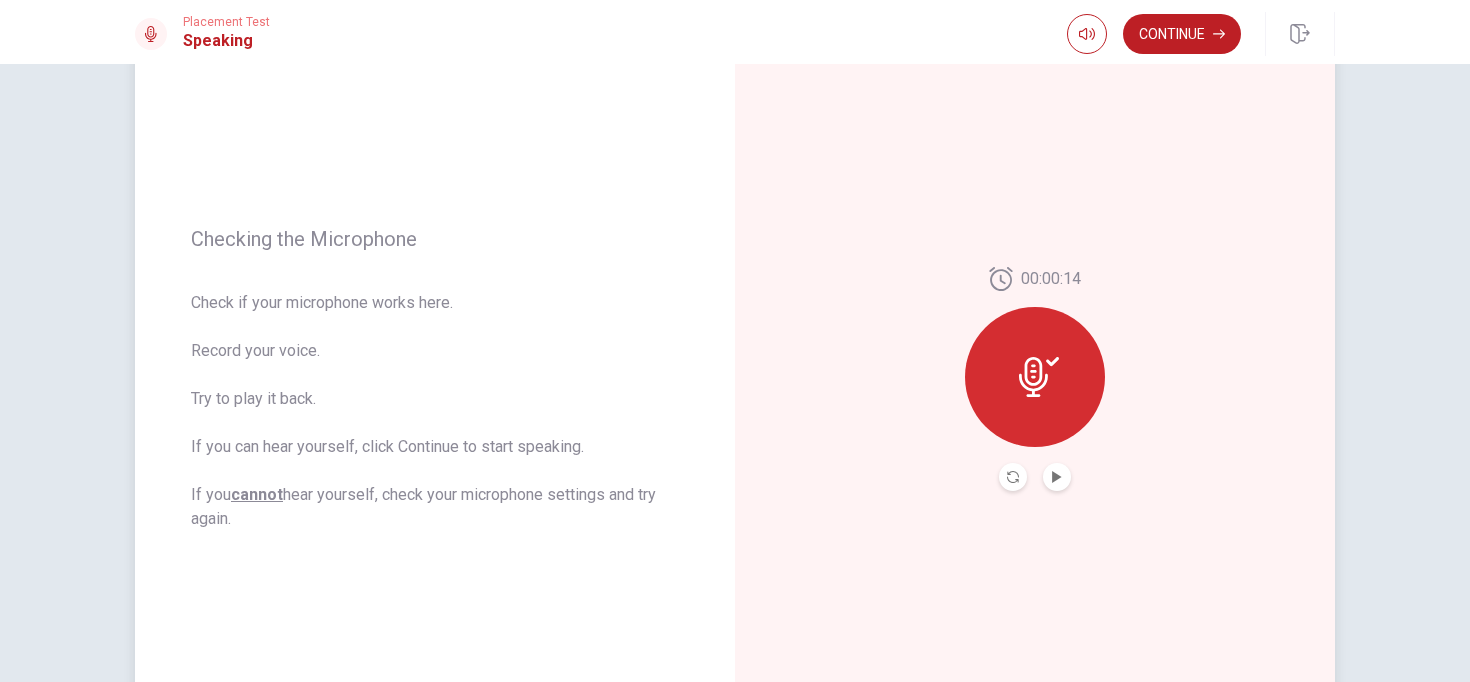 click at bounding box center (1013, 477) 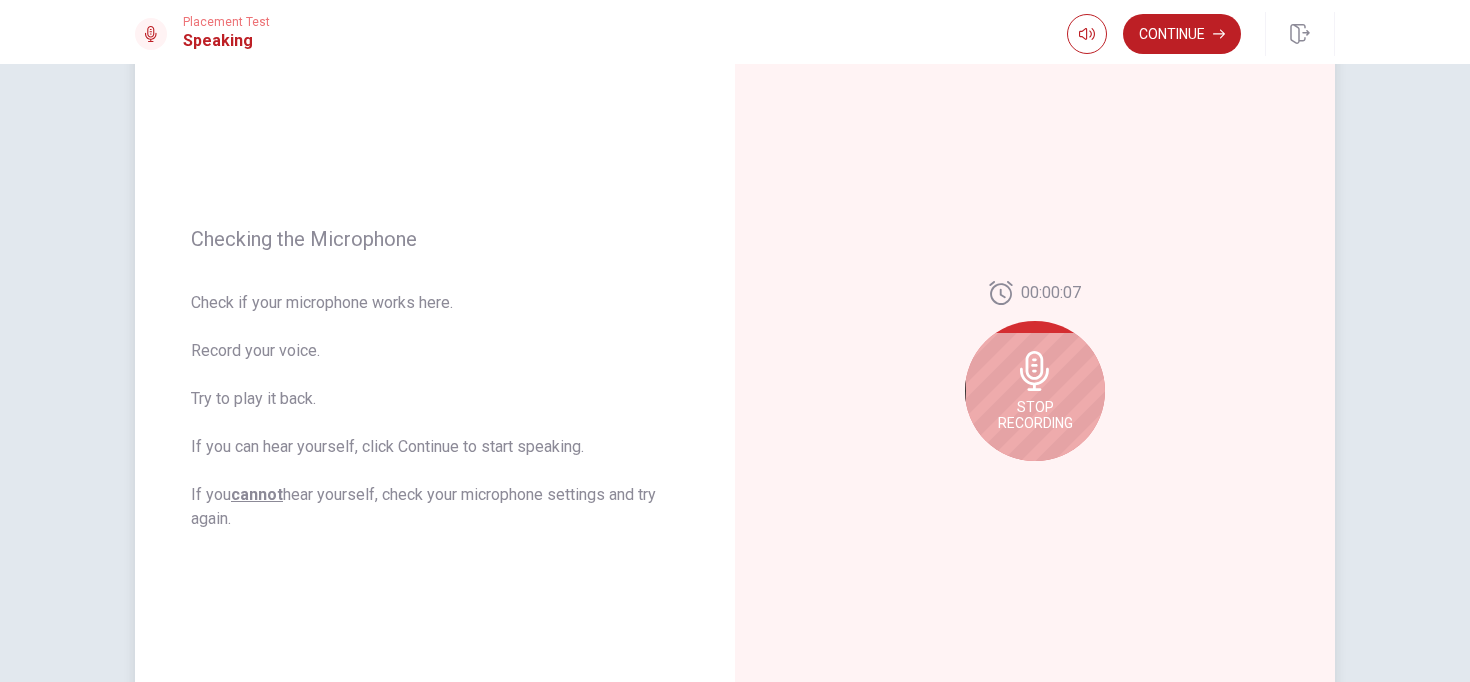 click on "Stop   Recording" at bounding box center [1035, 391] 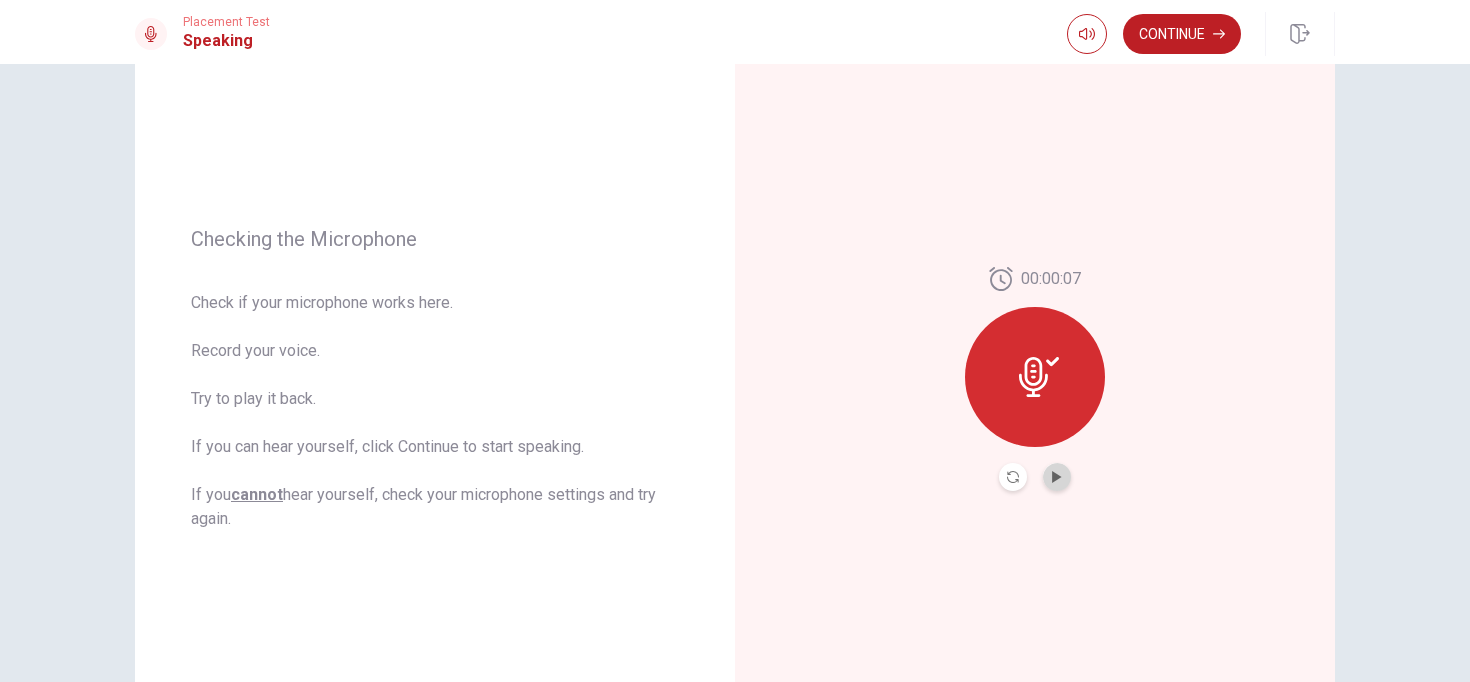 click at bounding box center (1057, 477) 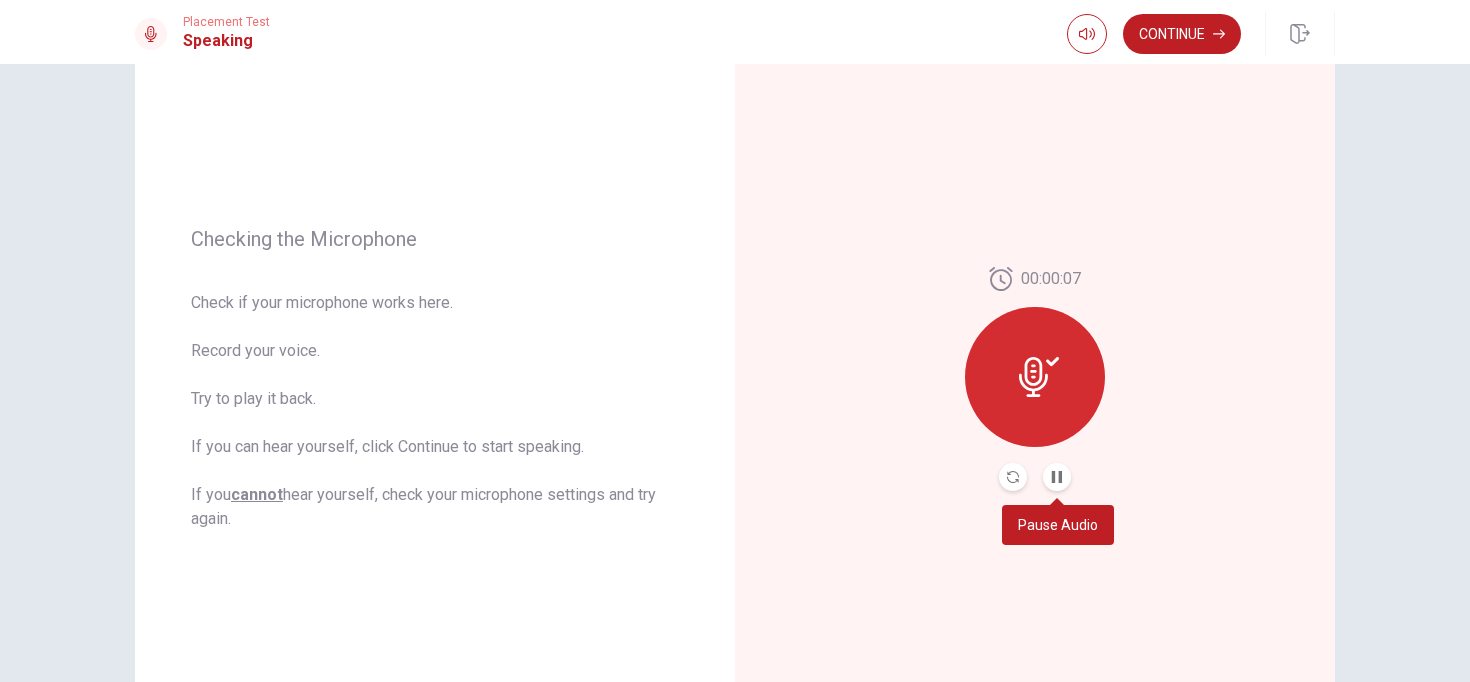 click at bounding box center [1057, 477] 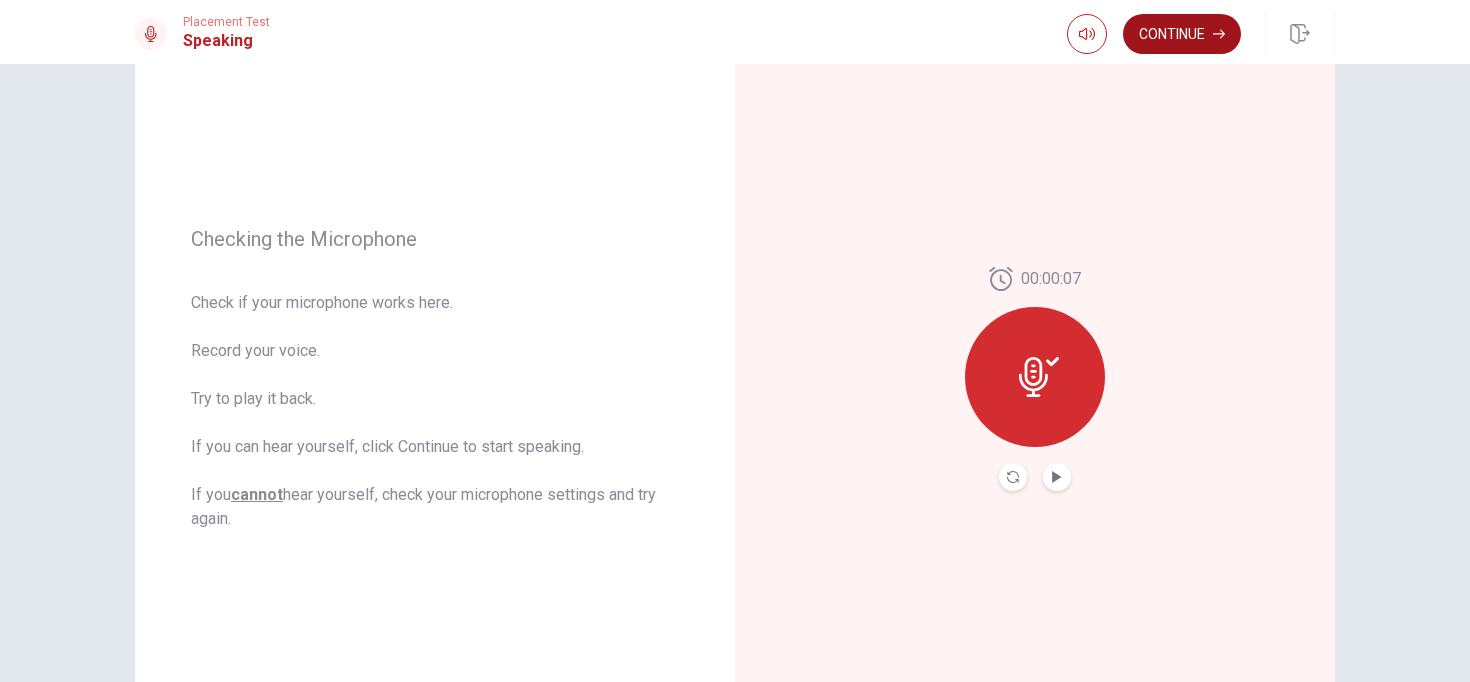 click on "Continue" at bounding box center (1182, 34) 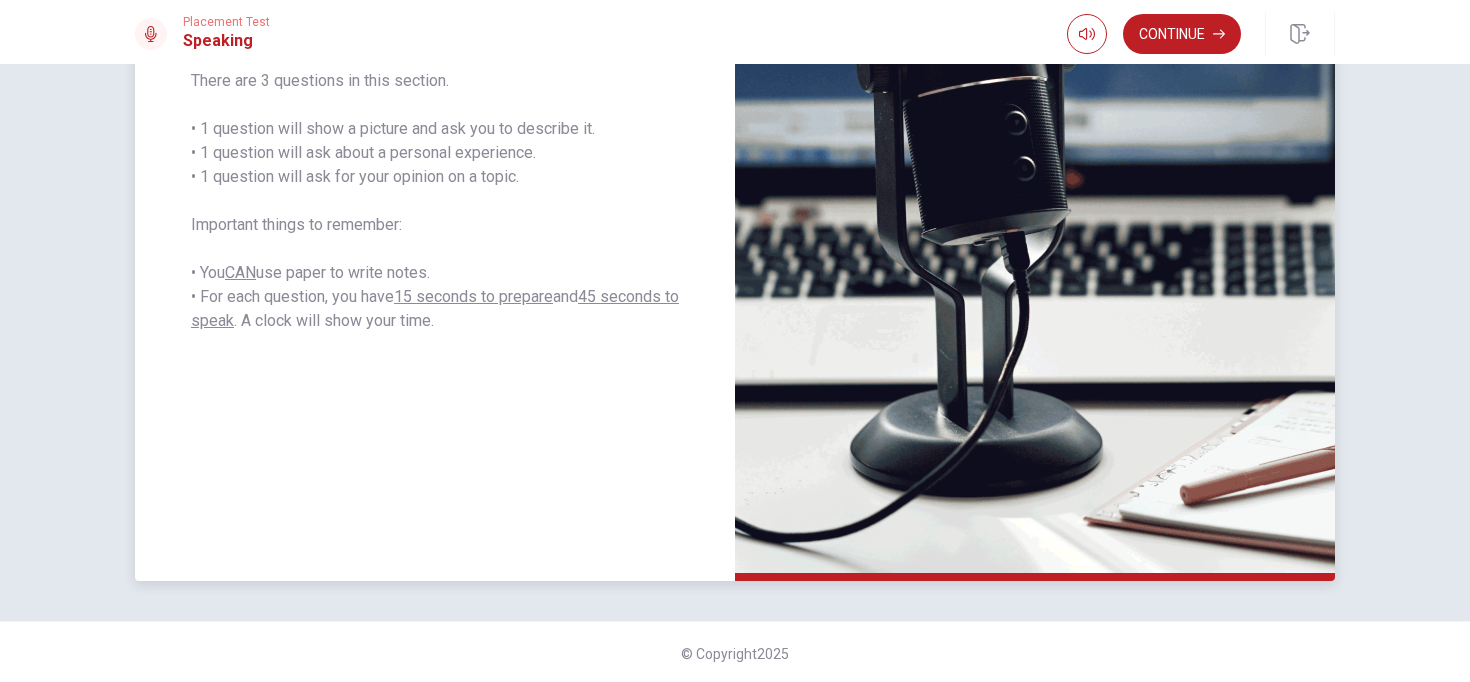 scroll, scrollTop: 398, scrollLeft: 0, axis: vertical 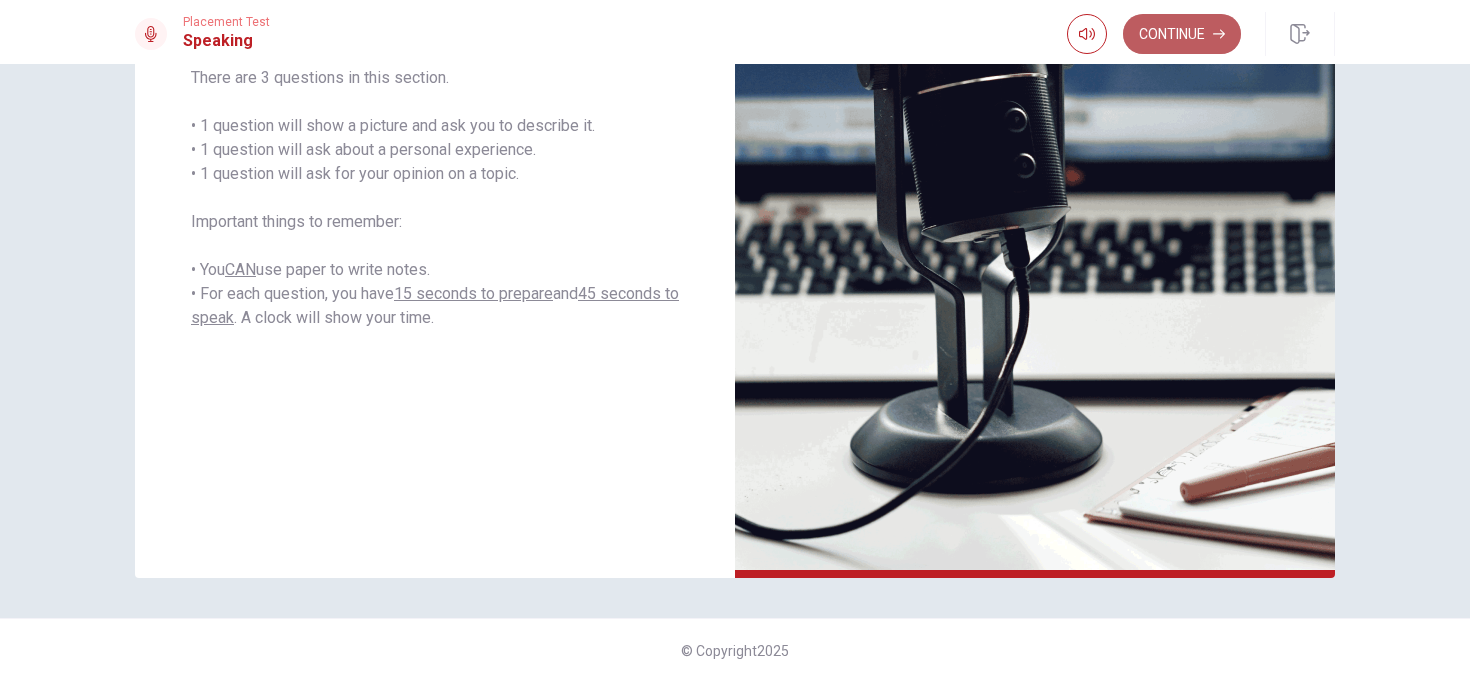 click on "Continue" at bounding box center [1182, 34] 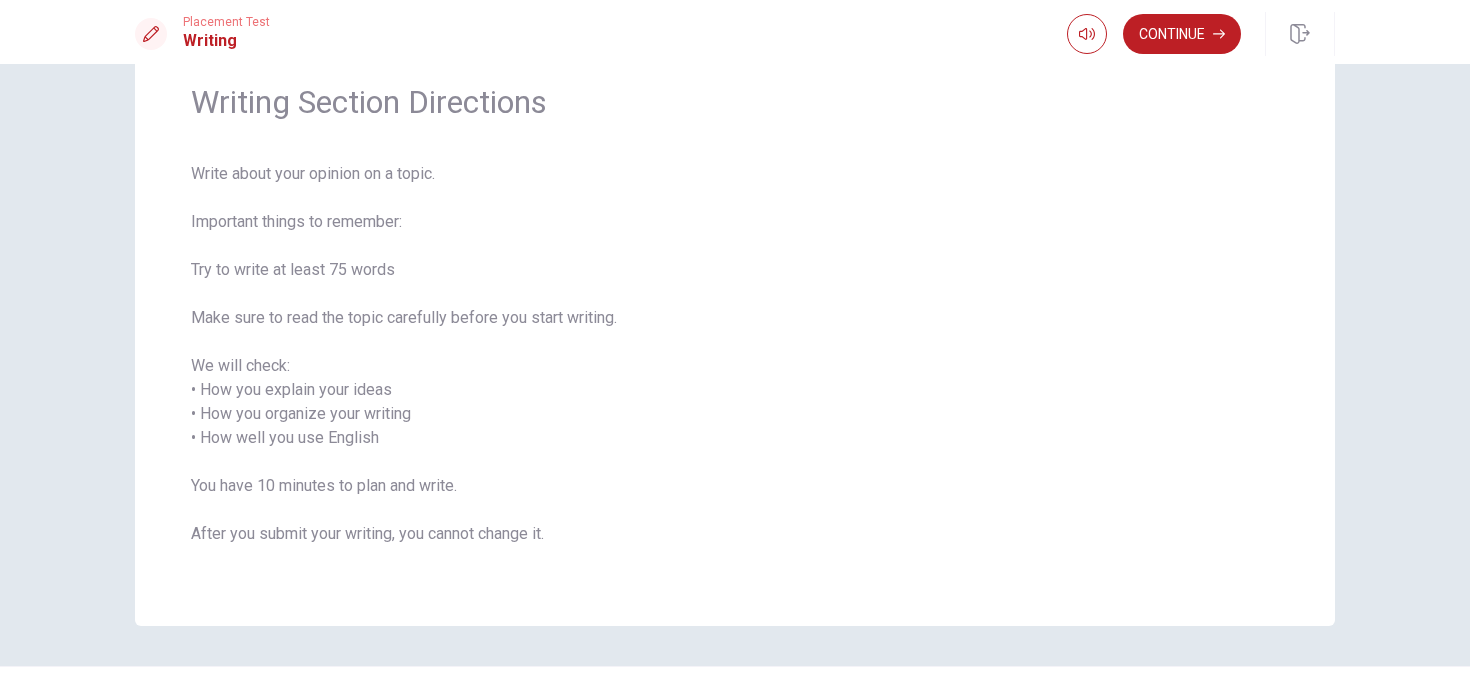 scroll, scrollTop: 91, scrollLeft: 0, axis: vertical 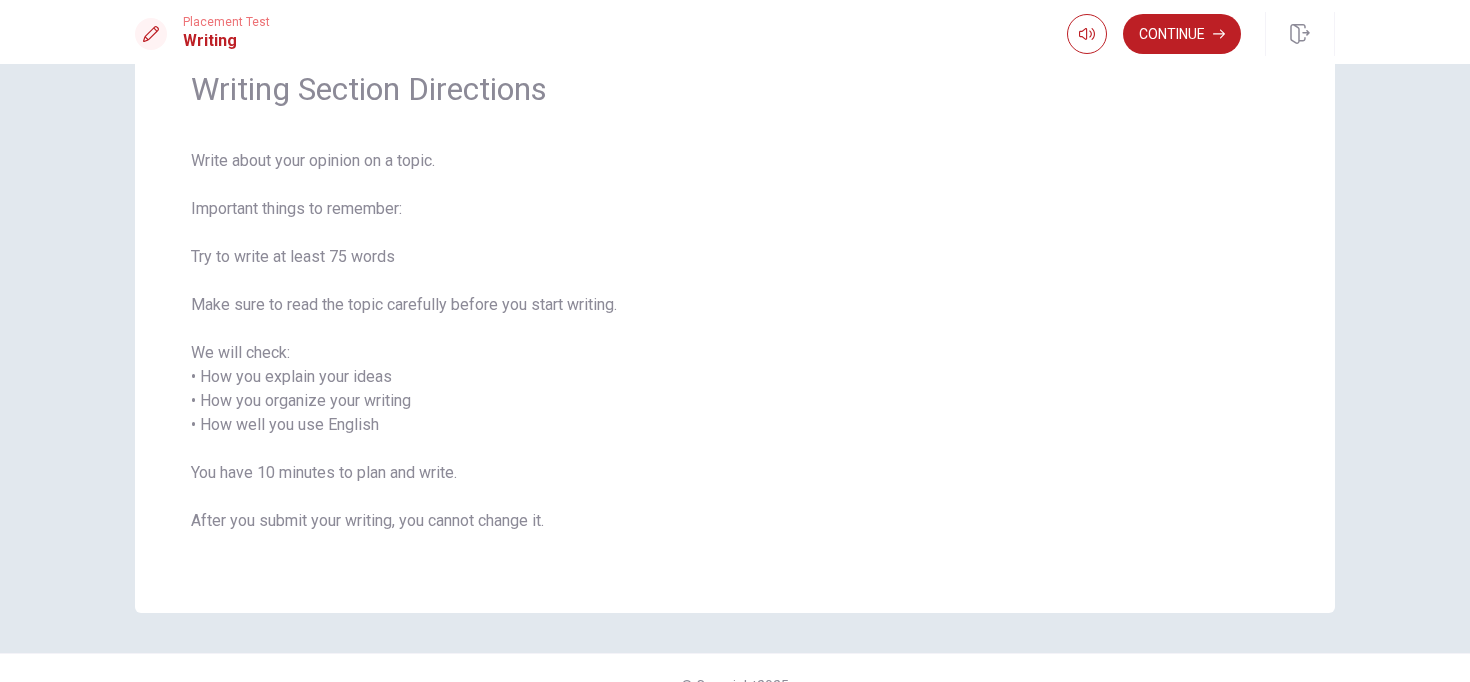 click on "Write about your opinion on a topic.
Important things to remember:
Try to write at least 75 words
Make sure to read the topic carefully before you start writing.
We will check:
• How you explain your ideas
• How you organize your writing
• How well you use English
You have 10 minutes to plan and write.
After you submit your writing, you cannot change it." at bounding box center [735, 353] 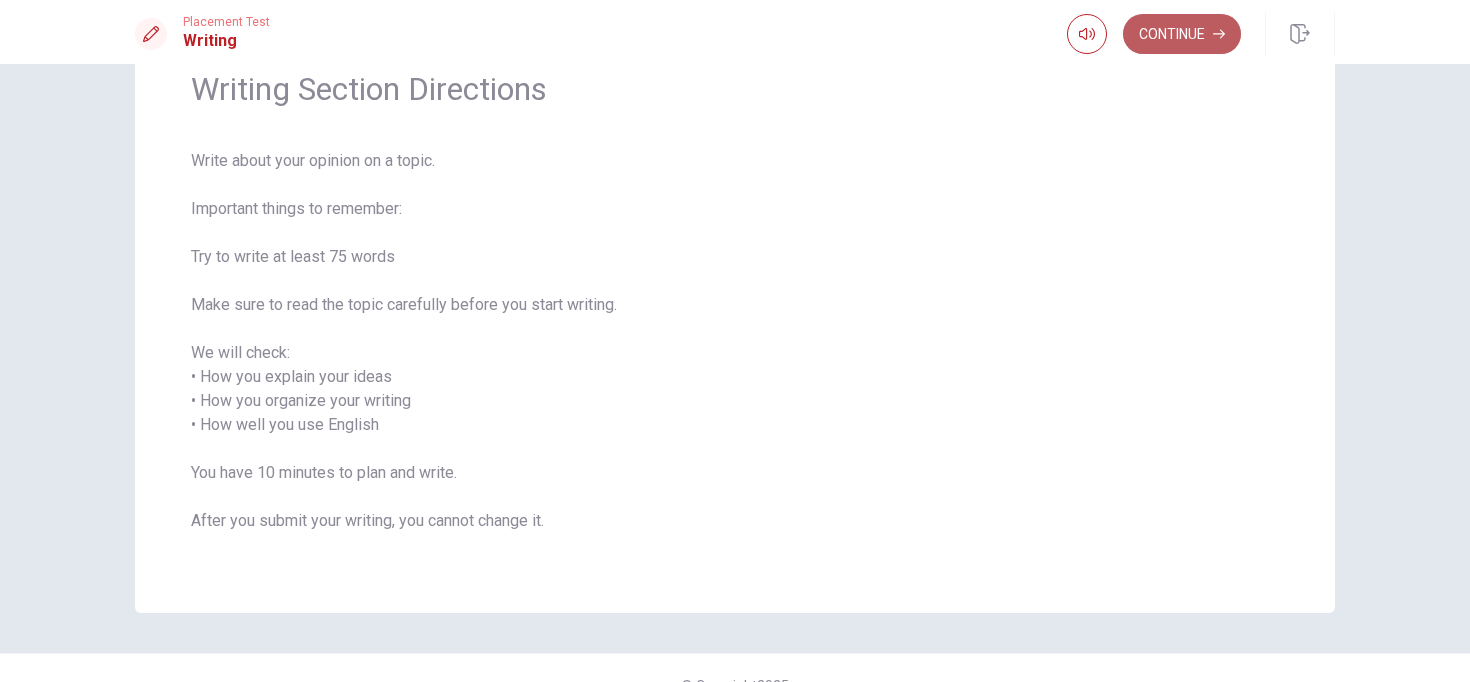 click on "Continue" at bounding box center (1182, 34) 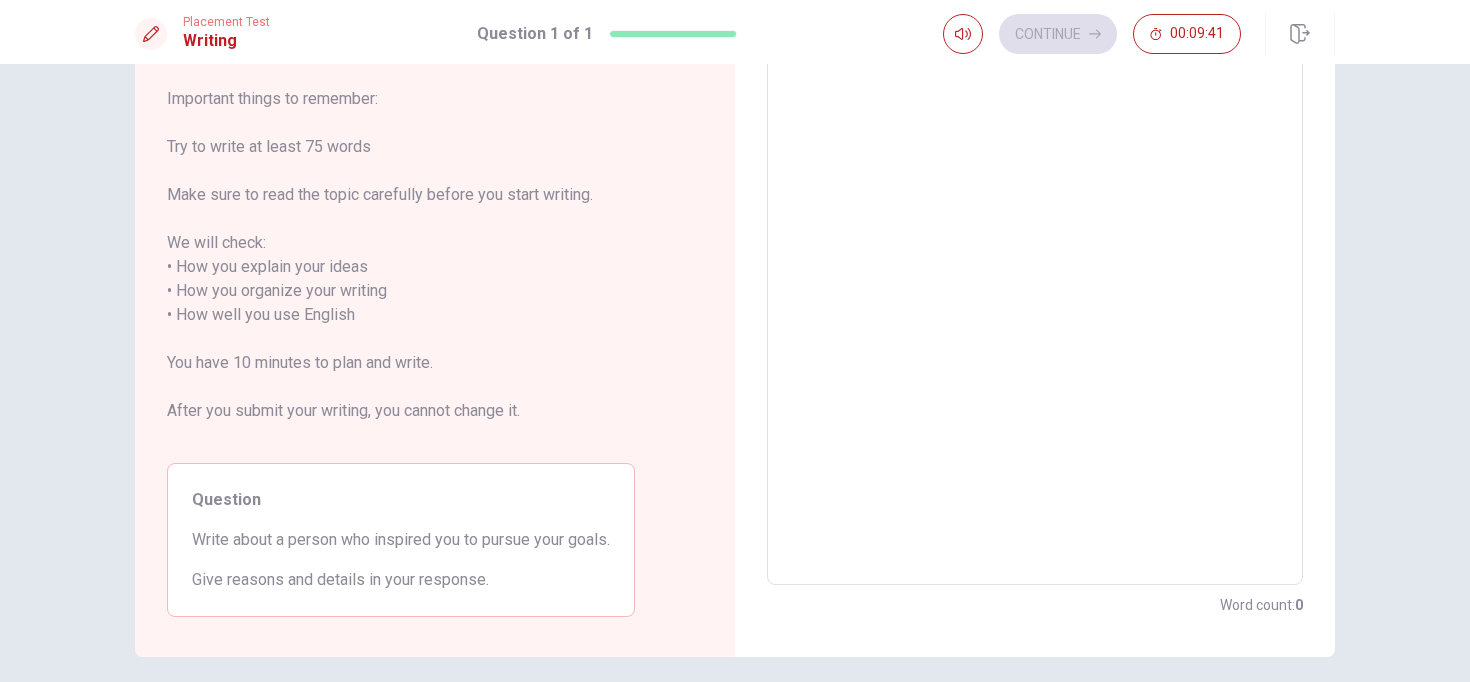 scroll, scrollTop: 0, scrollLeft: 0, axis: both 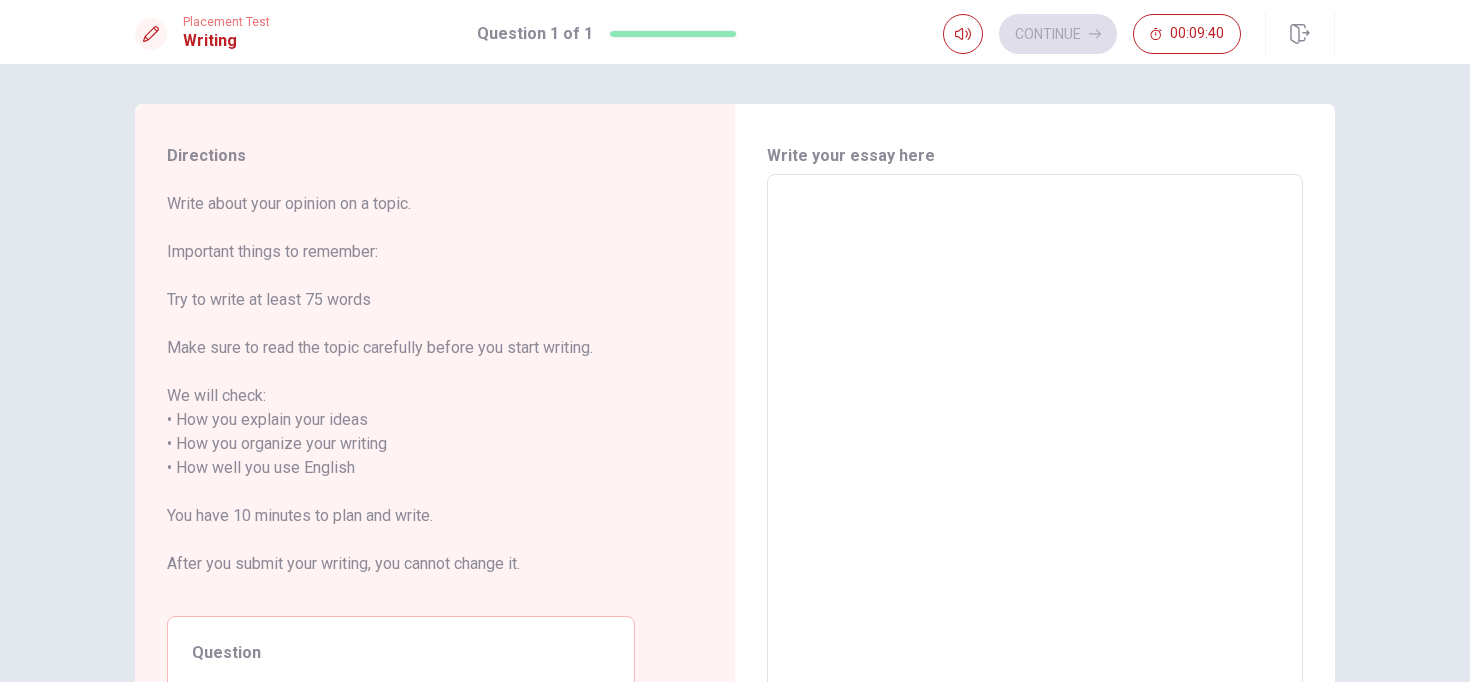 click at bounding box center [1035, 456] 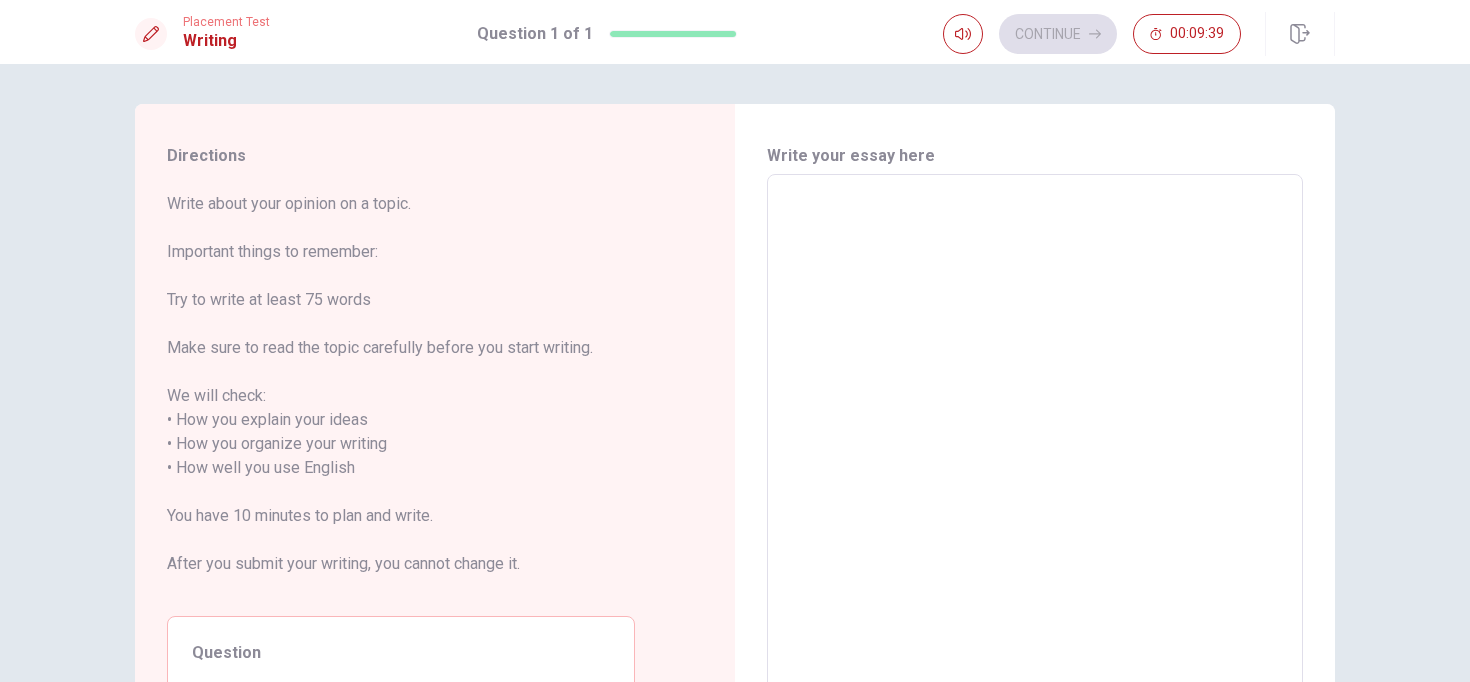 type on "M" 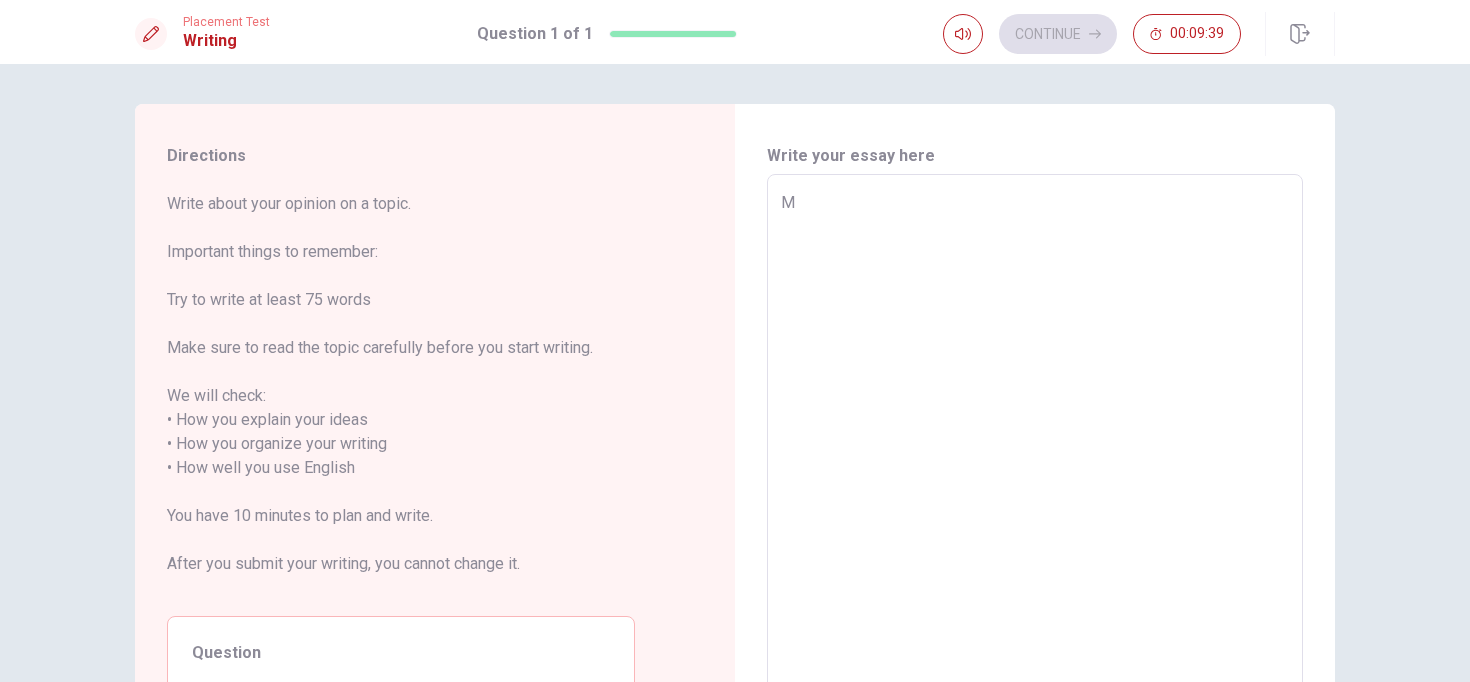 type on "x" 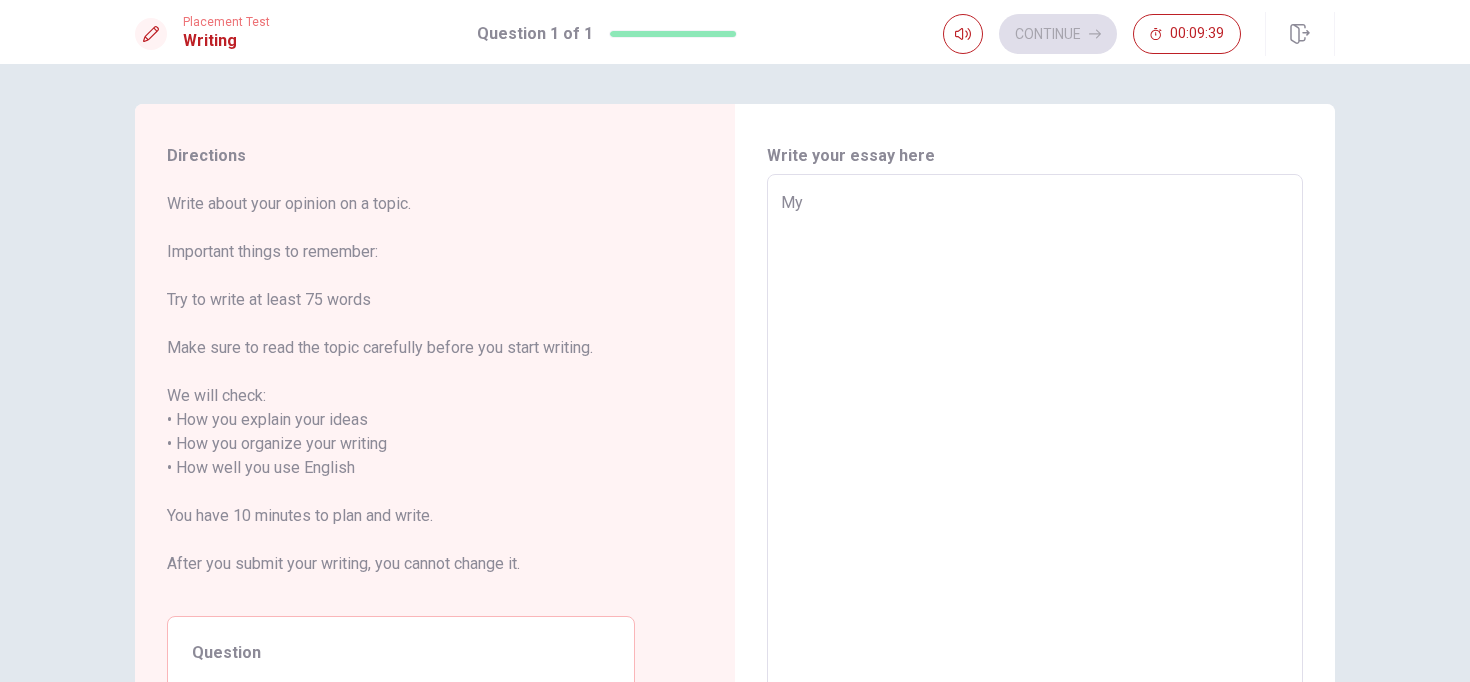 type on "x" 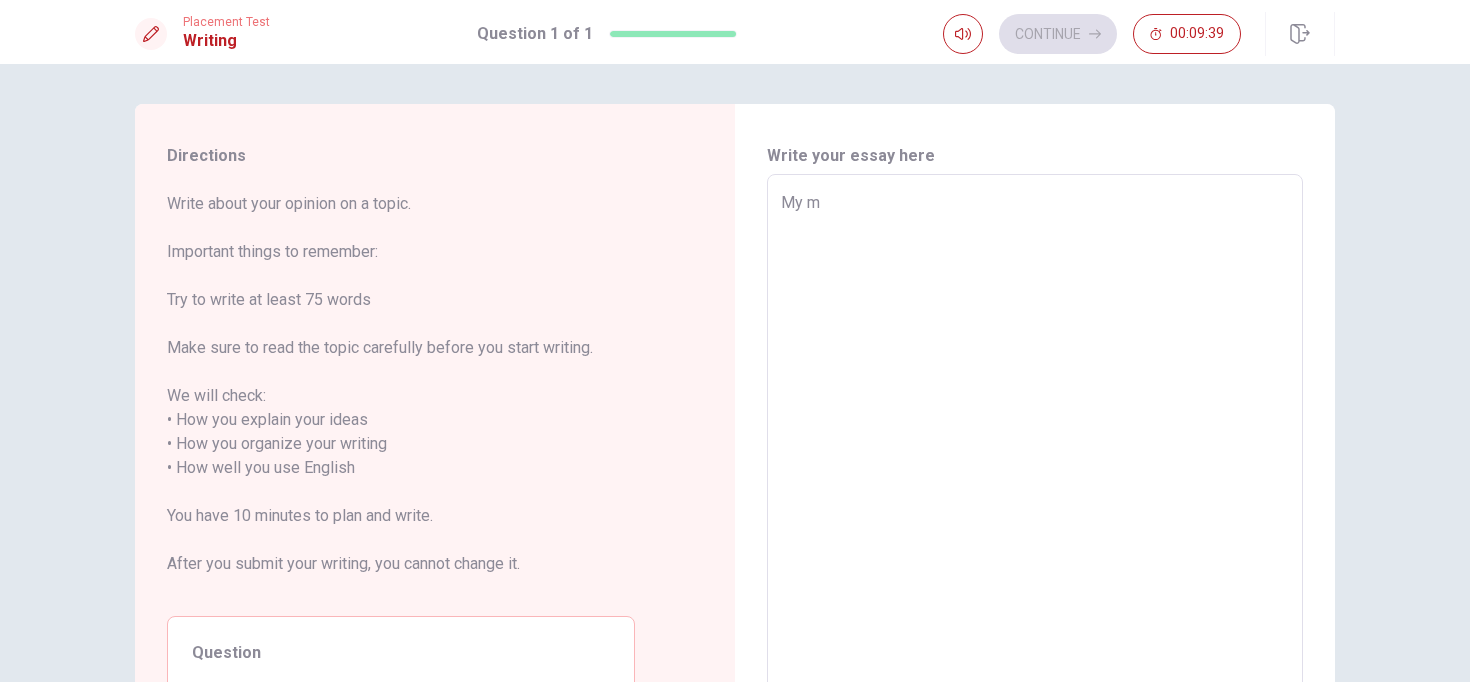 type on "x" 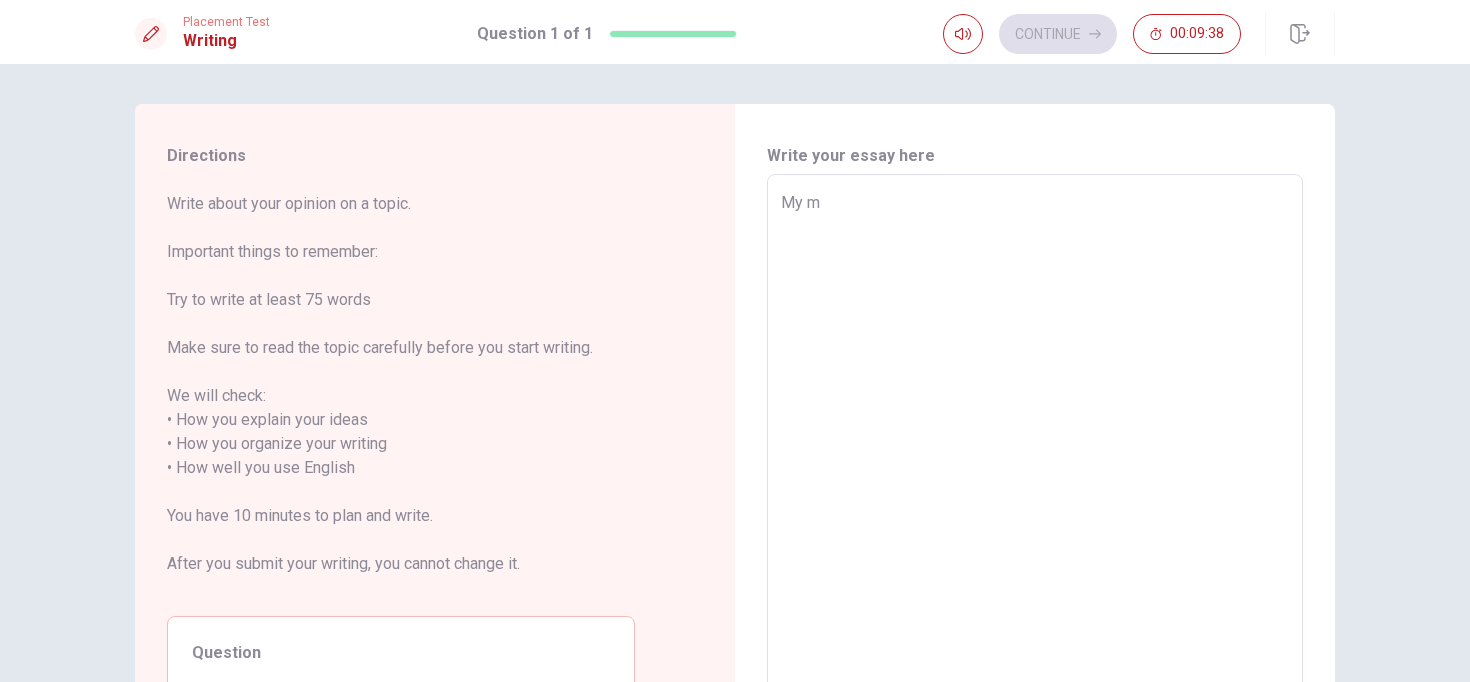 type on "My mo" 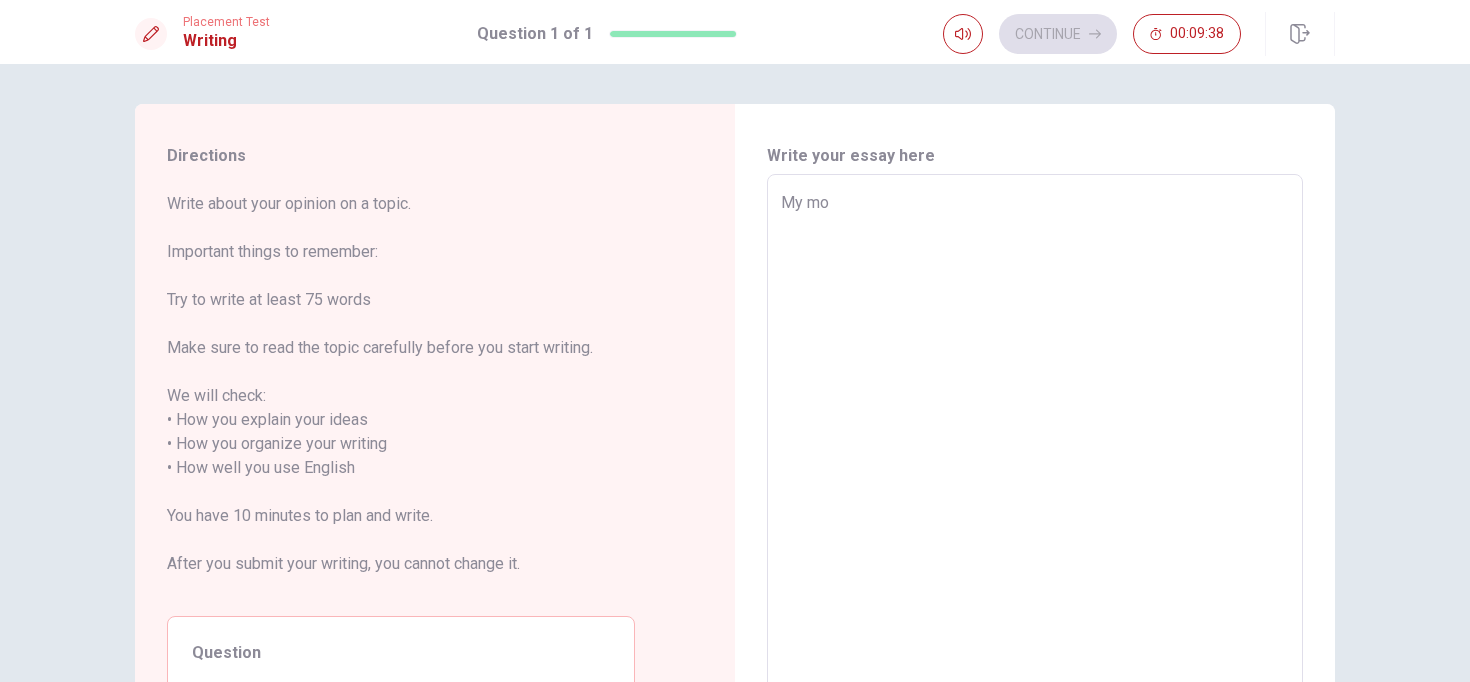 type on "x" 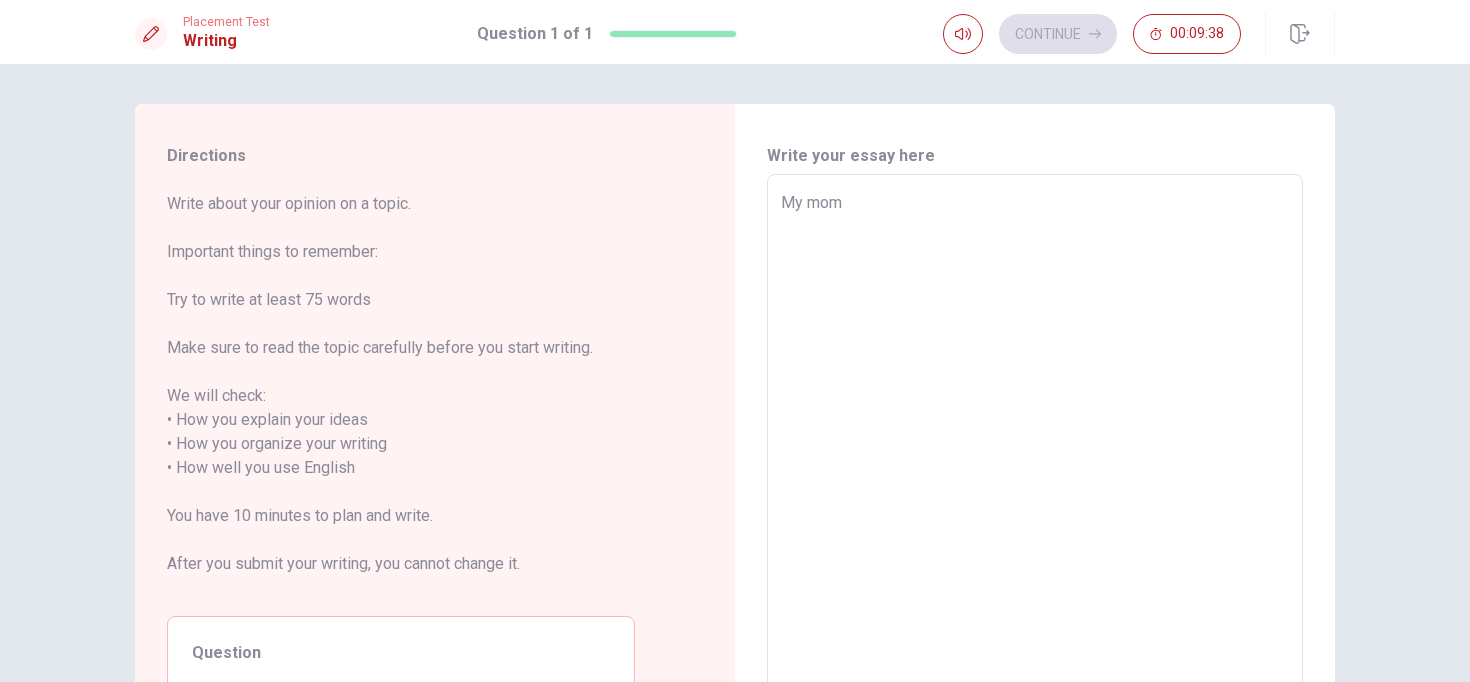 type on "x" 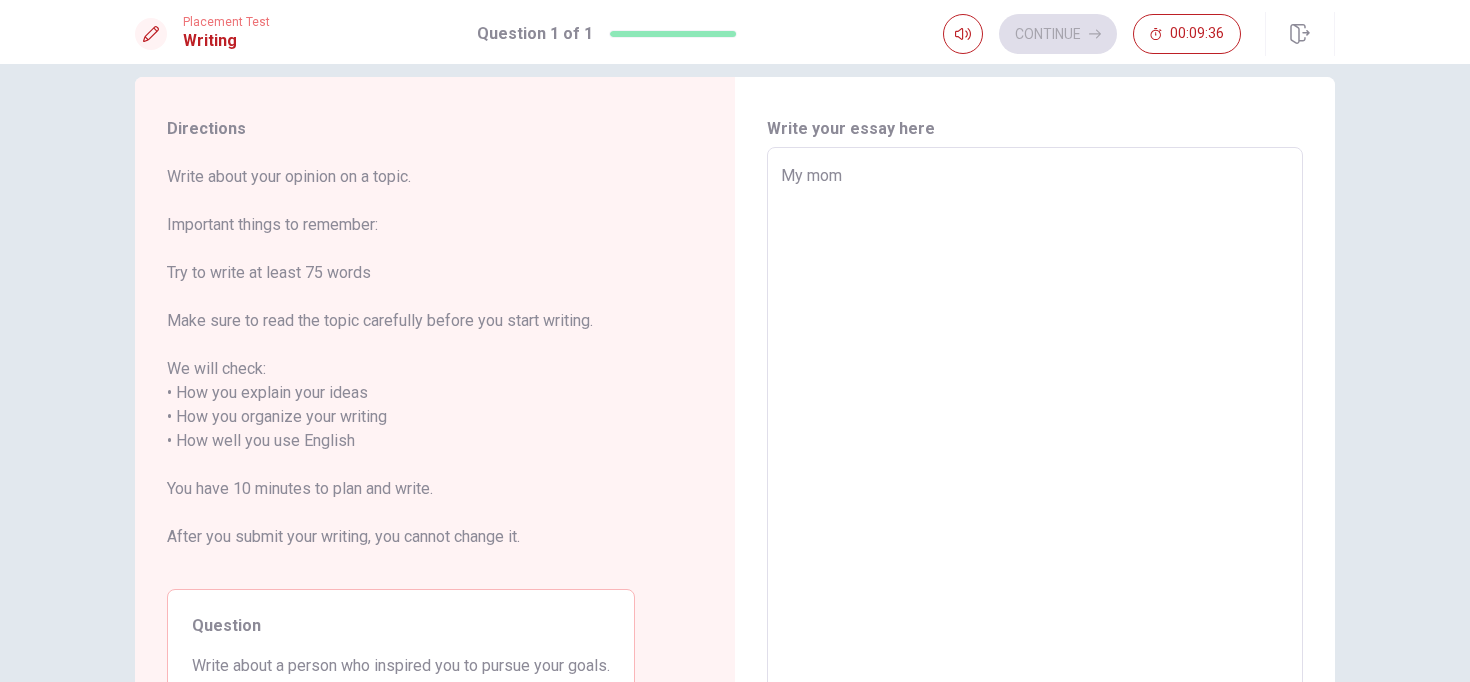 scroll, scrollTop: 21, scrollLeft: 0, axis: vertical 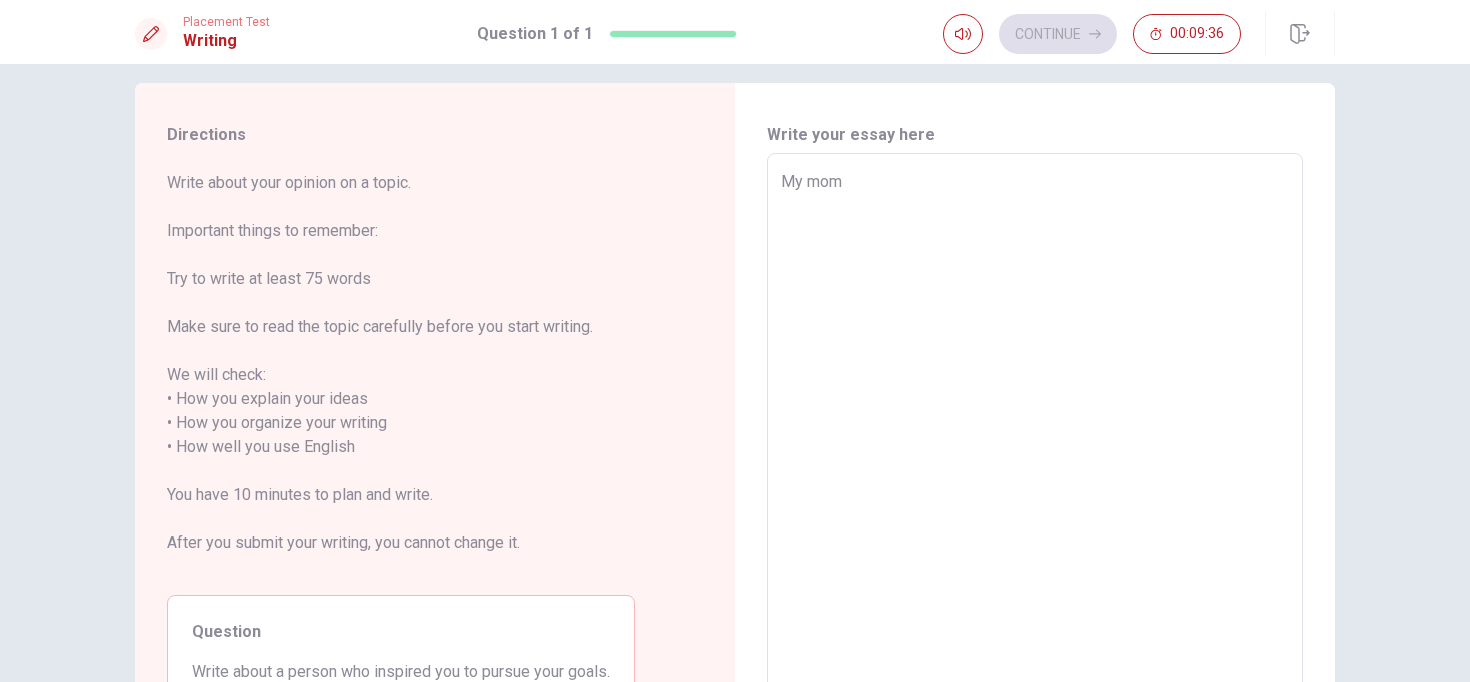 type on "x" 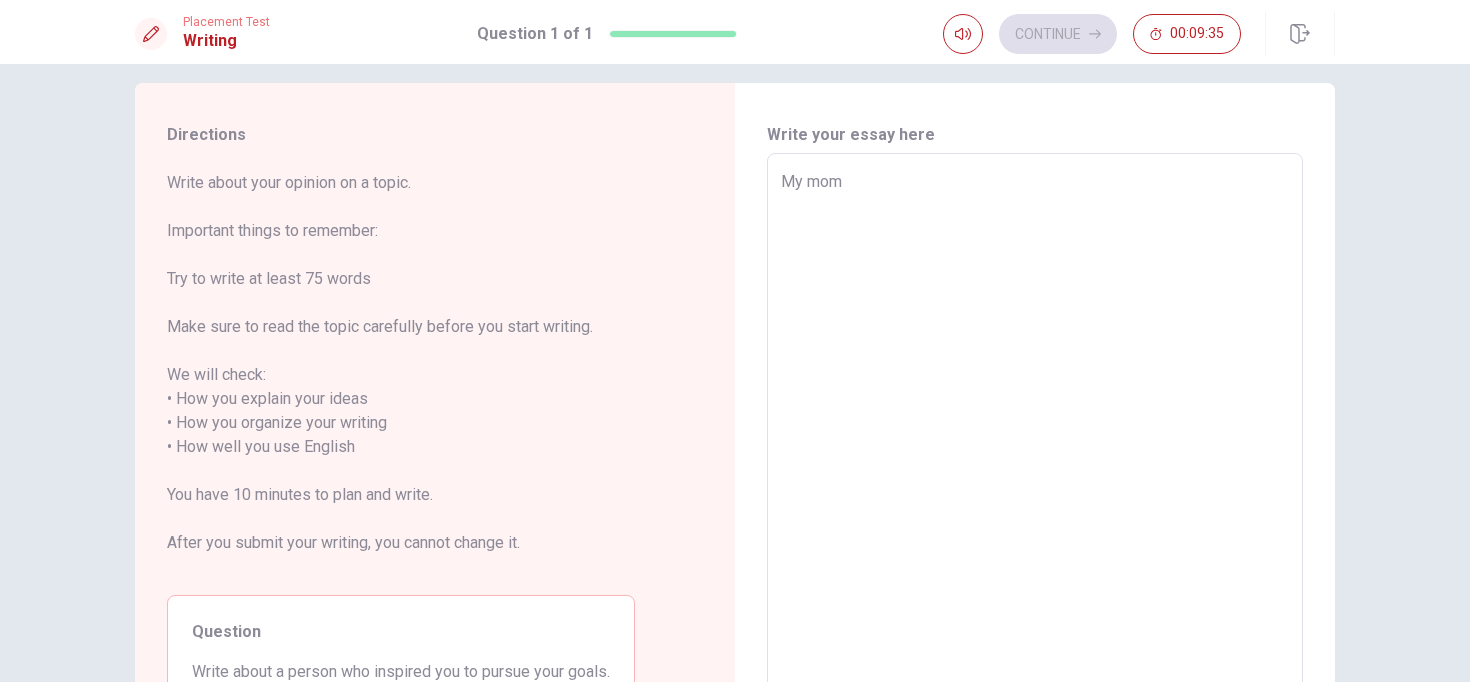 type on "My mom p" 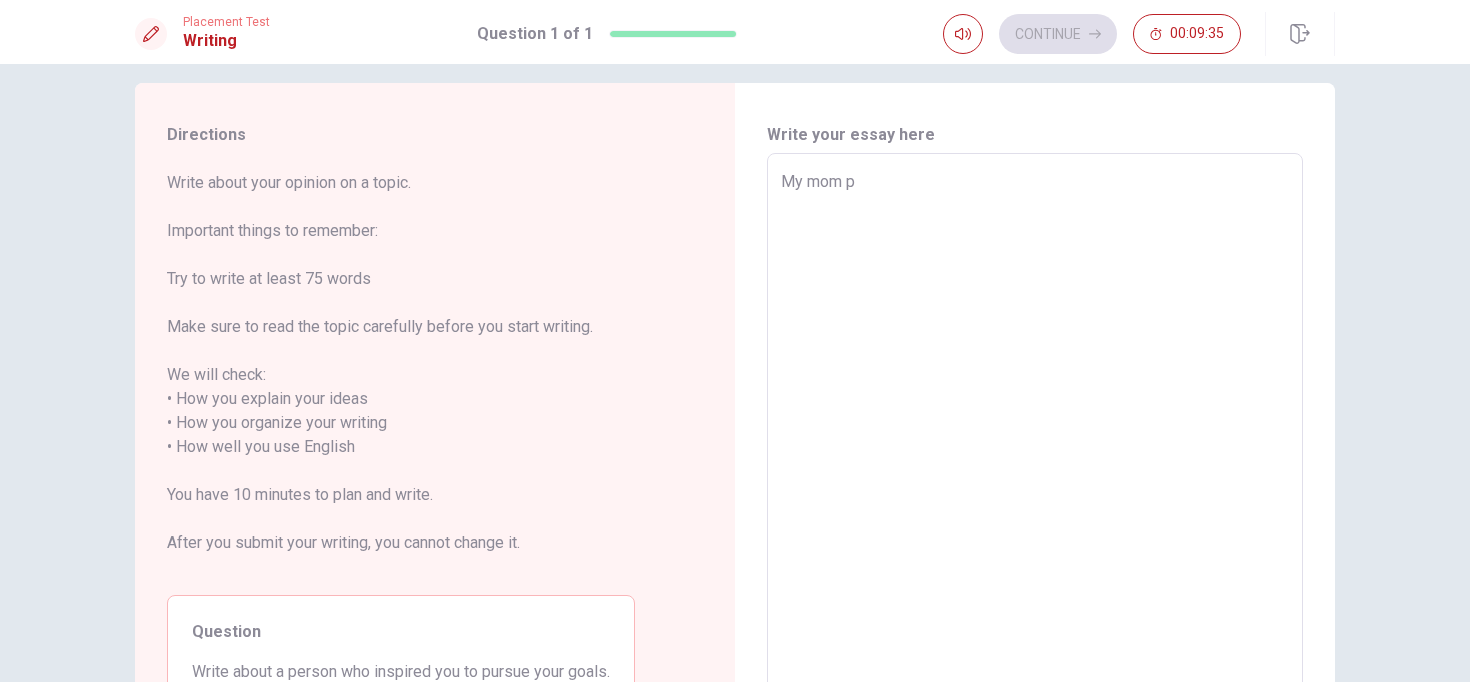 type on "x" 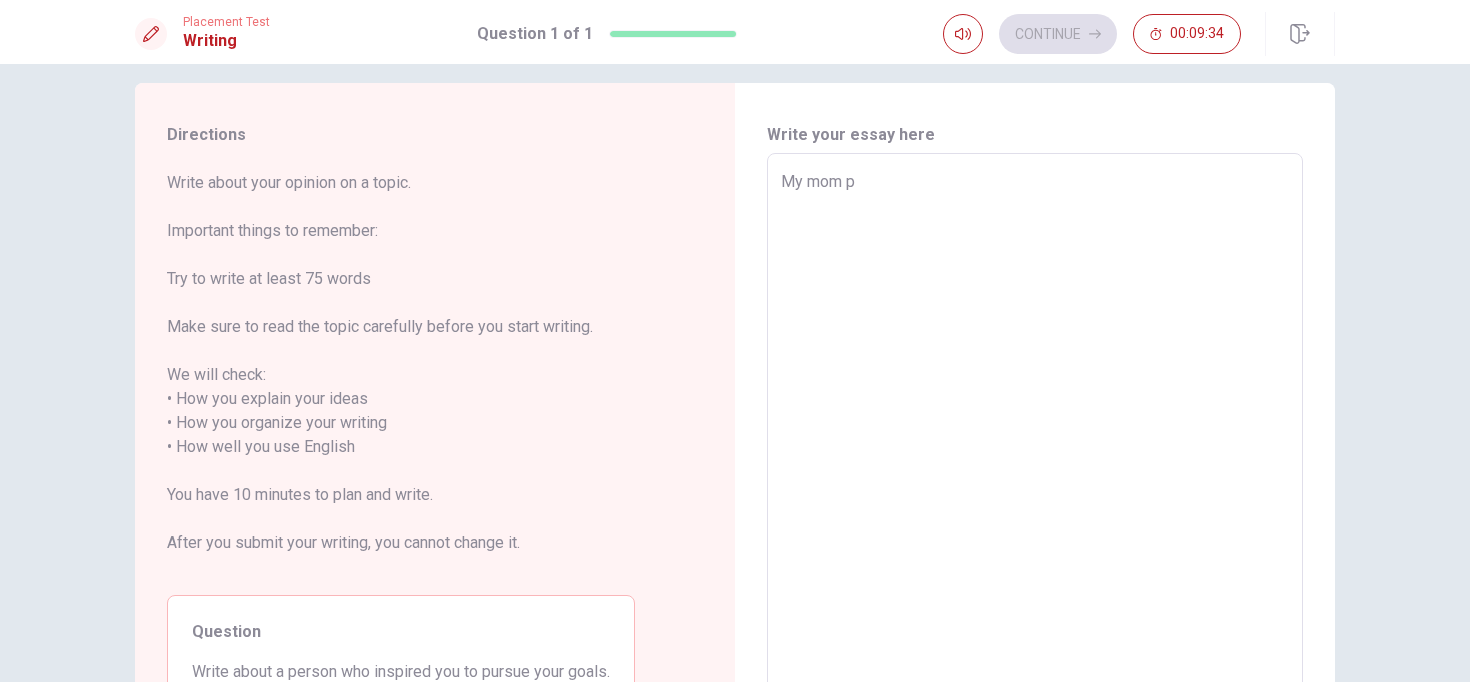 type on "My mom pu" 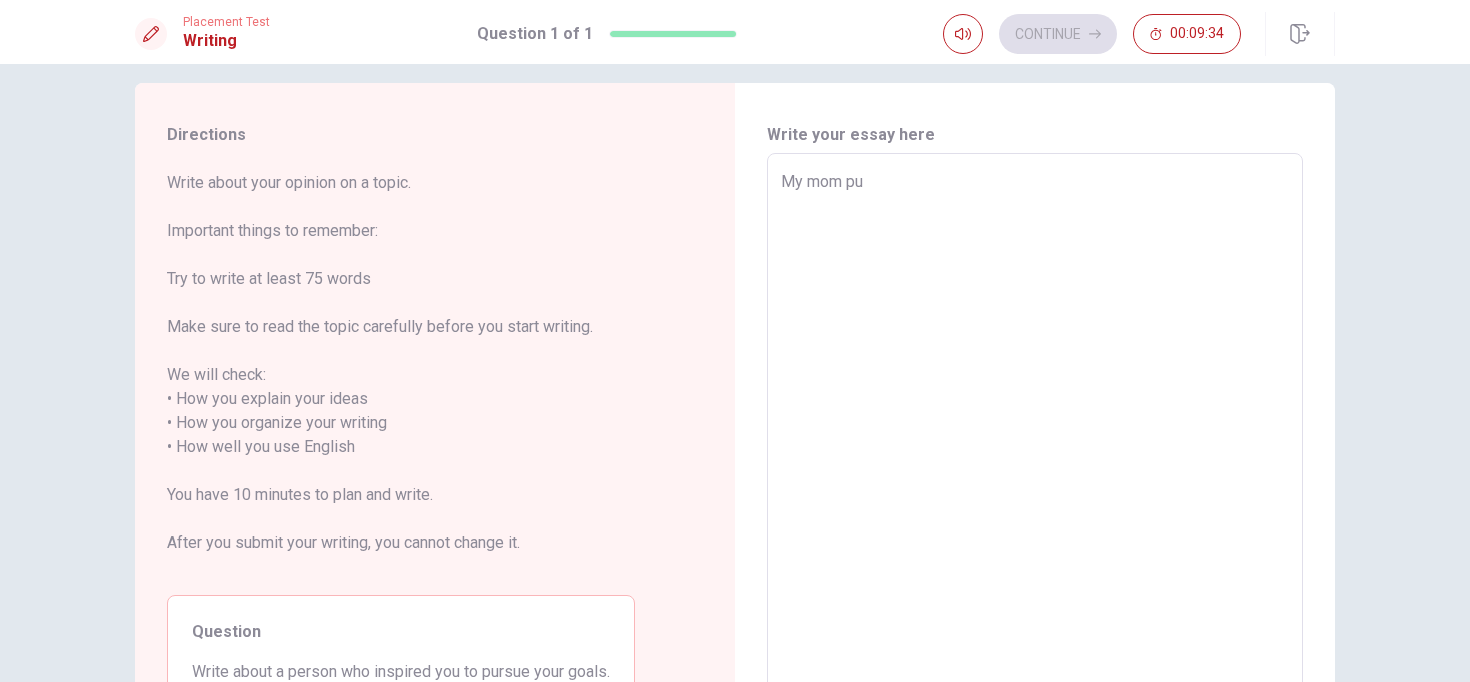 type on "x" 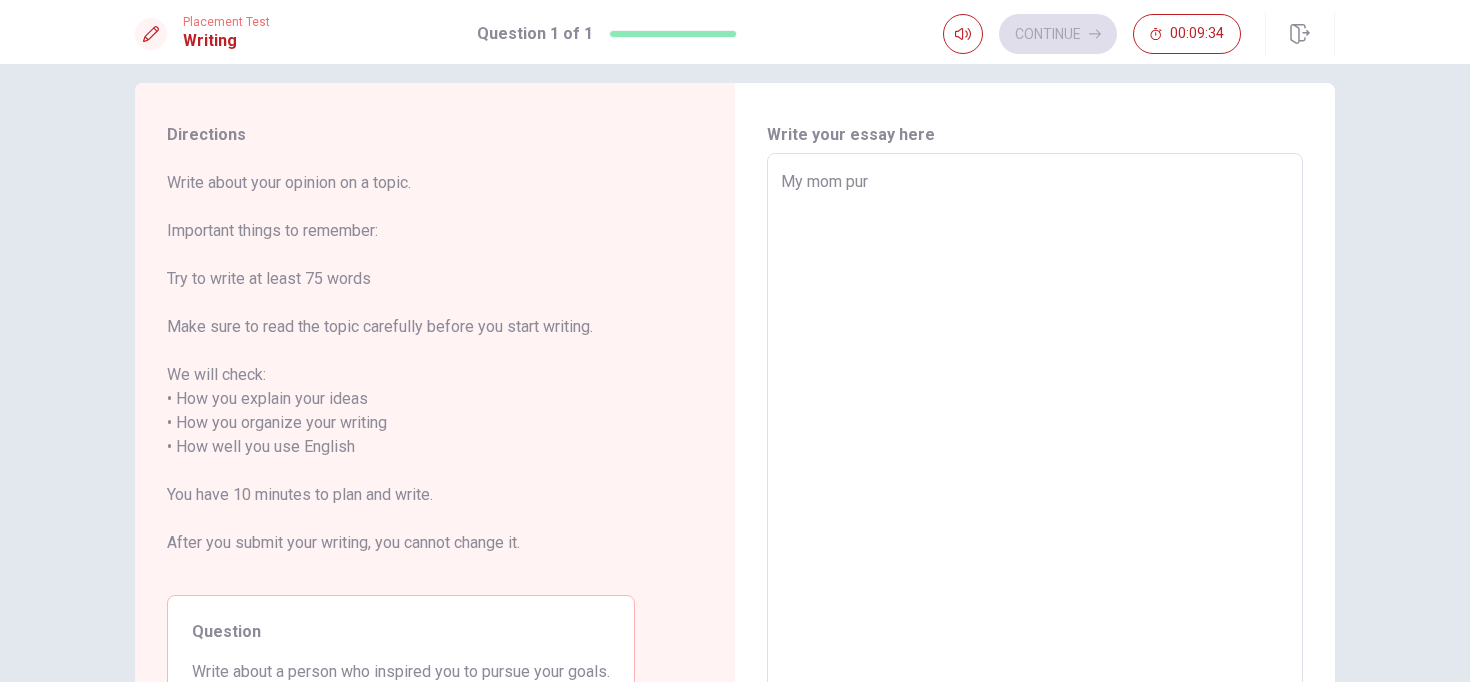 type on "x" 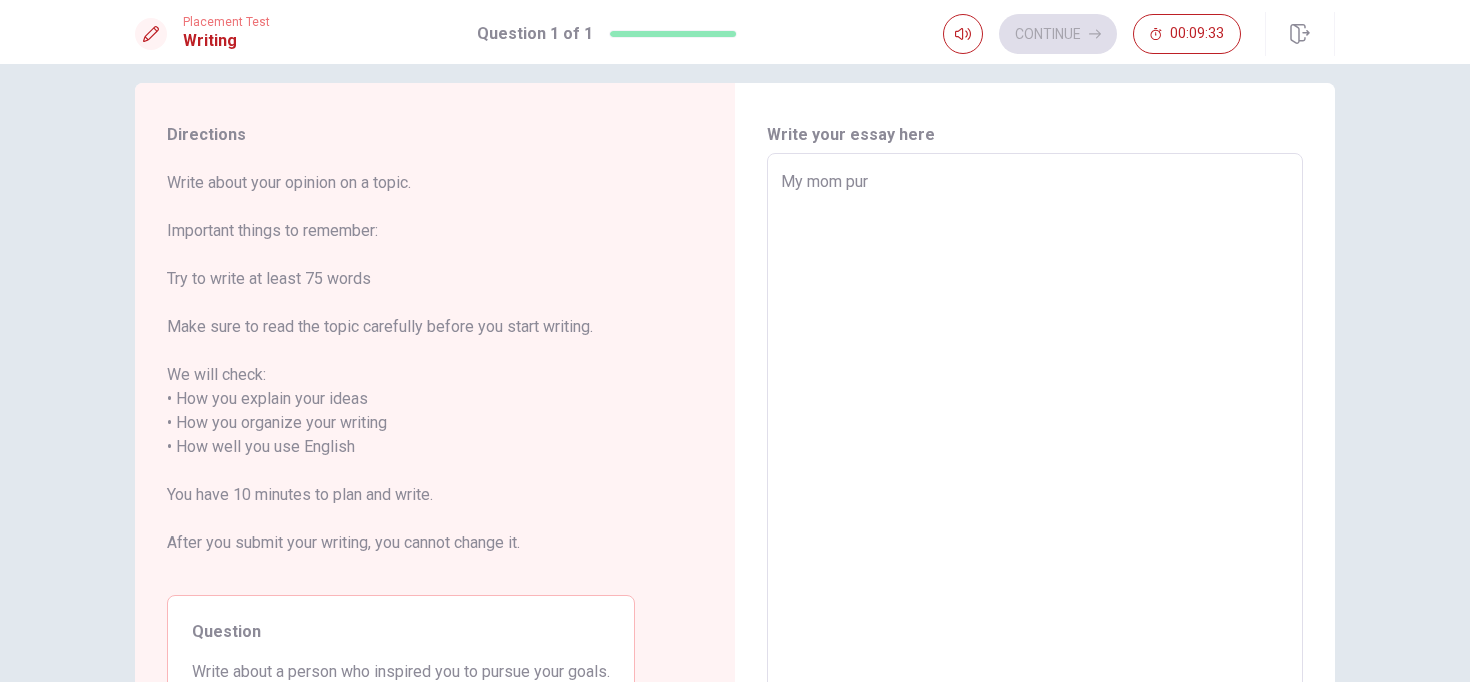 type on "My mom puru" 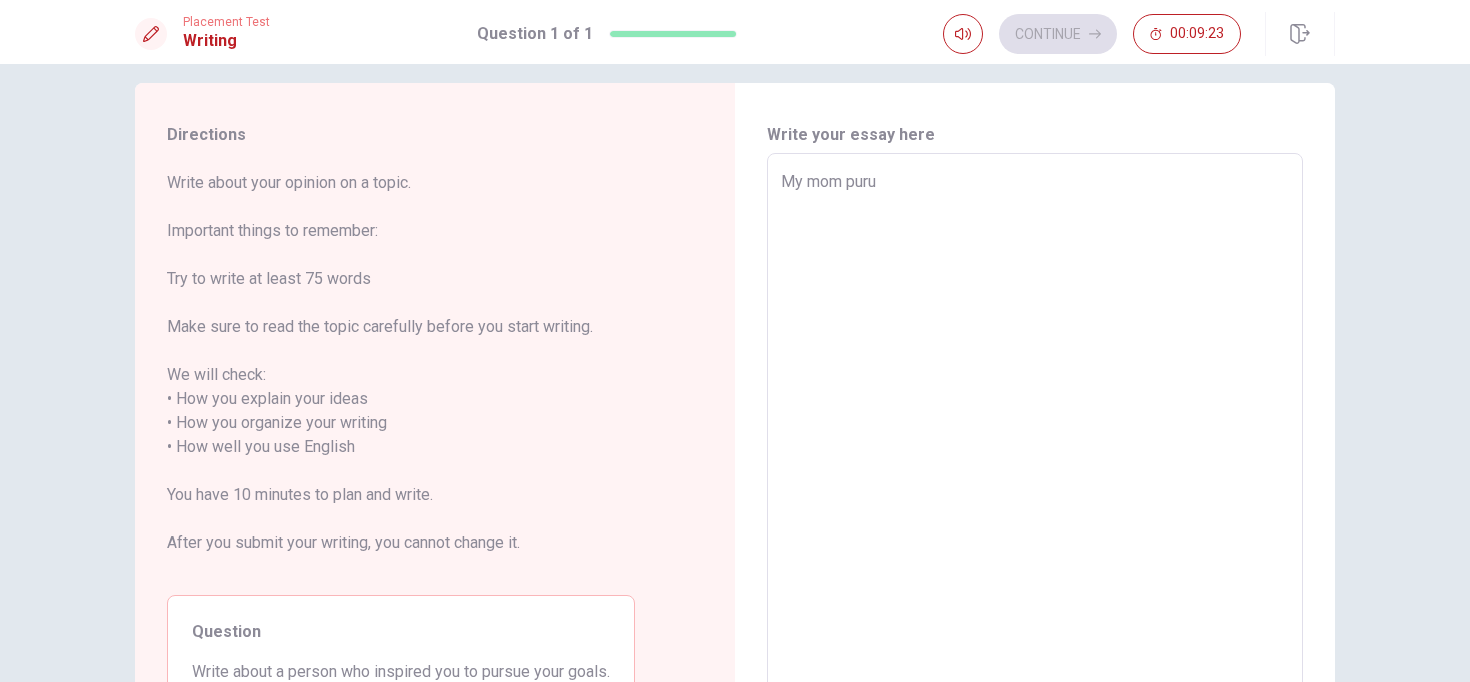 type on "x" 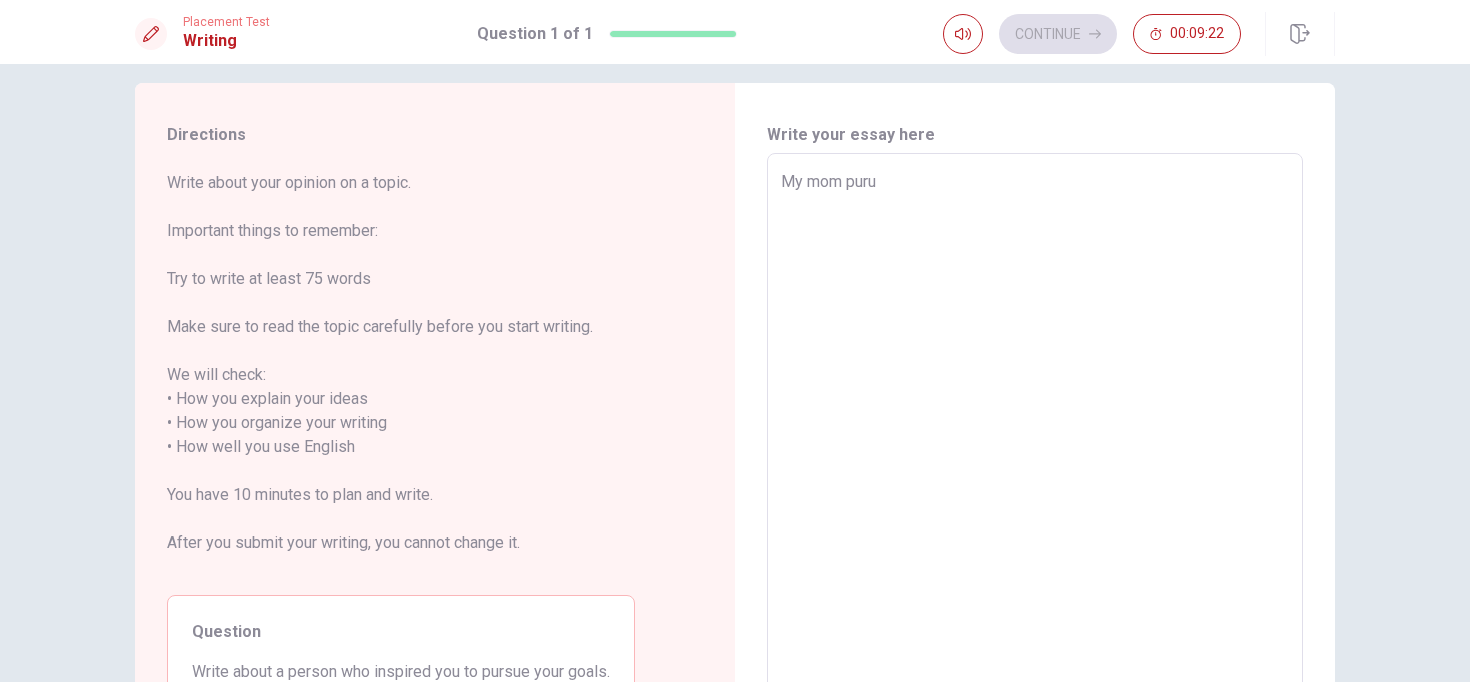 type on "My mom pur" 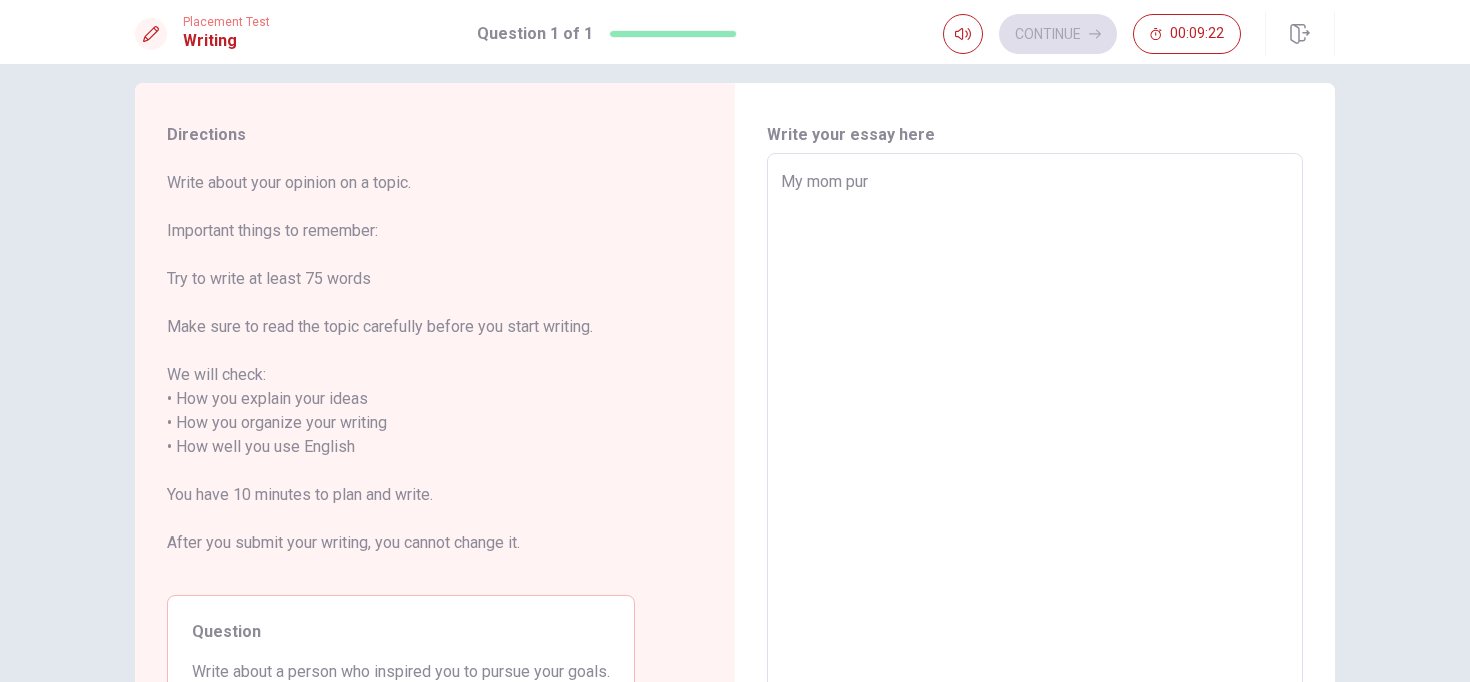 type on "x" 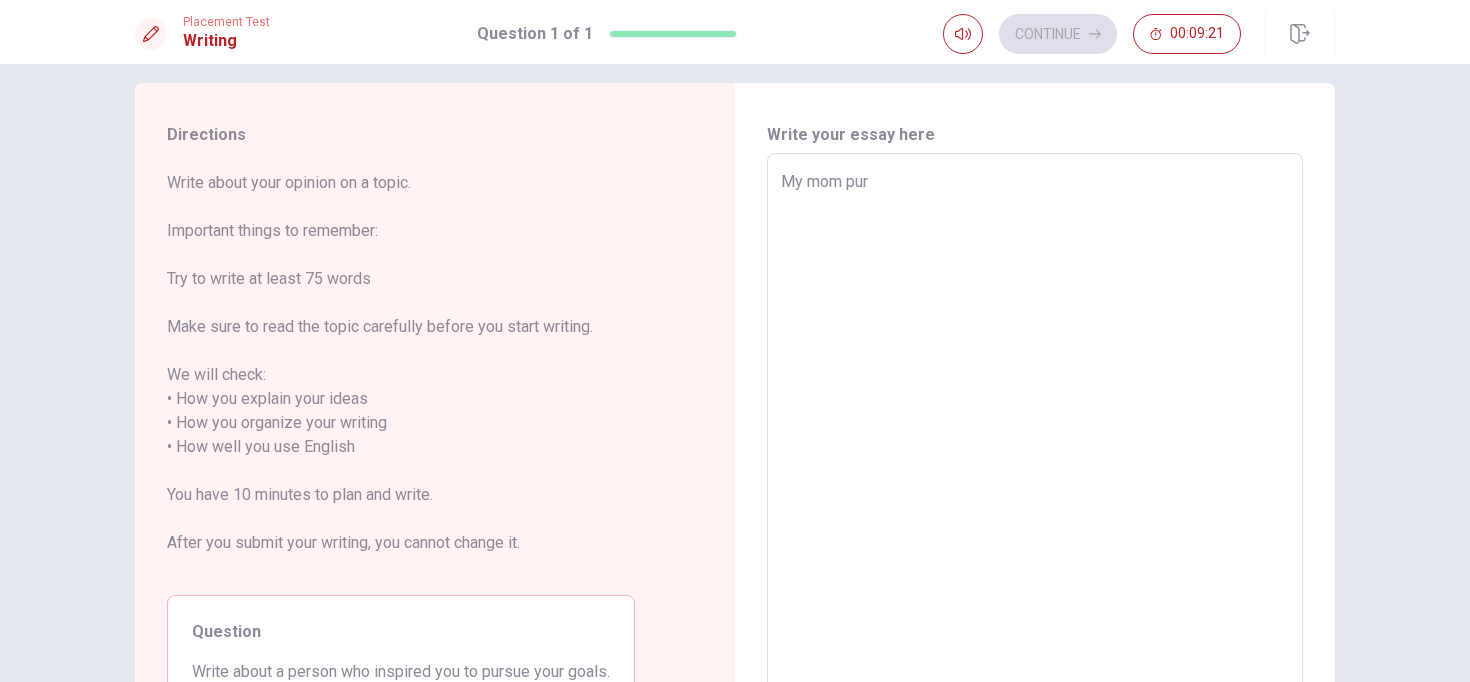 type on "My mom purs" 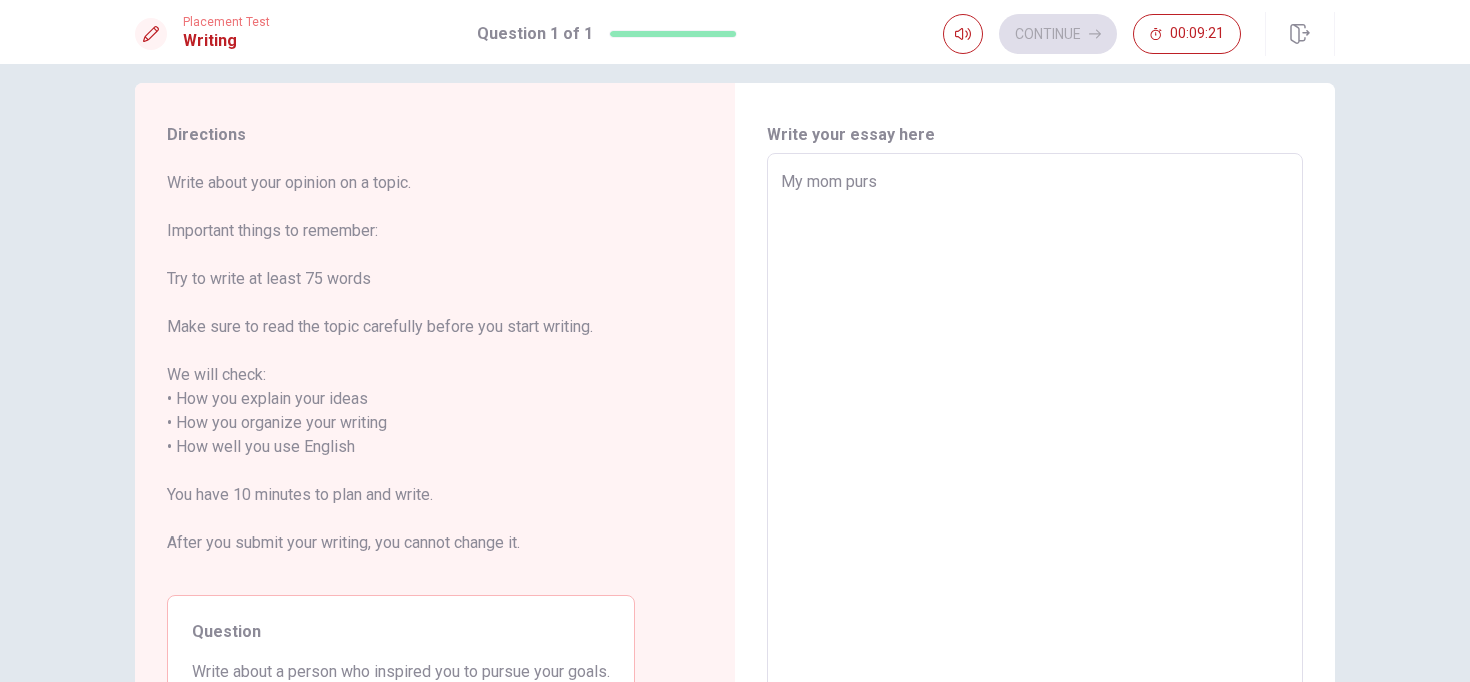 type on "x" 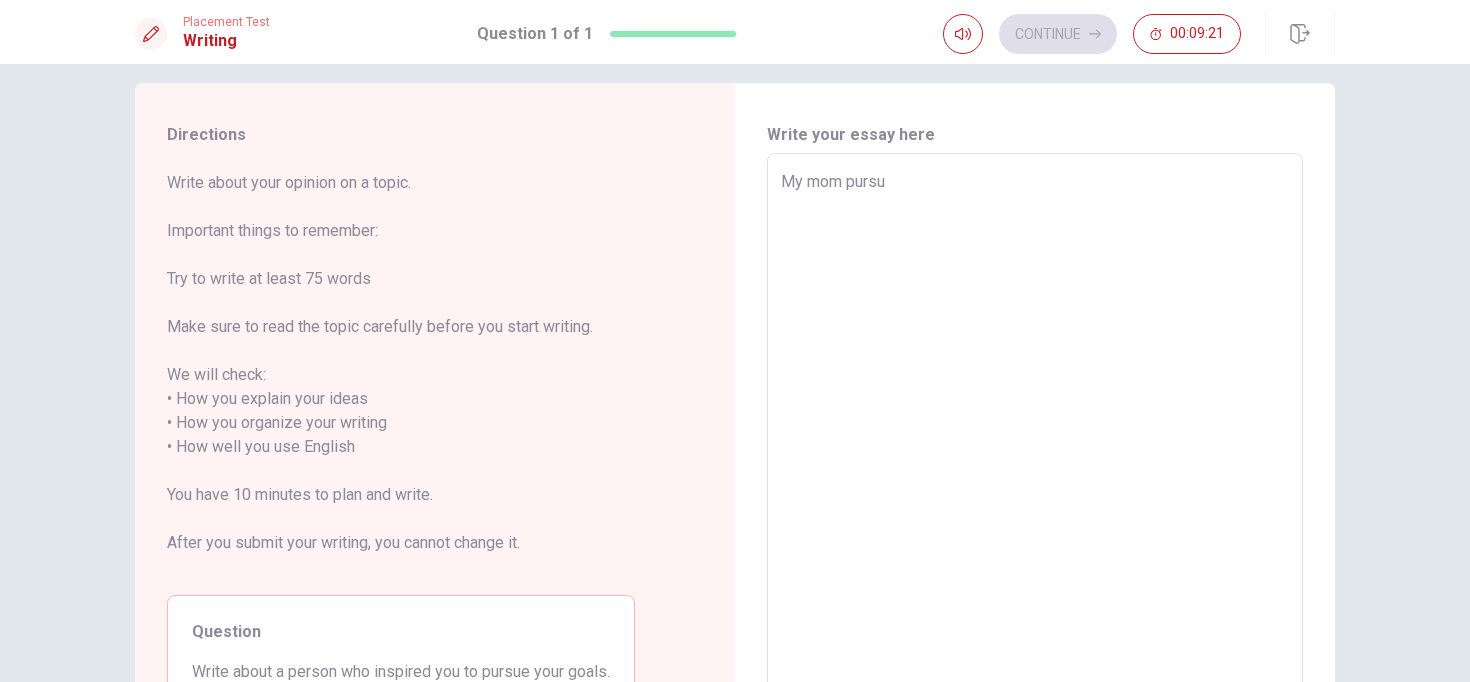 type on "x" 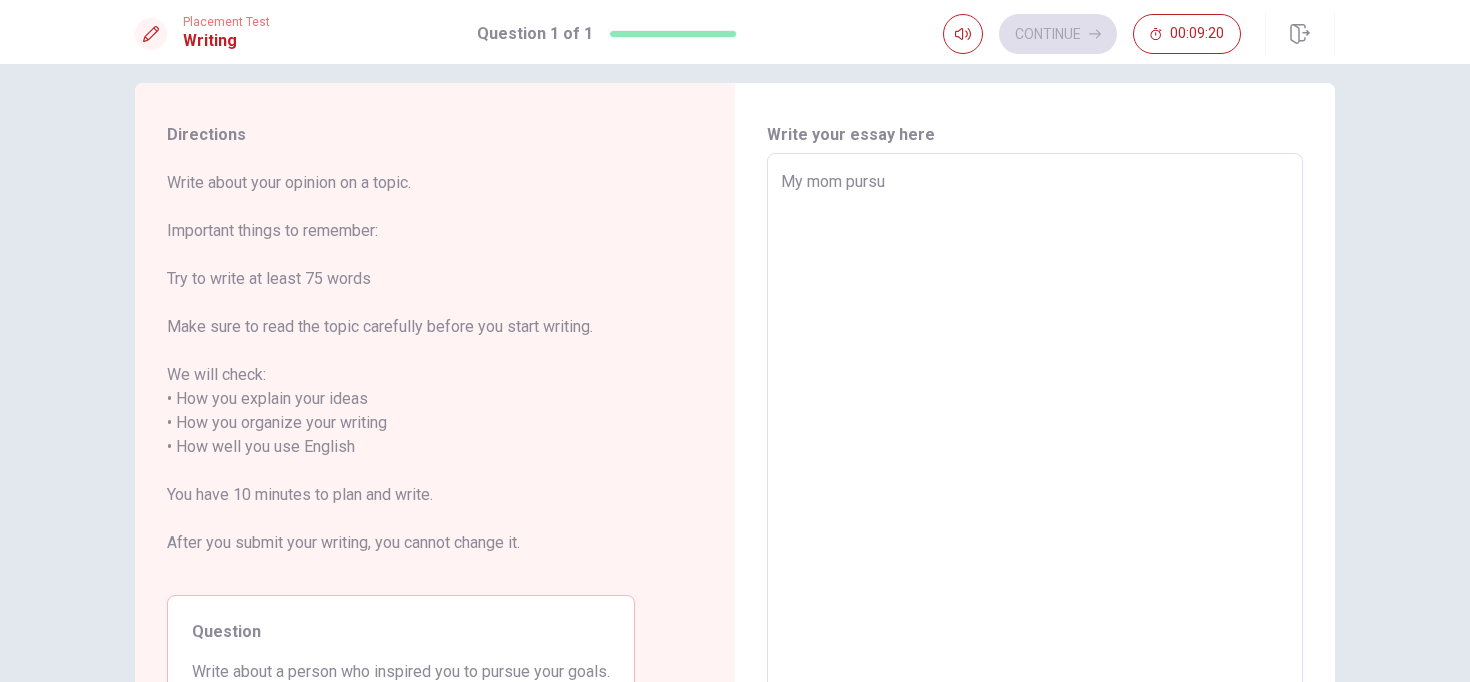 type on "My mom pursue" 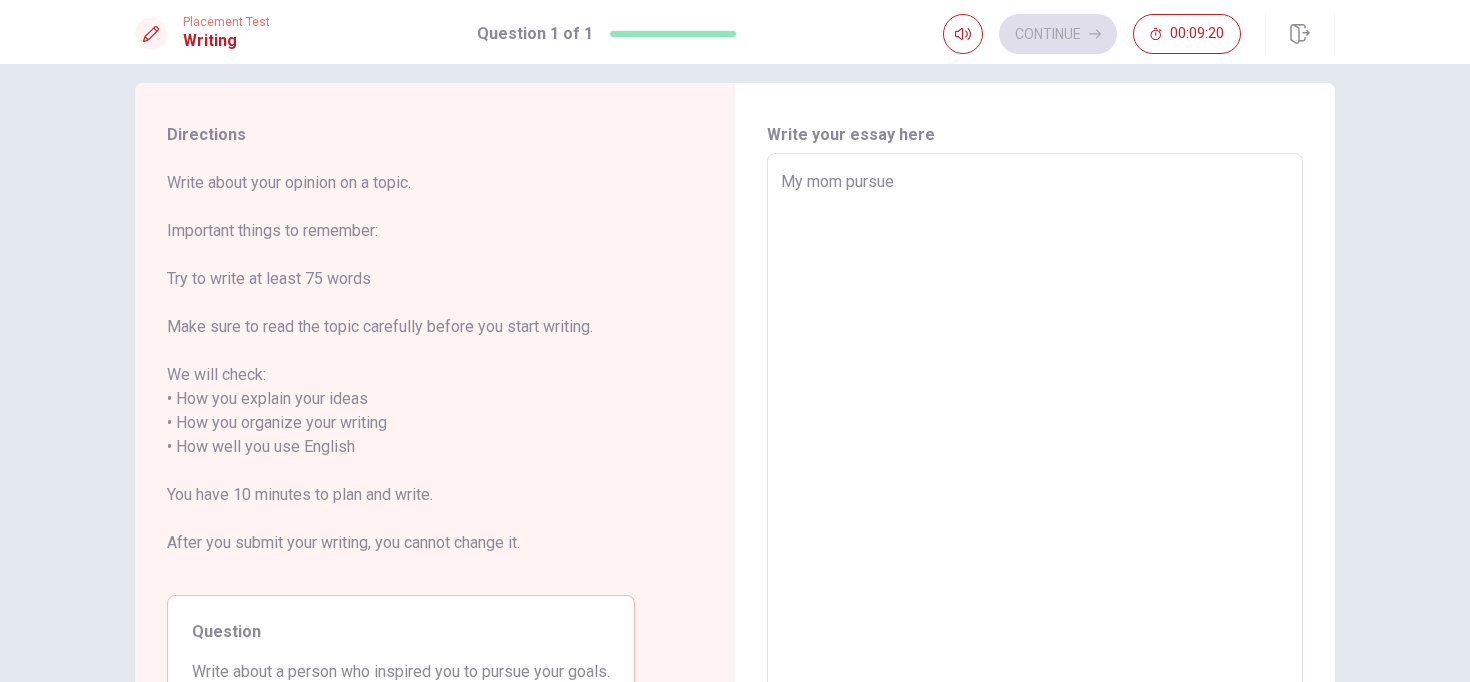 type on "x" 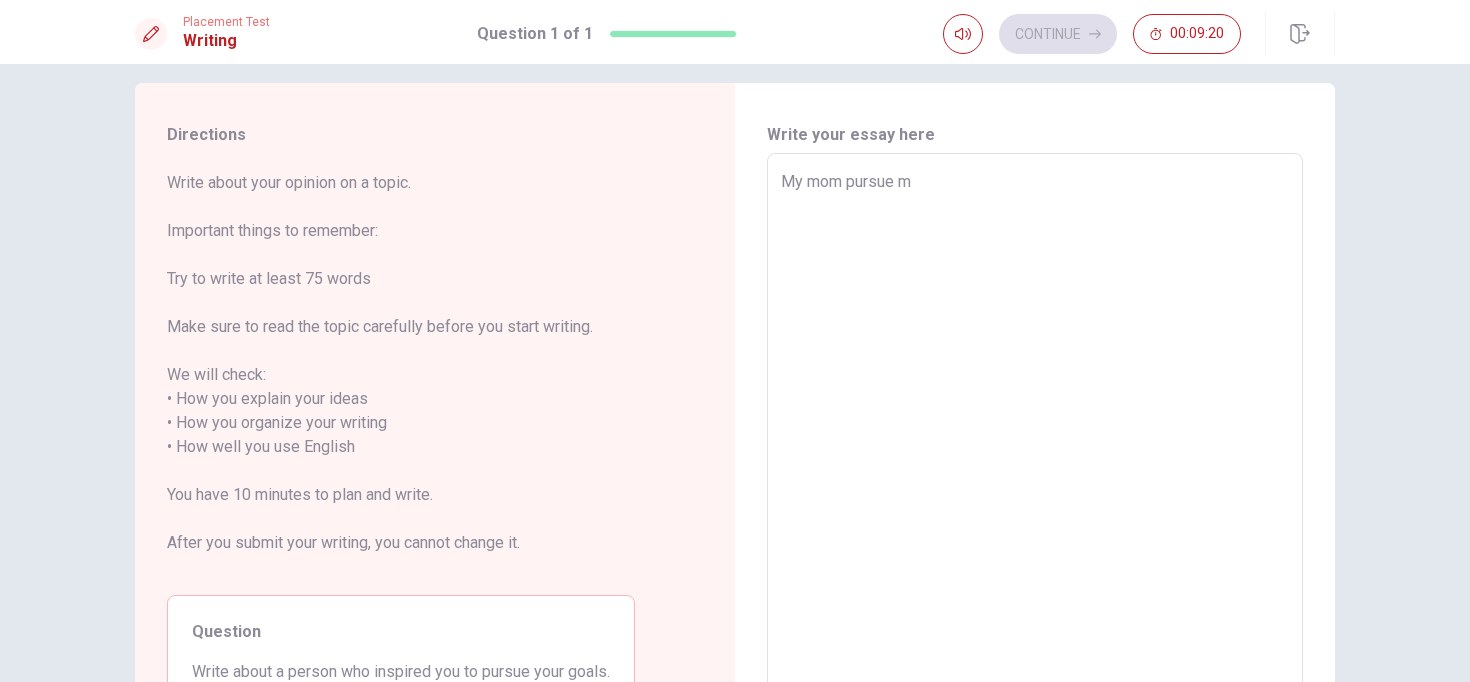 type on "x" 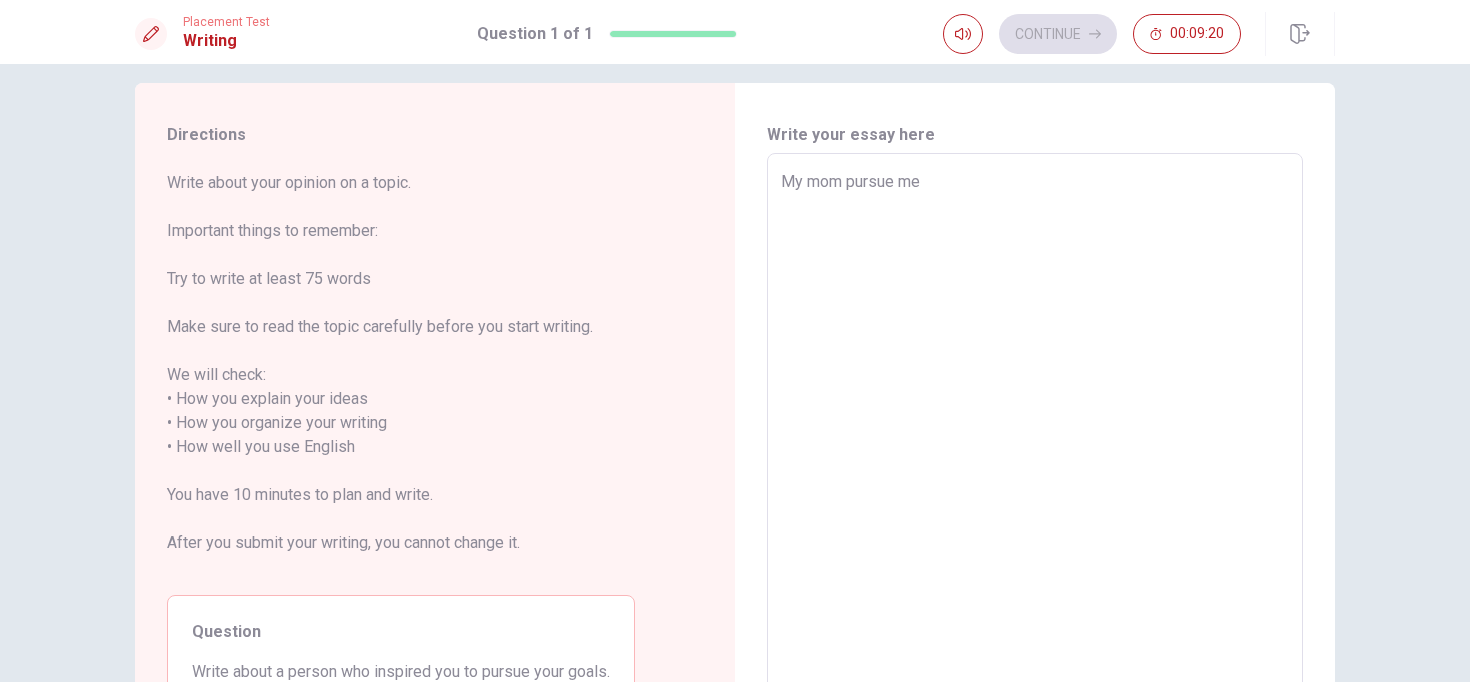 type on "x" 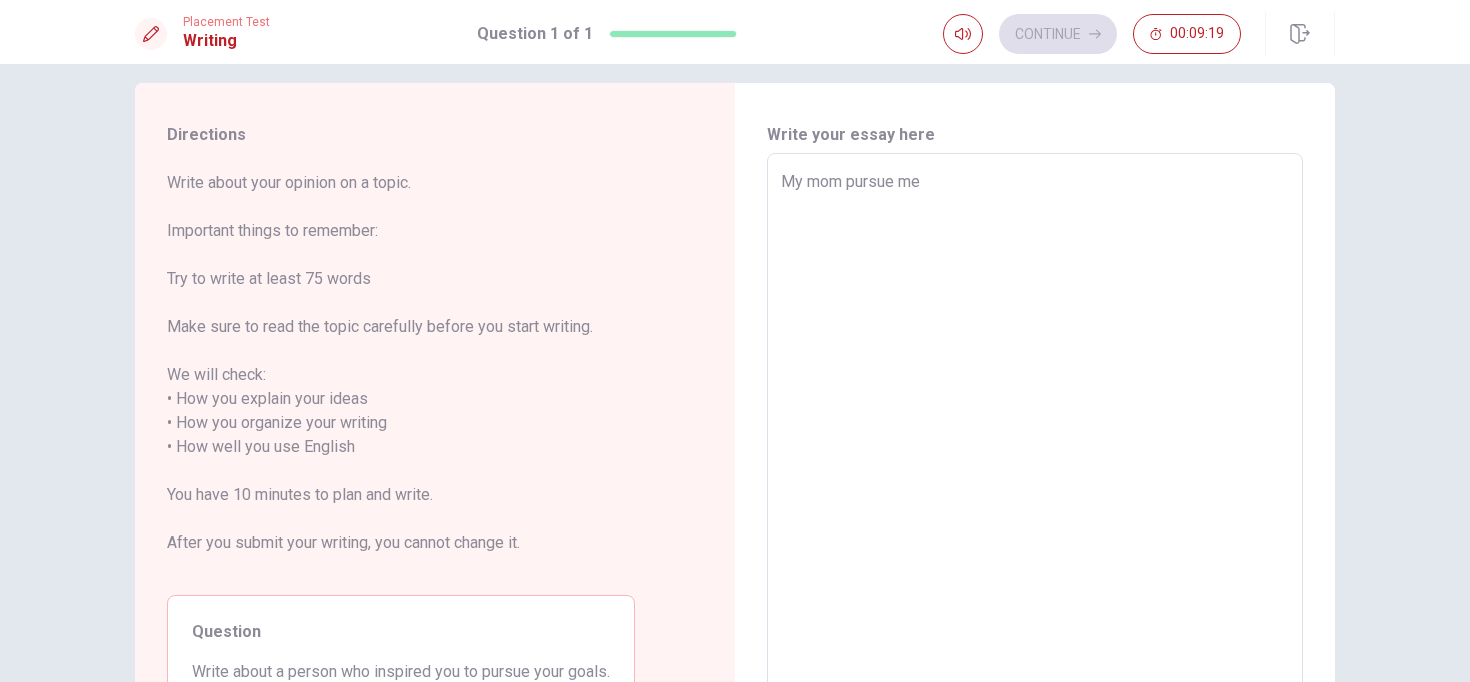 type on "My mom pursue me" 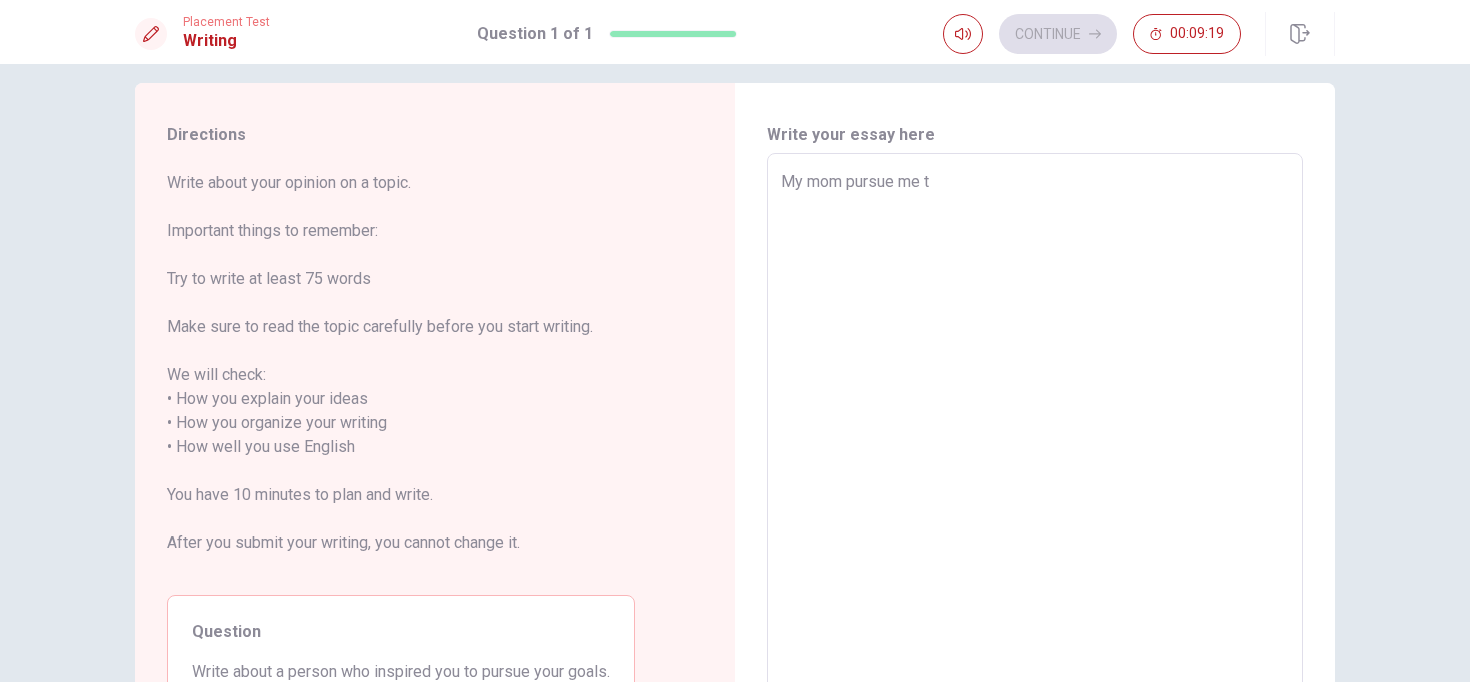 type on "x" 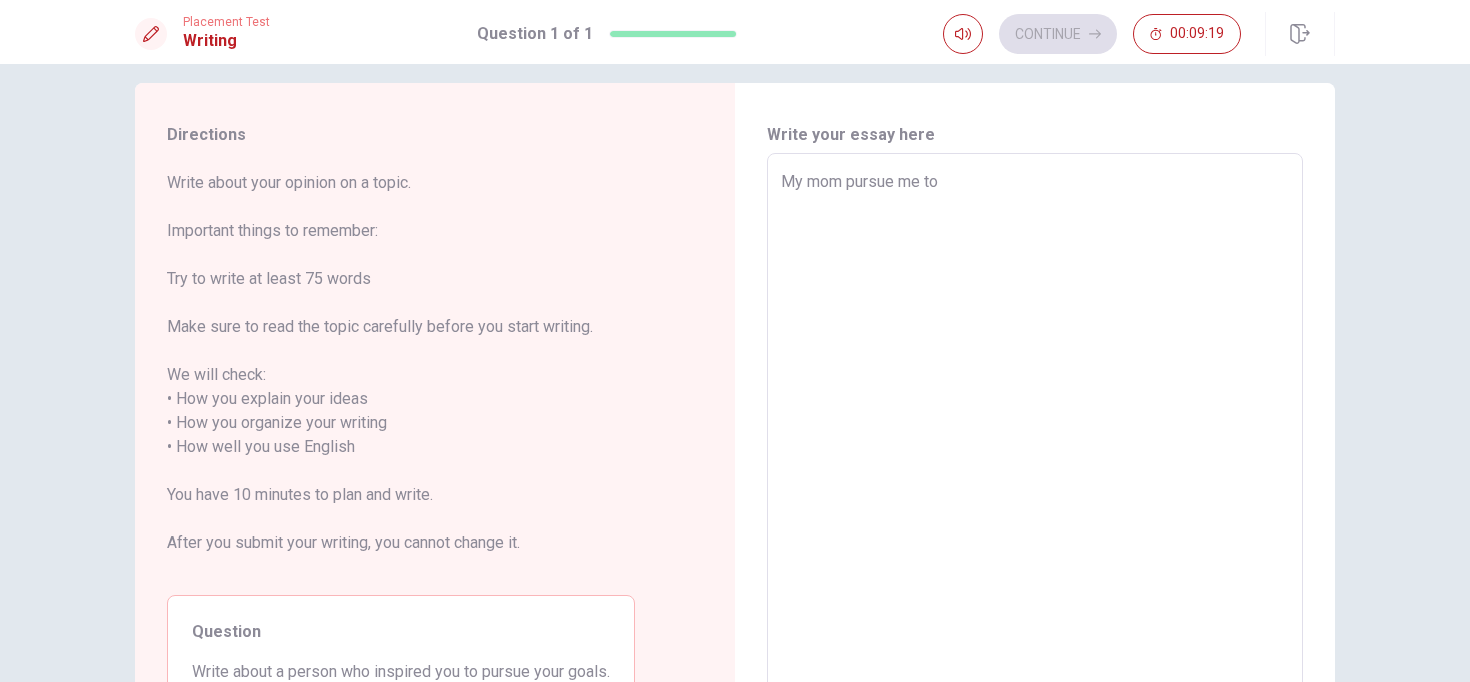 type on "x" 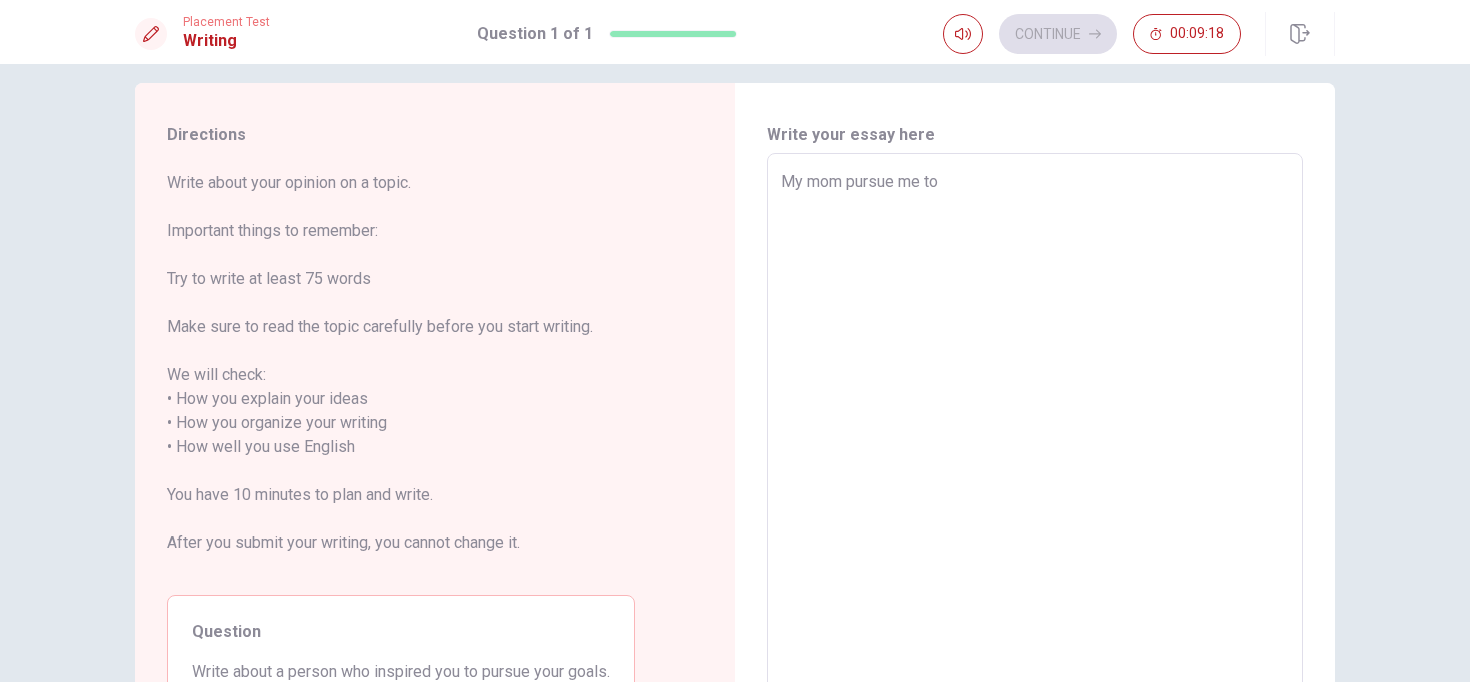 type on "My mom pursue me to f" 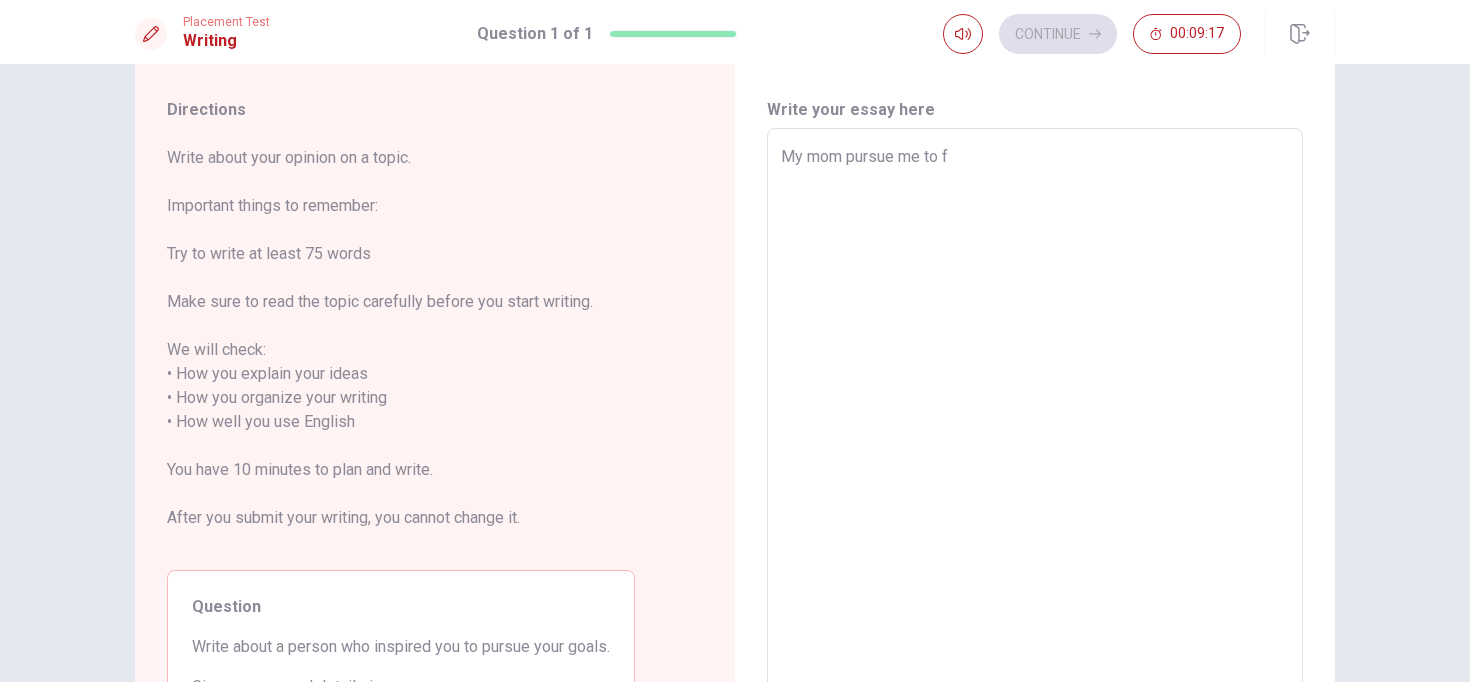 scroll, scrollTop: 49, scrollLeft: 0, axis: vertical 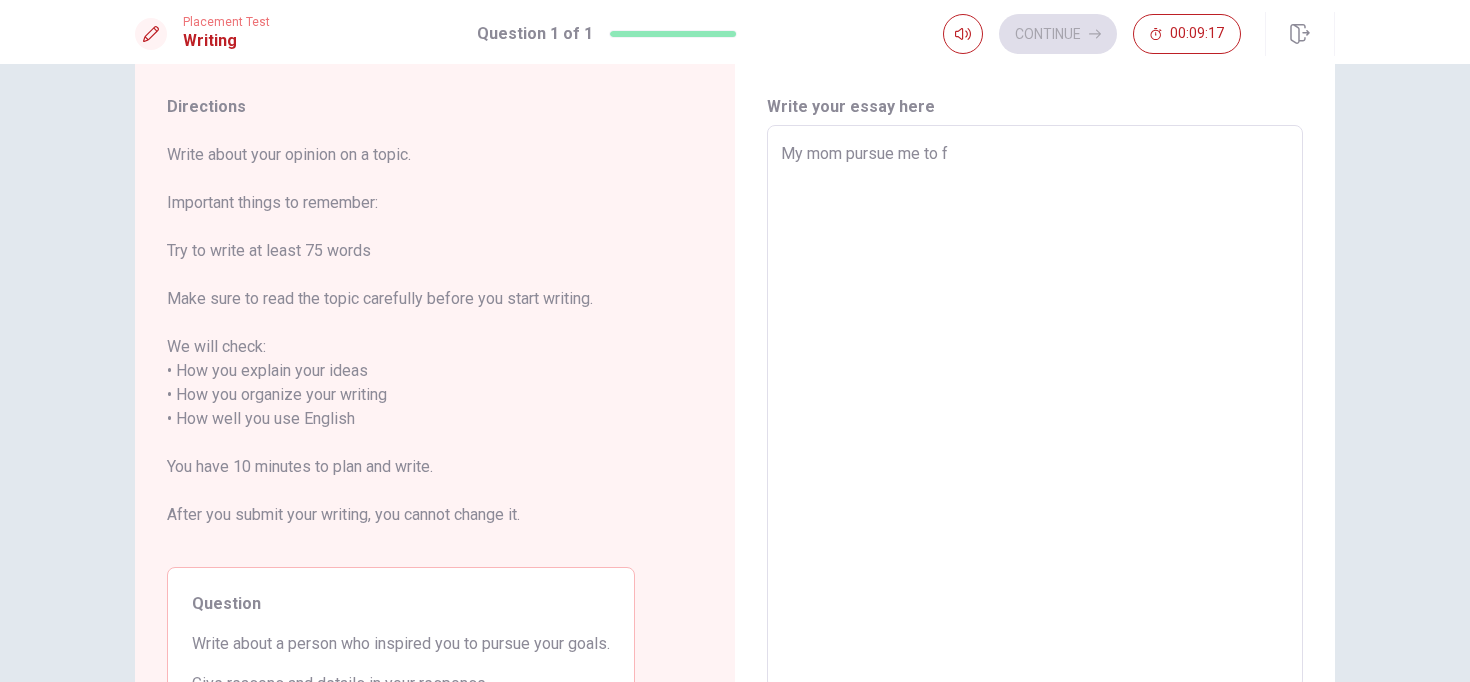 type on "x" 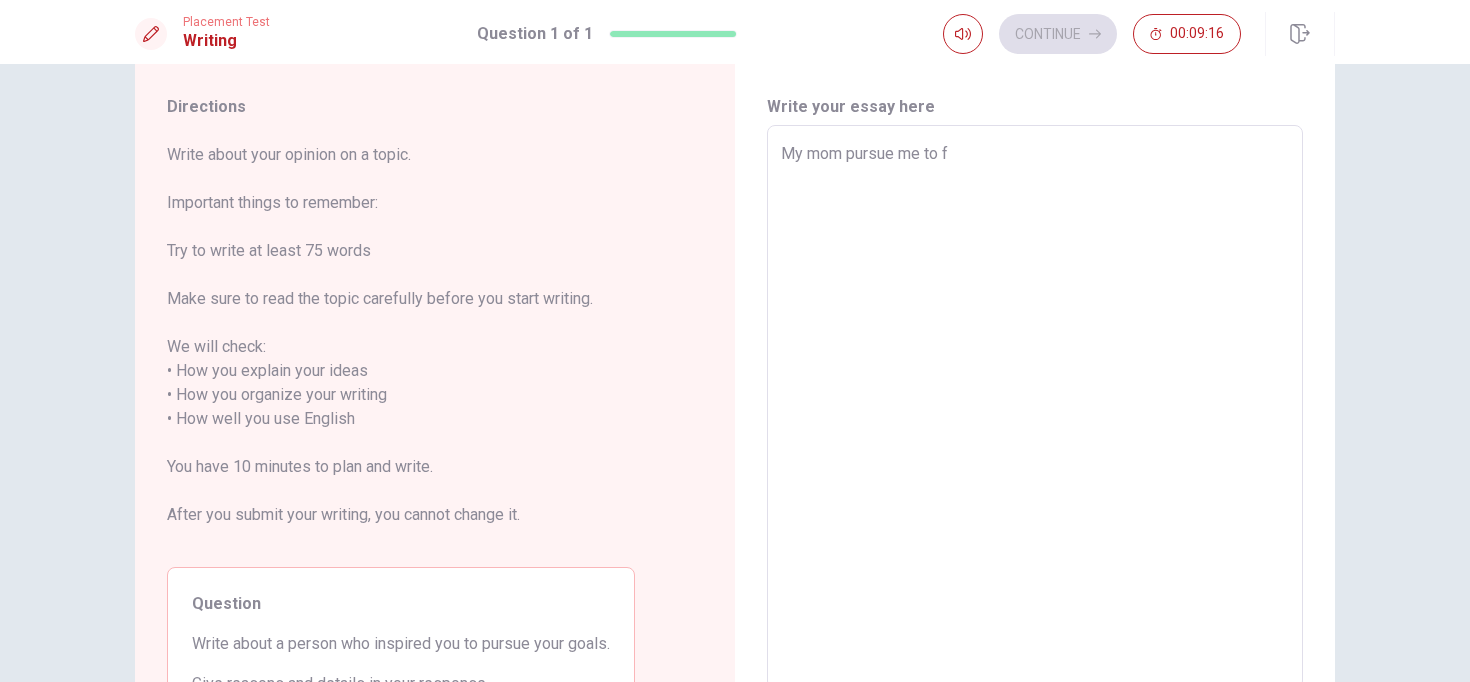 type on "My mom pursue me to fo" 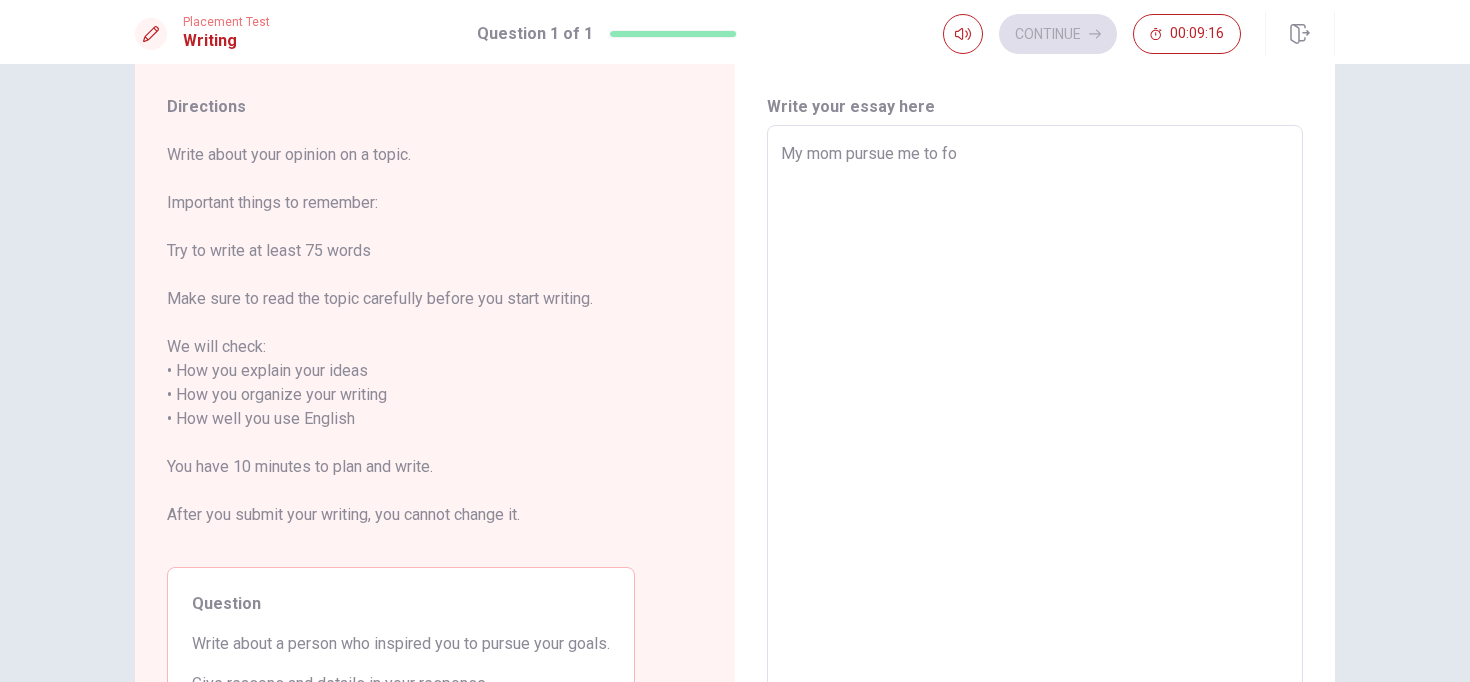 type on "x" 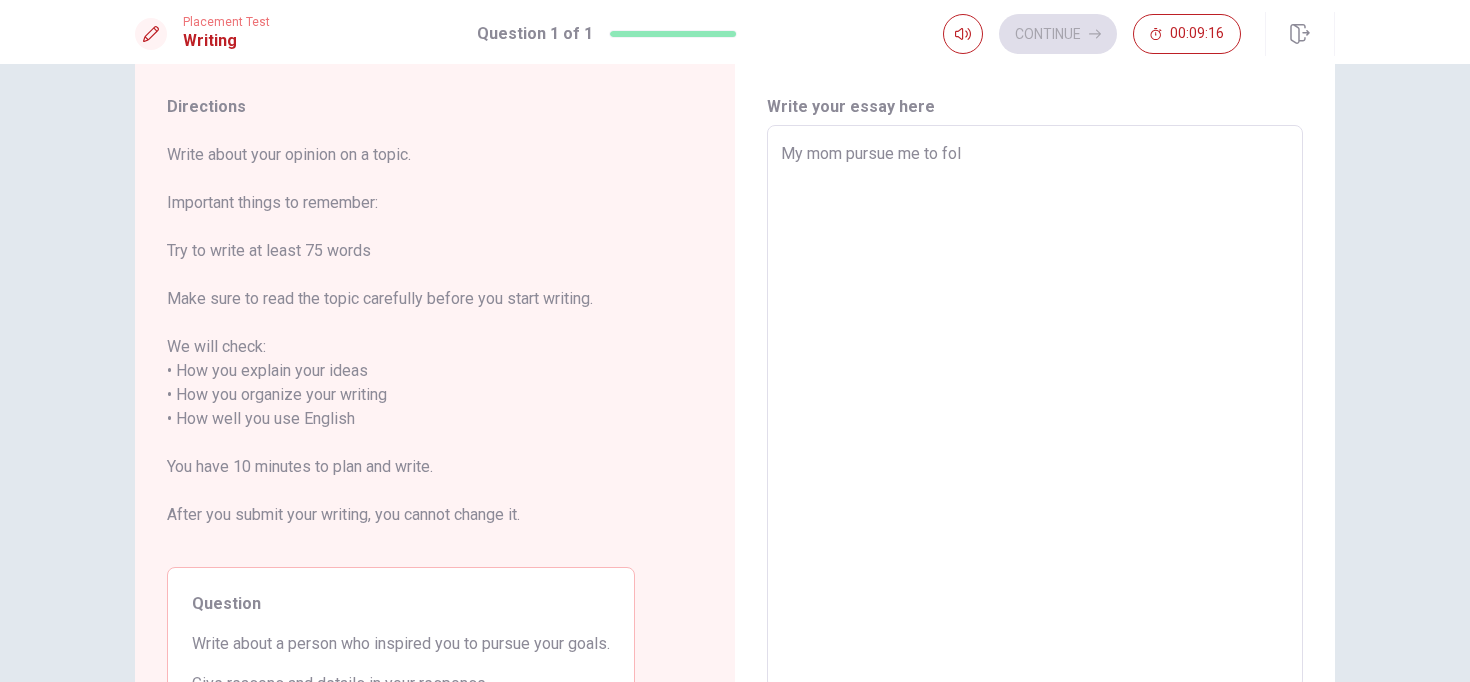 type on "x" 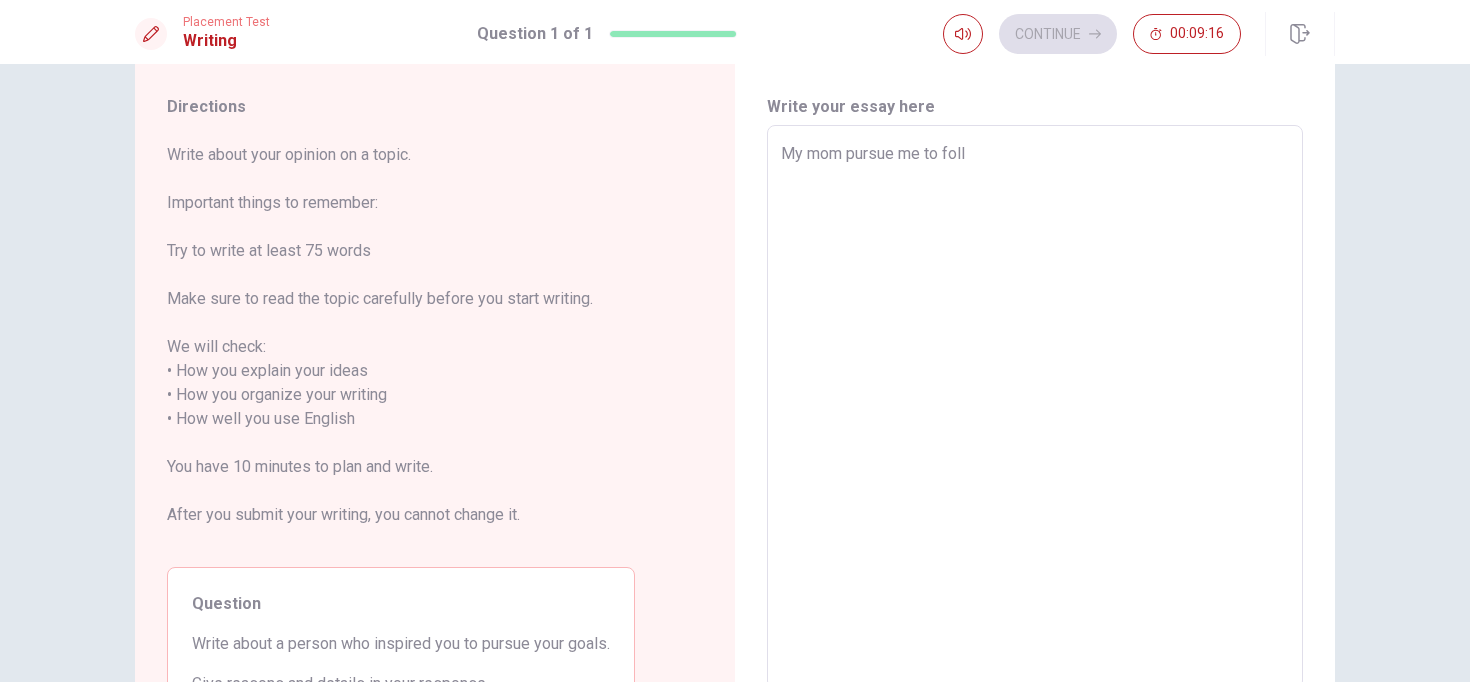 type on "x" 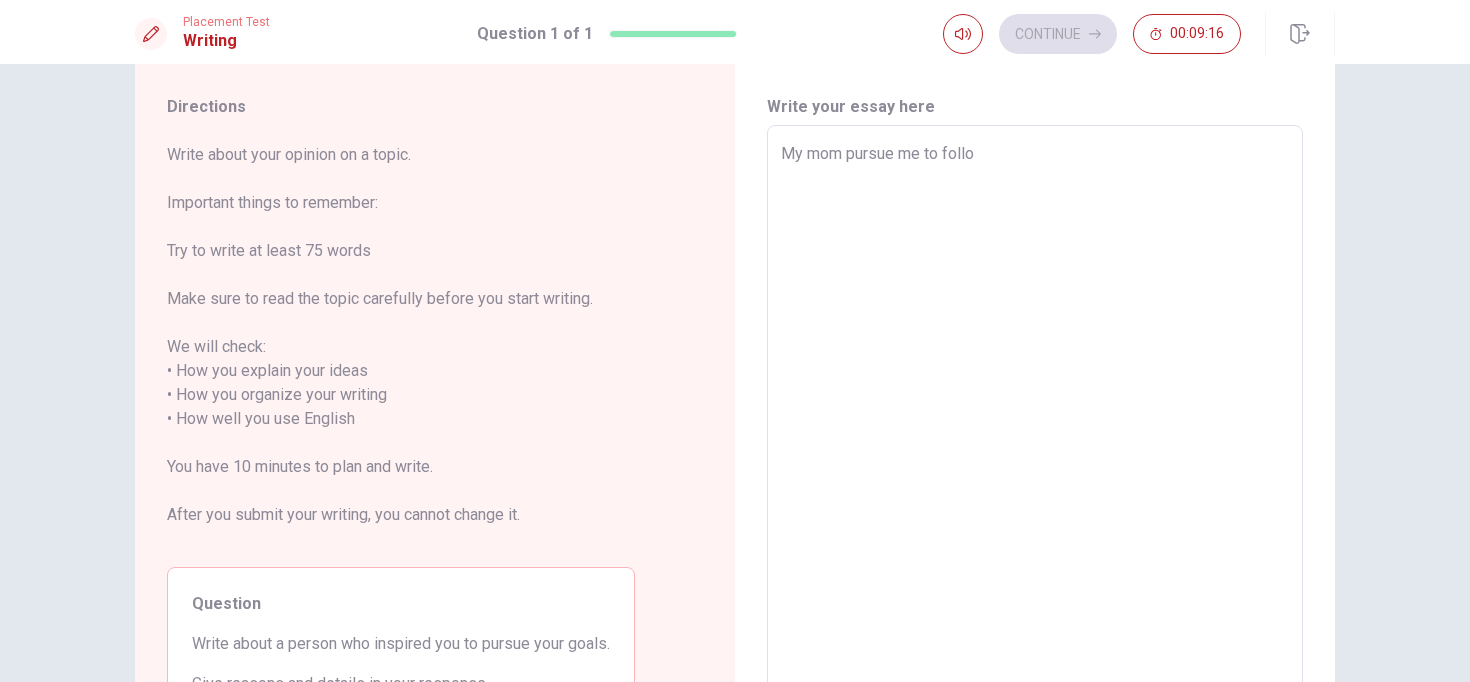 type on "x" 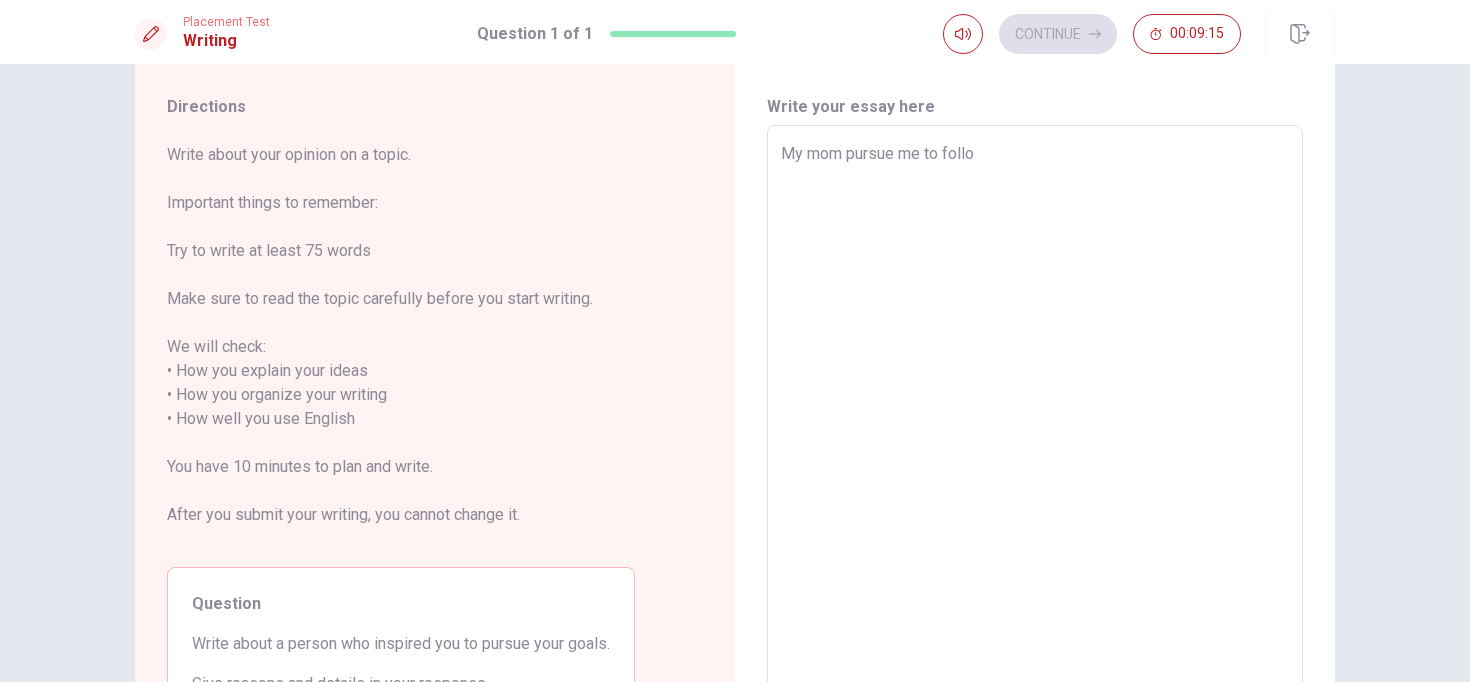type on "My mom pursue me to follow" 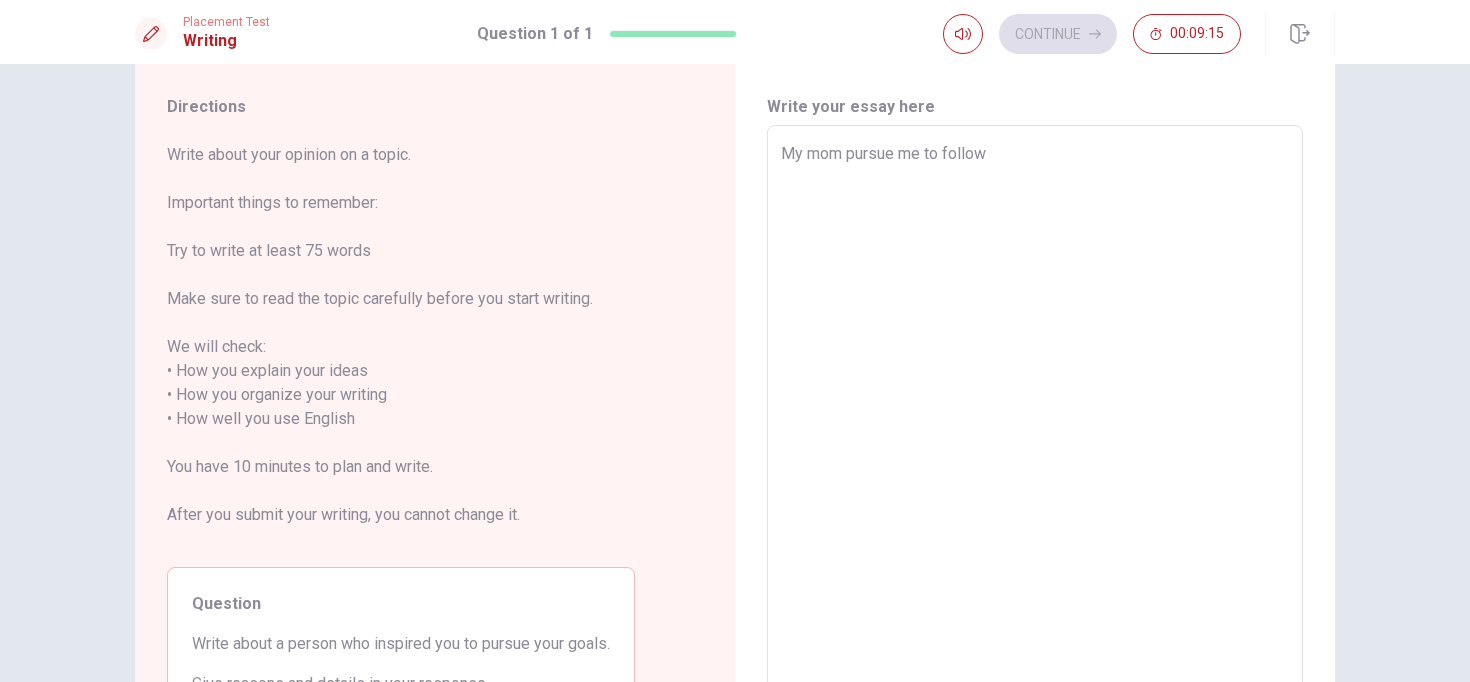 type on "x" 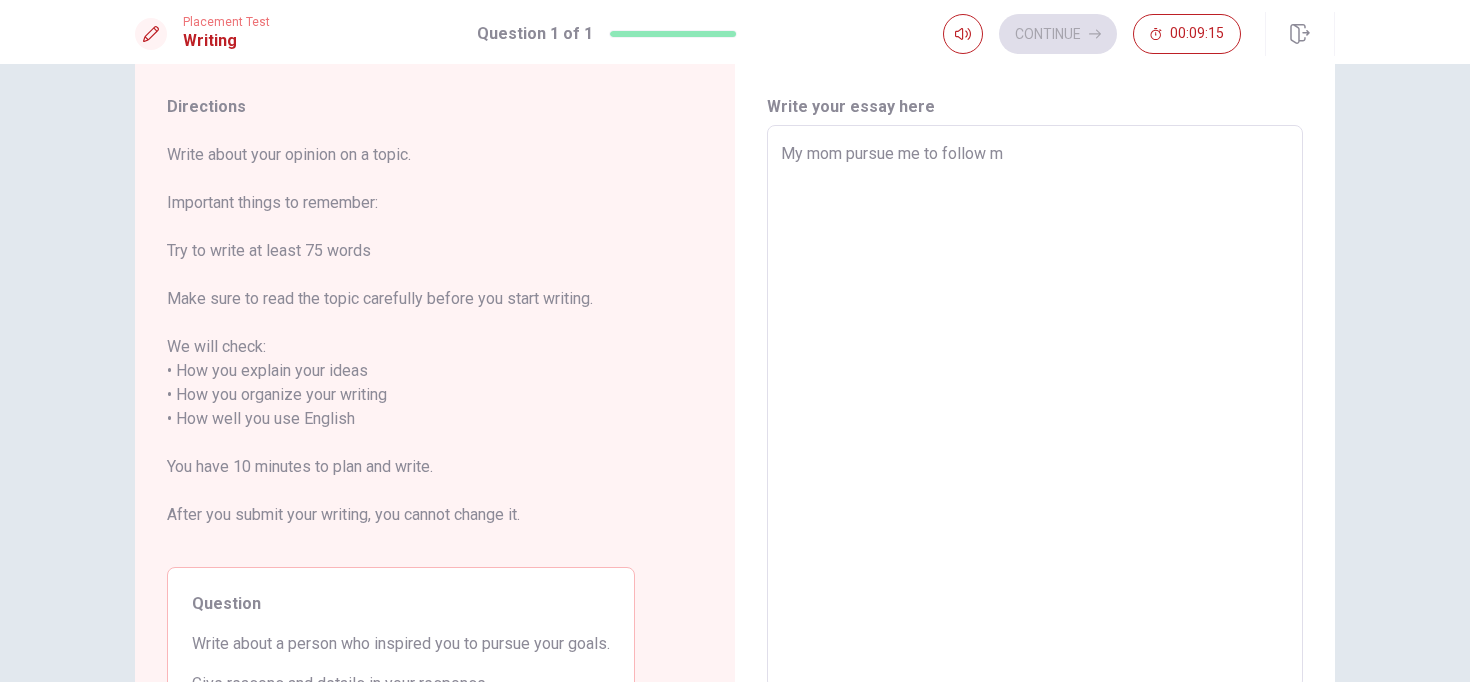 type on "x" 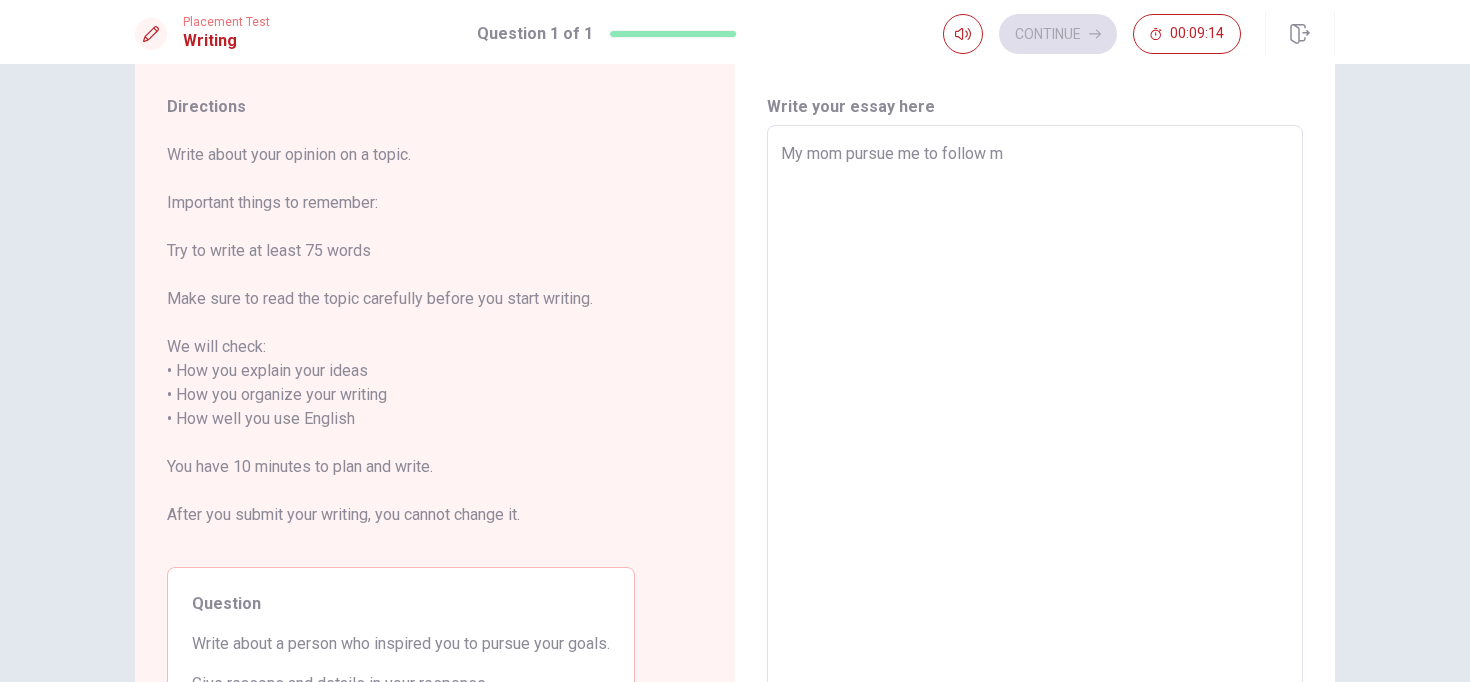 type on "My mom pursue me to follow my" 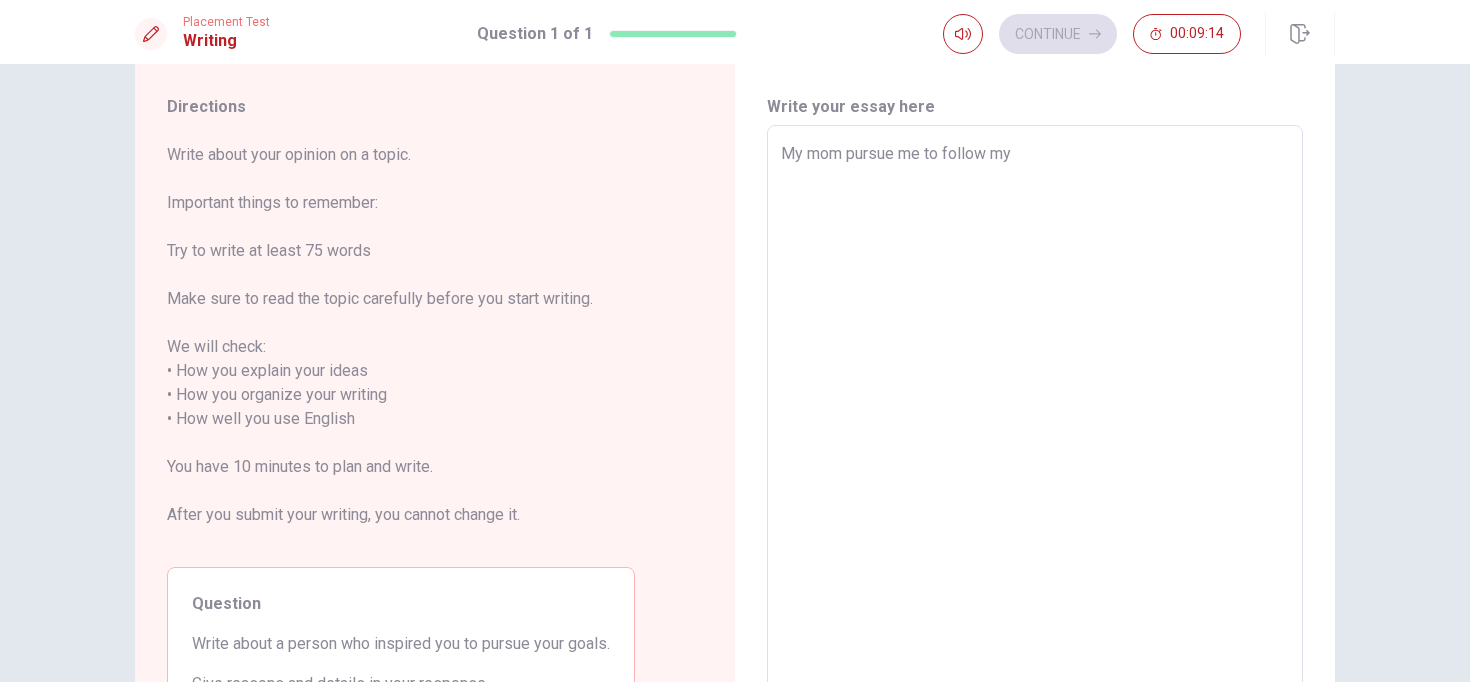 type on "x" 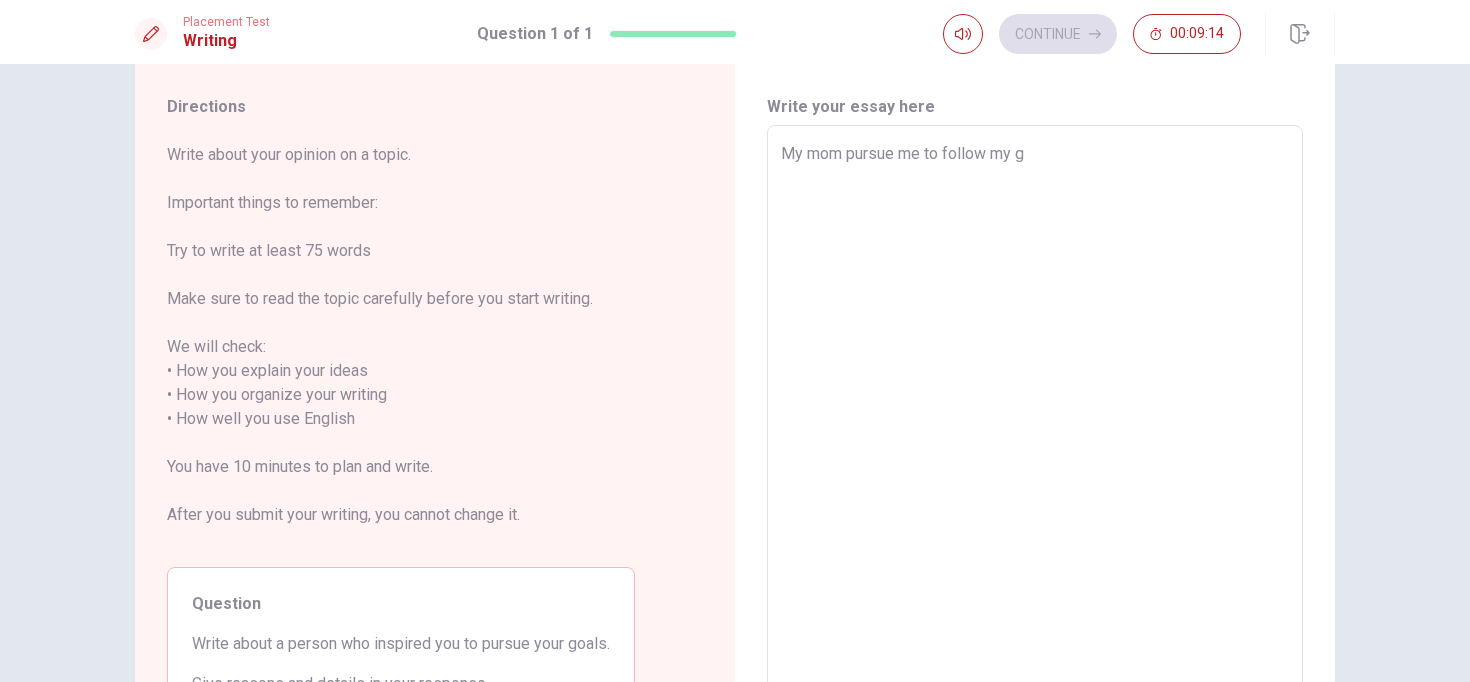 type on "x" 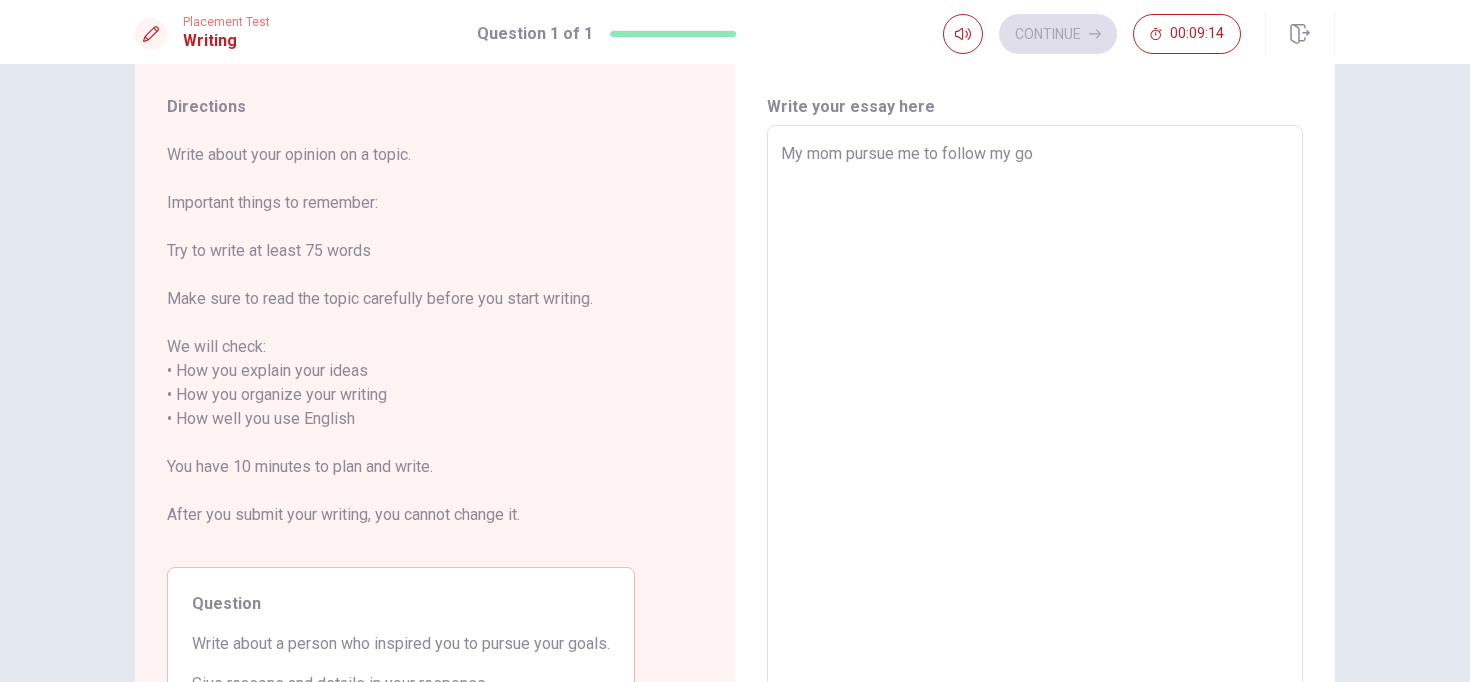 type on "x" 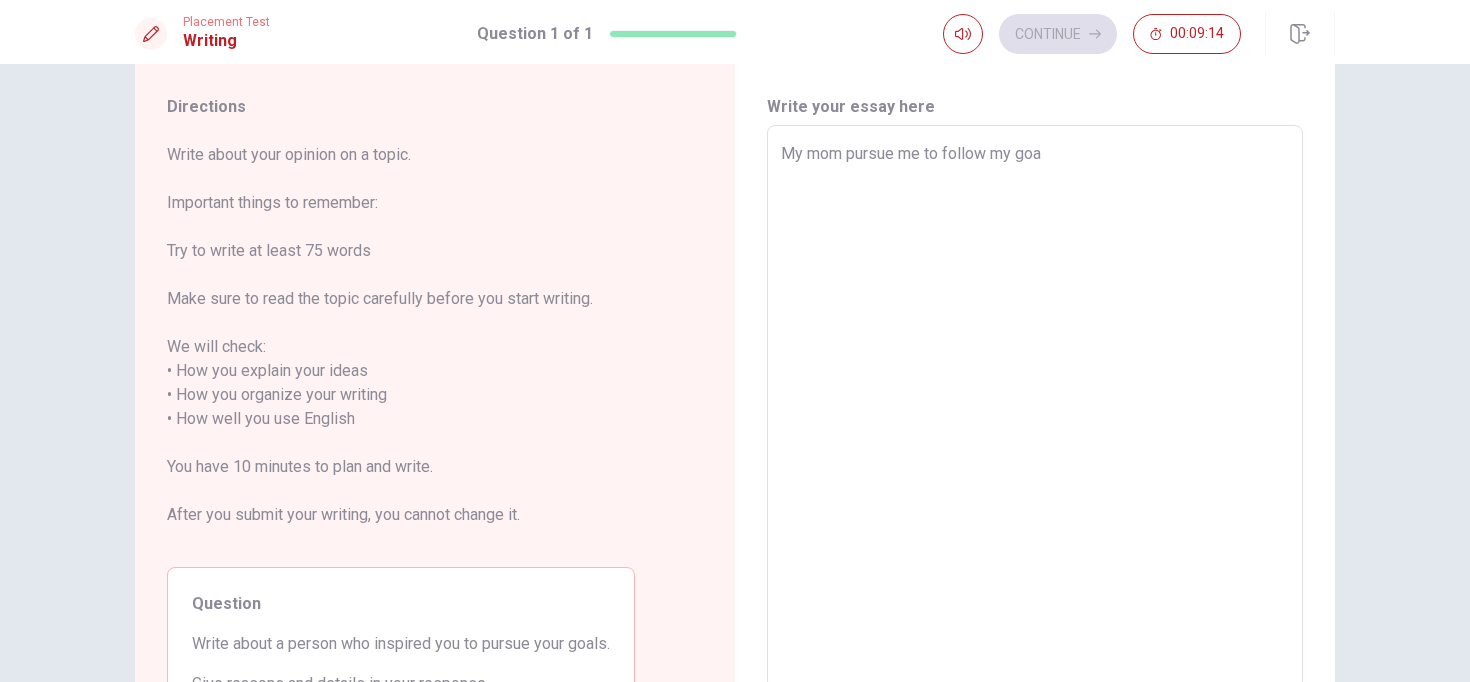 type on "x" 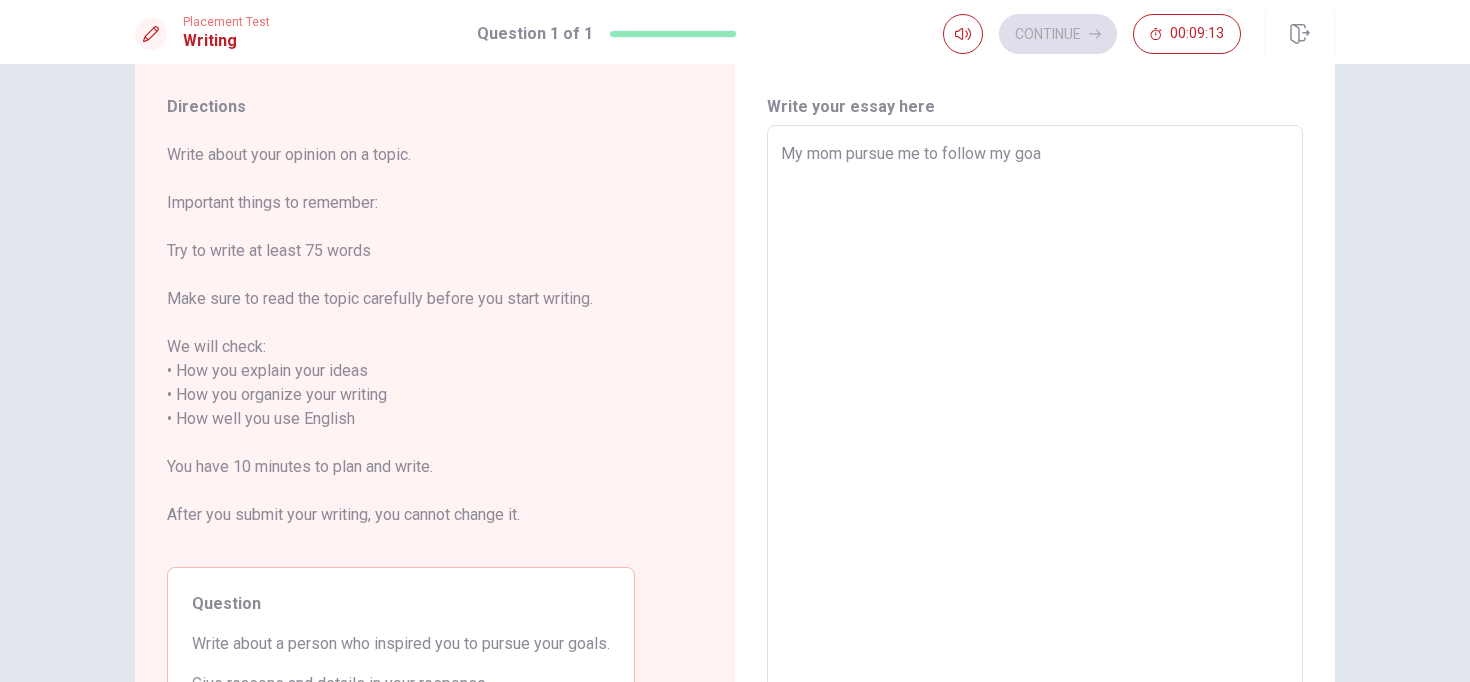 type on "My mom pursue me to follow my goal" 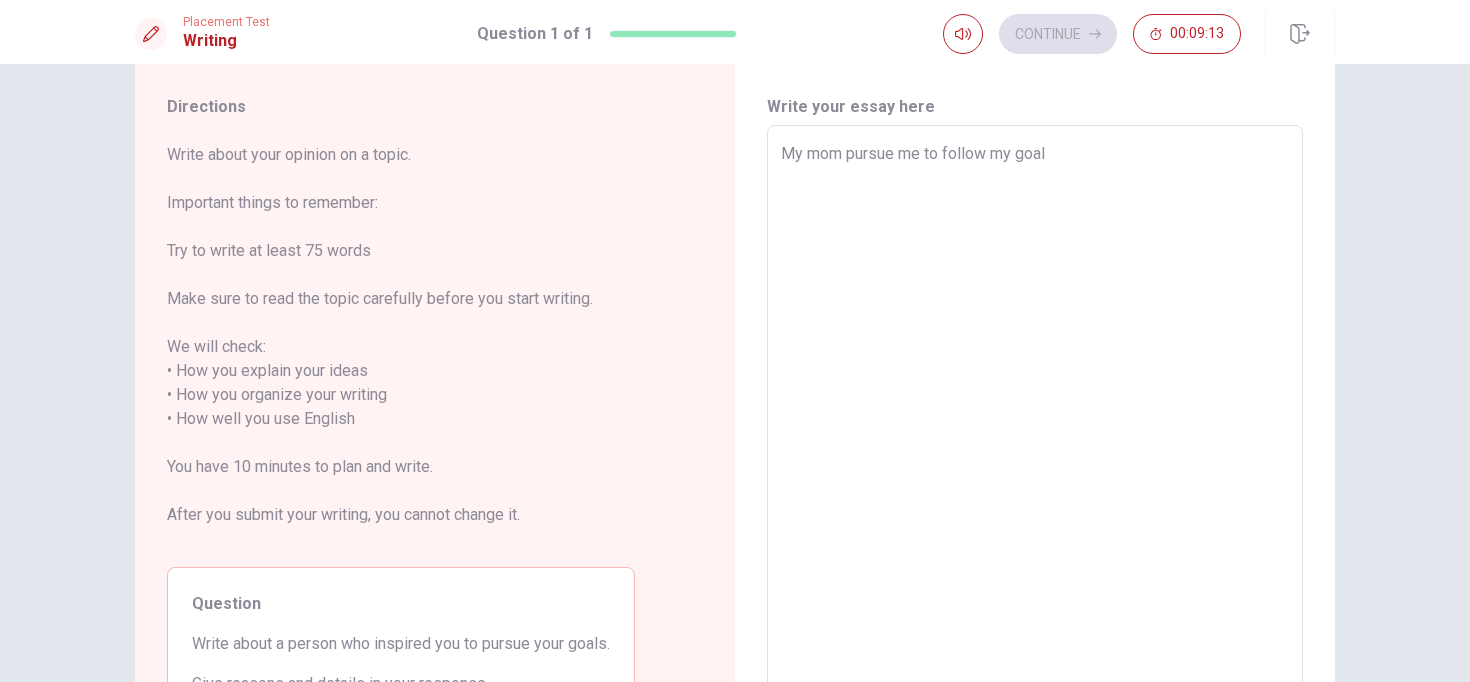 type on "x" 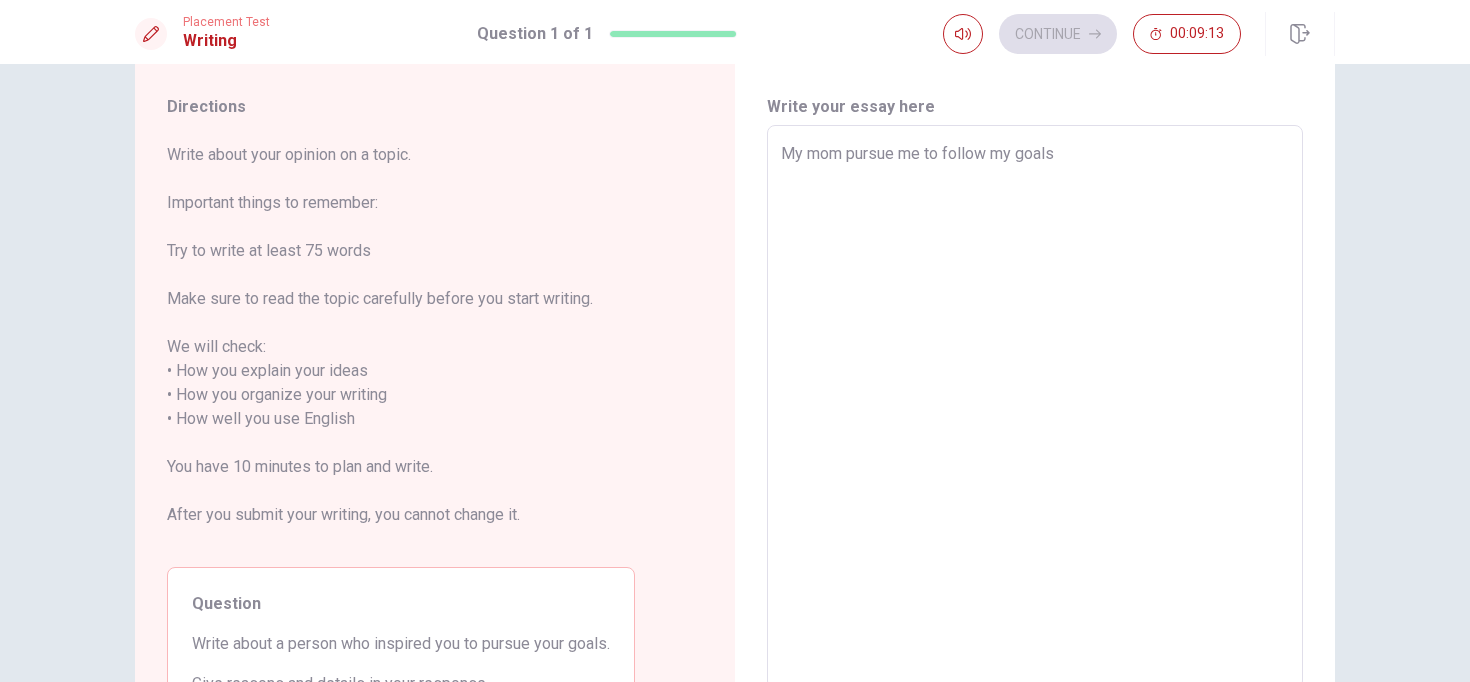 type on "x" 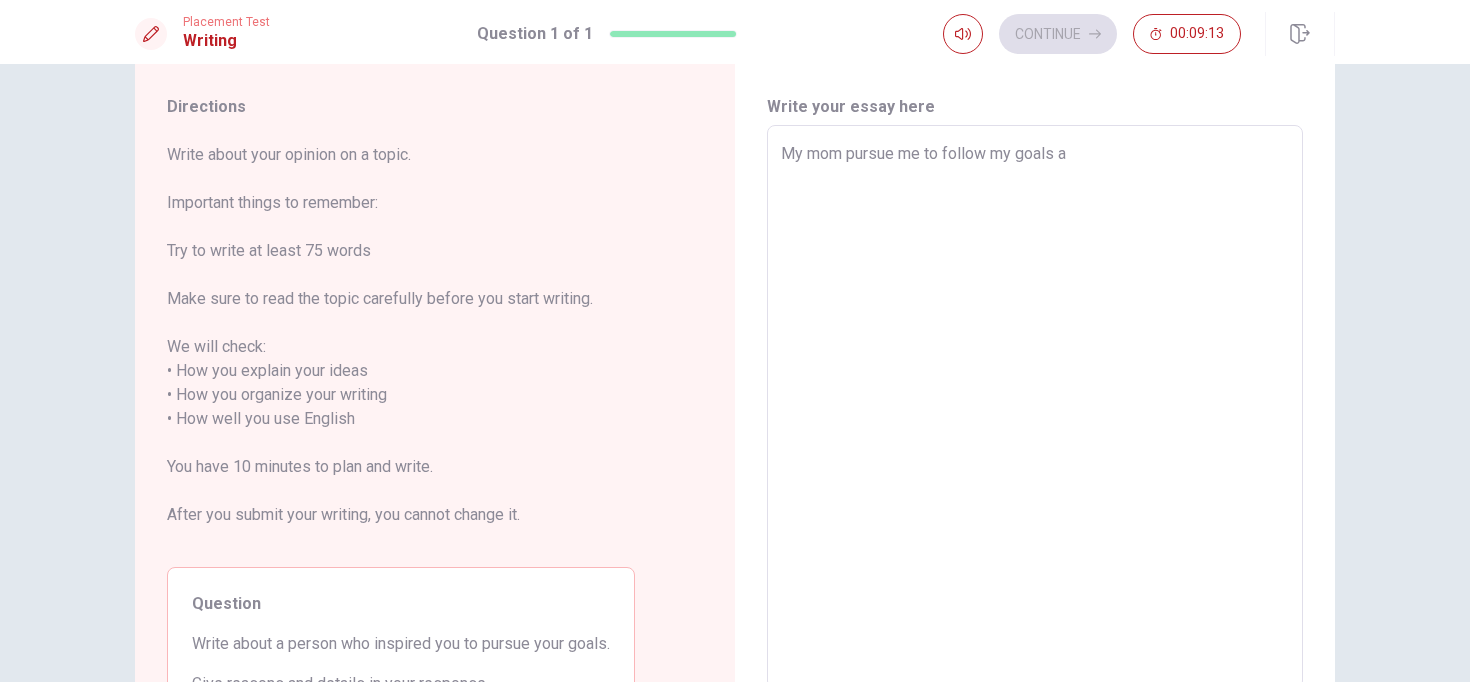 type on "x" 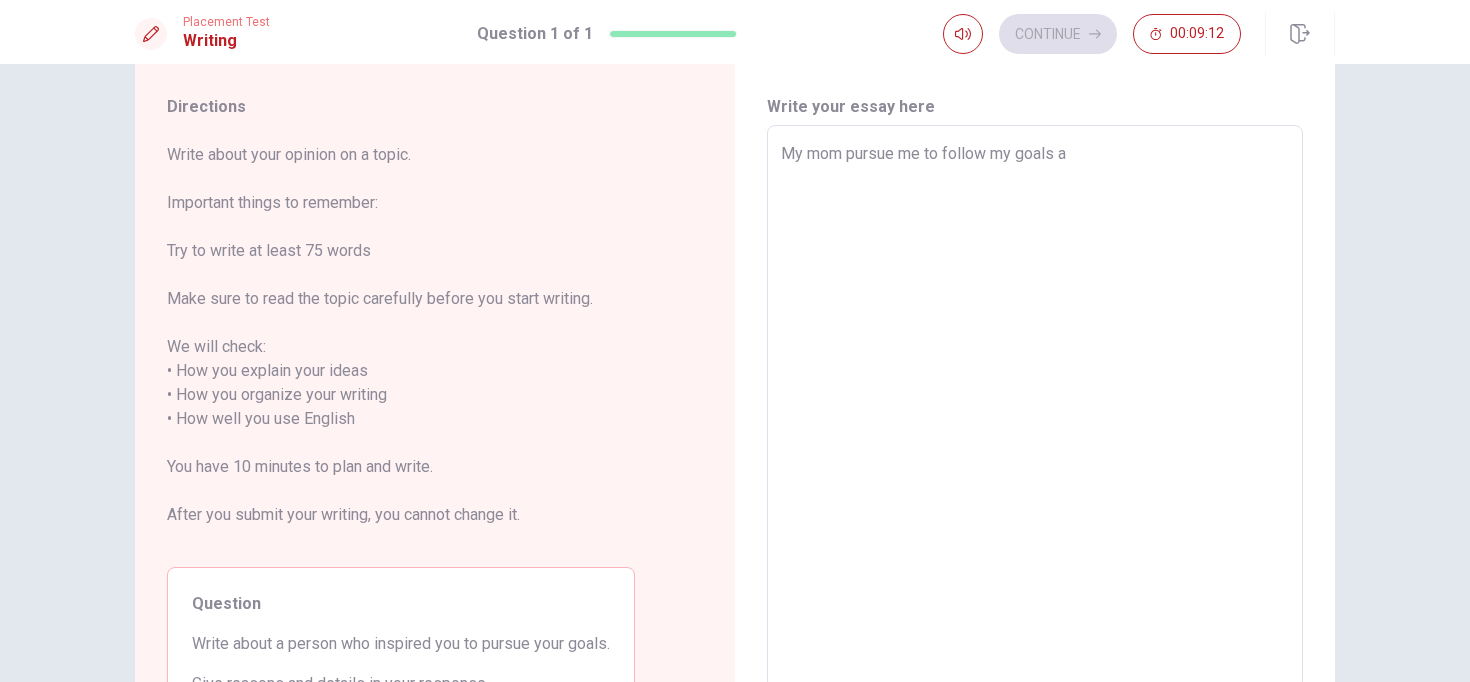 type on "My mom pursue me to follow my goals an" 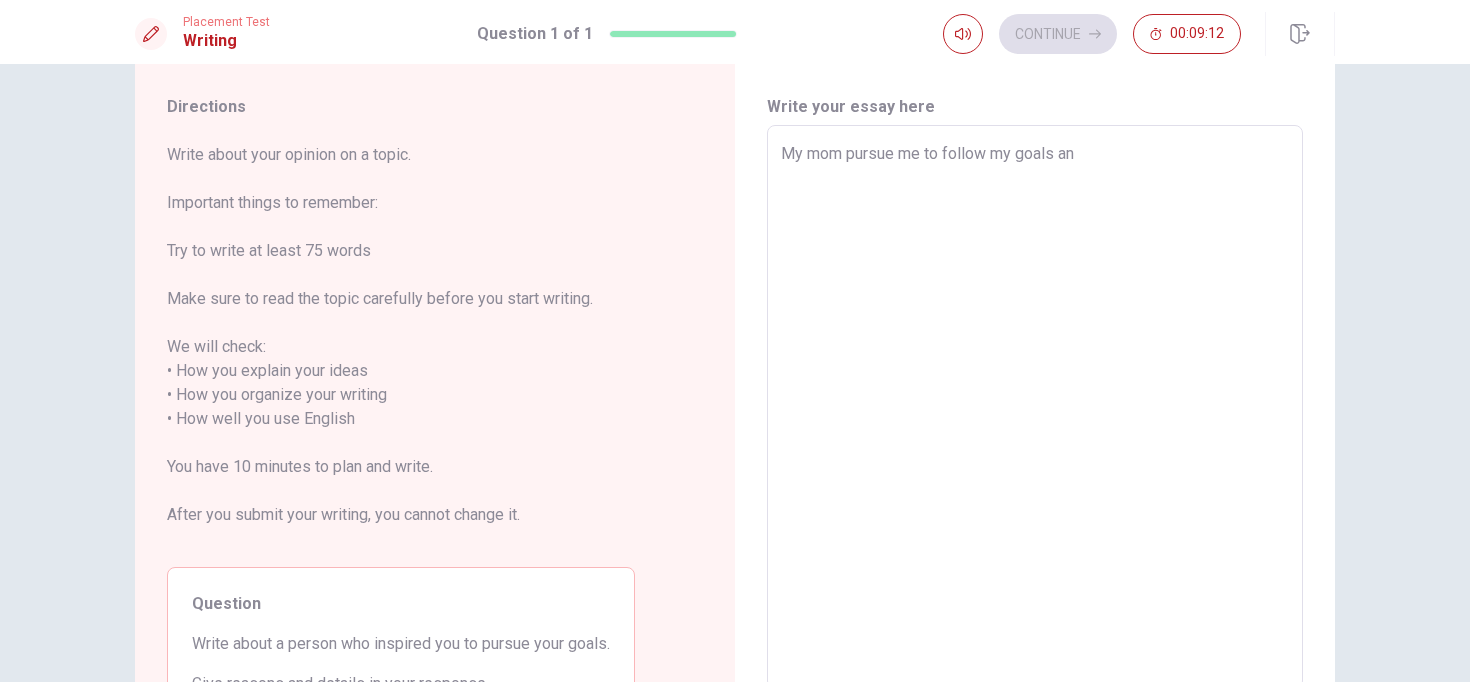 type on "x" 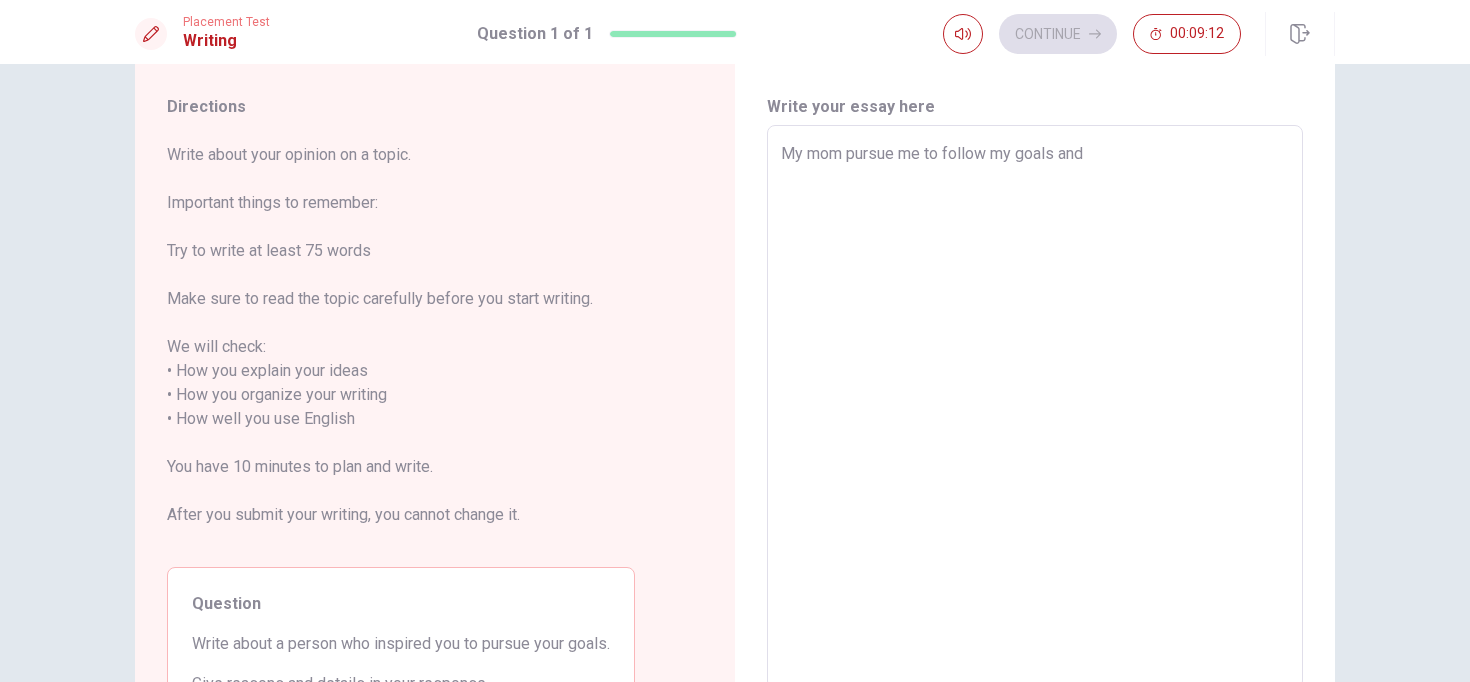 type on "x" 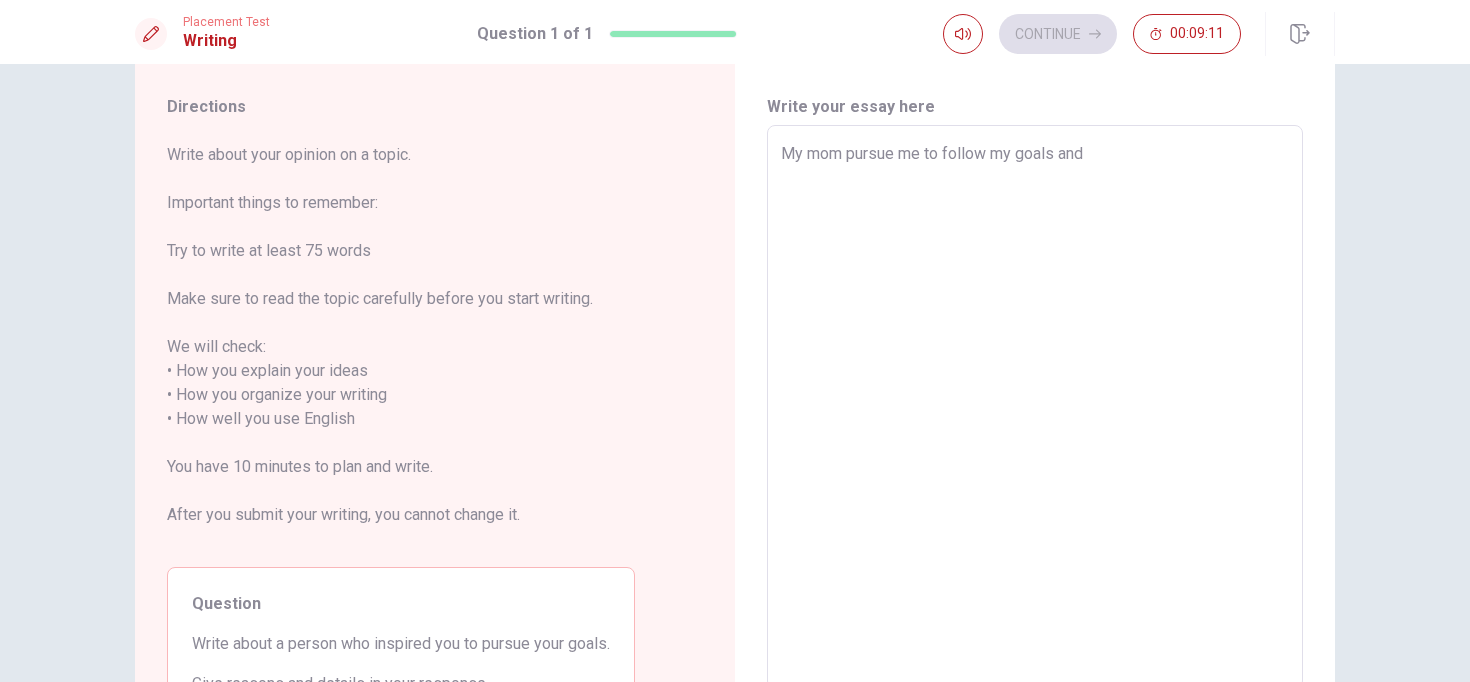 type on "My mom pursue me to follow my goals and" 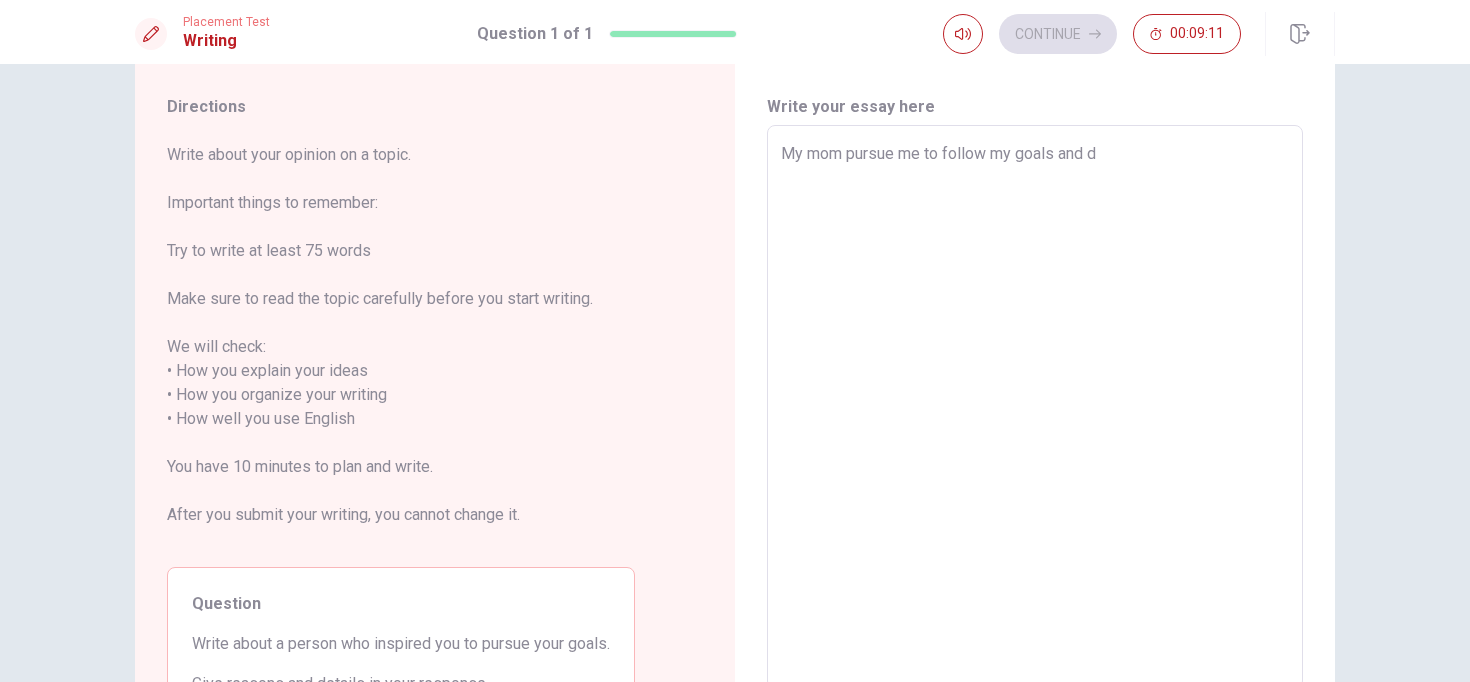 type on "x" 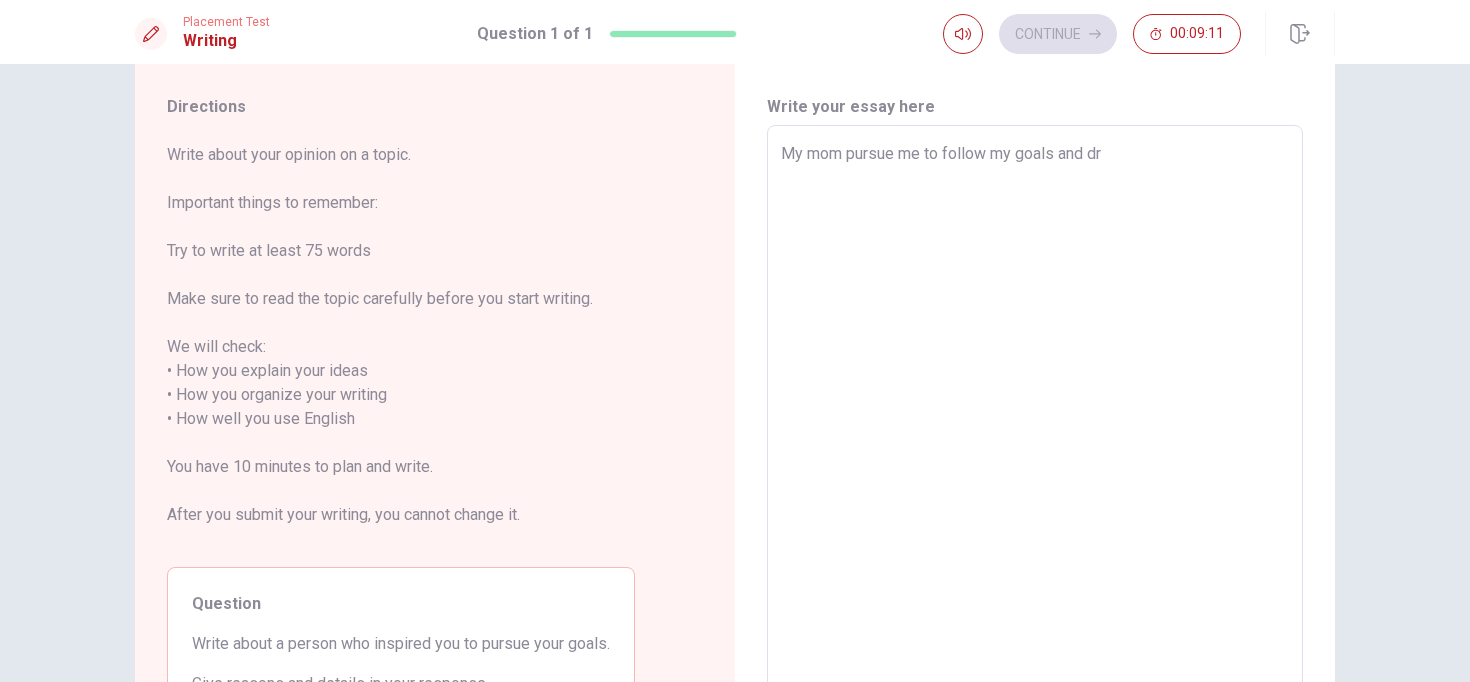 type on "x" 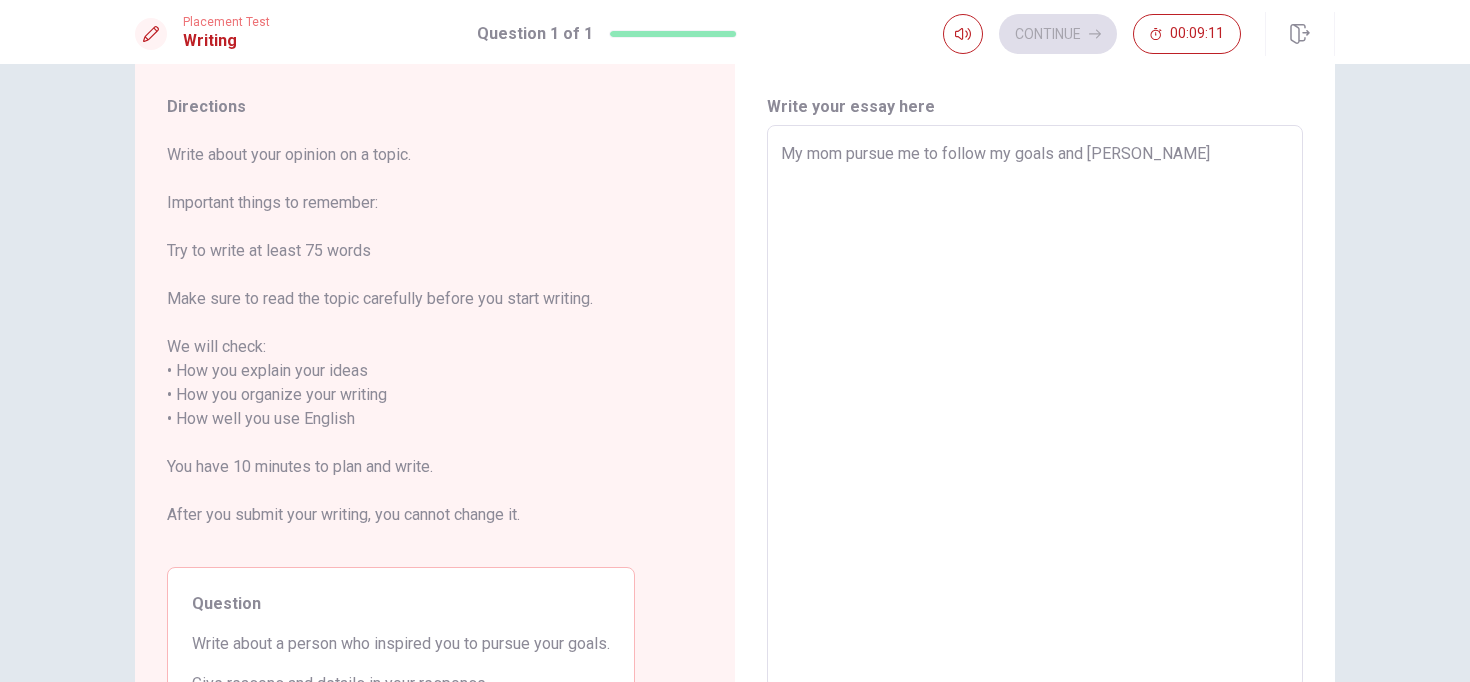type on "x" 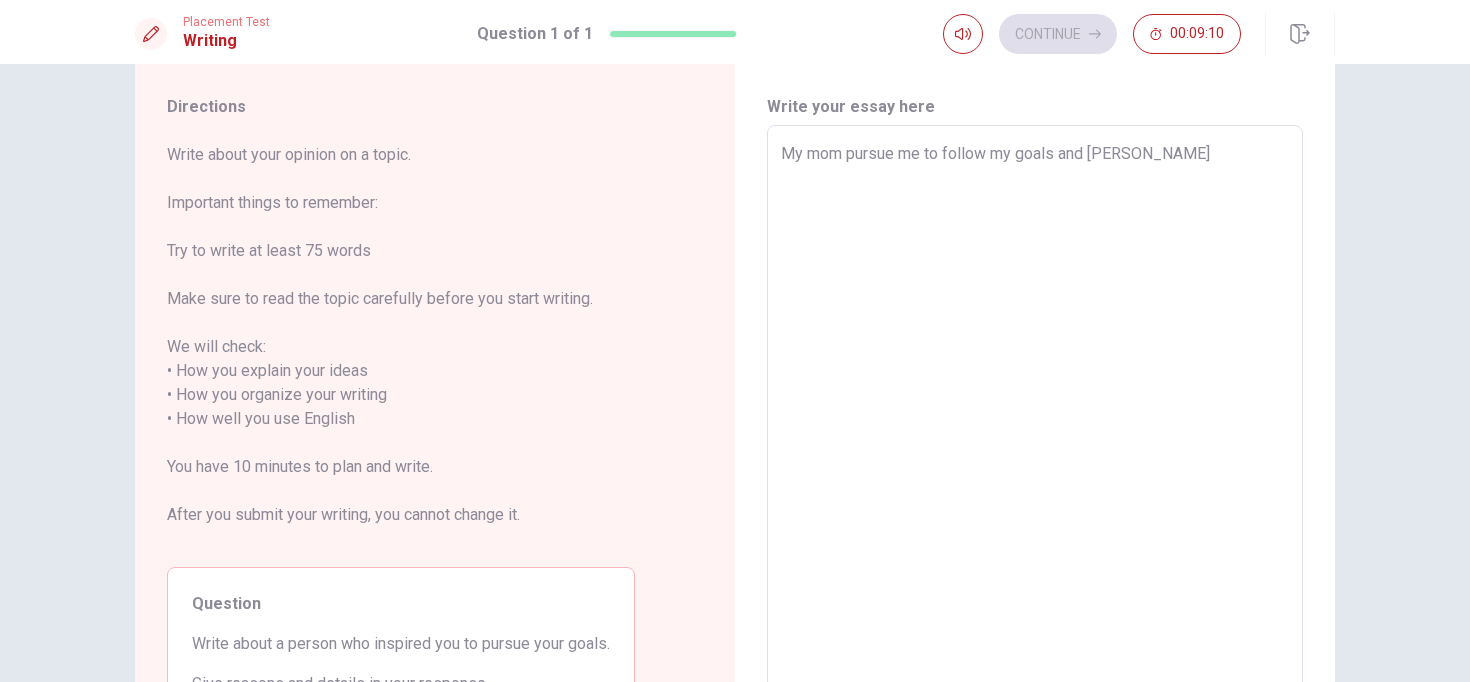 type on "My mom pursue me to follow my goals and dream" 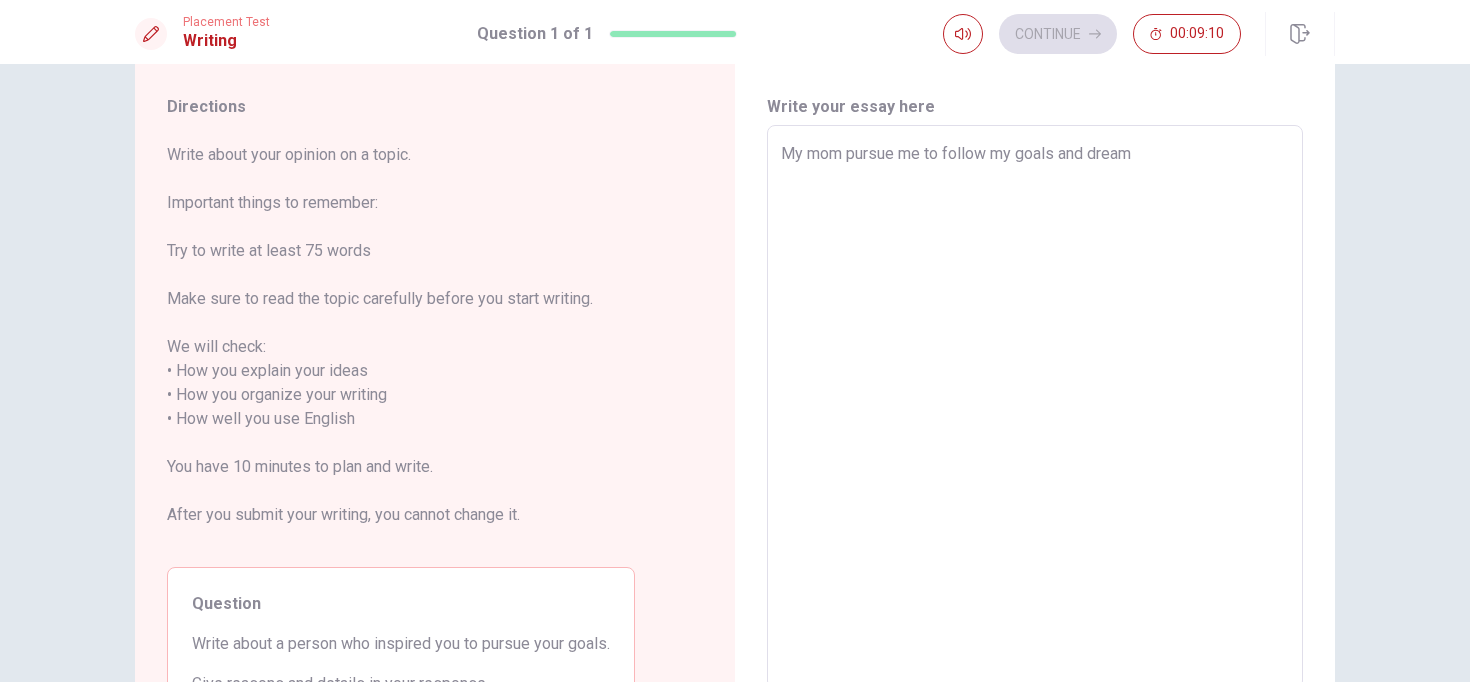 type on "x" 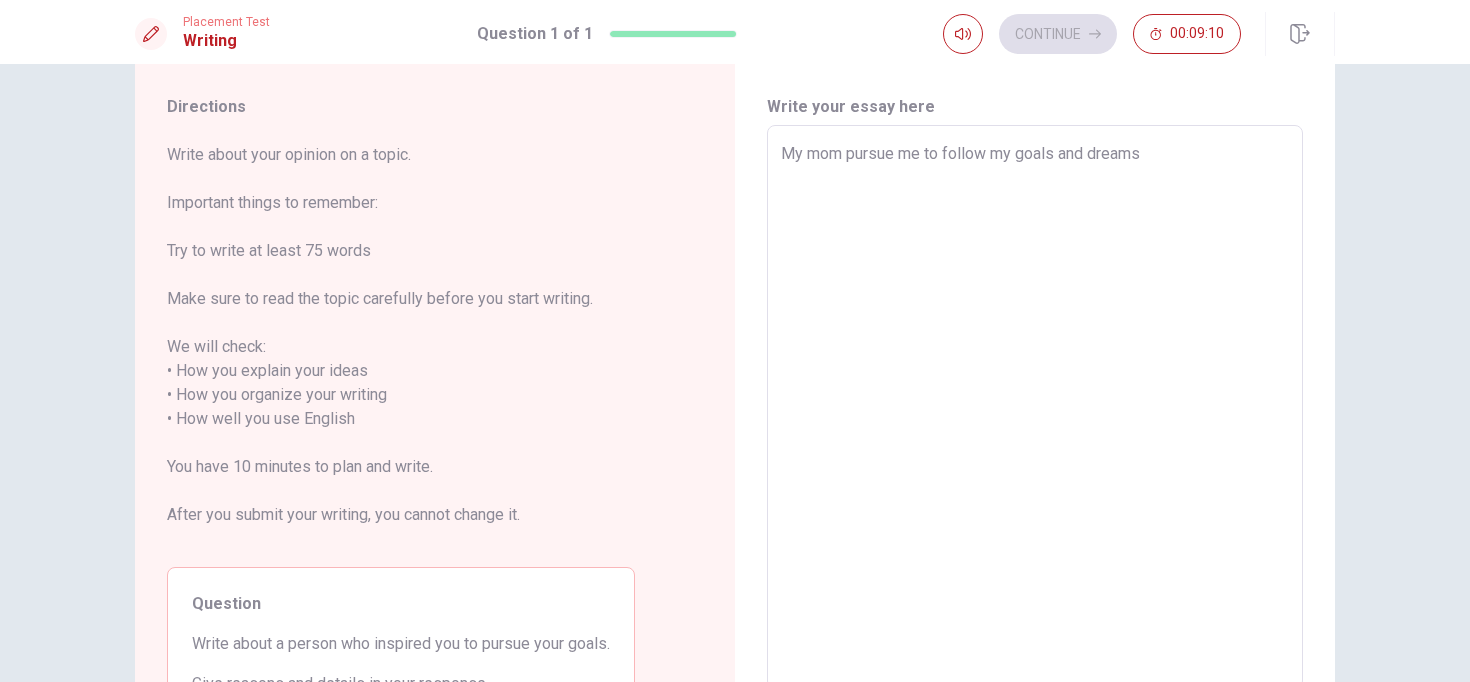 type on "x" 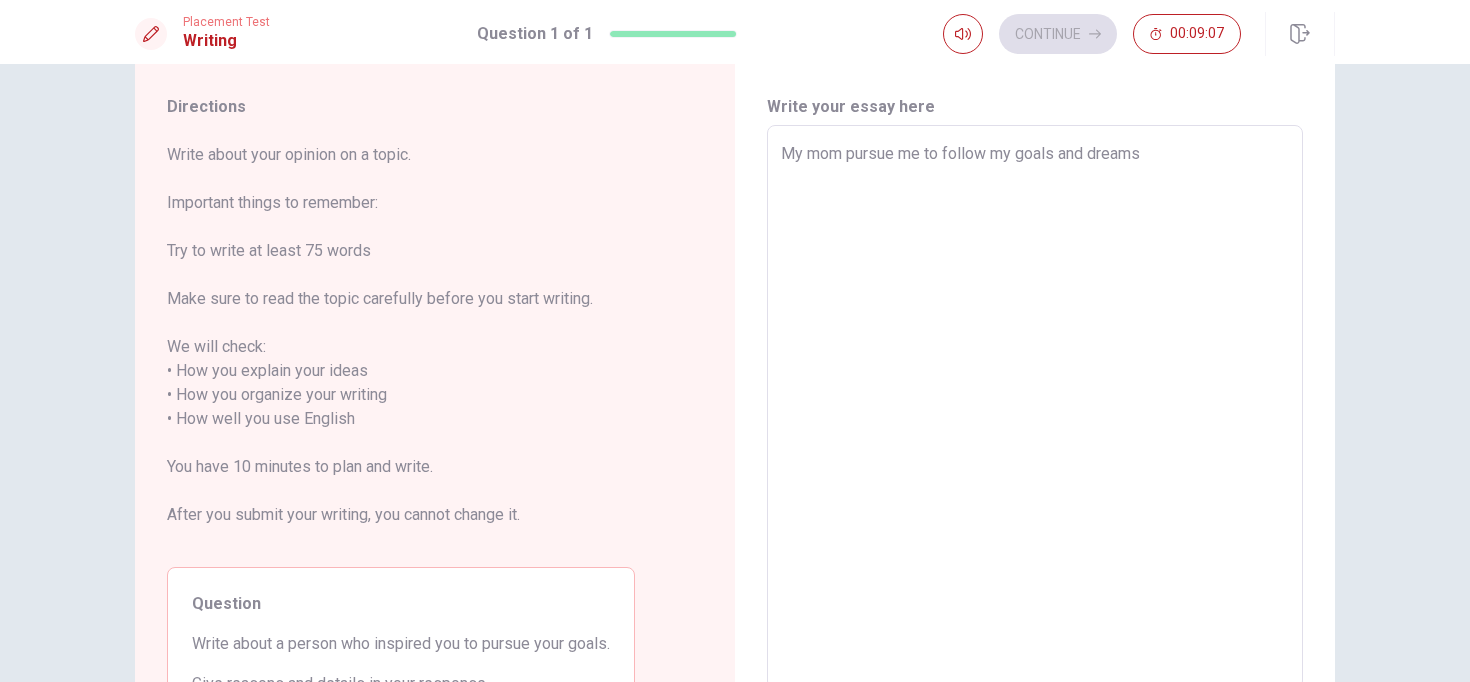 type on "x" 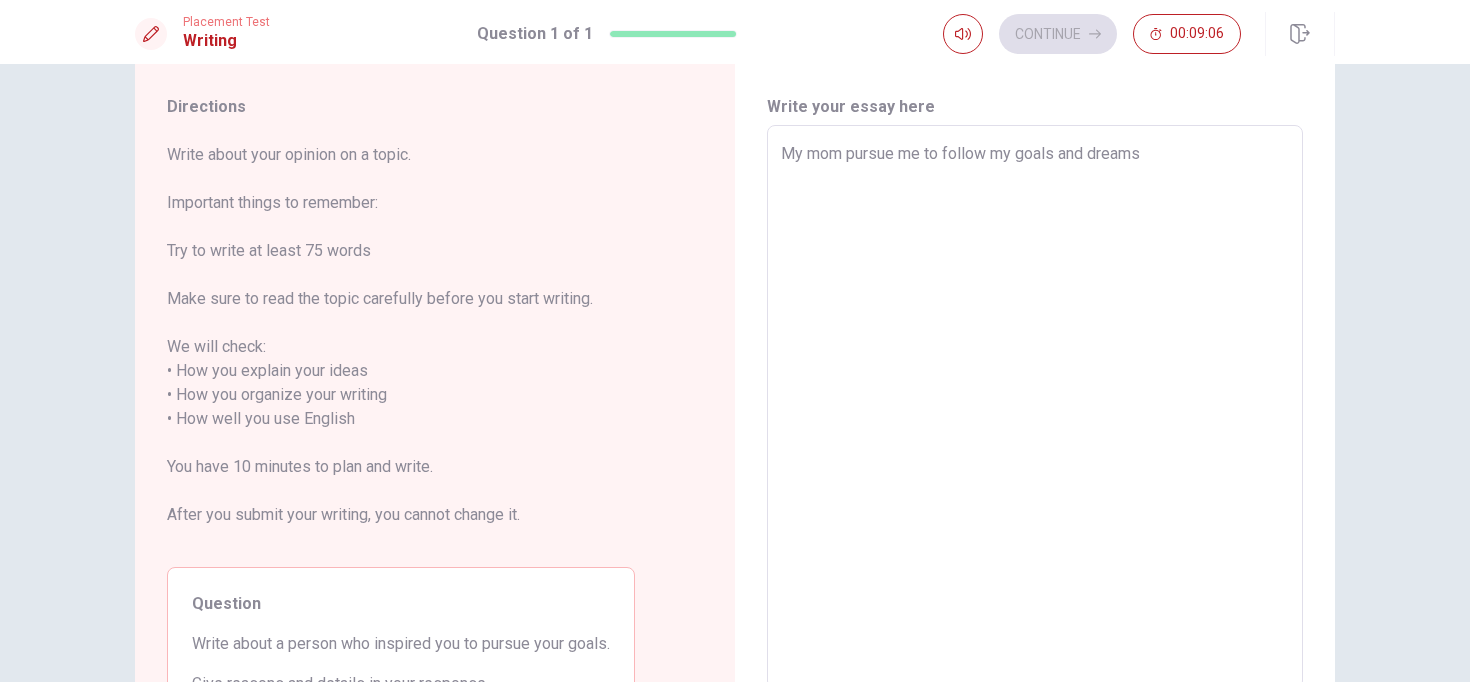 type on "My mom pursue me to follow my goals and dreams s" 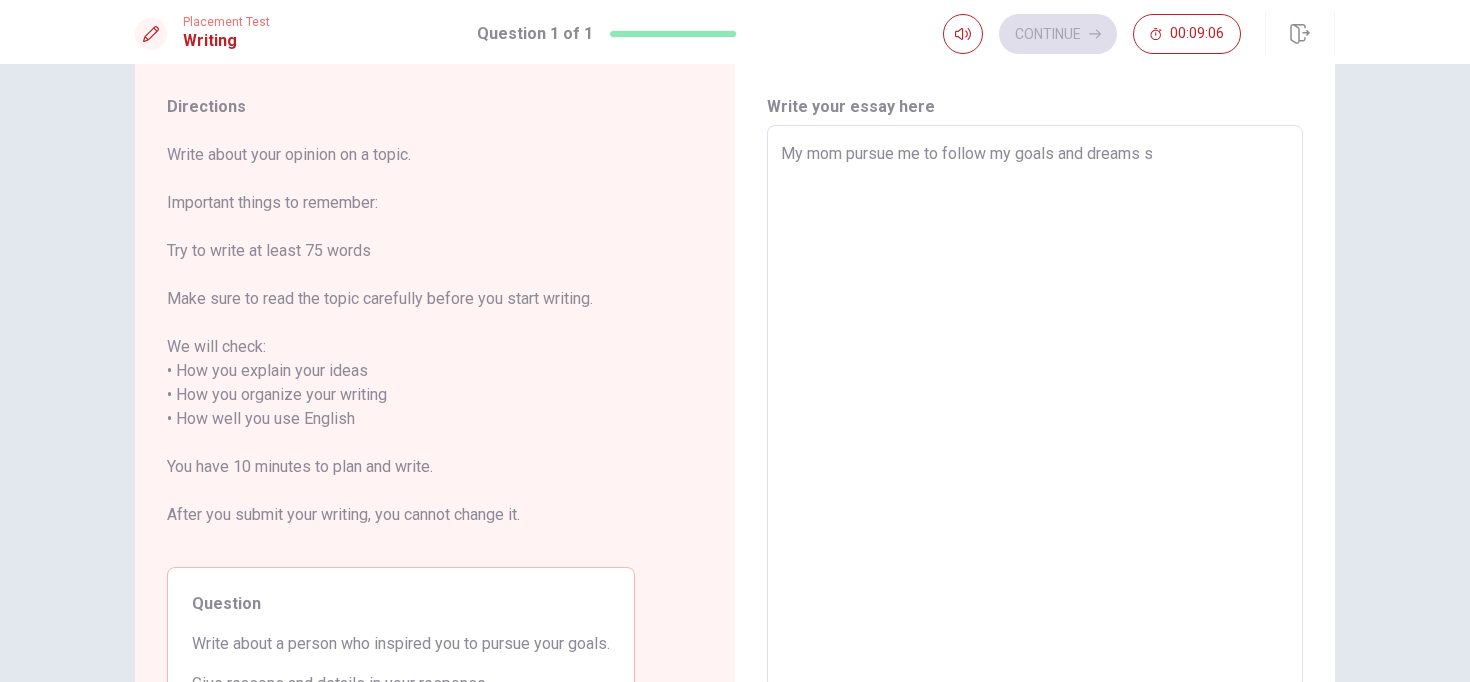 type on "x" 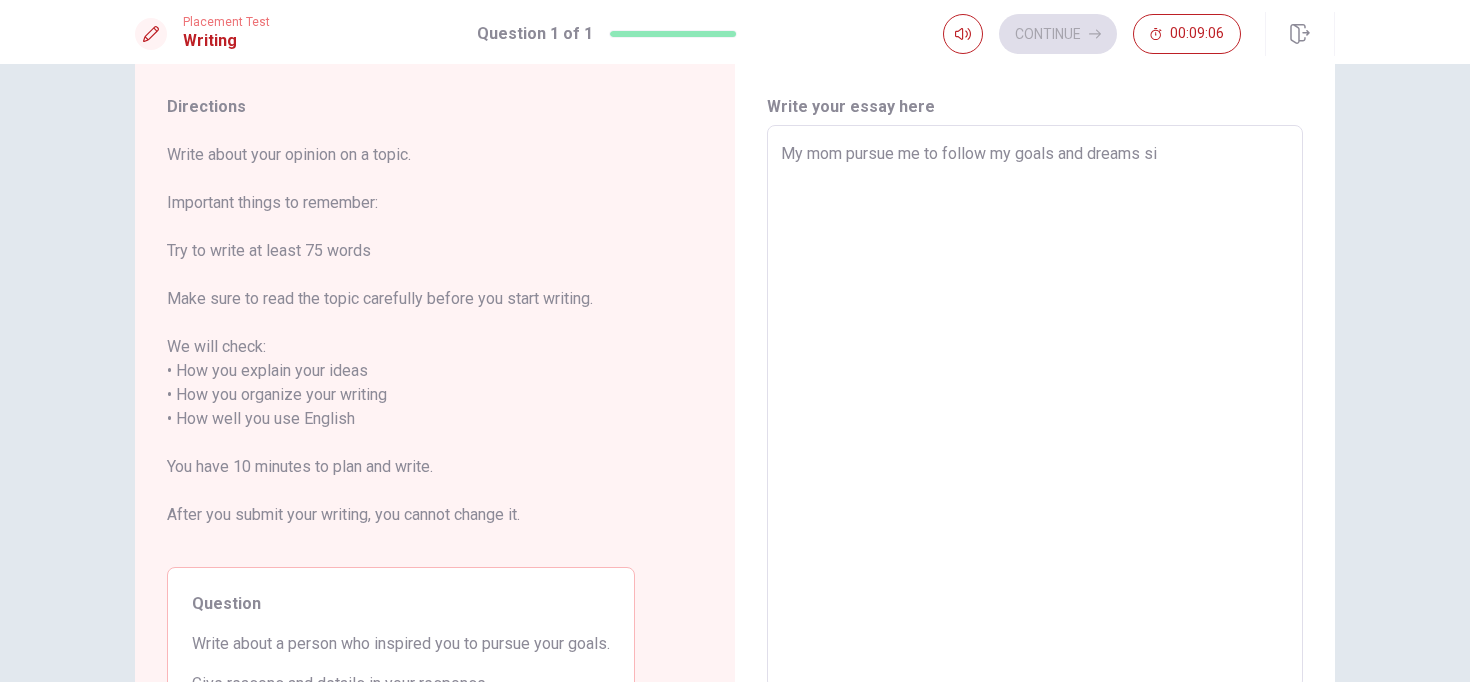 type on "x" 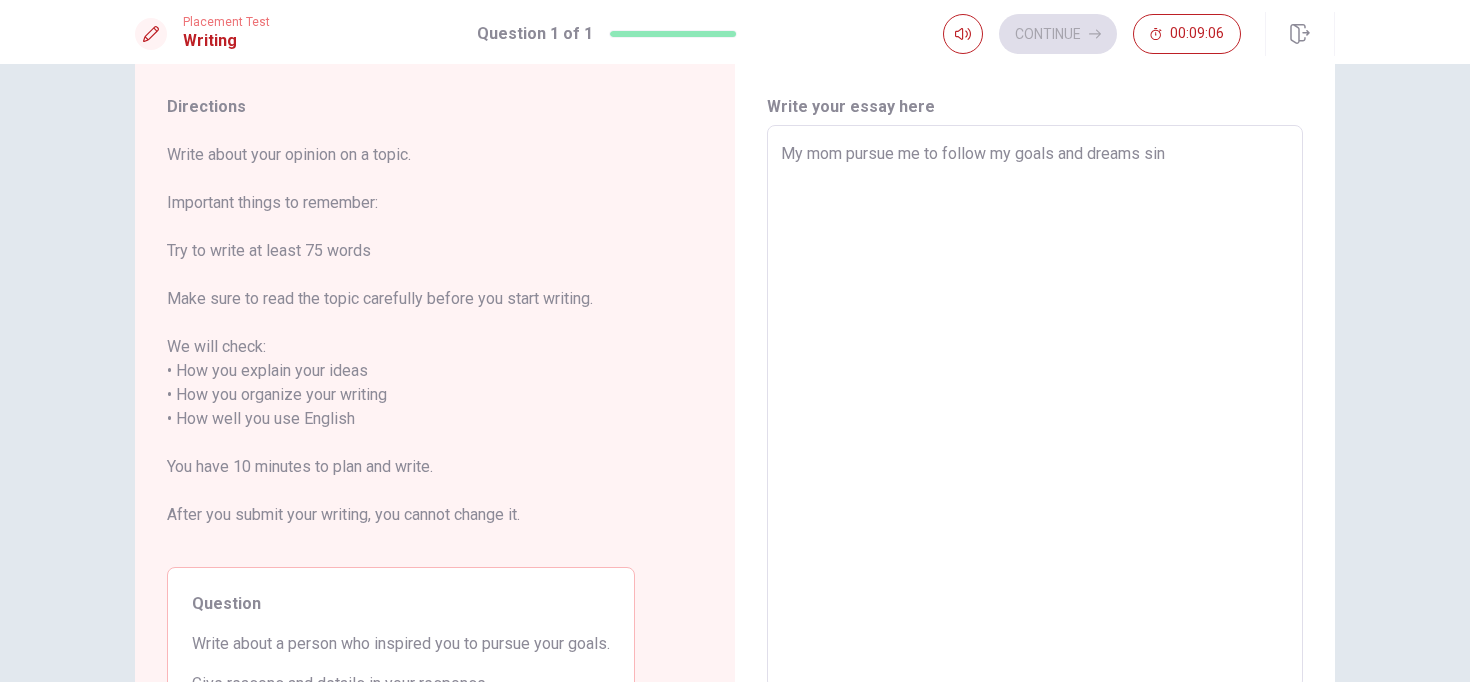 type on "x" 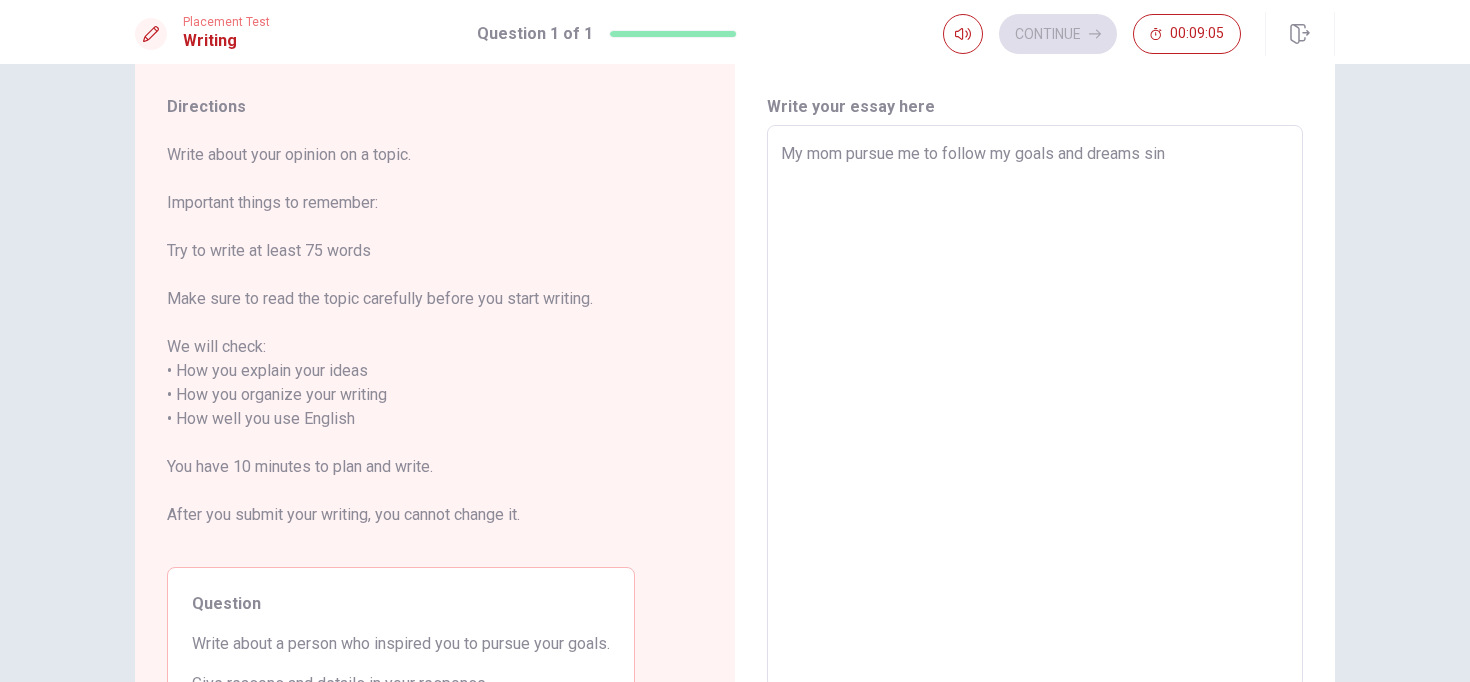 type on "My mom pursue me to follow my goals and dreams sinc" 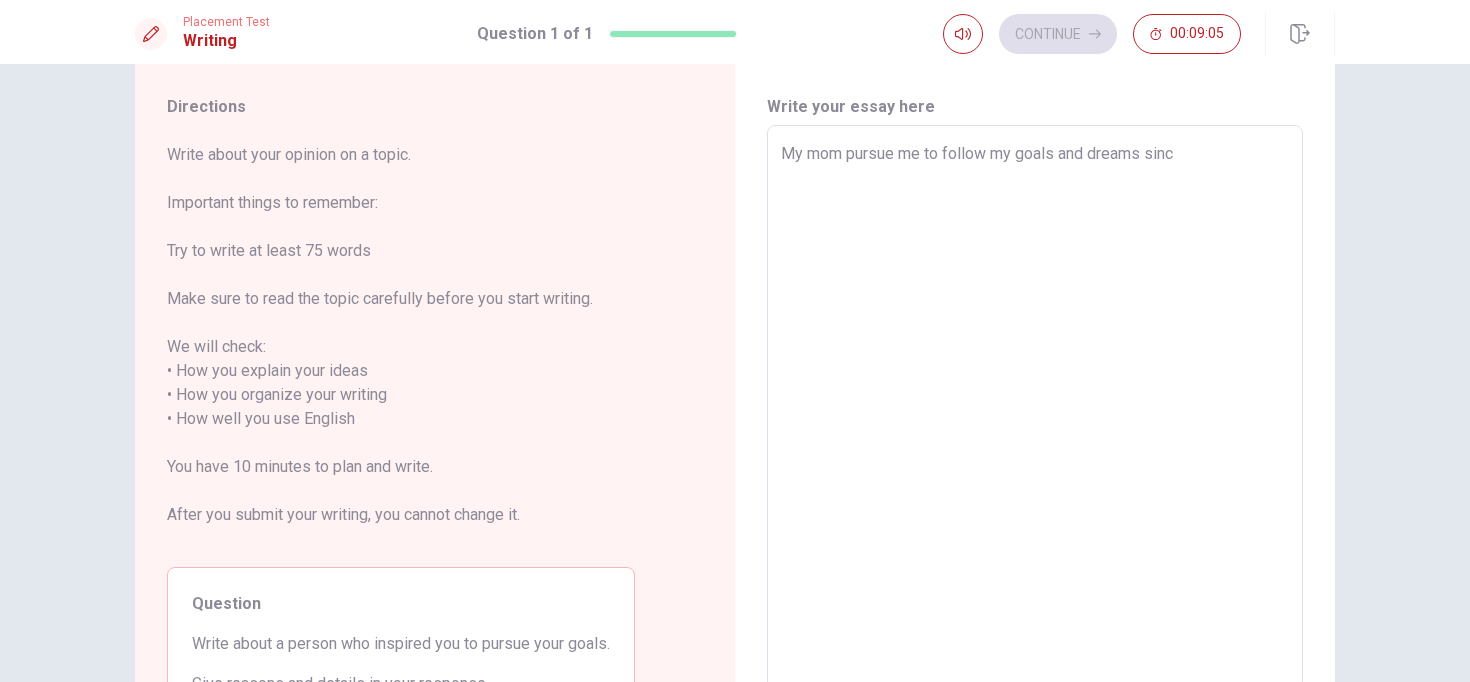 type on "x" 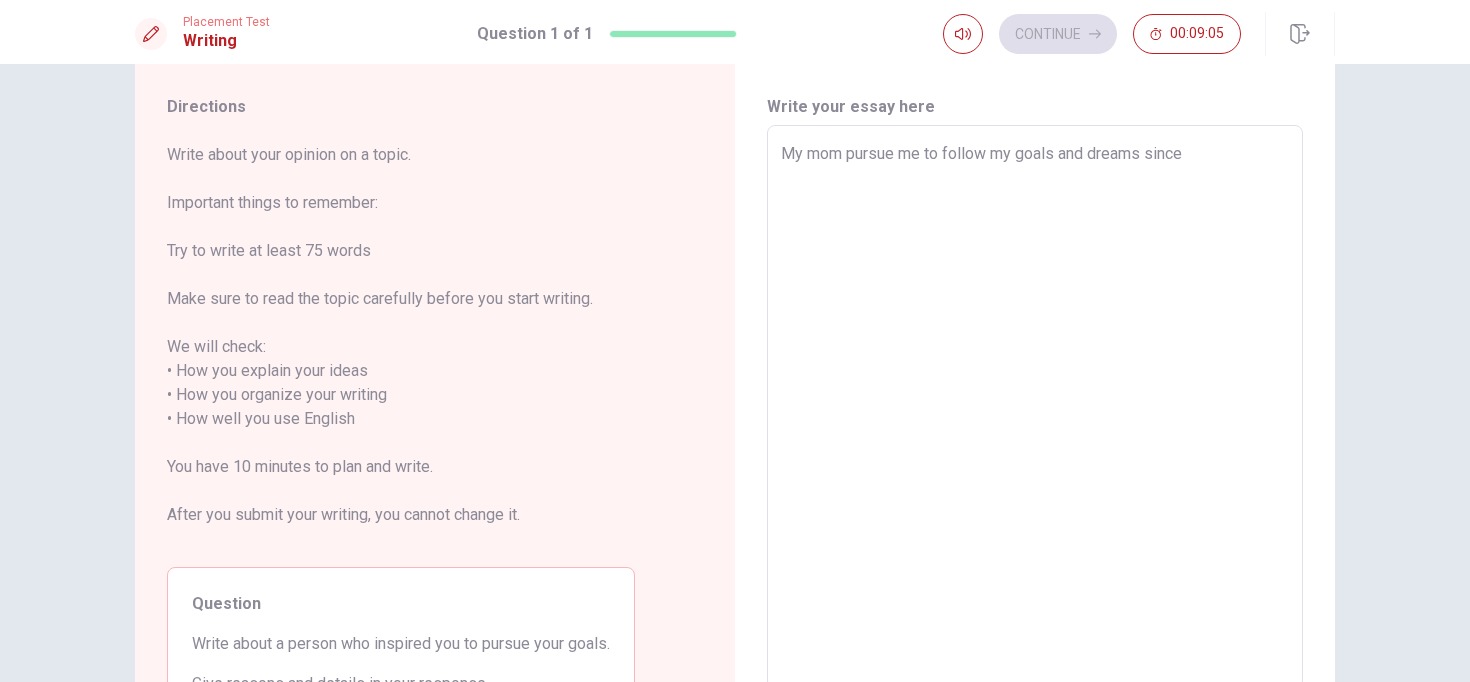type on "x" 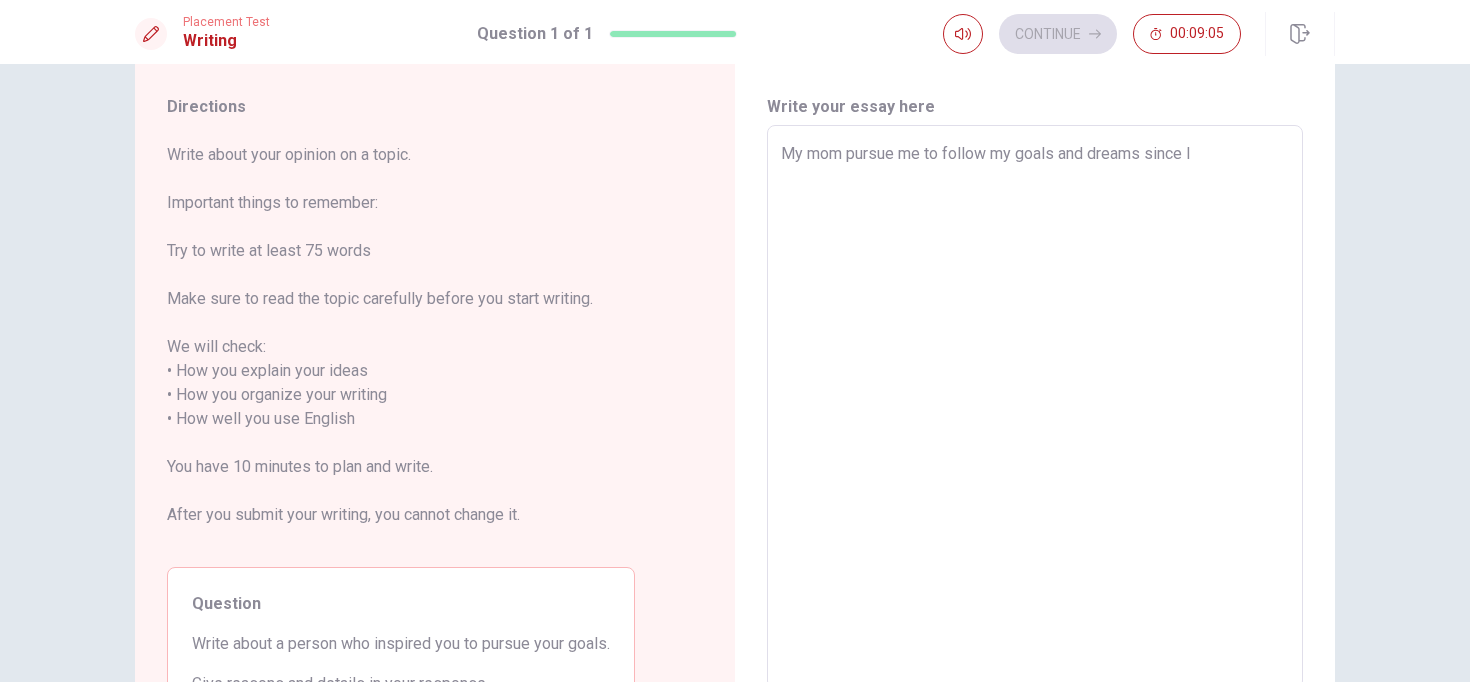 type on "x" 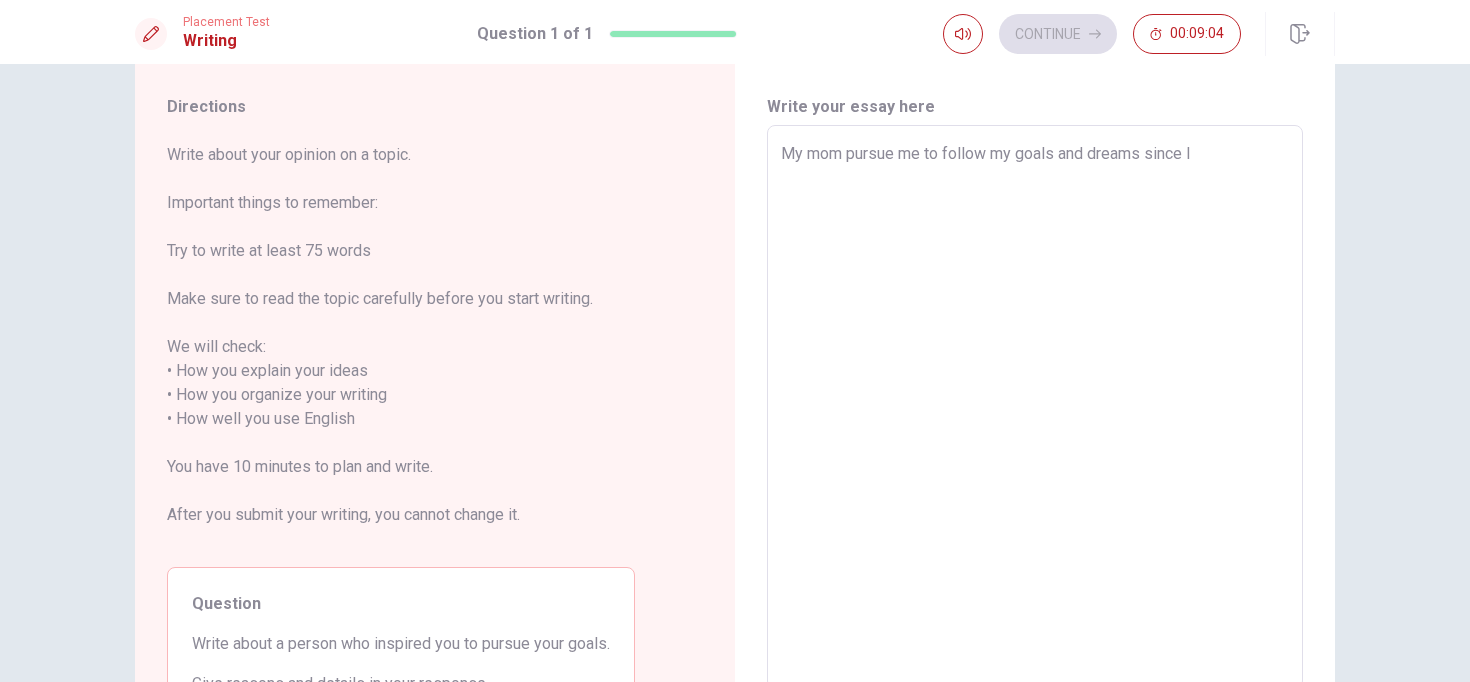 type on "My mom pursue me to follow my goals and dreams since I w" 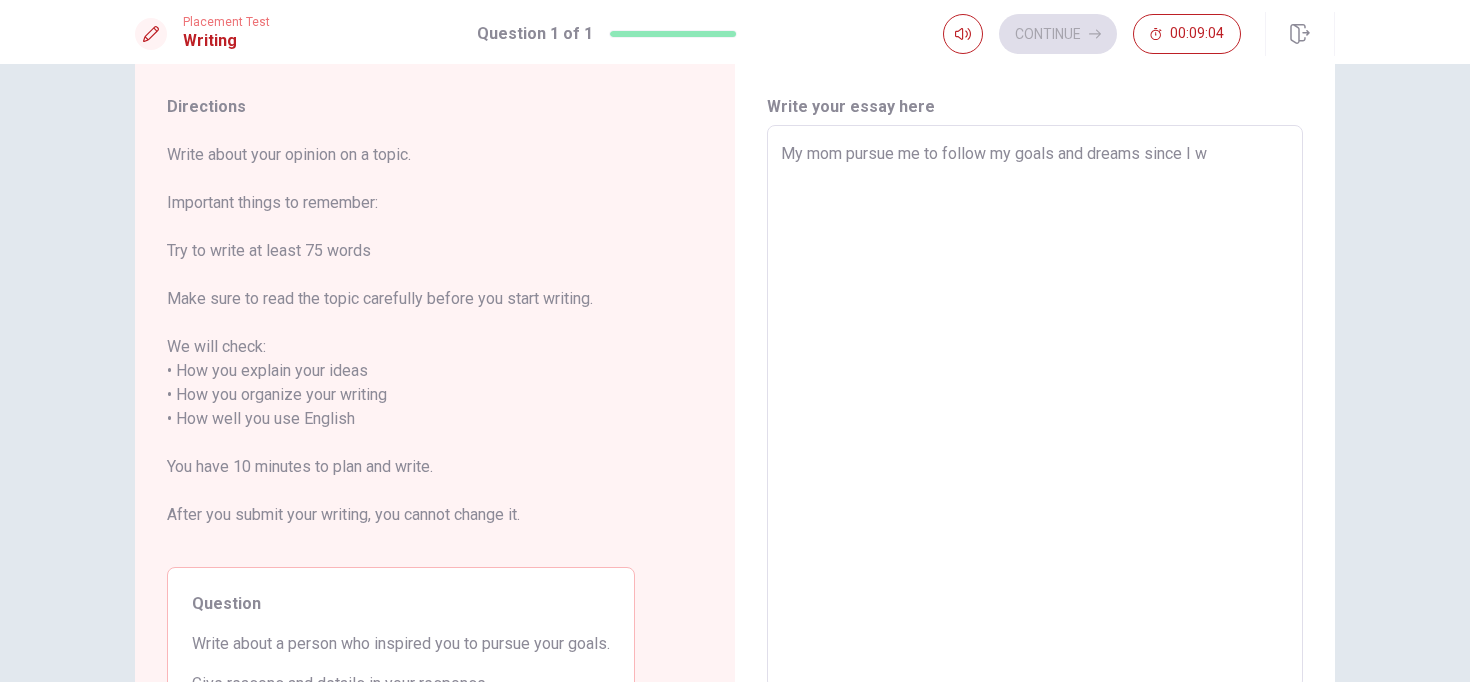 type on "x" 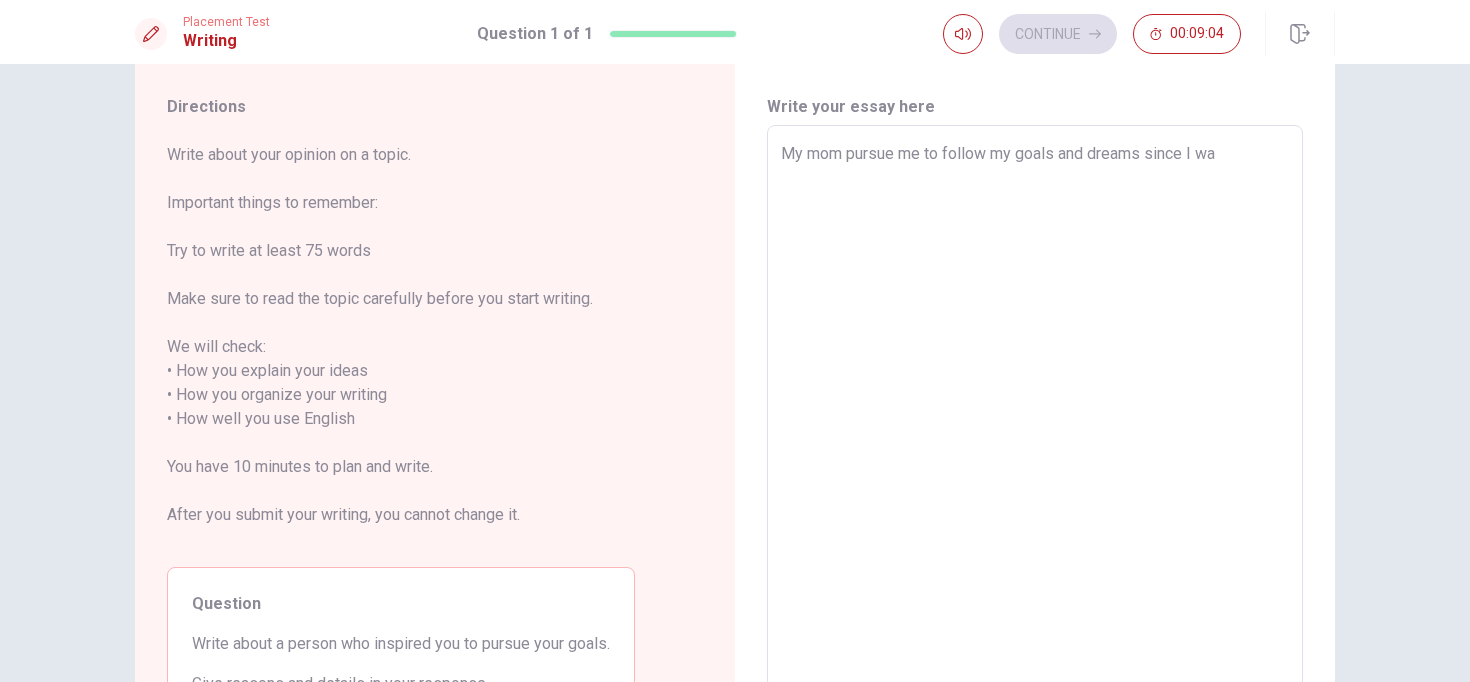 type on "x" 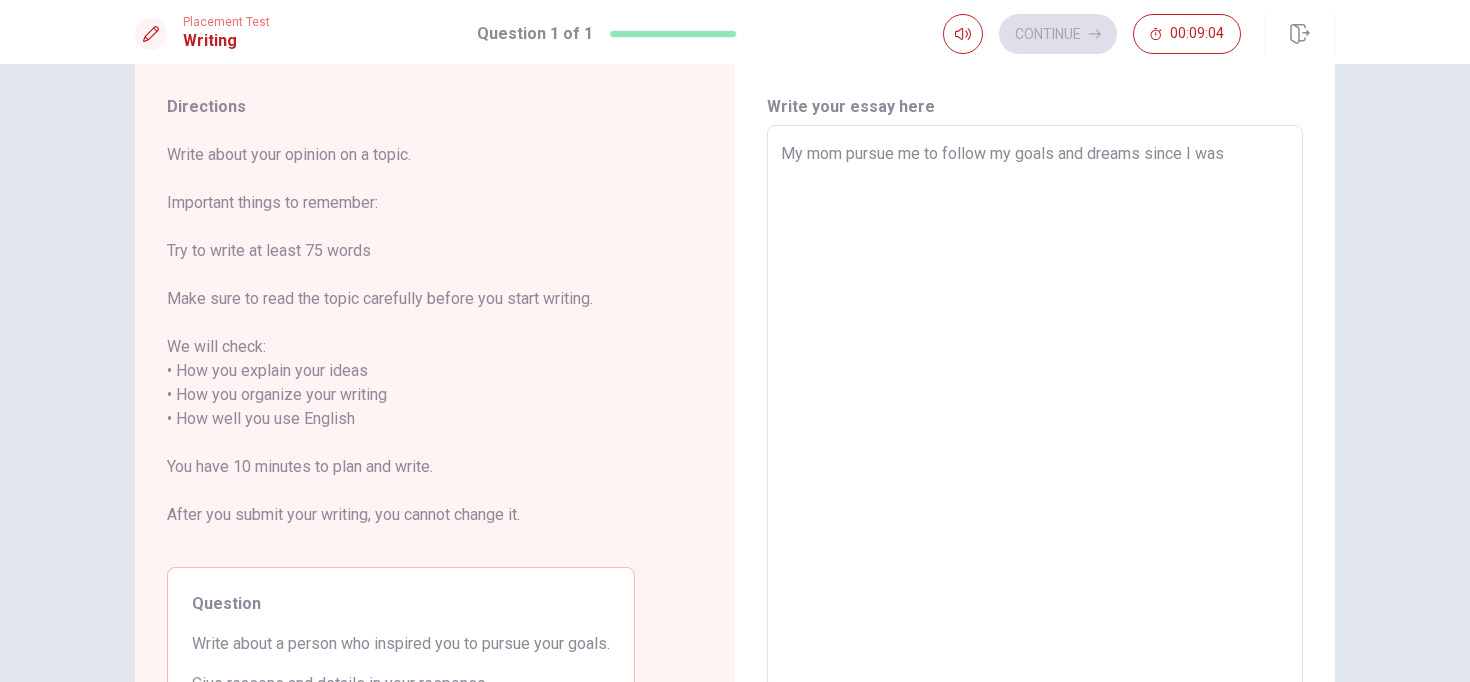 type on "x" 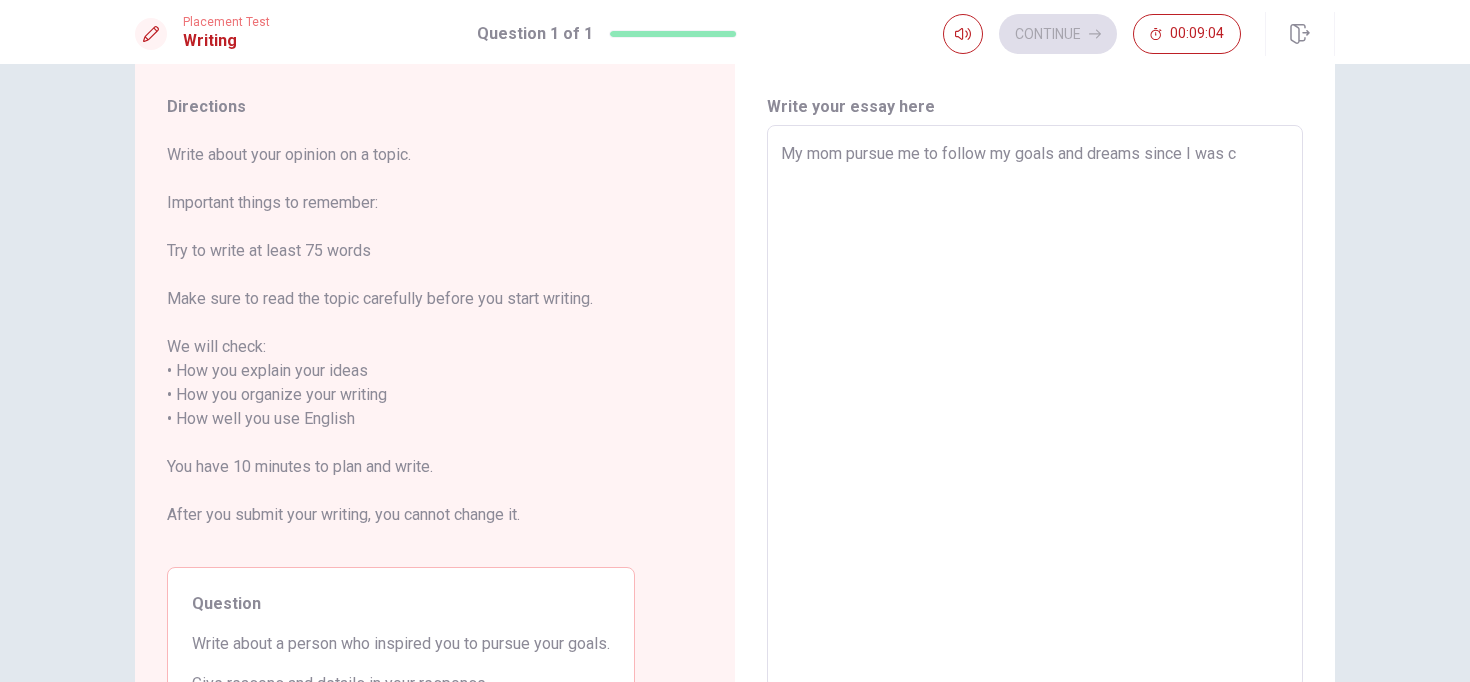 type on "x" 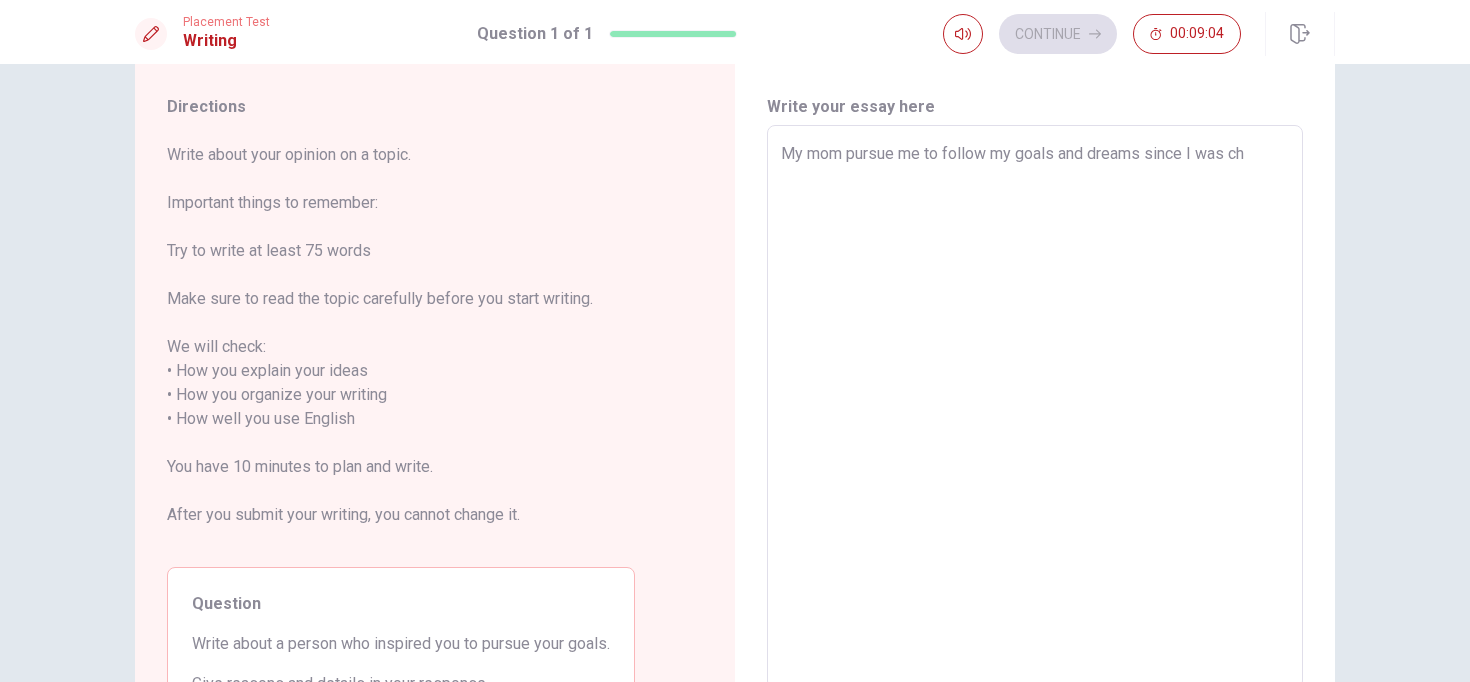 type on "x" 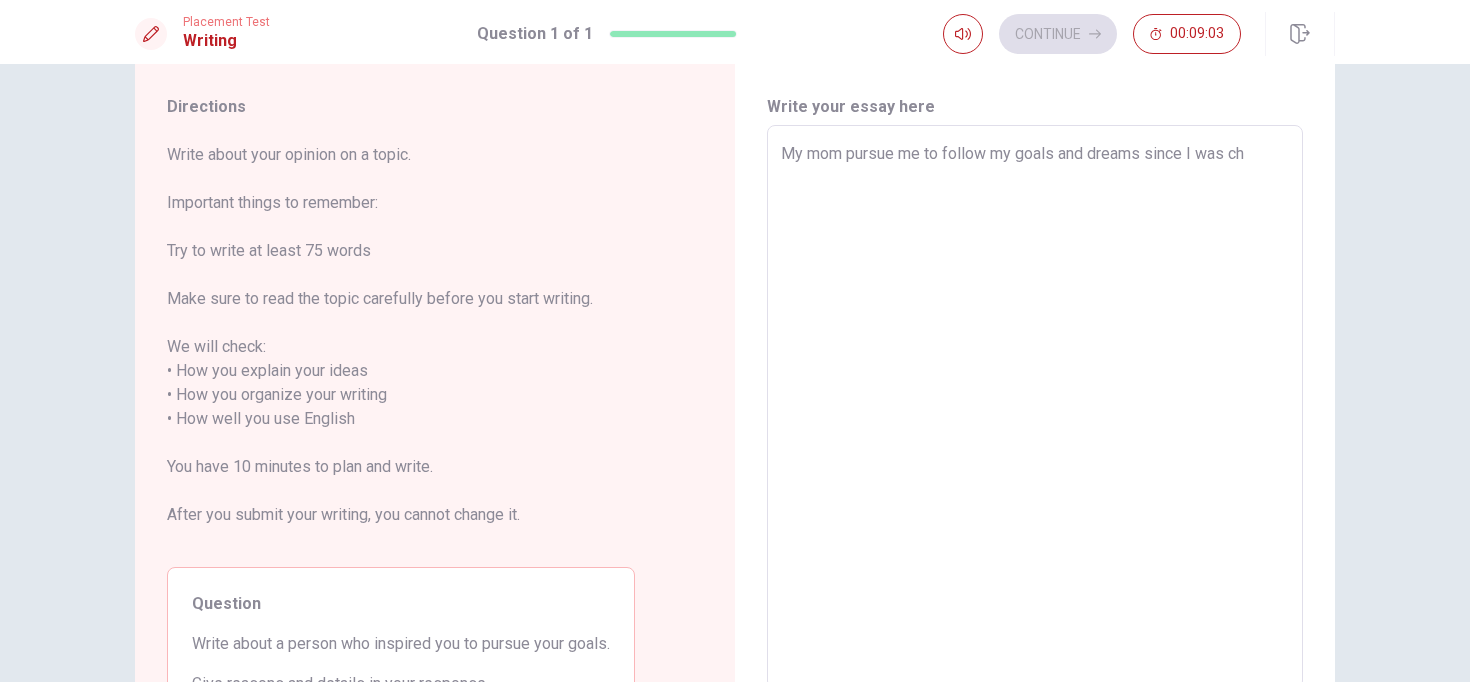 type on "My mom pursue me to follow my goals and dreams since I was chi" 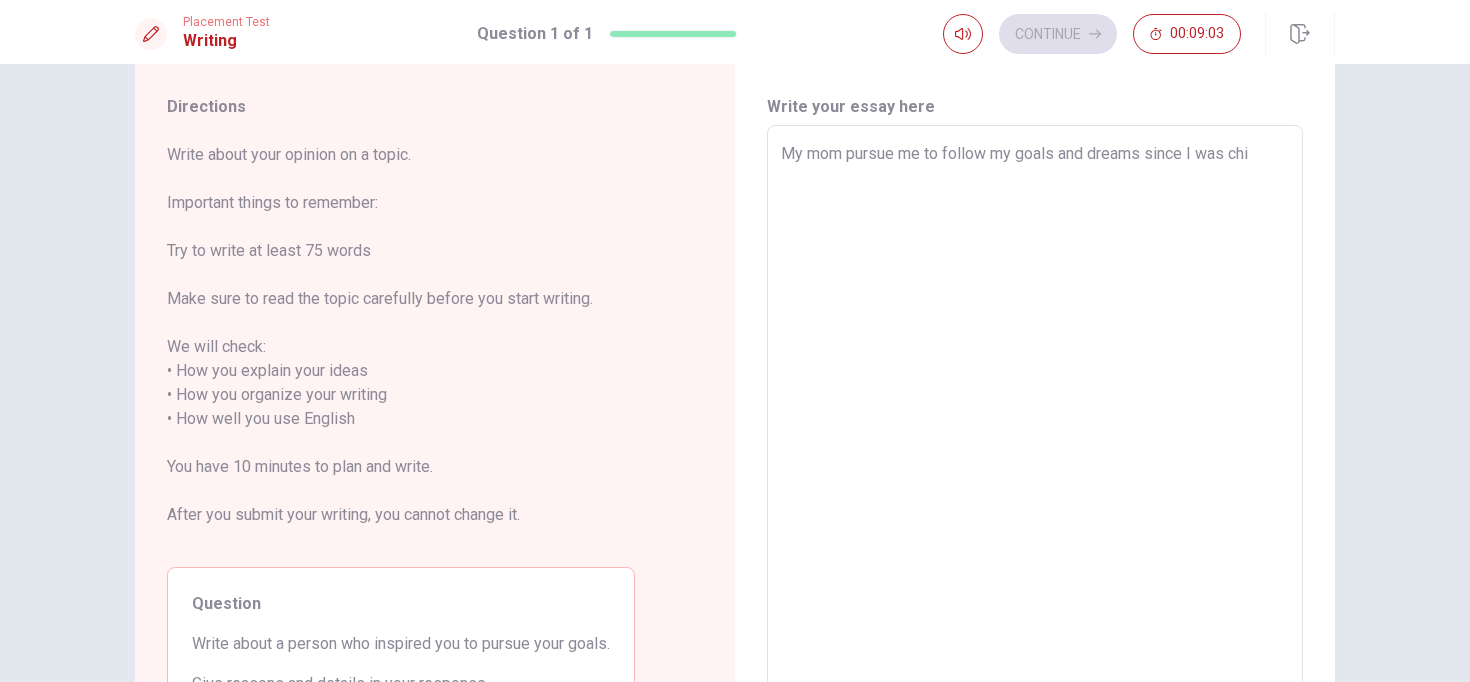 type on "x" 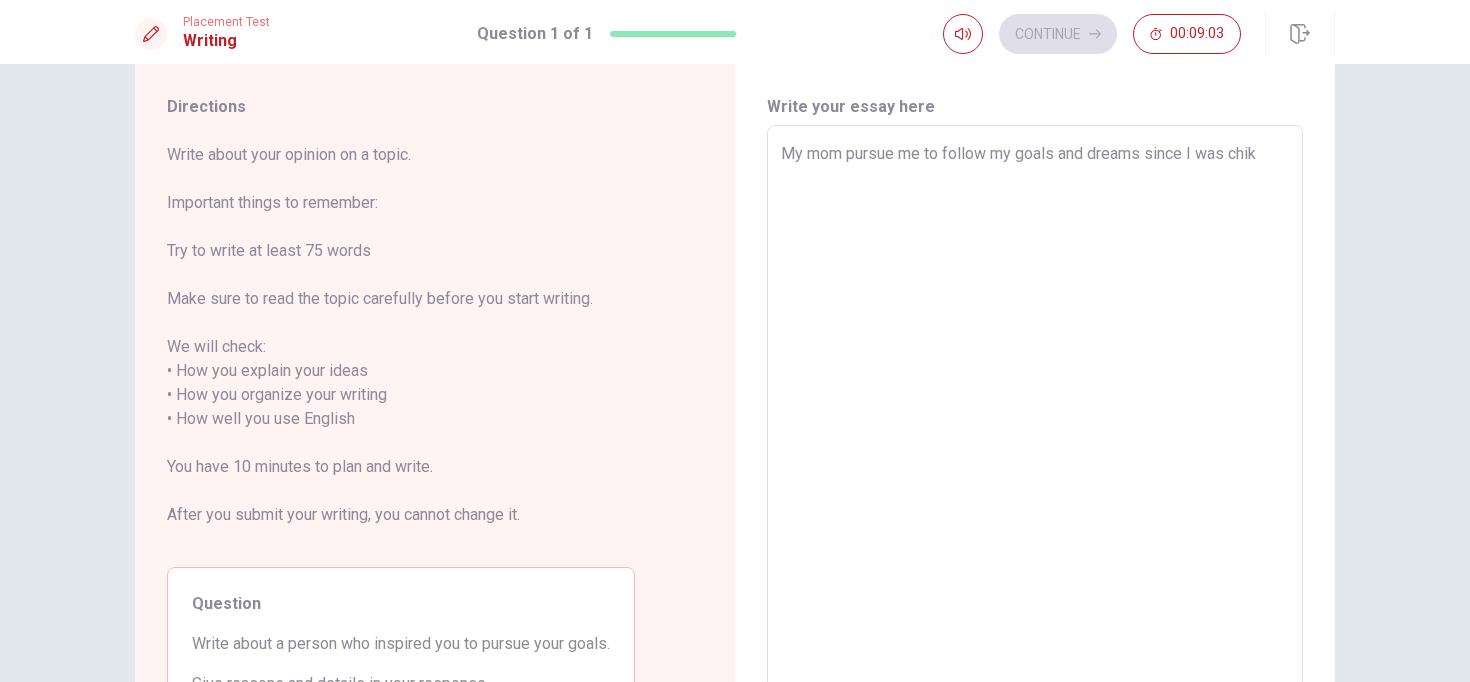 type on "x" 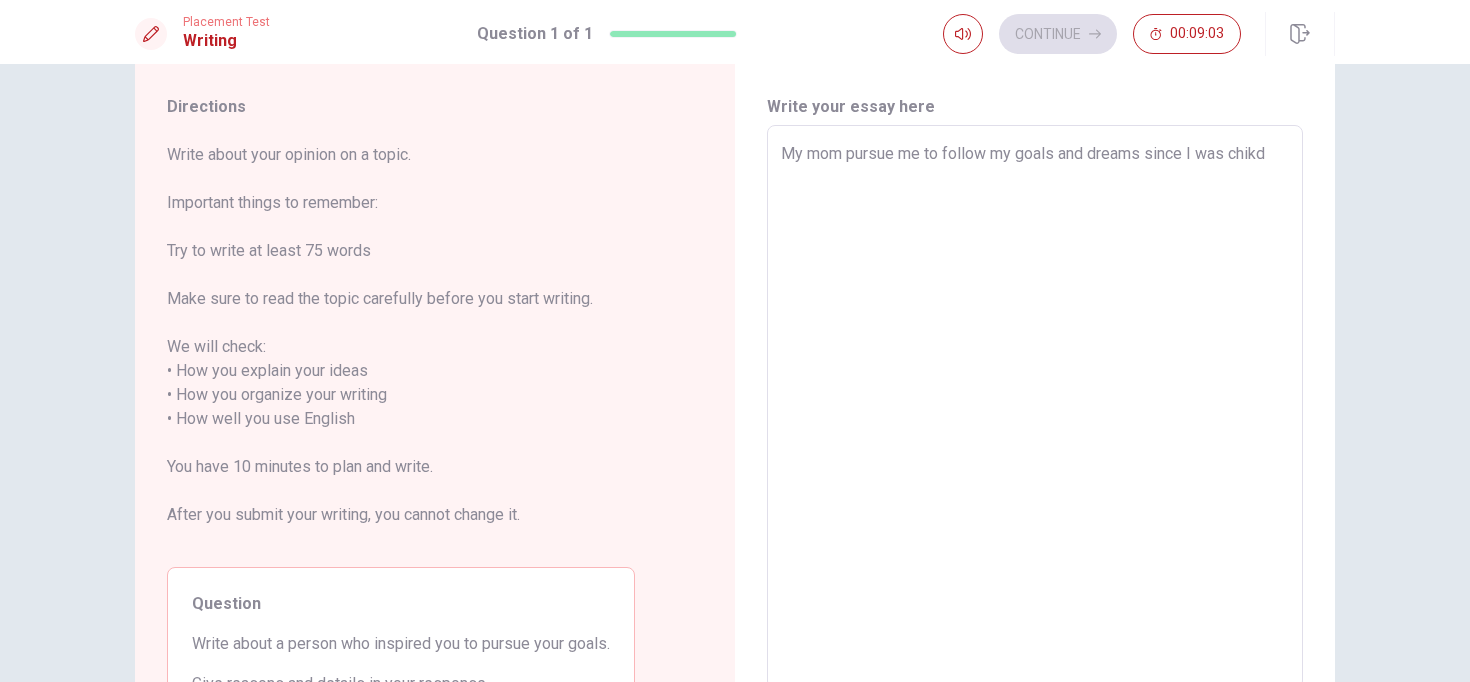 type on "x" 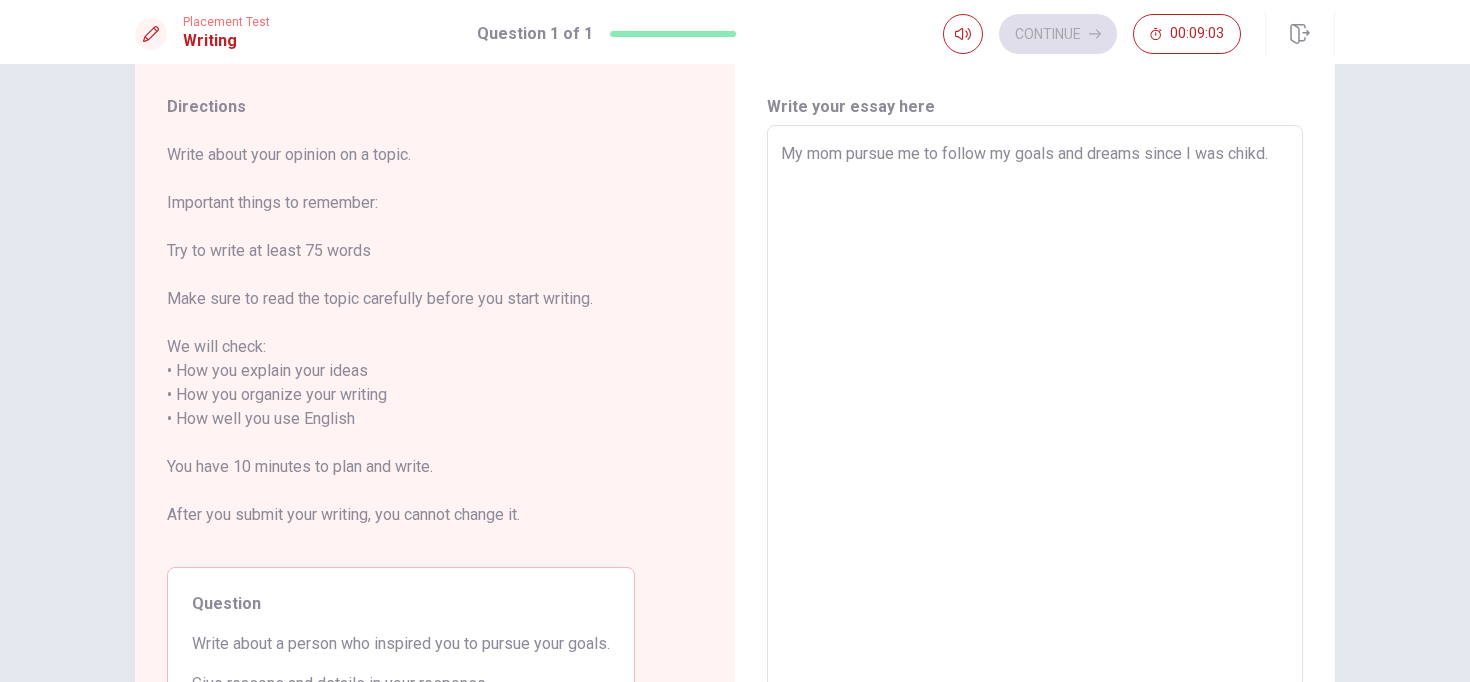 type on "x" 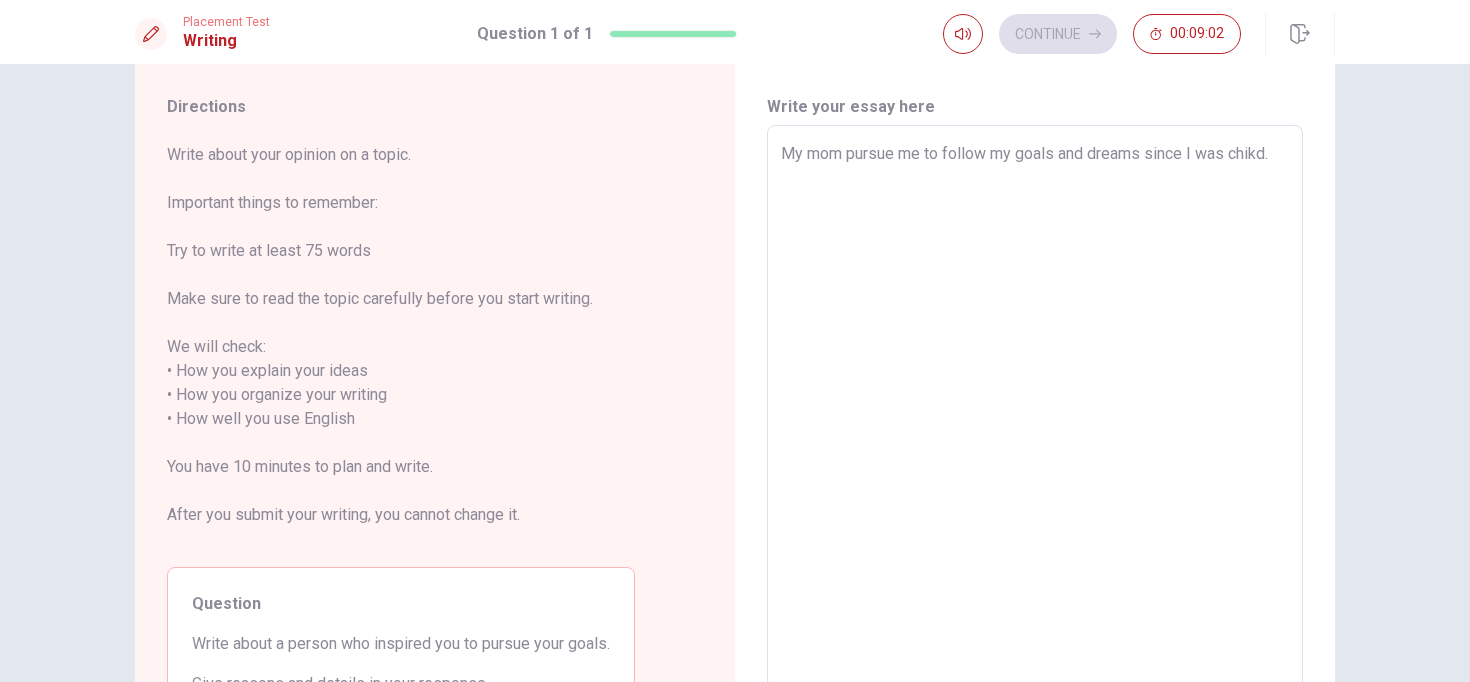 type on "My mom pursue me to follow my goals and dreams since I was chikd." 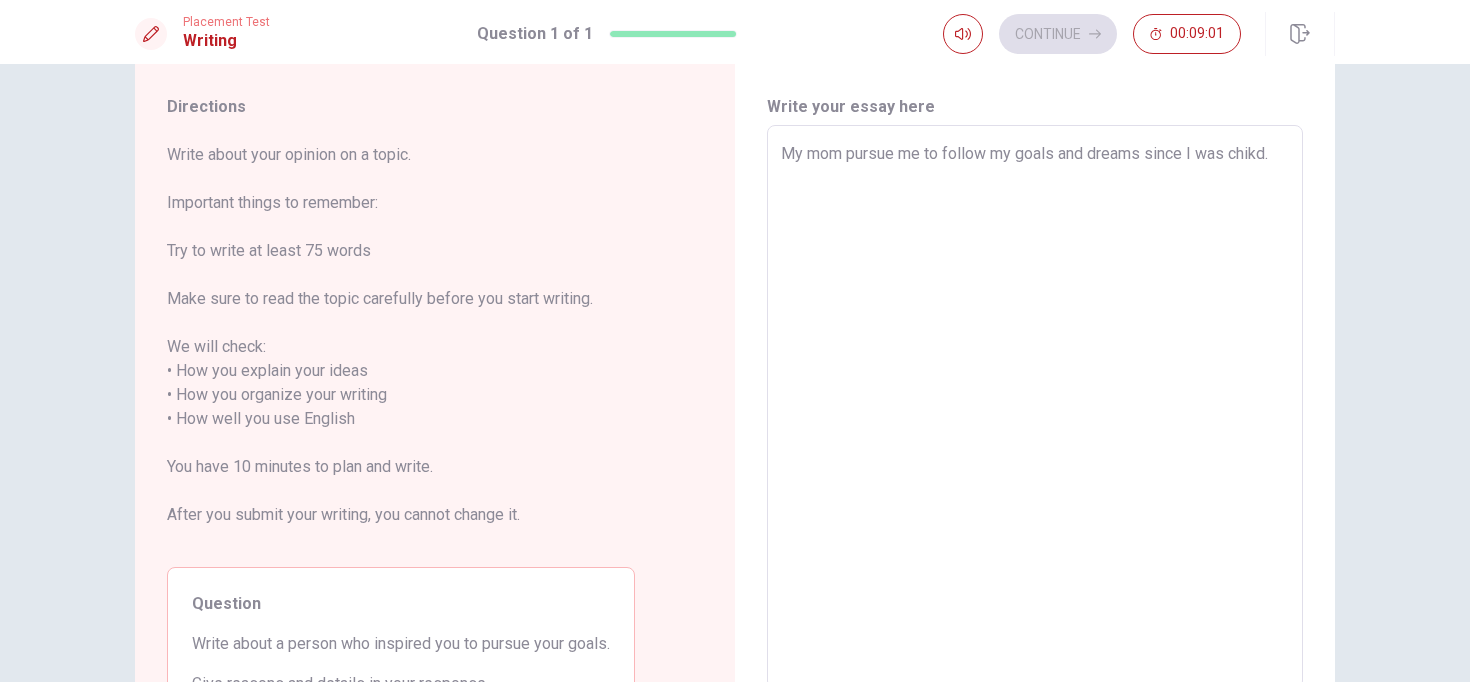 type on "My mom pursue me to follow my goals and dreams since I was chikd" 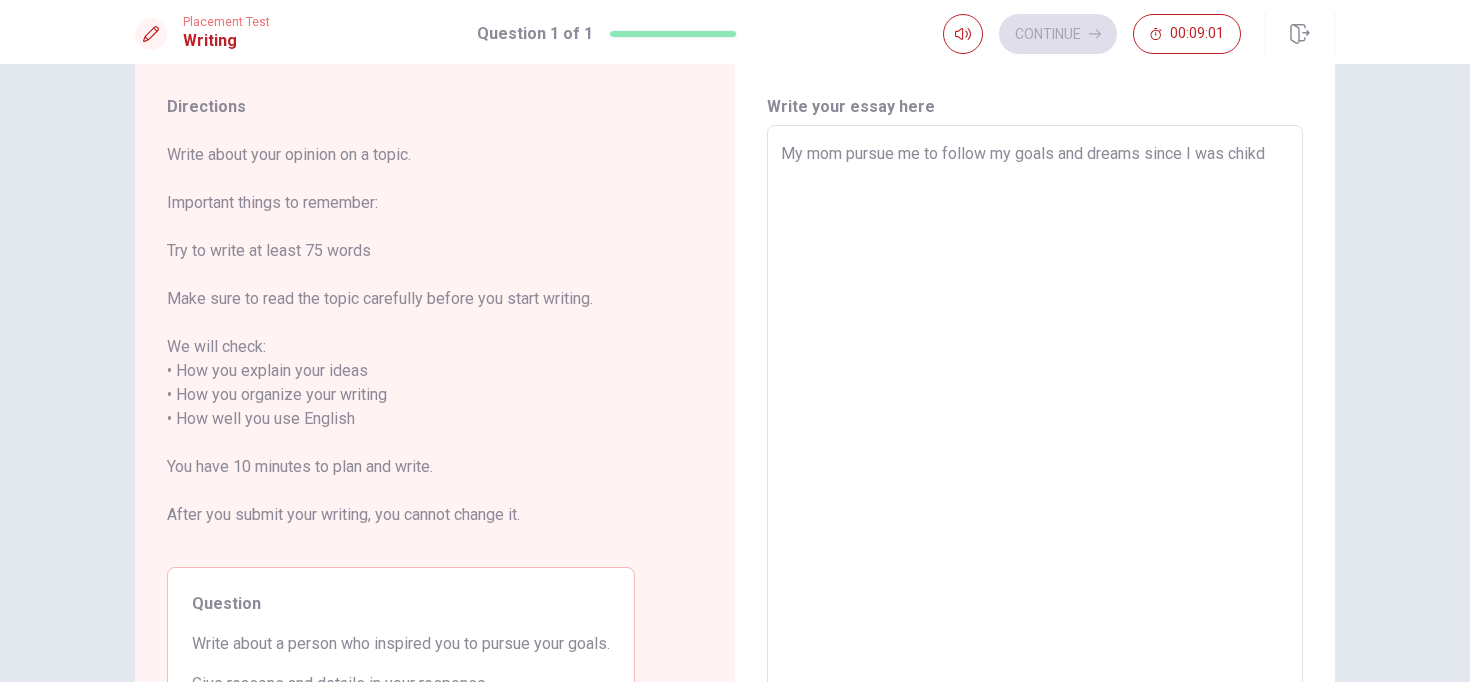 type on "x" 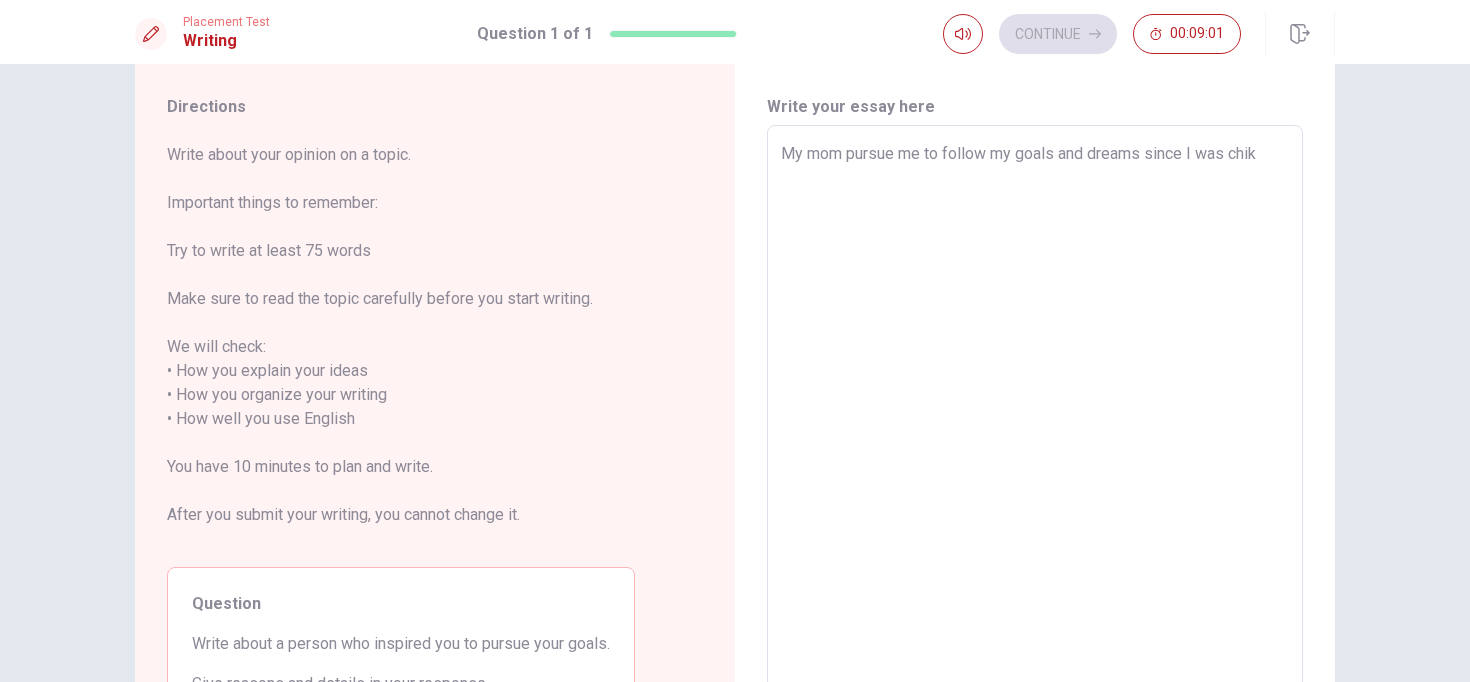 type on "x" 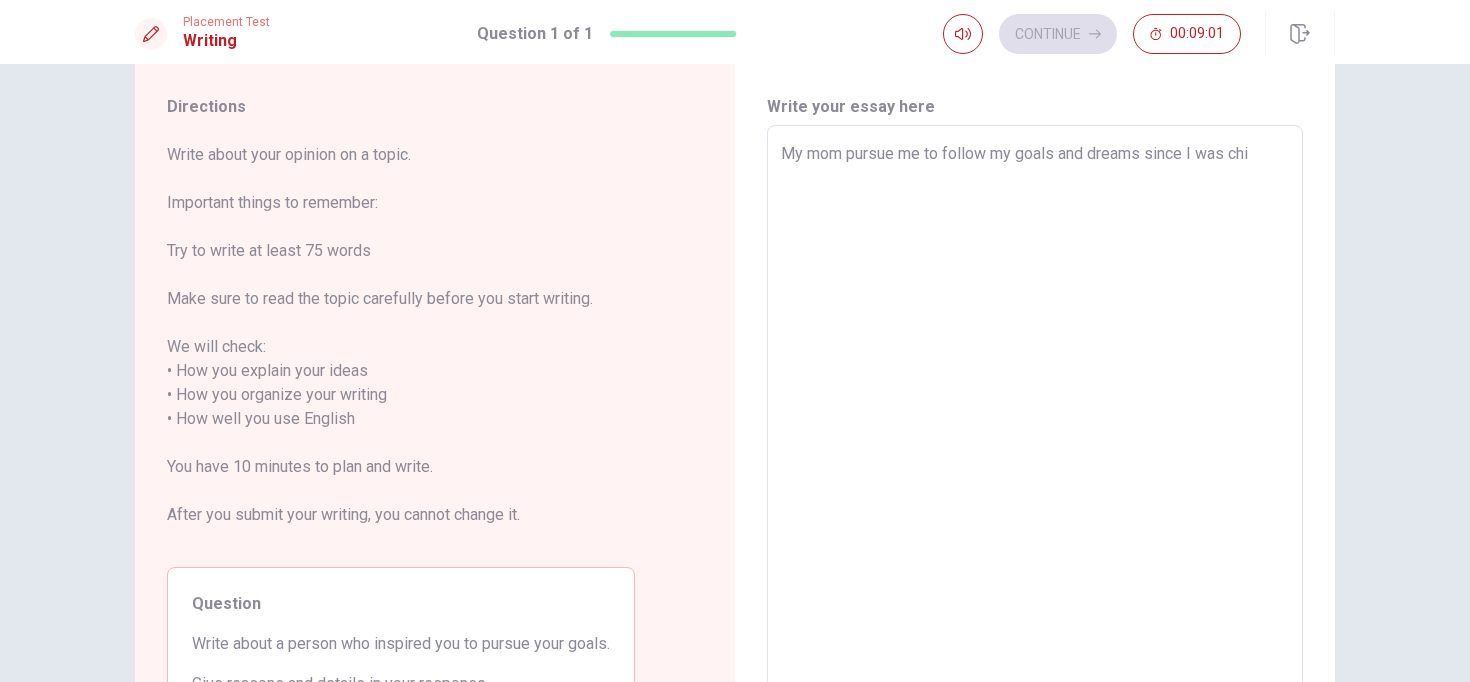 type on "x" 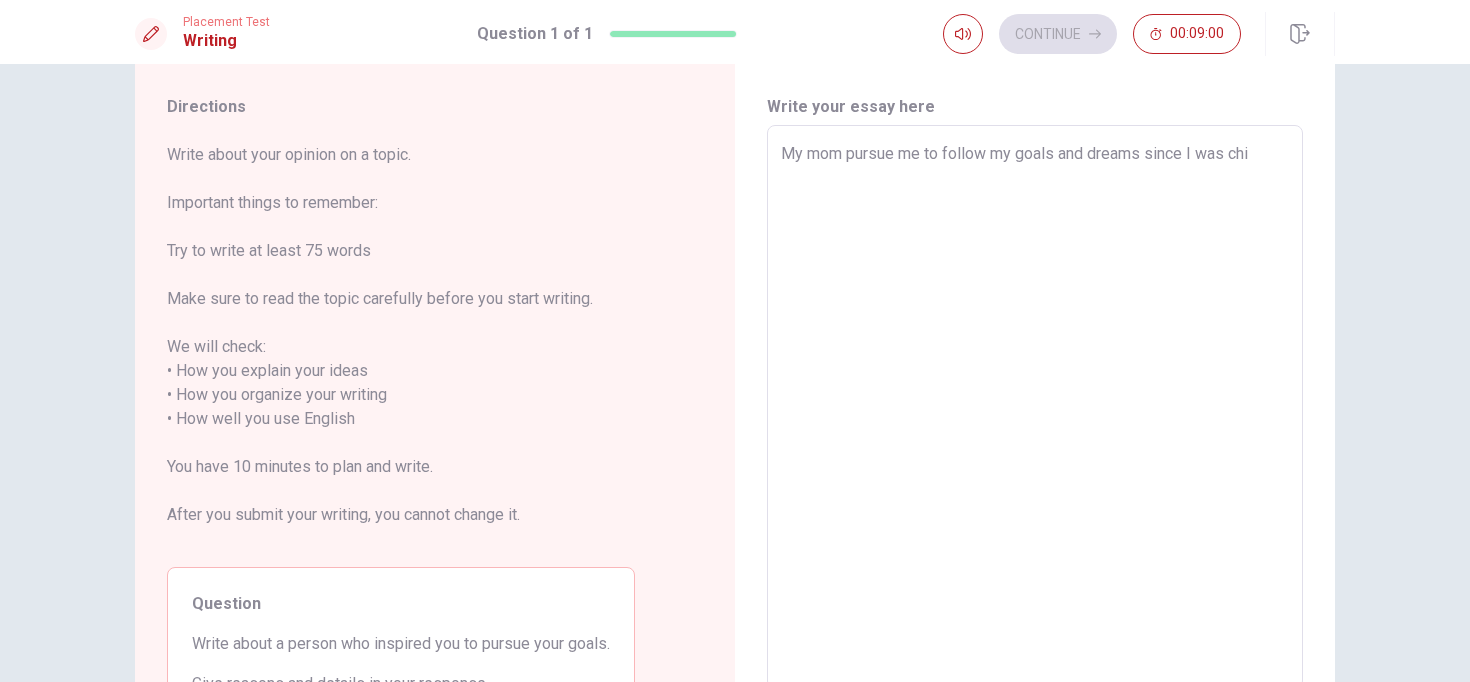 type on "My mom pursue me to follow my goals and dreams since I was chil" 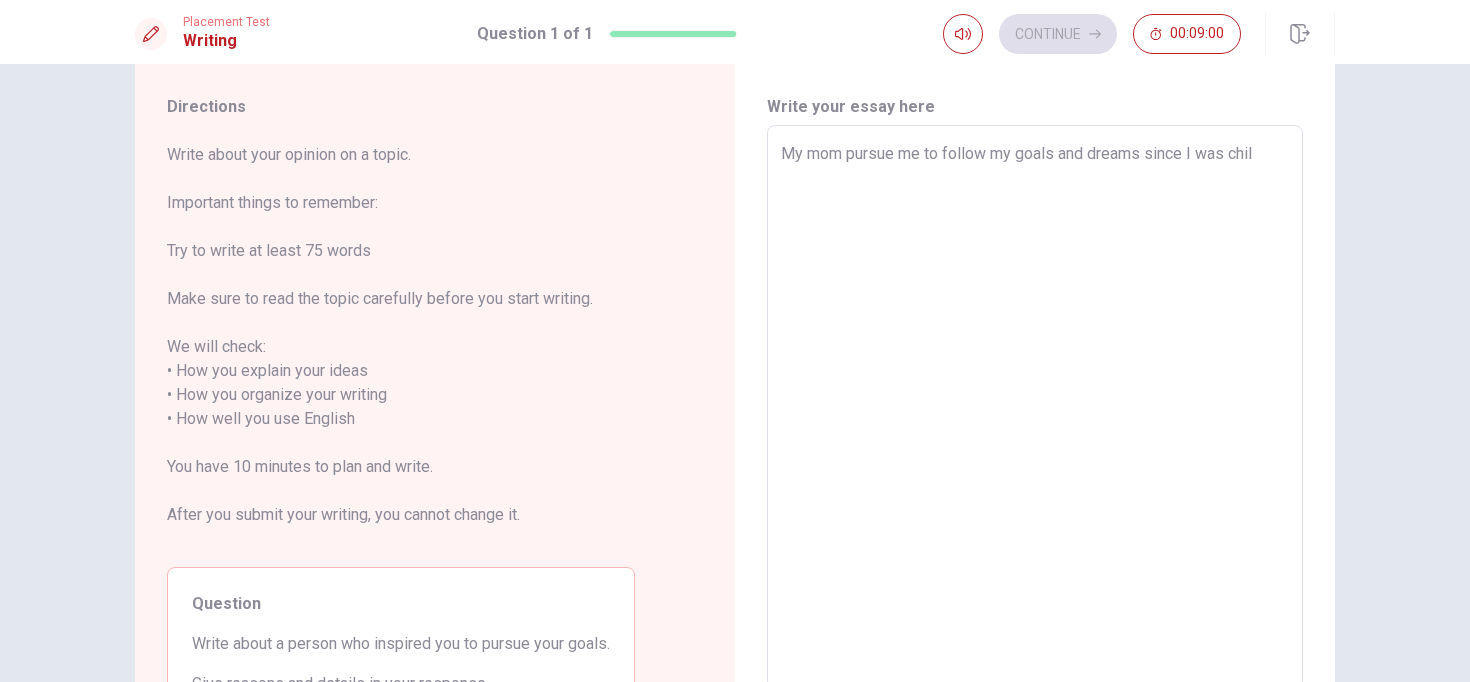 type on "x" 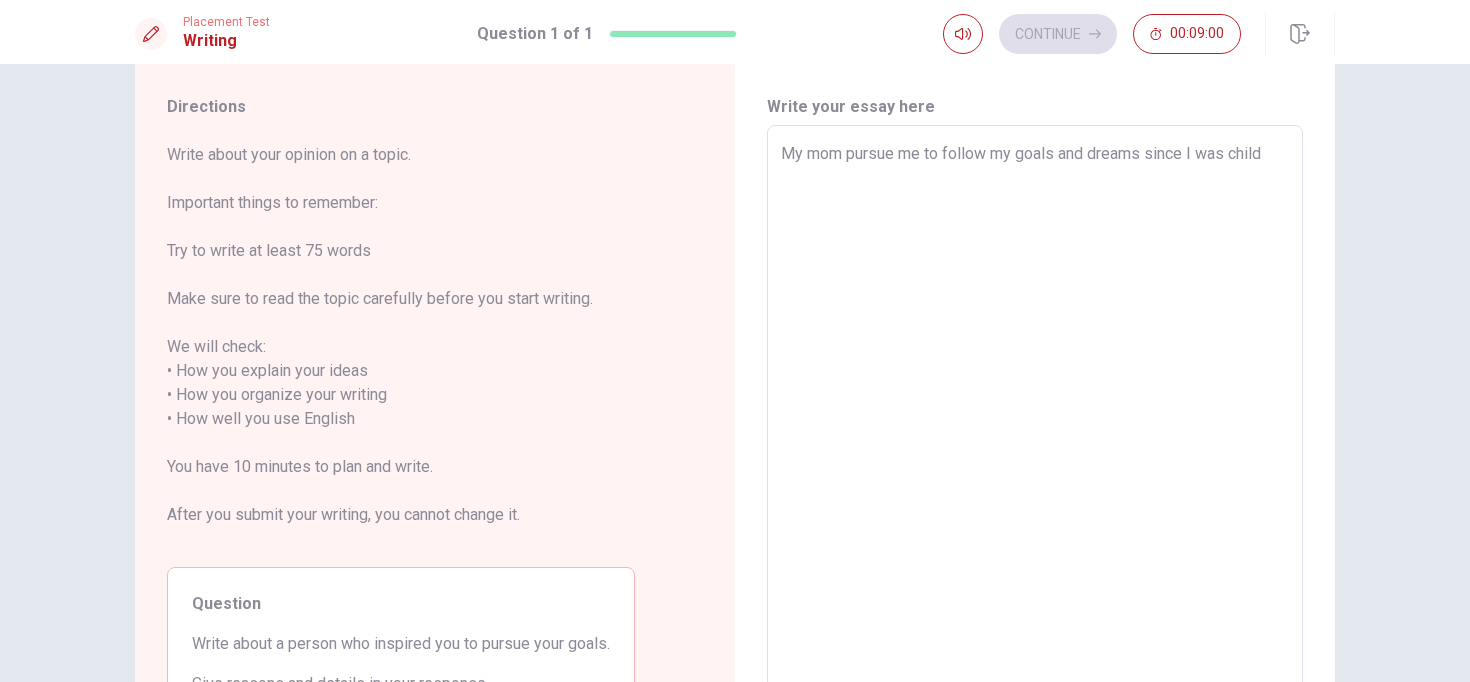 type on "x" 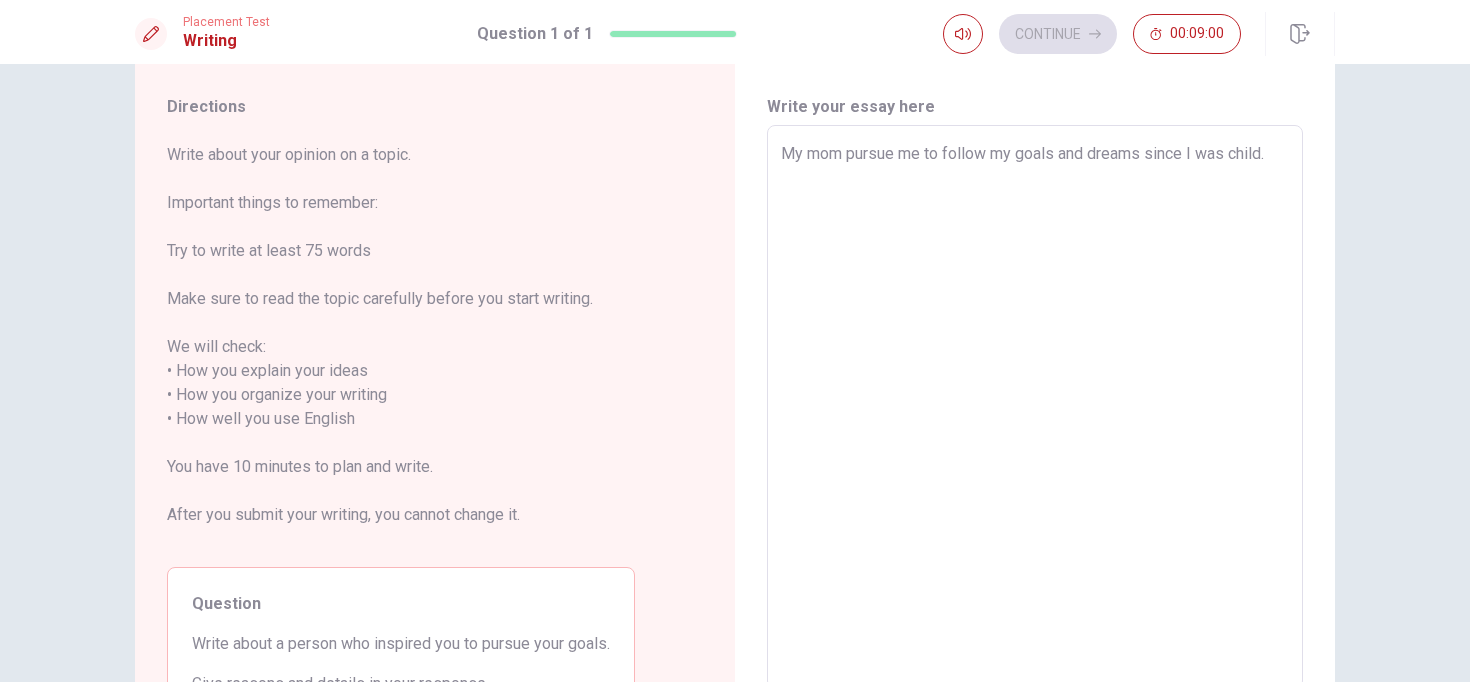 type on "x" 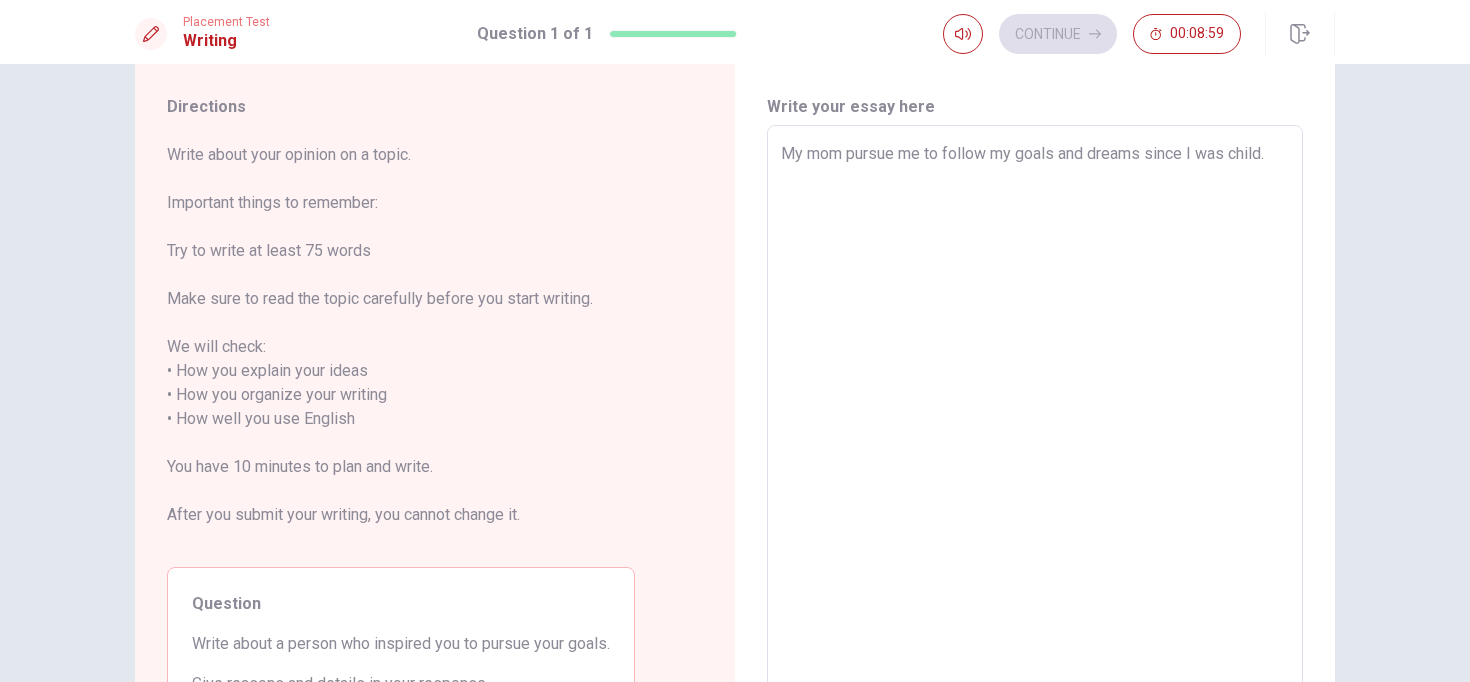 type on "My mom pursue me to follow my goals and dreams since I was child. S" 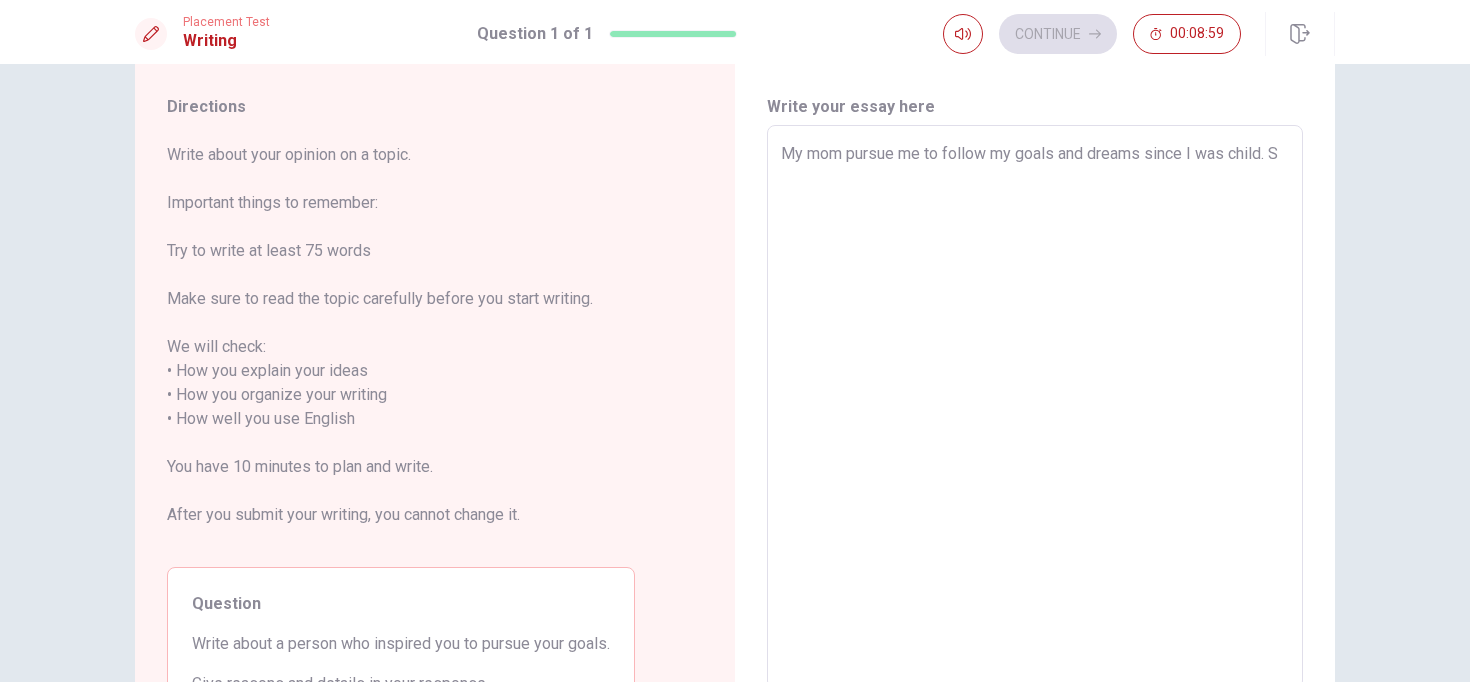 type on "x" 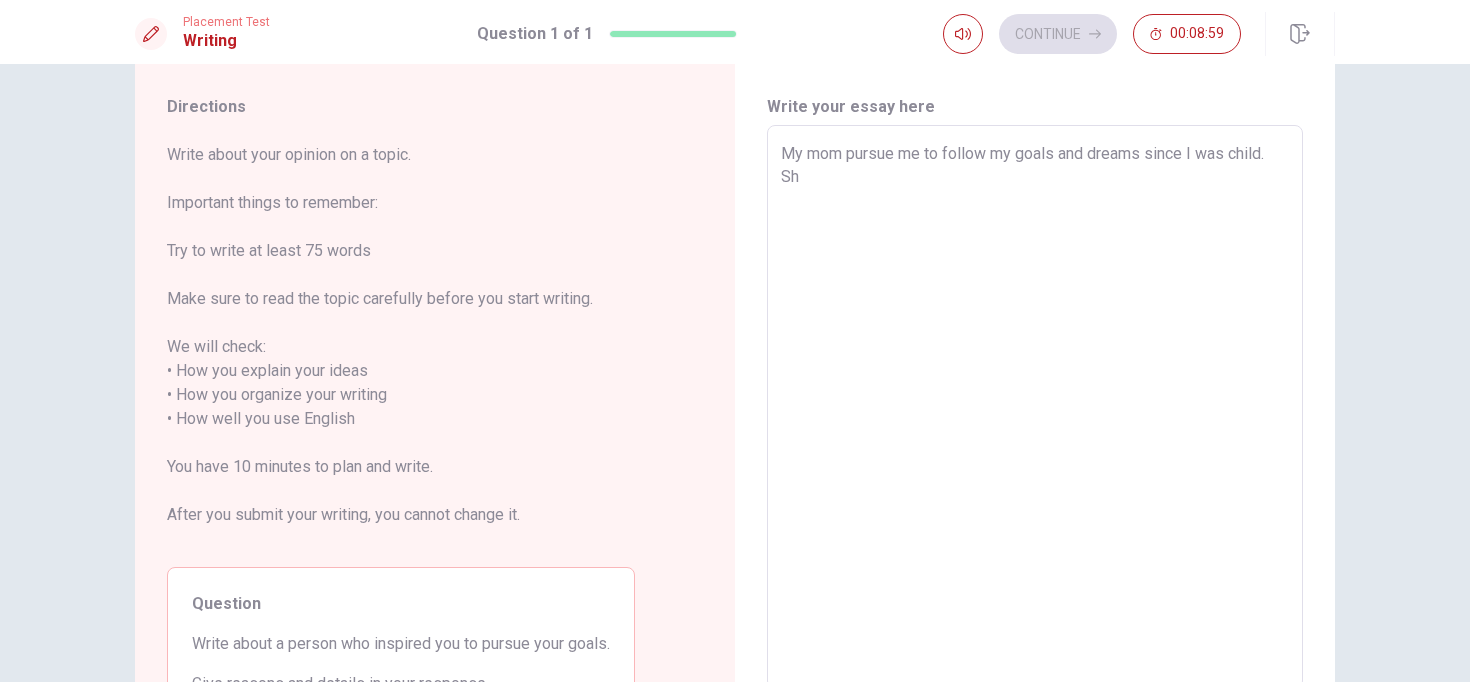 type on "x" 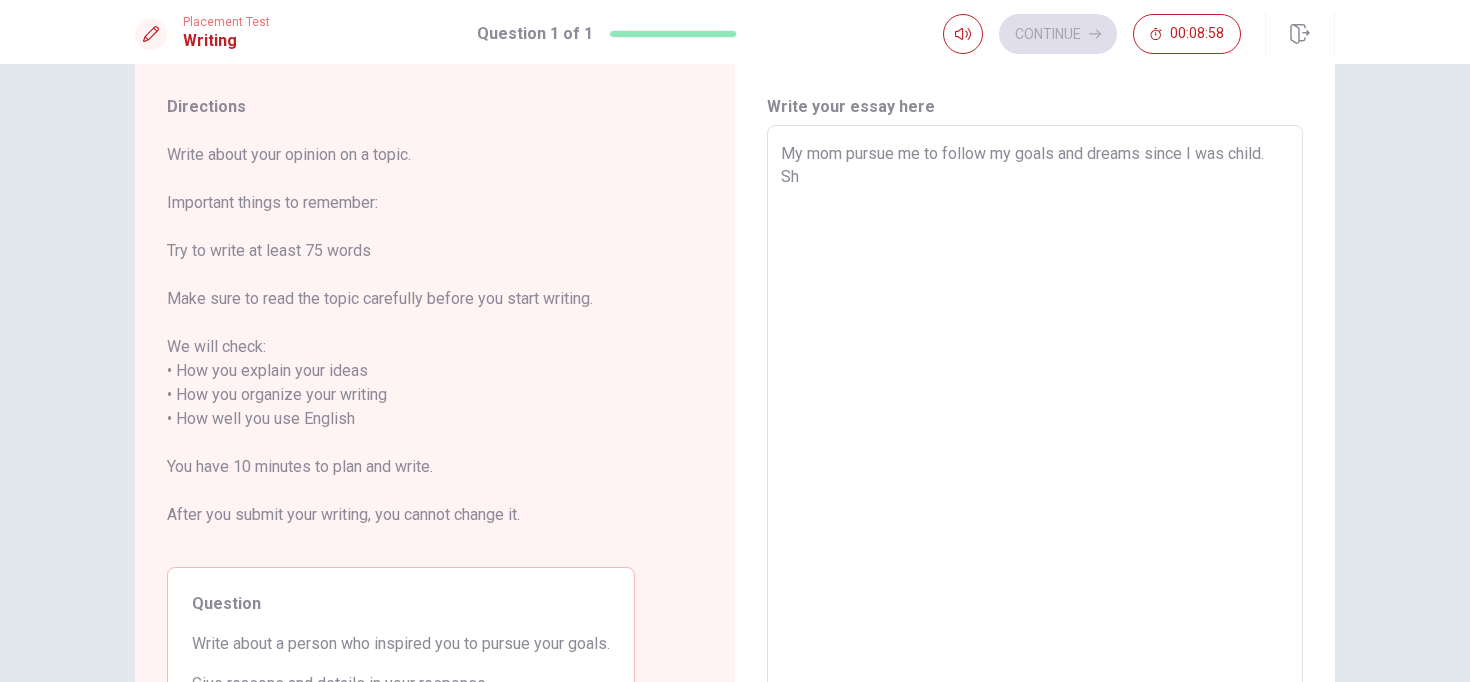 type on "My mom pursue me to follow my goals and dreams since I was child. She" 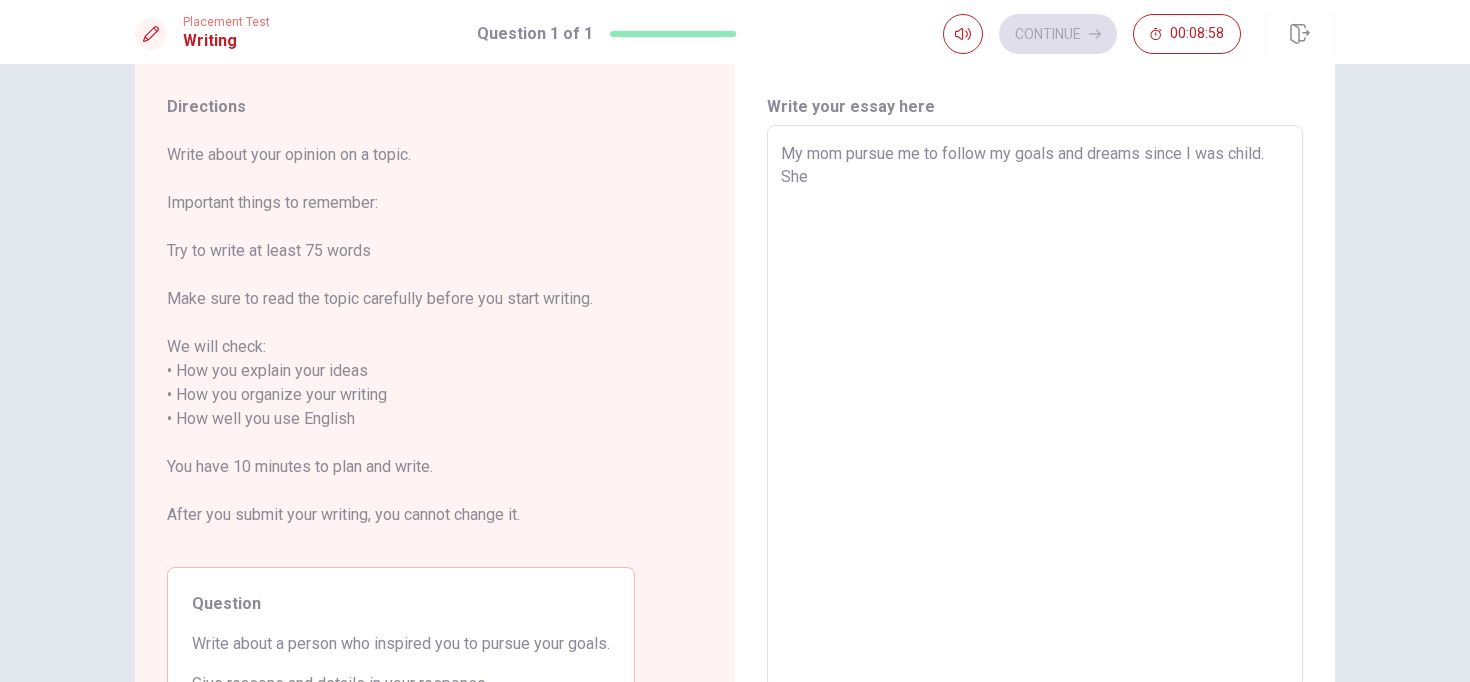 type on "x" 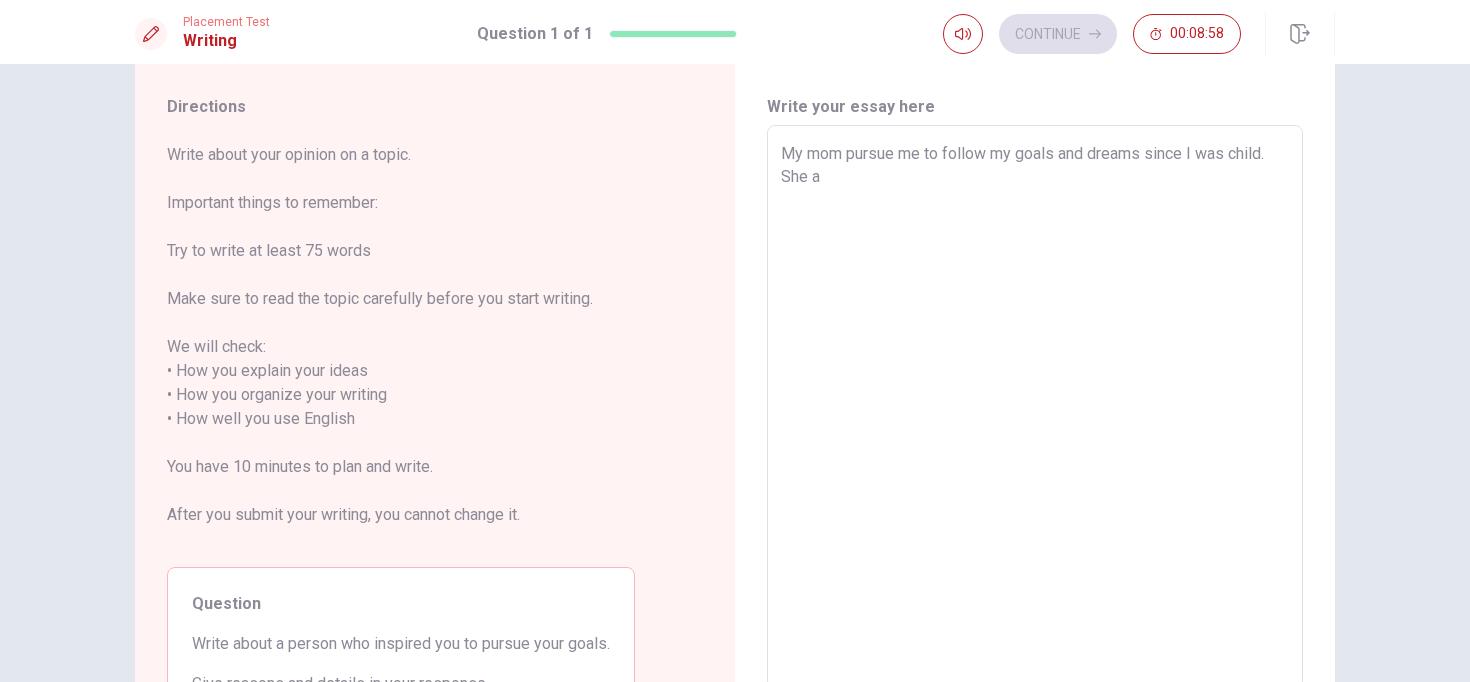 type on "x" 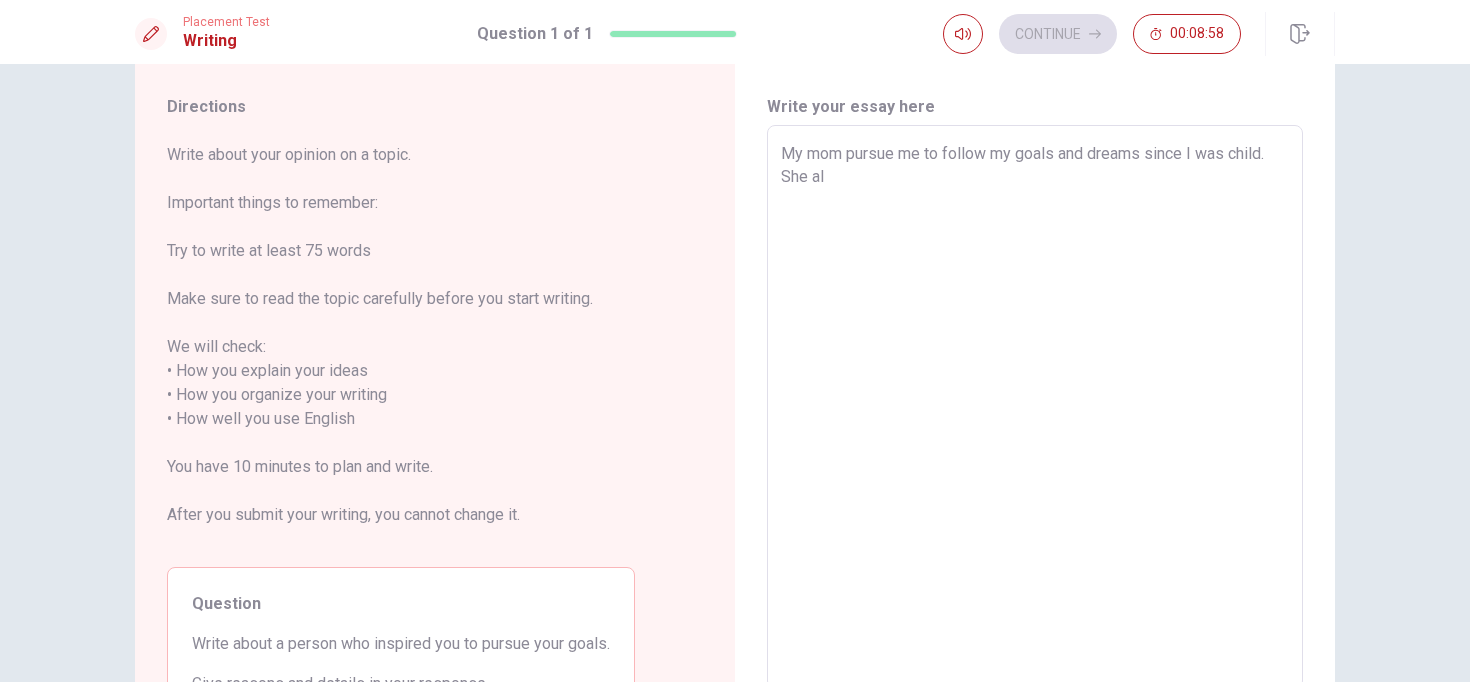 type on "x" 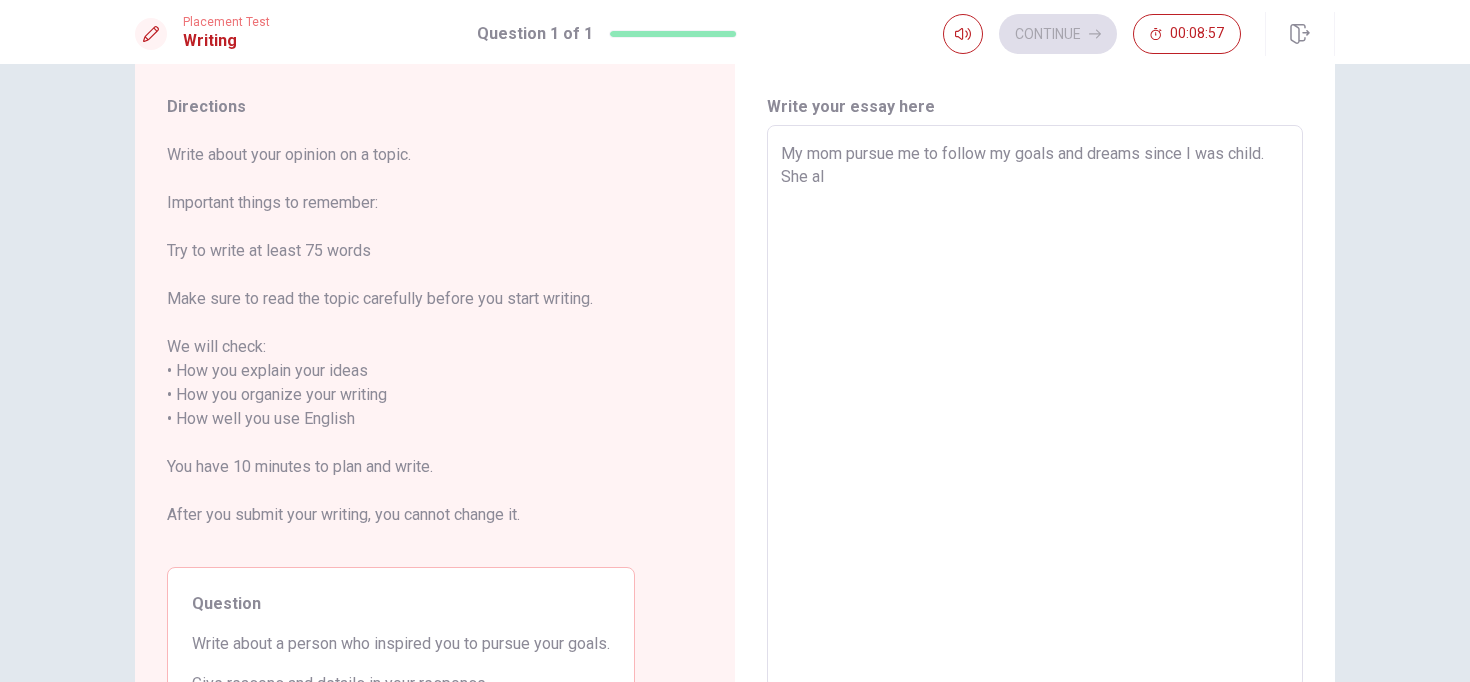 type on "My mom pursue me to follow my goals and dreams since I was child. She alw" 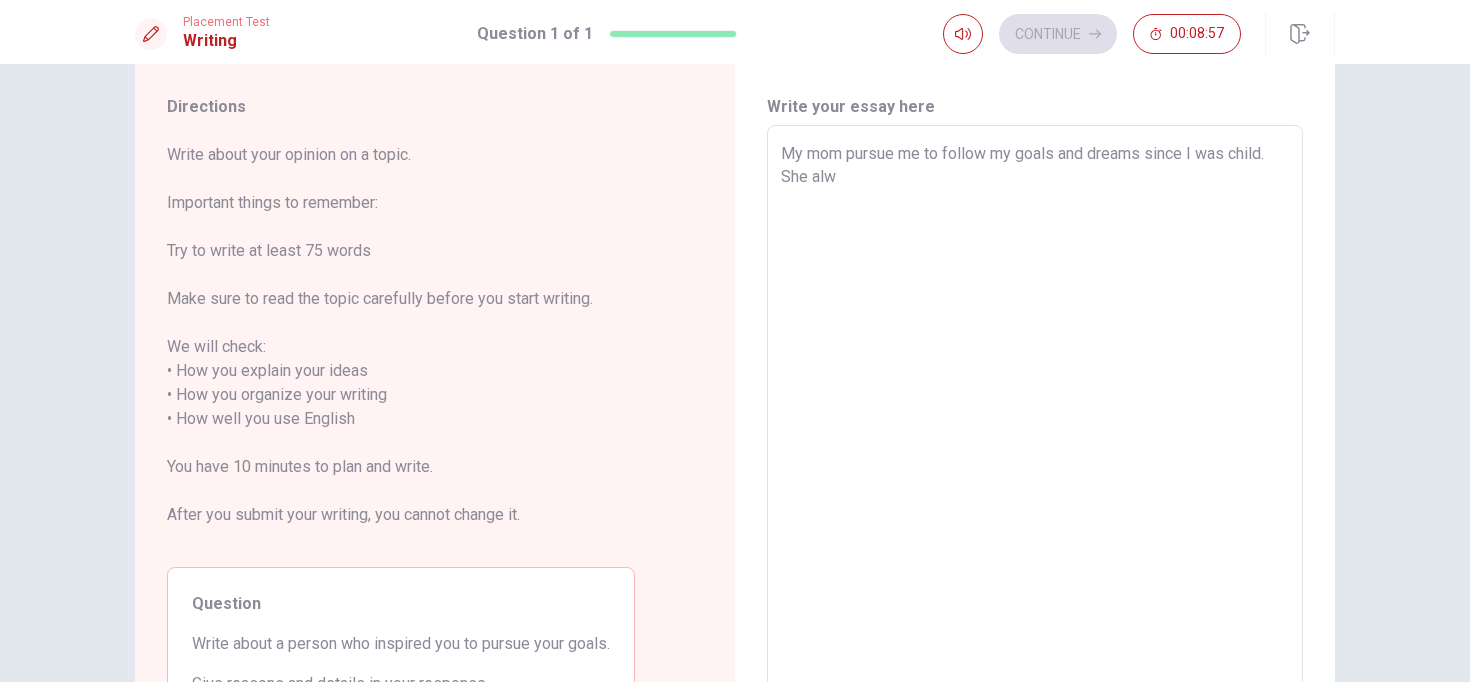 type on "x" 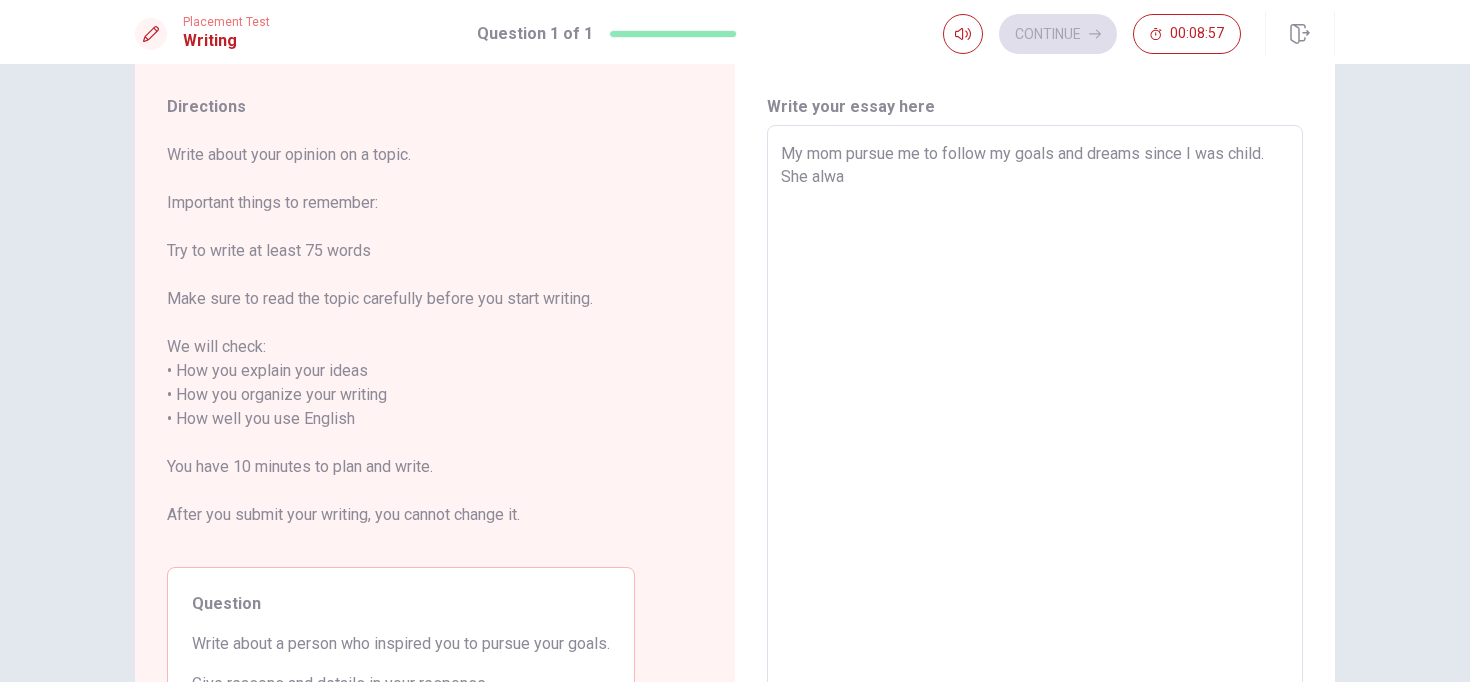 type on "x" 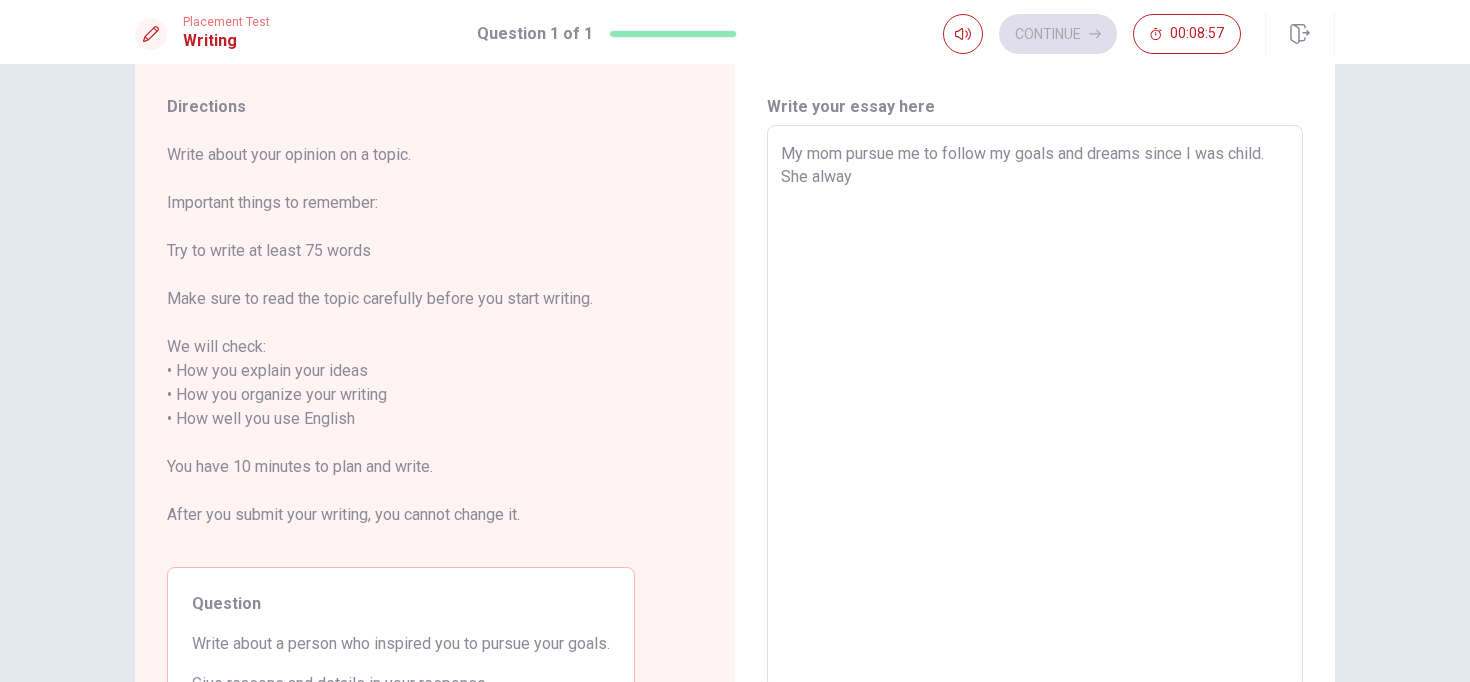 type on "x" 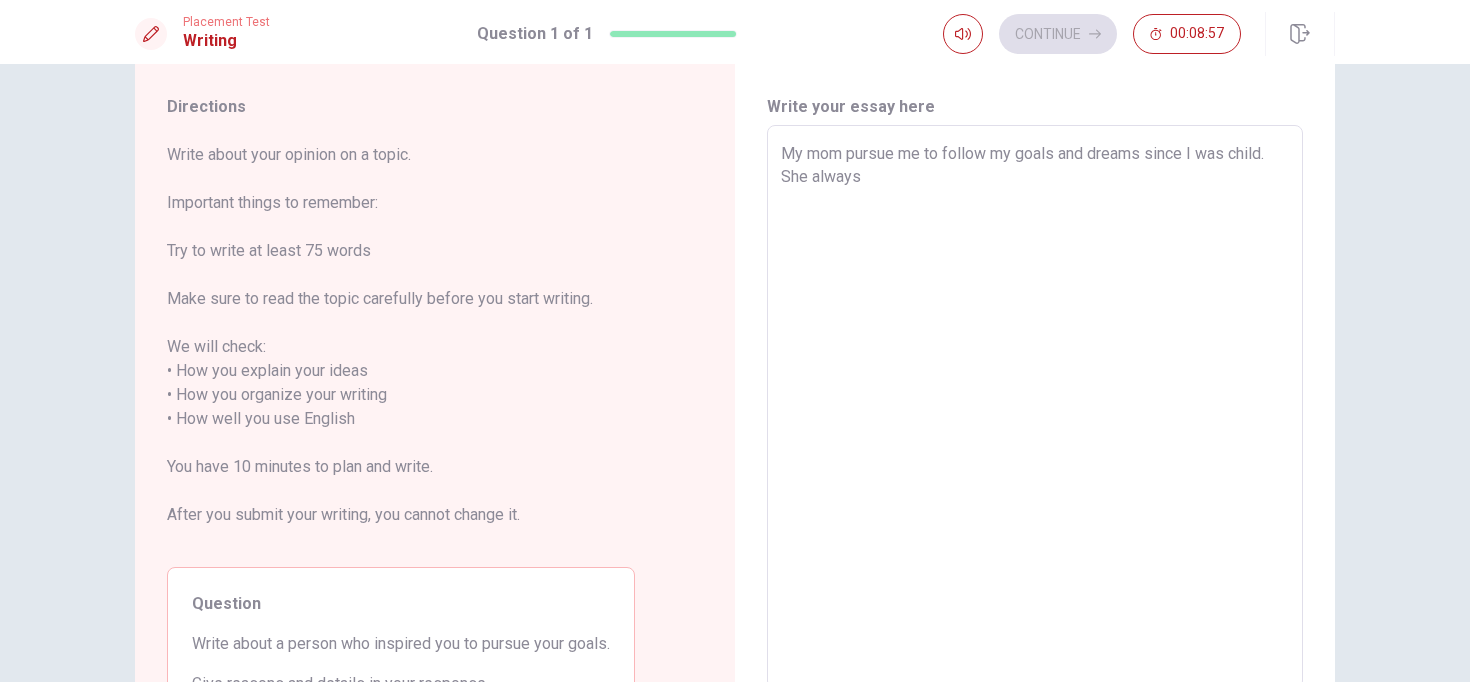 type on "x" 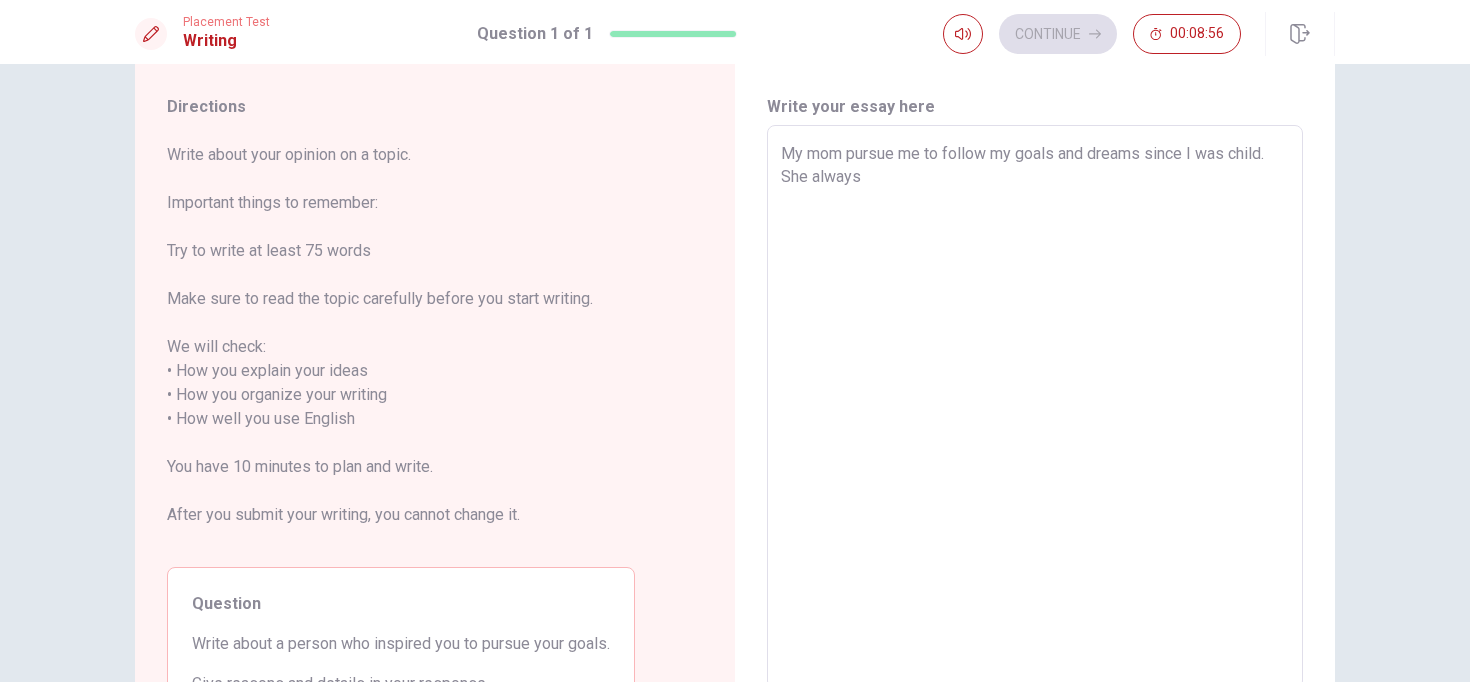 type on "My mom pursue me to follow my goals and dreams since I was child. She always t" 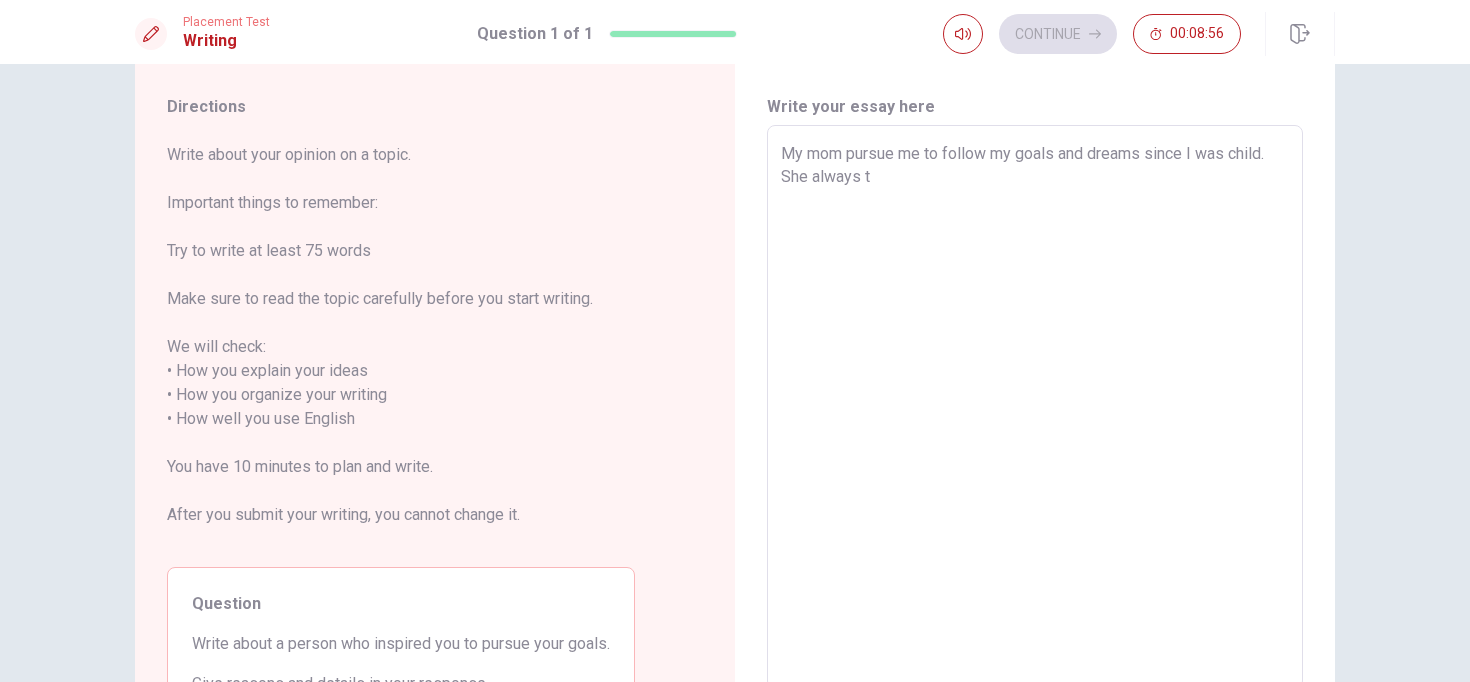 type on "x" 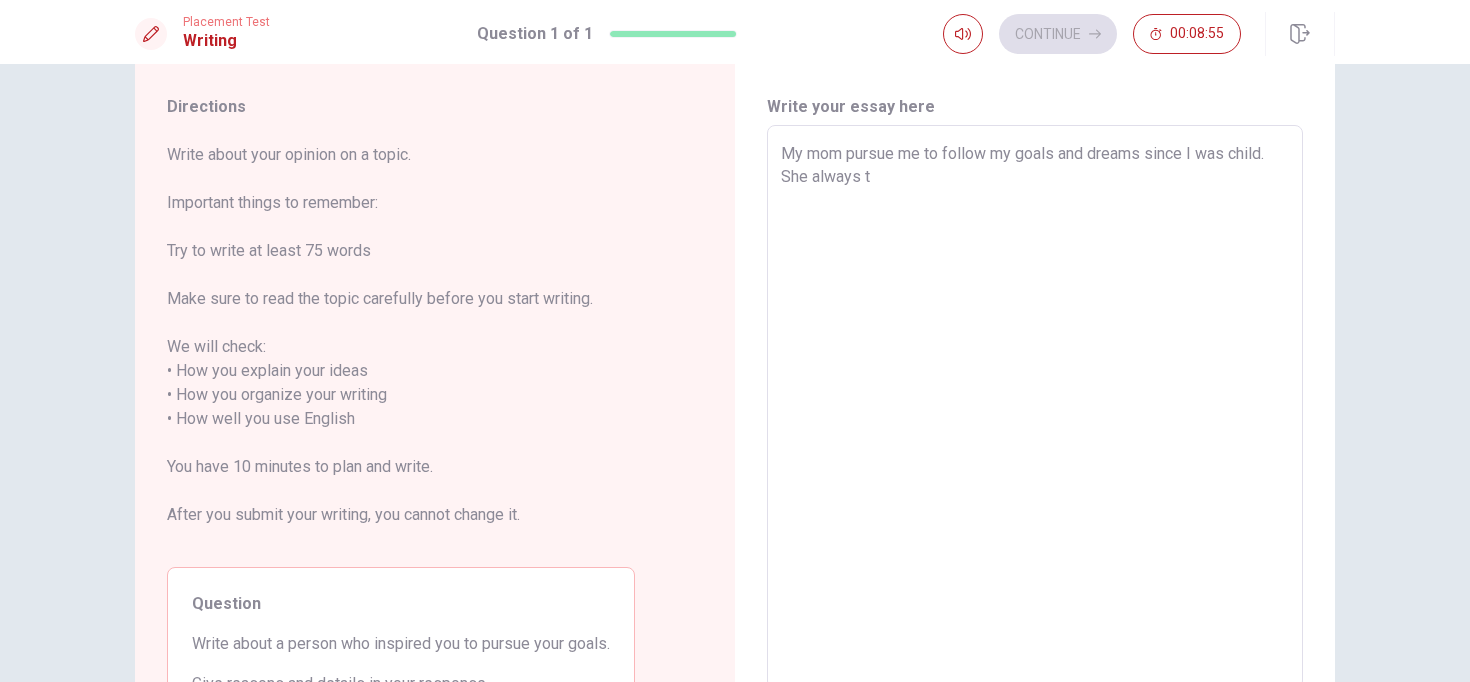 type on "My mom pursue me to follow my goals and dreams since I was child. She always te" 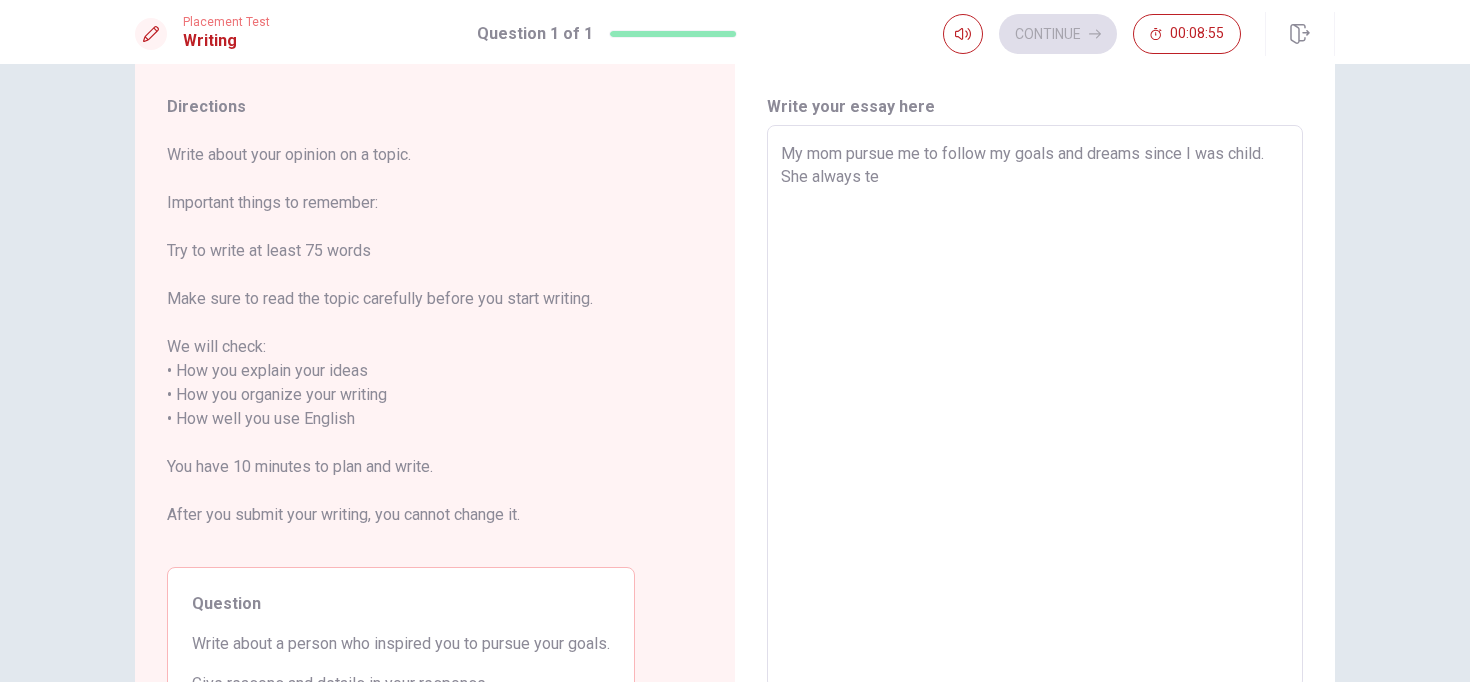 type on "x" 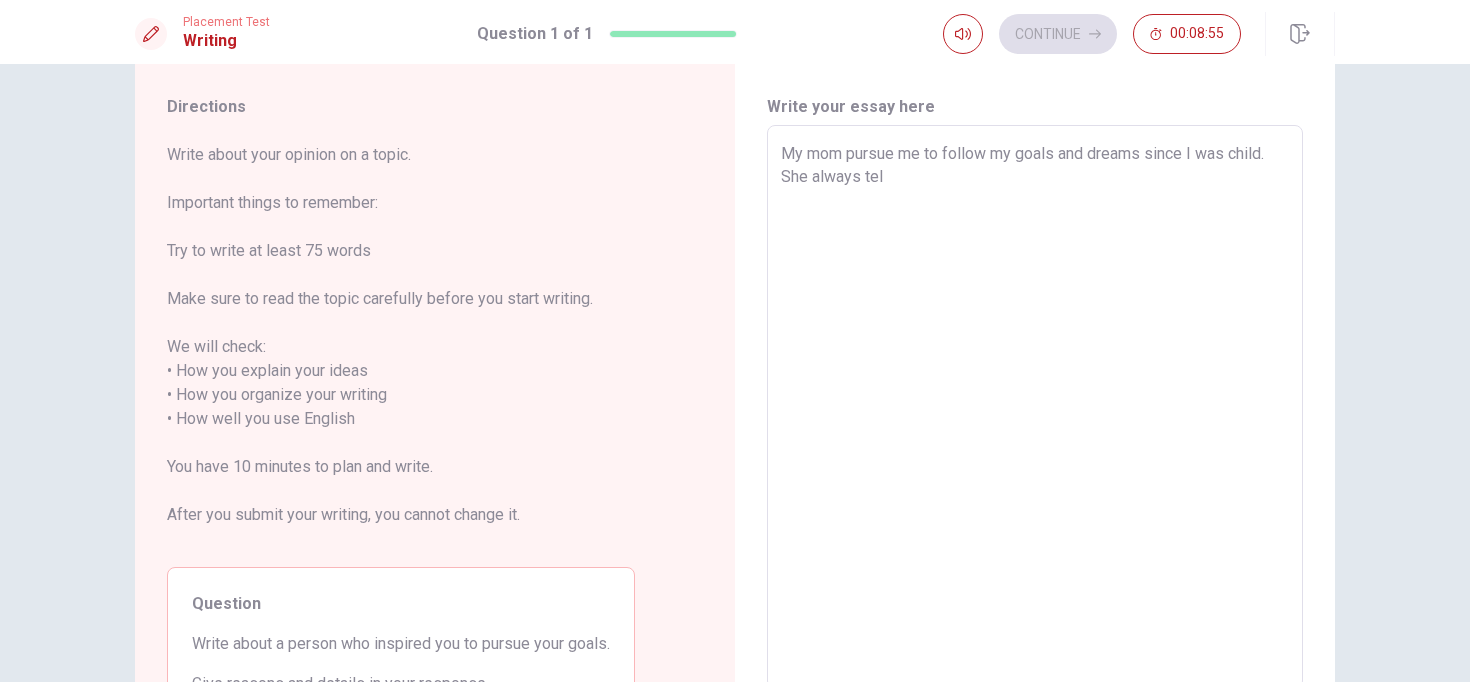 type on "x" 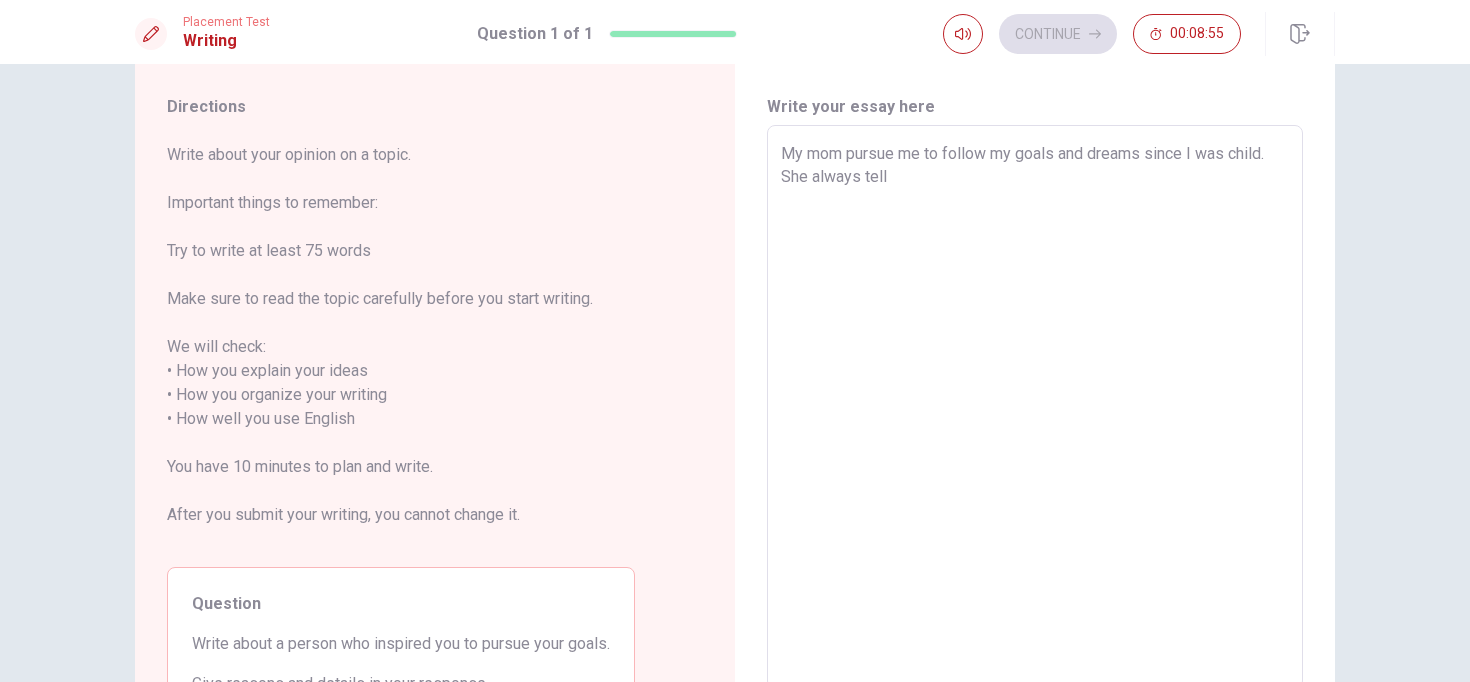 type on "x" 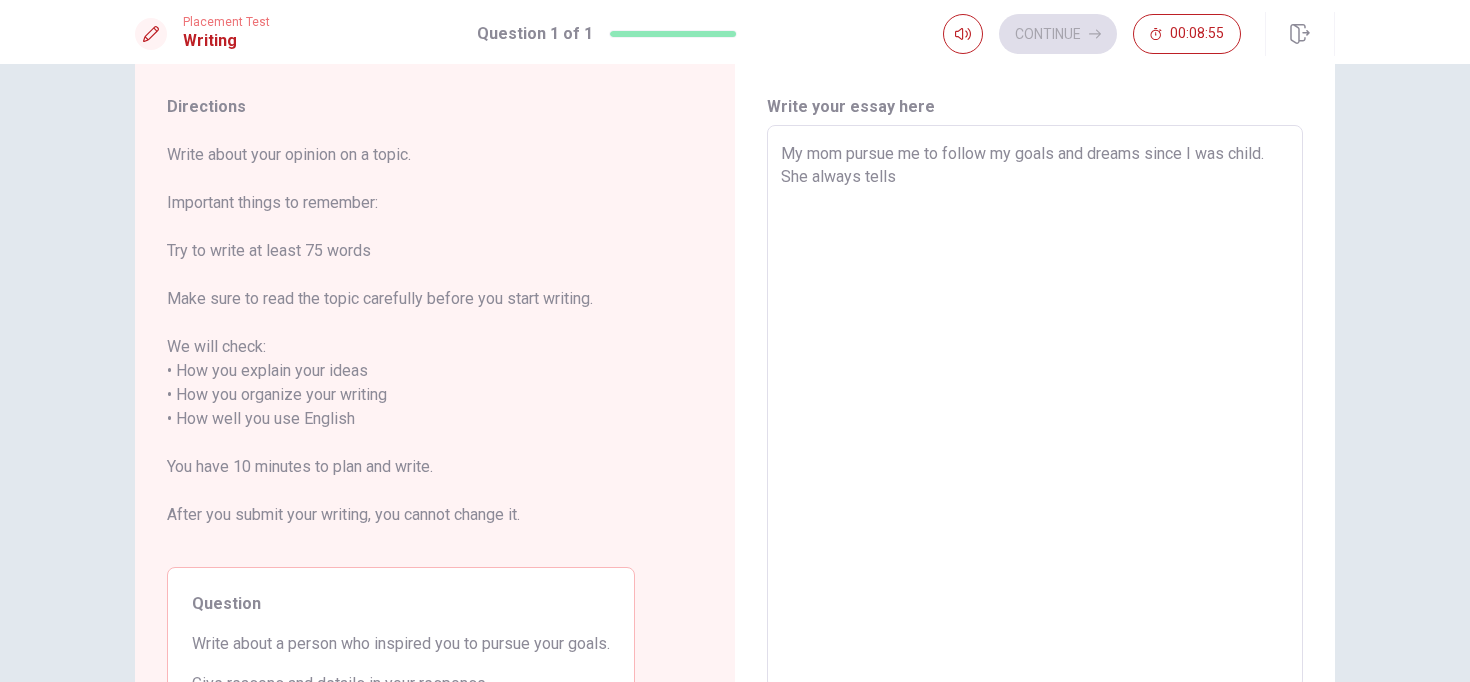 type on "x" 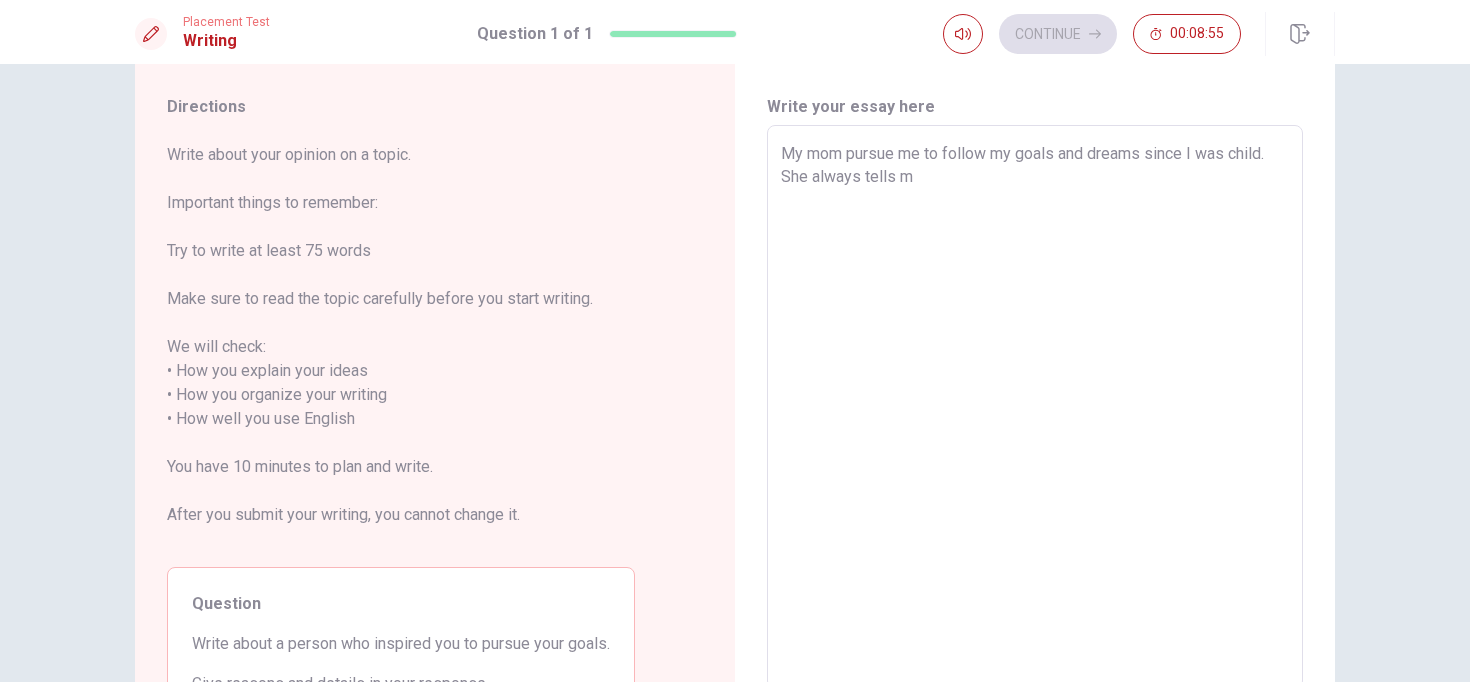 type on "x" 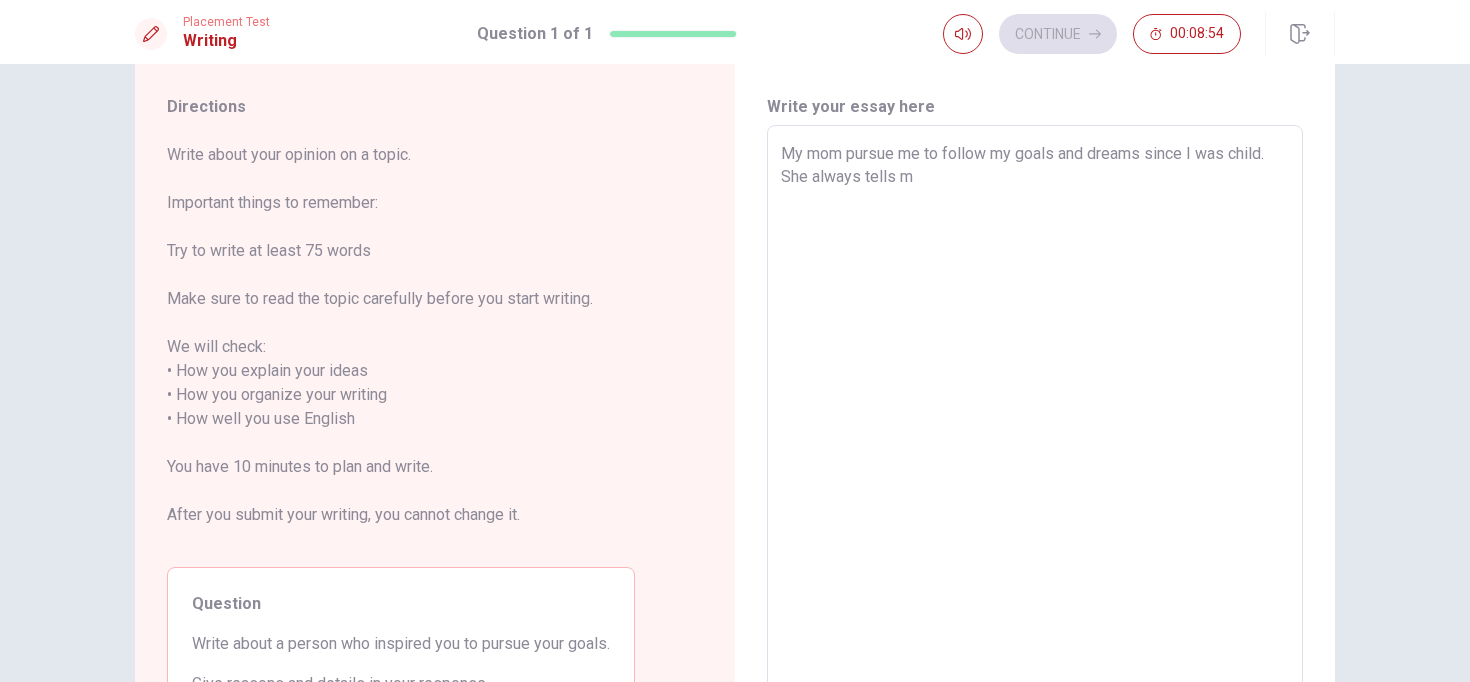 type on "My mom pursue me to follow my goals and dreams since I was child. She always tells me" 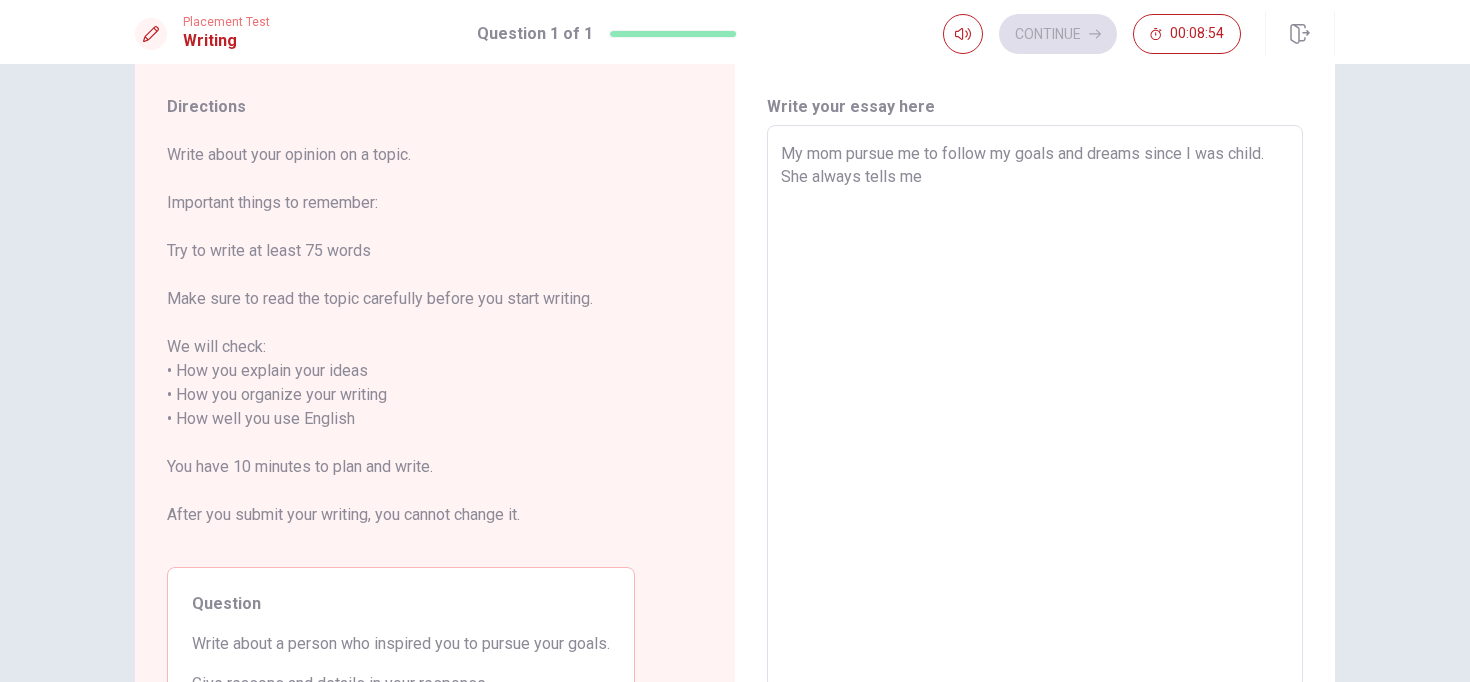 type on "x" 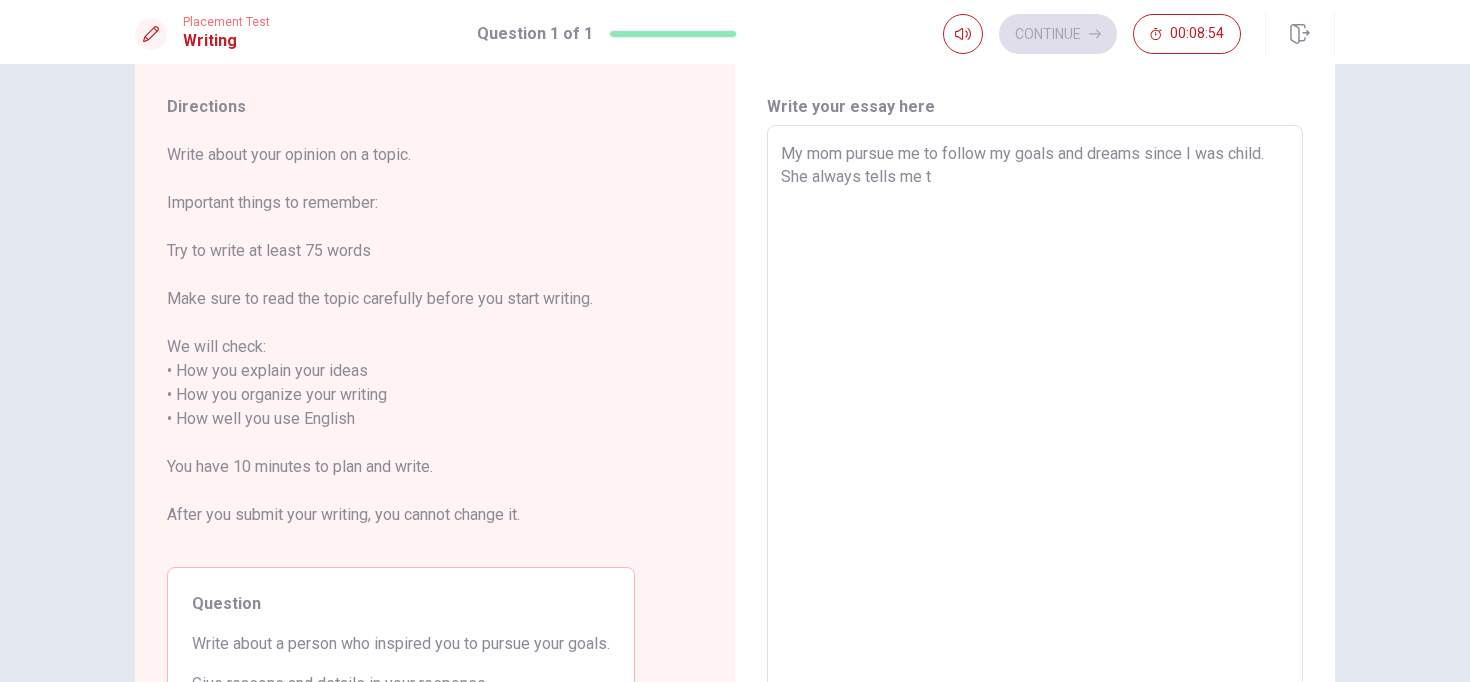 type 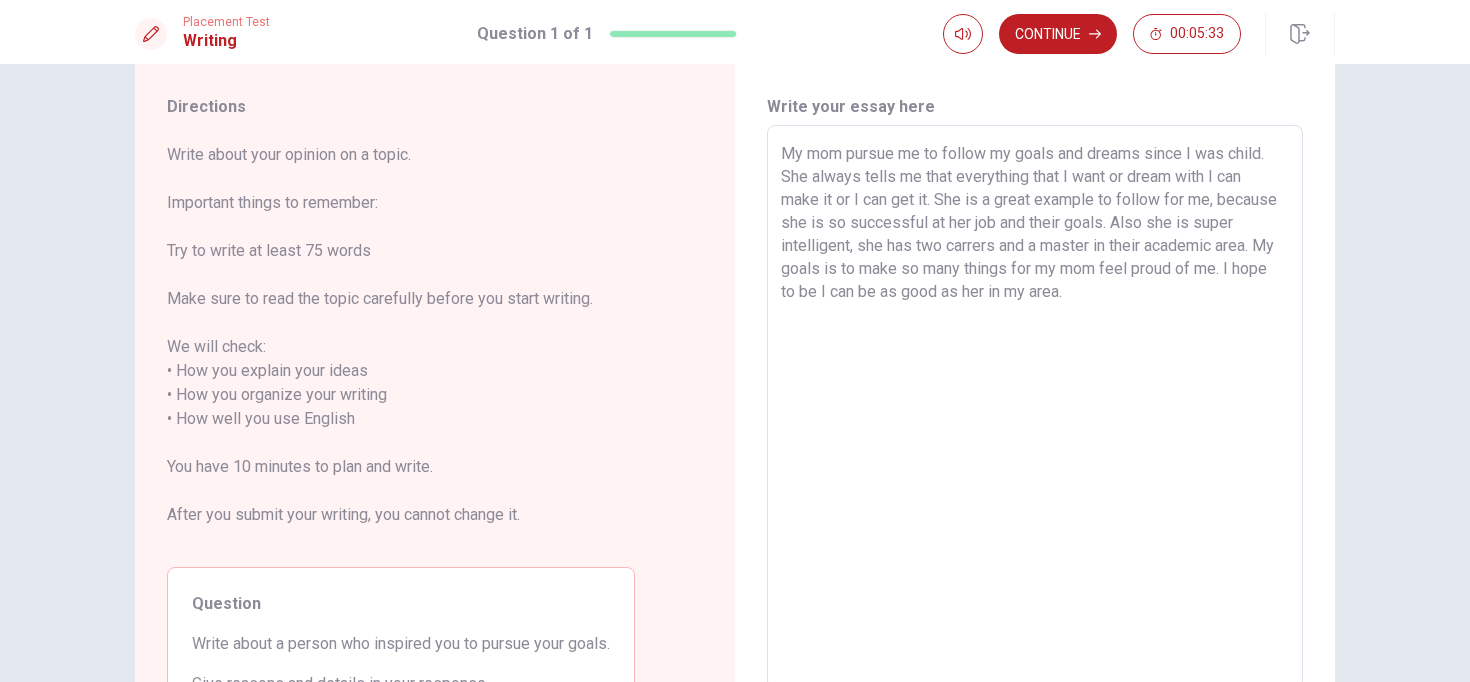 click on "My mom pursue me to follow my goals and dreams since I was child. She always tells me that everything that I want or dream with I can make it or I can get it. She is a great example to follow for me, because she is so successful at her job and their goals. Also she is super intelligent, she has two carrers and a master in their academic area. My goals is to make so many things for my mom feel proud of me. I hope to be I can be as good as her in my area." at bounding box center [1035, 407] 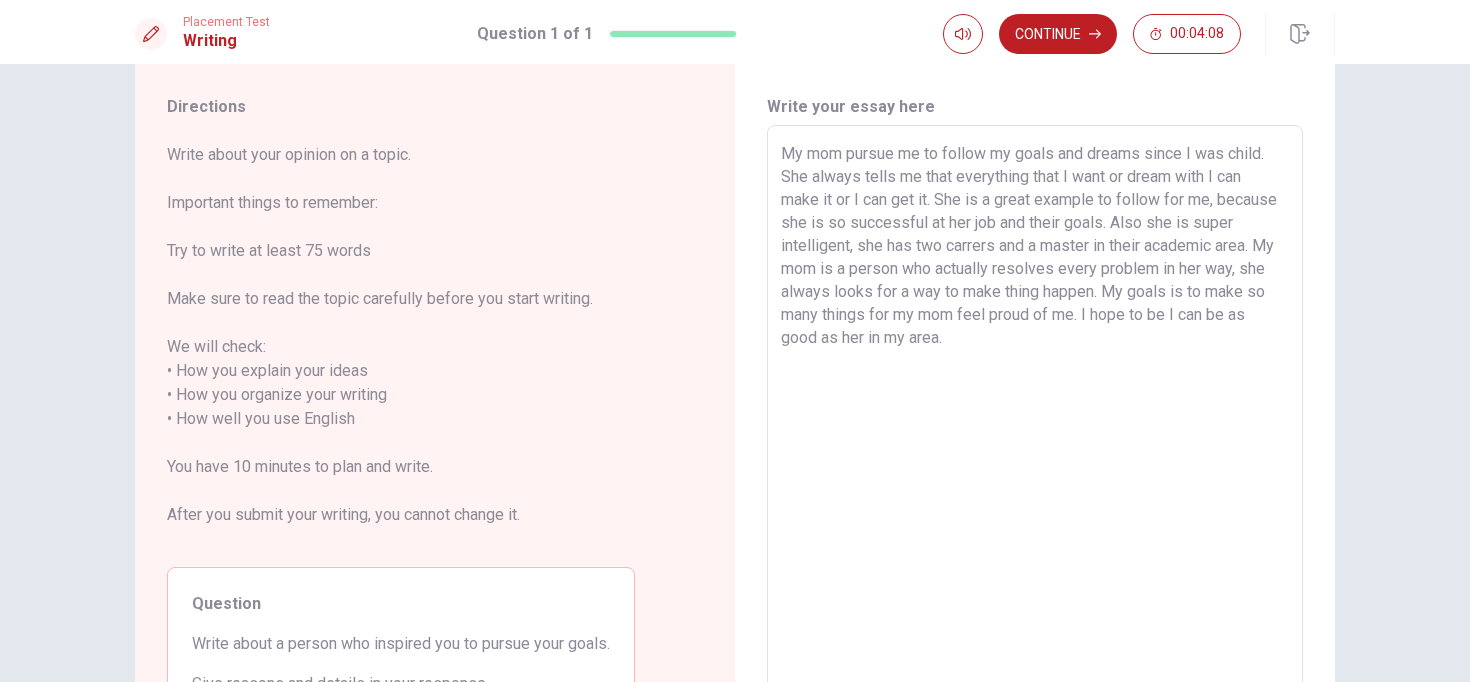 click on "My mom pursue me to follow my goals and dreams since I was child. She always tells me that everything that I want or dream with I can make it or I can get it. She is a great example to follow for me, because she is so successful at her job and their goals. Also she is super intelligent, she has two carrers and a master in their academic area. My mom is a person who actually resolves every problem in her way, she always looks for a way to make thing happen. My goals is to make so many things for my mom feel proud of me. I hope to be I can be as good as her in my area." at bounding box center [1035, 407] 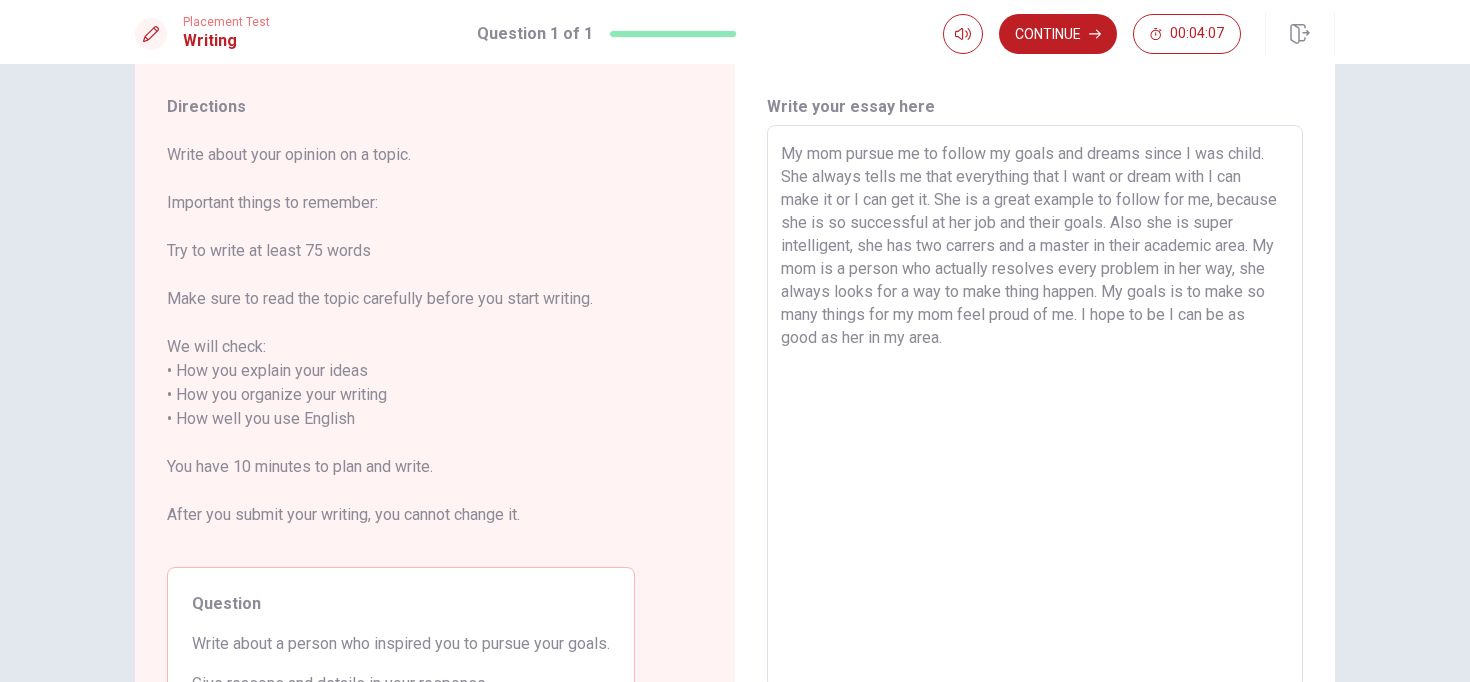 click on "My mom pursue me to follow my goals and dreams since I was child. She always tells me that everything that I want or dream with I can make it or I can get it. She is a great example to follow for me, because she is so successful at her job and their goals. Also she is super intelligent, she has two carrers and a master in their academic area. My mom is a person who actually resolves every problem in her way, she always looks for a way to make thing happen. My goals is to make so many things for my mom feel proud of me. I hope to be I can be as good as her in my area." at bounding box center (1035, 407) 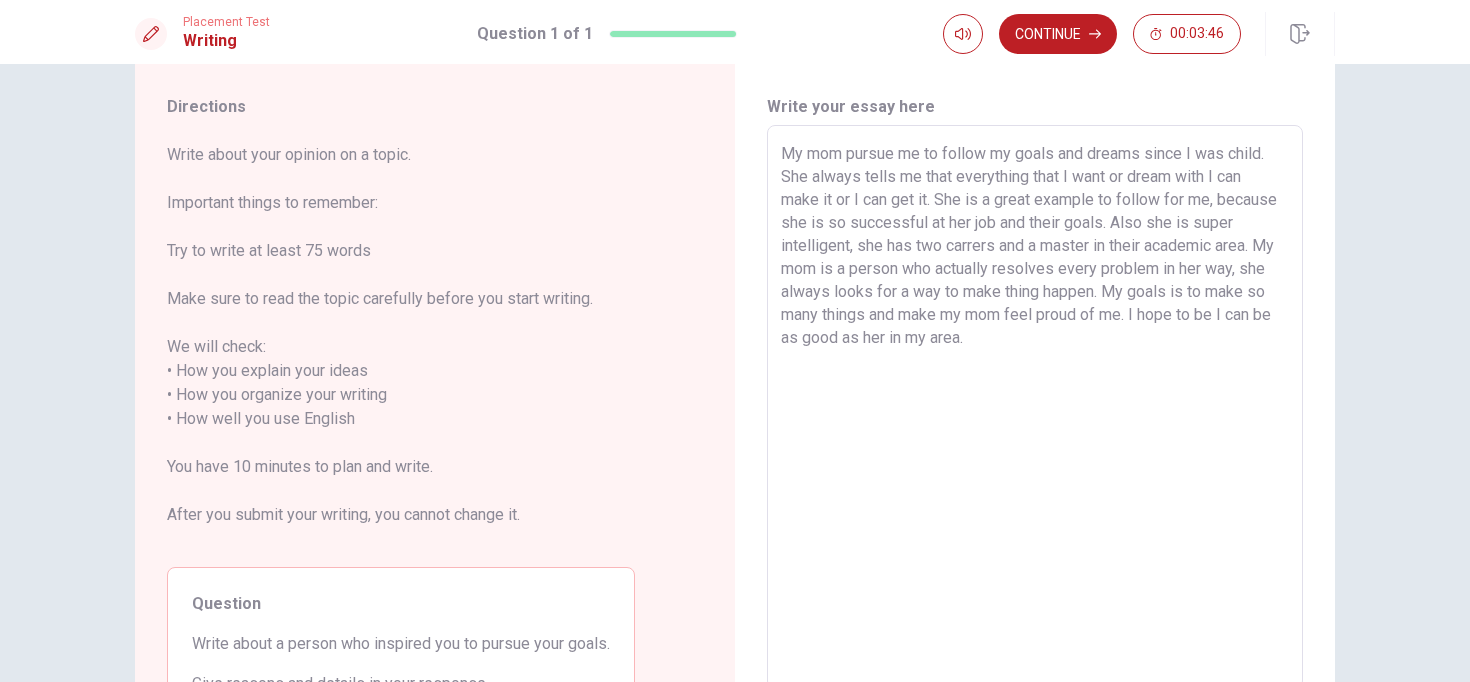 click on "My mom pursue me to follow my goals and dreams since I was child. She always tells me that everything that I want or dream with I can make it or I can get it. She is a great example to follow for me, because she is so successful at her job and their goals. Also she is super intelligent, she has two carrers and a master in their academic area. My mom is a person who actually resolves every problem in her way, she always looks for a way to make thing happen. My goals is to make so many things and make my mom feel proud of me. I hope to be I can be as good as her in my area." at bounding box center [1035, 407] 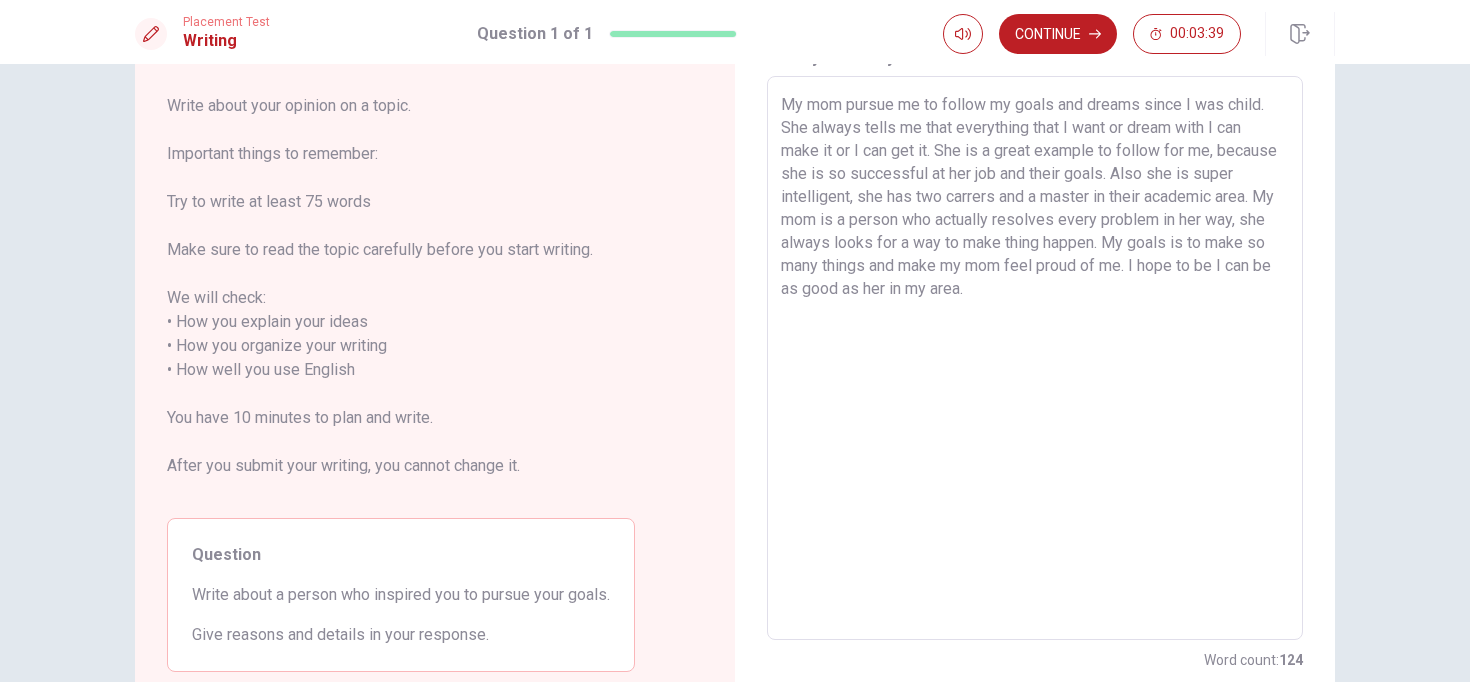 scroll, scrollTop: 172, scrollLeft: 0, axis: vertical 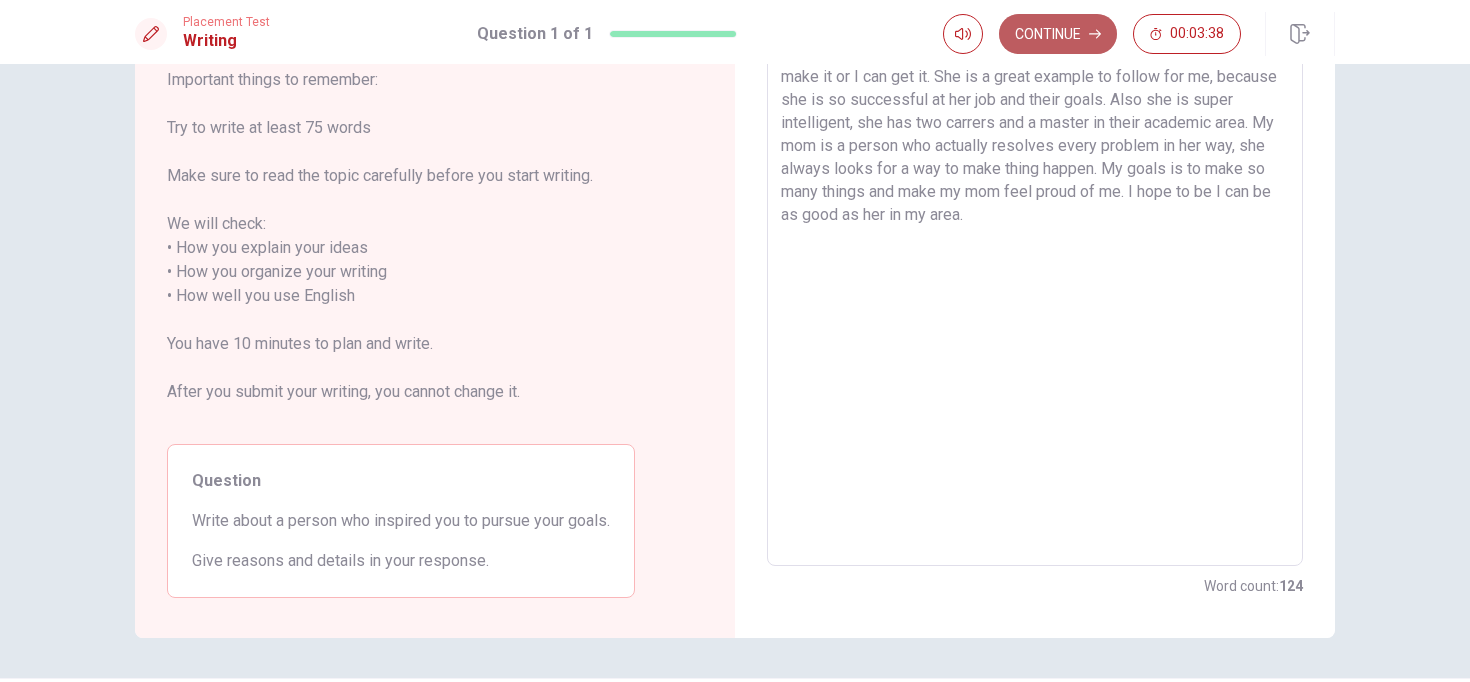 click on "Continue" at bounding box center (1058, 34) 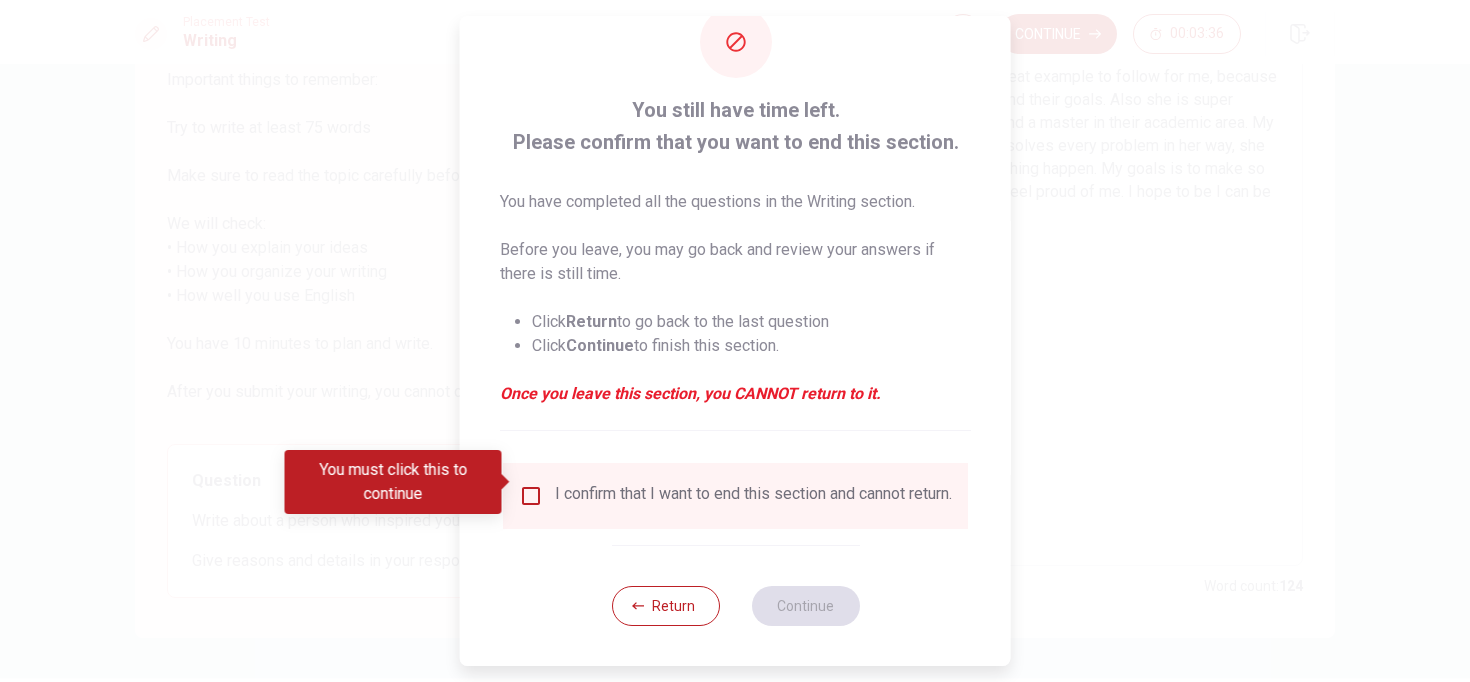 scroll, scrollTop: 64, scrollLeft: 0, axis: vertical 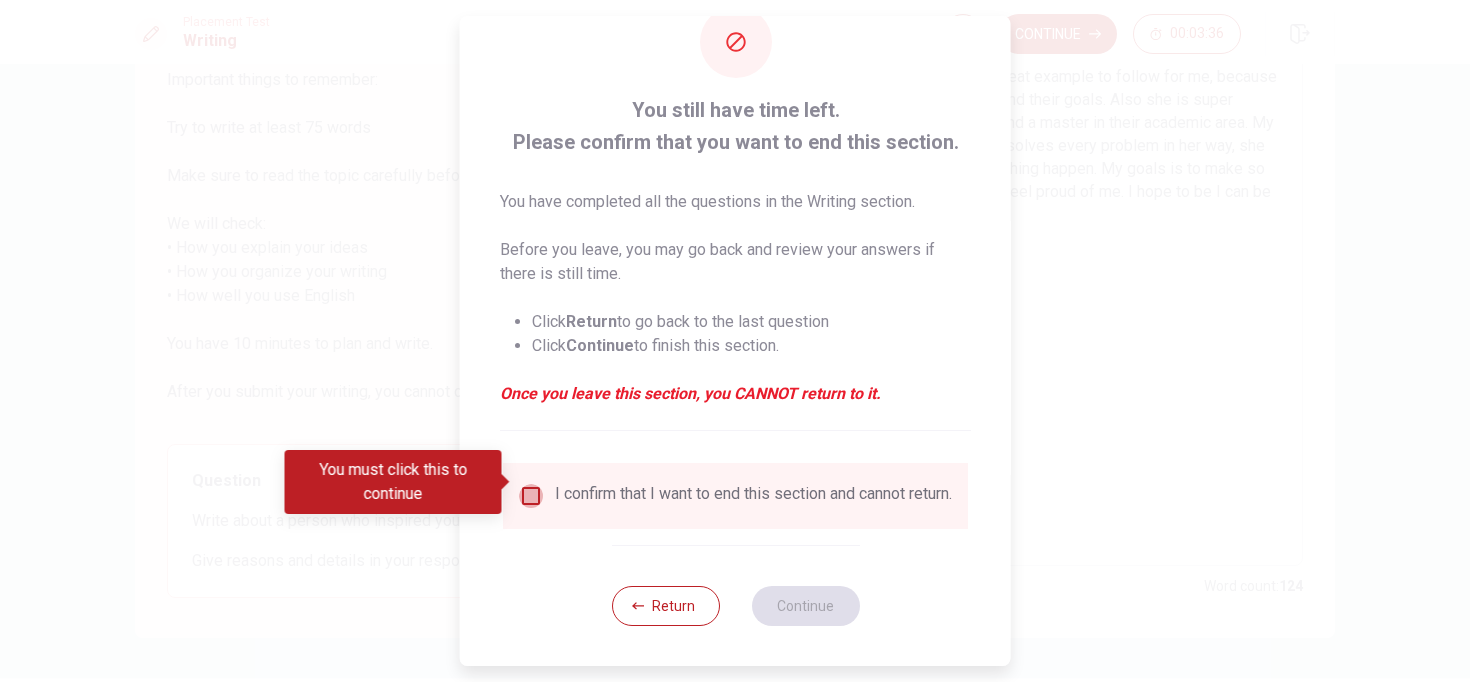 click at bounding box center [531, 496] 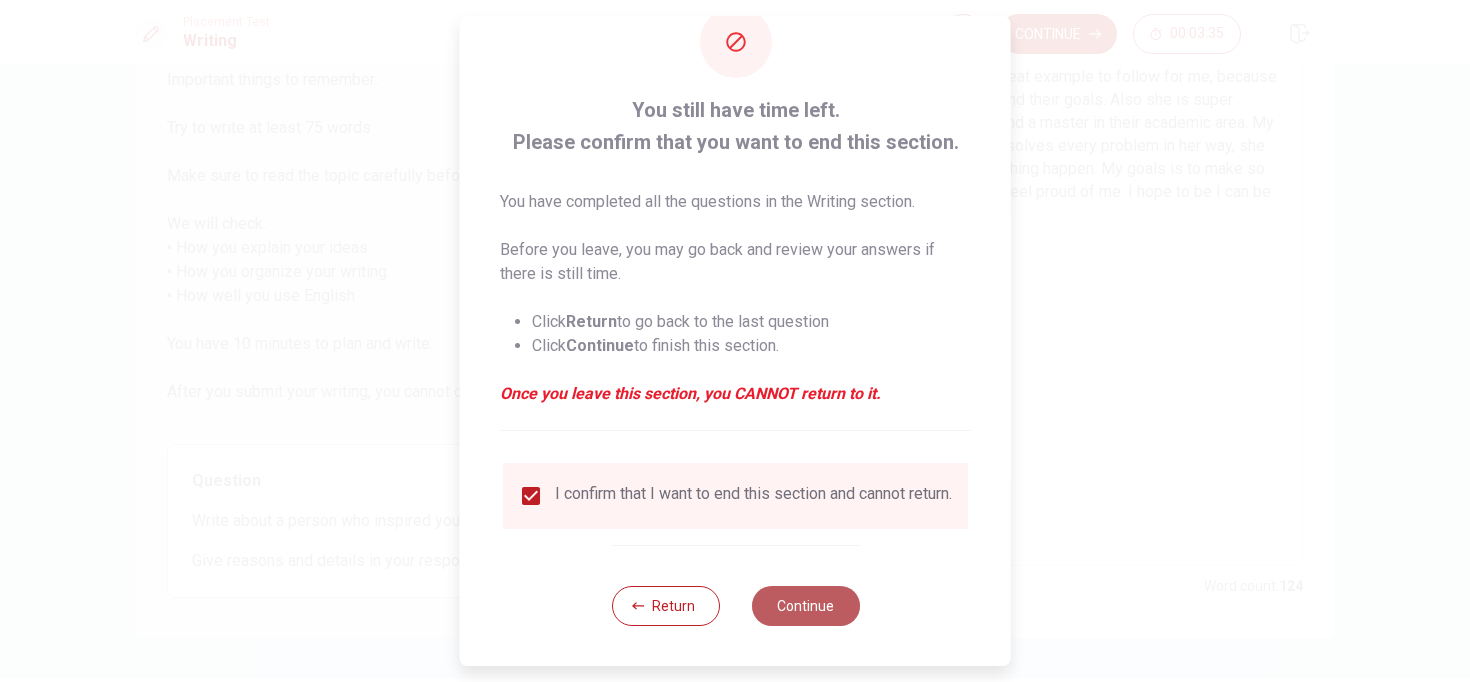 click on "Continue" at bounding box center (805, 606) 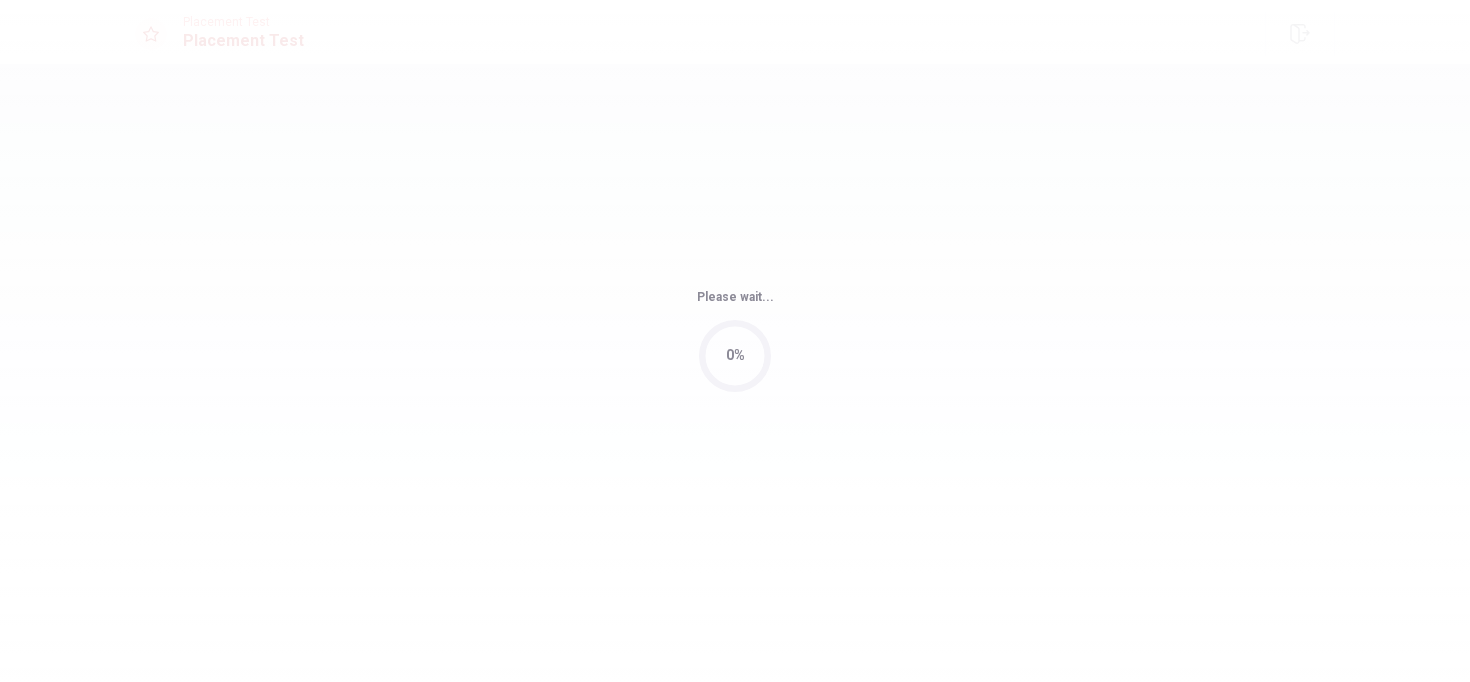 scroll, scrollTop: 0, scrollLeft: 0, axis: both 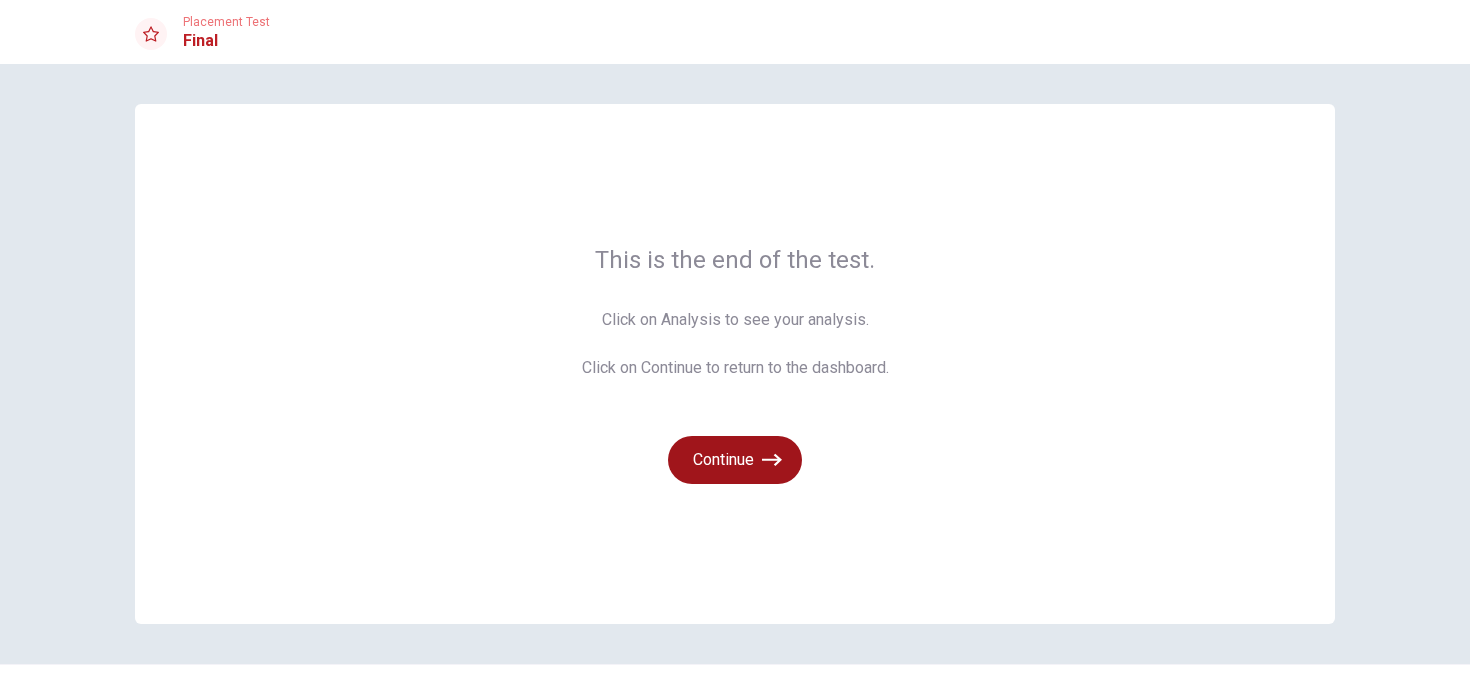 click on "Continue" at bounding box center [735, 460] 